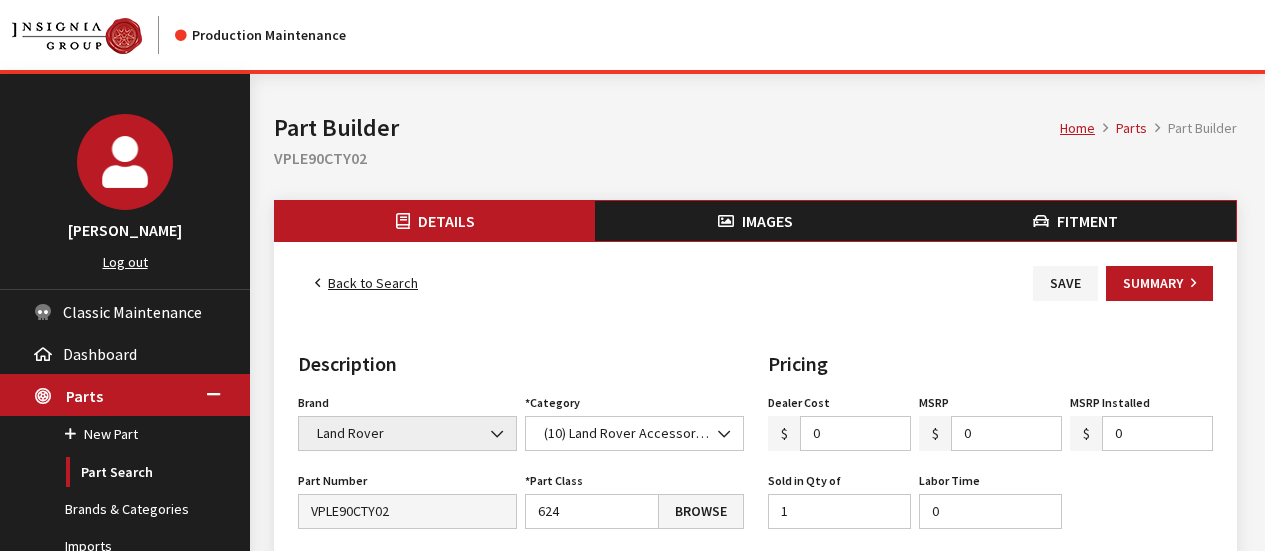 scroll, scrollTop: 0, scrollLeft: 0, axis: both 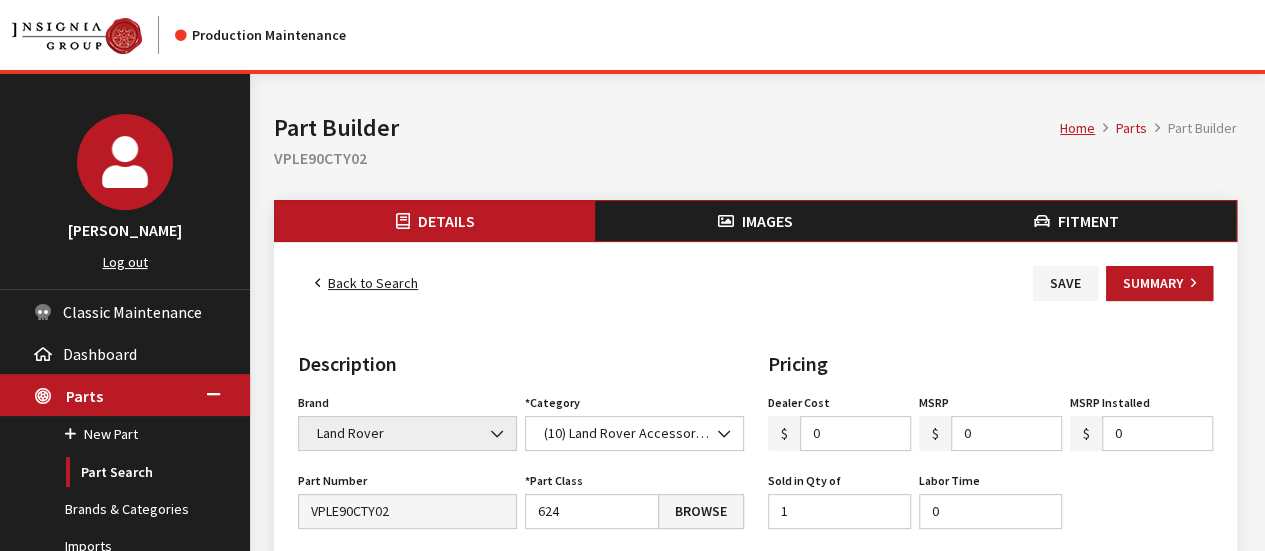 click on "Back to Search" at bounding box center [366, 283] 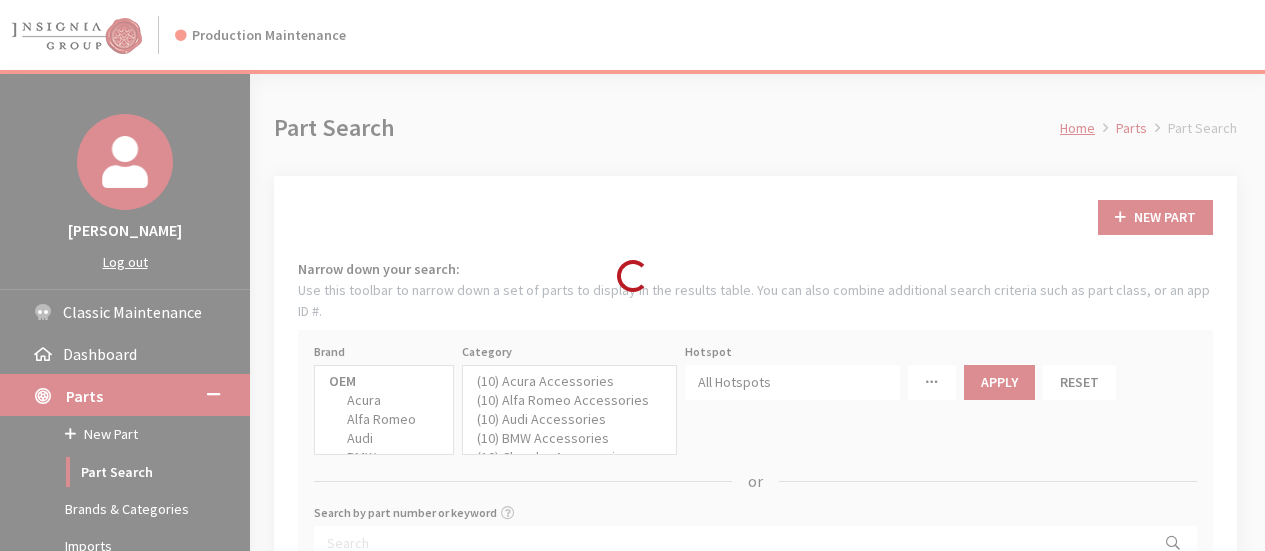select 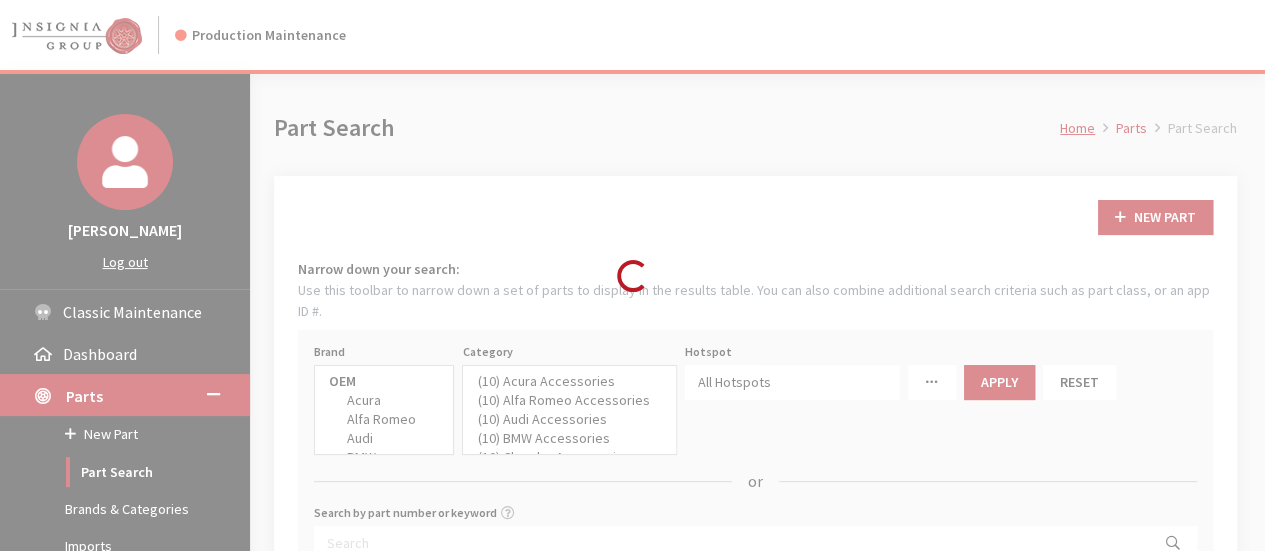 select 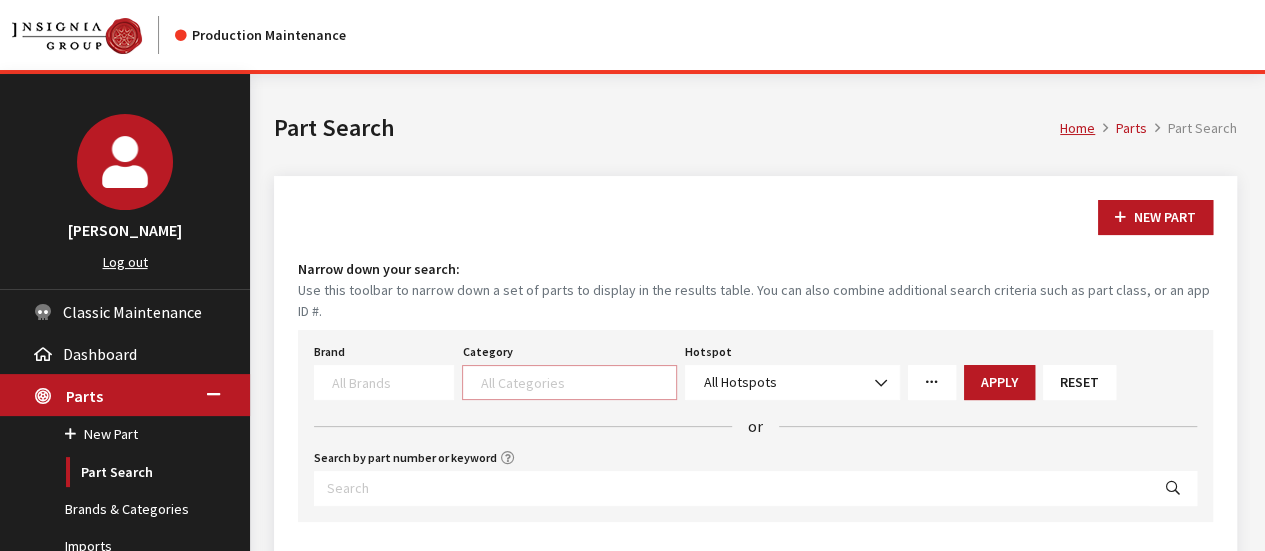 click at bounding box center [578, 382] 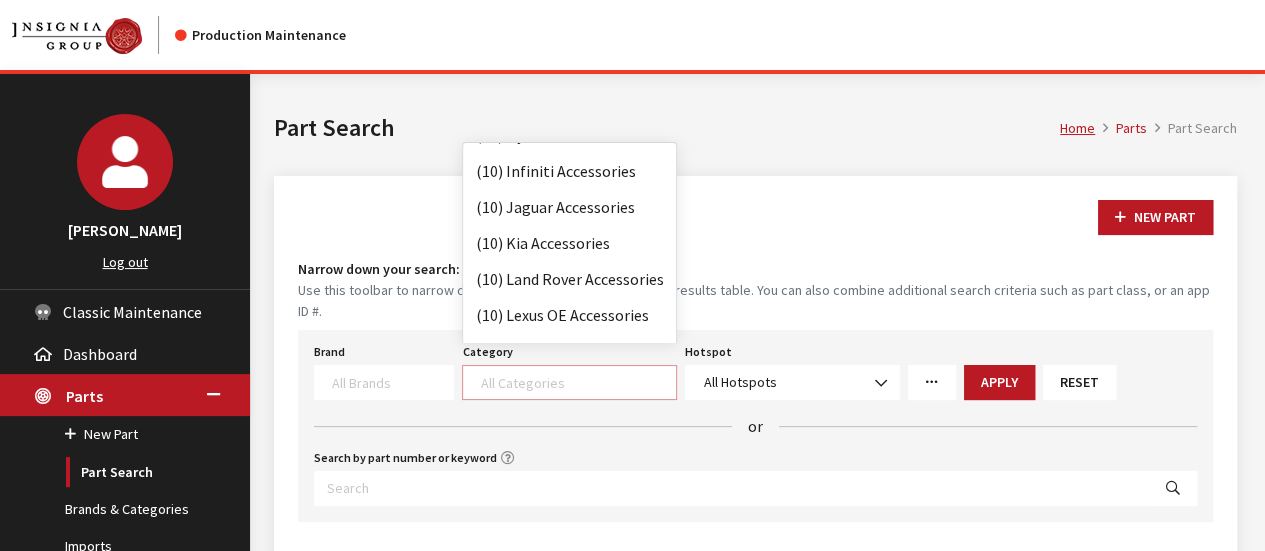 scroll, scrollTop: 400, scrollLeft: 0, axis: vertical 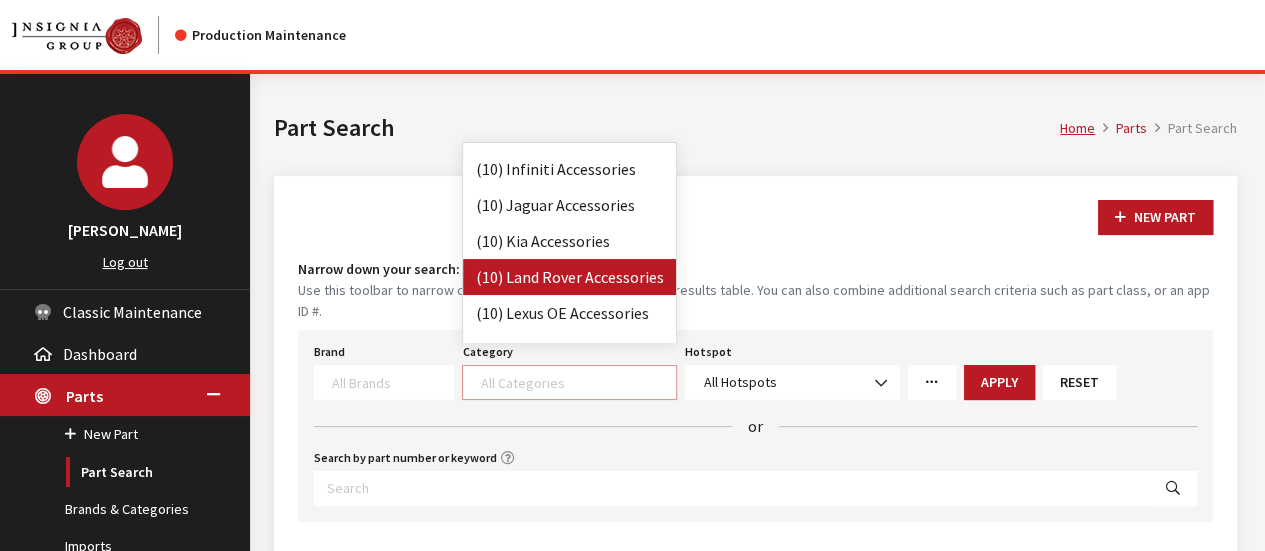 drag, startPoint x: 567, startPoint y: 277, endPoint x: 583, endPoint y: 277, distance: 16 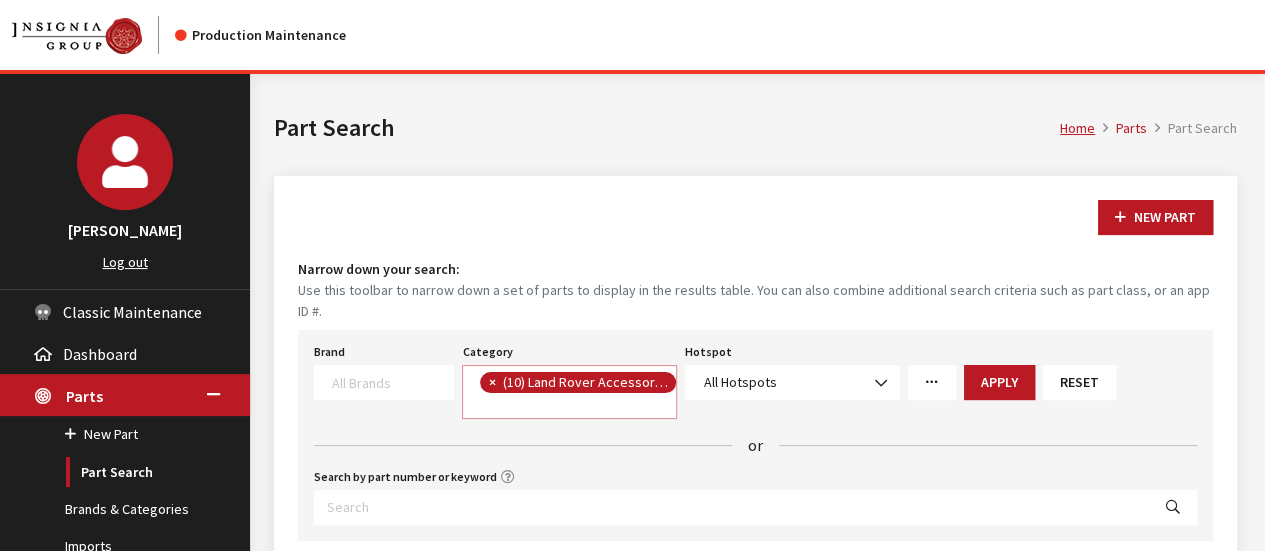scroll, scrollTop: 247, scrollLeft: 0, axis: vertical 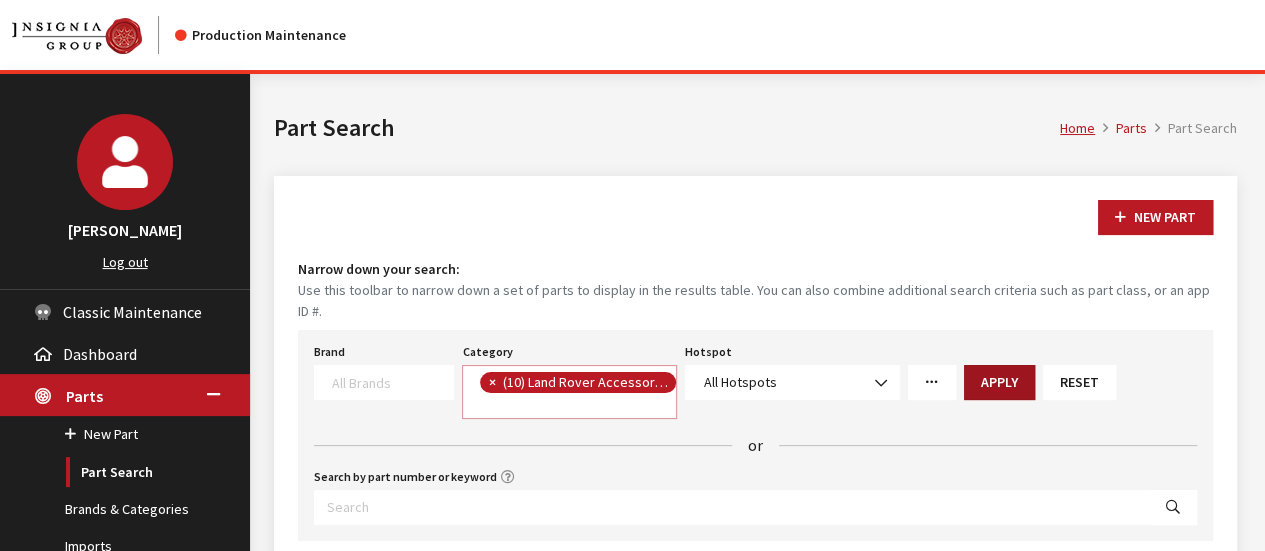click on "Apply" at bounding box center (999, 382) 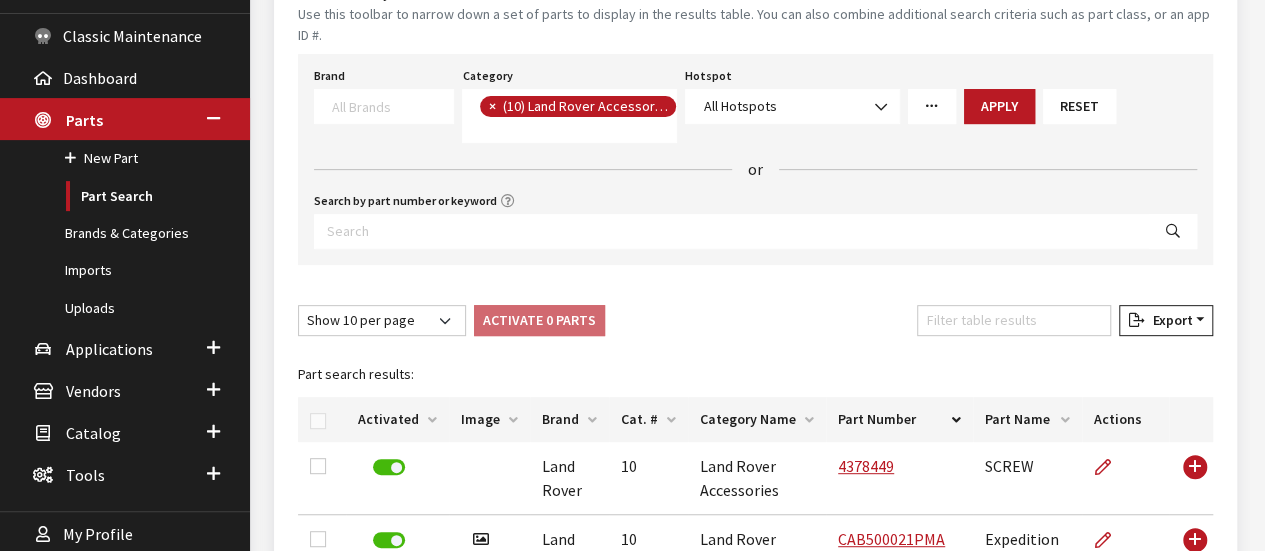 scroll, scrollTop: 400, scrollLeft: 0, axis: vertical 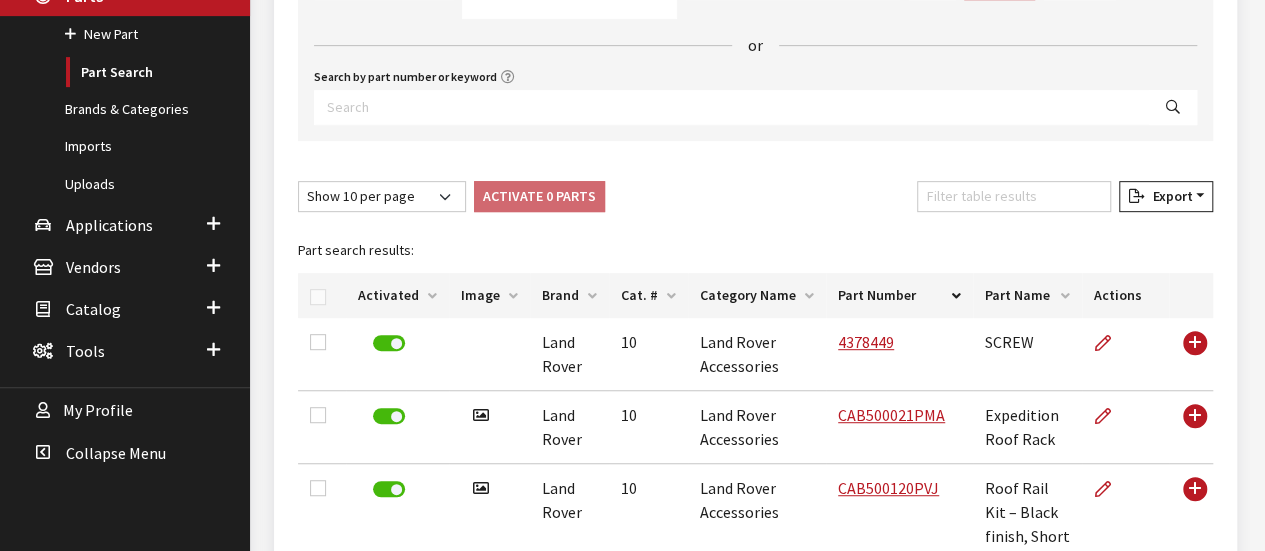 click on "Activated" at bounding box center (397, 295) 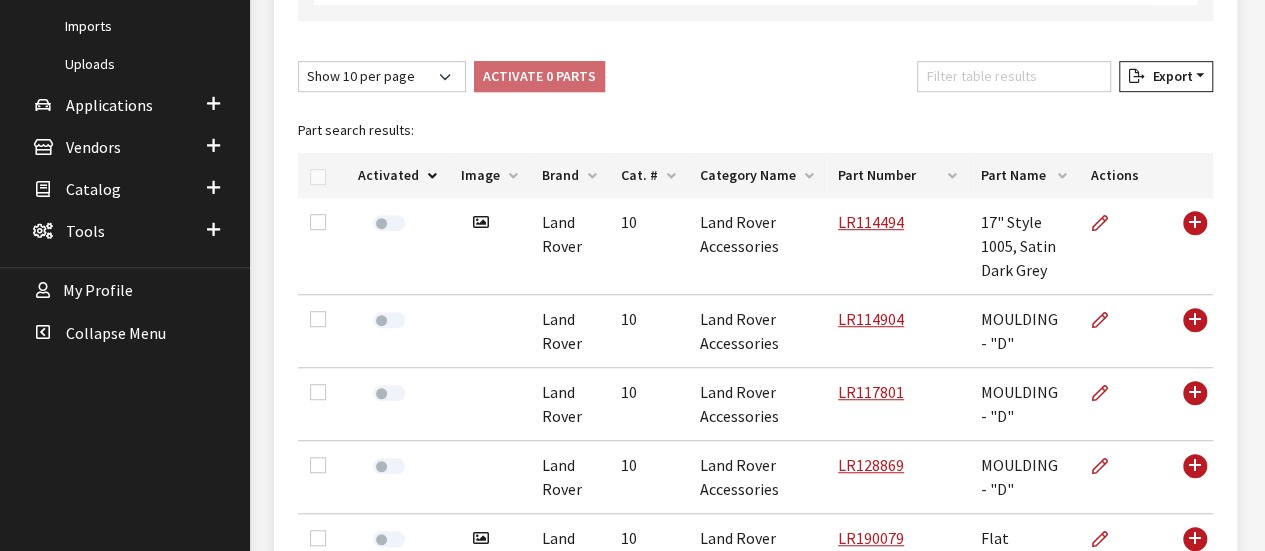 scroll, scrollTop: 400, scrollLeft: 0, axis: vertical 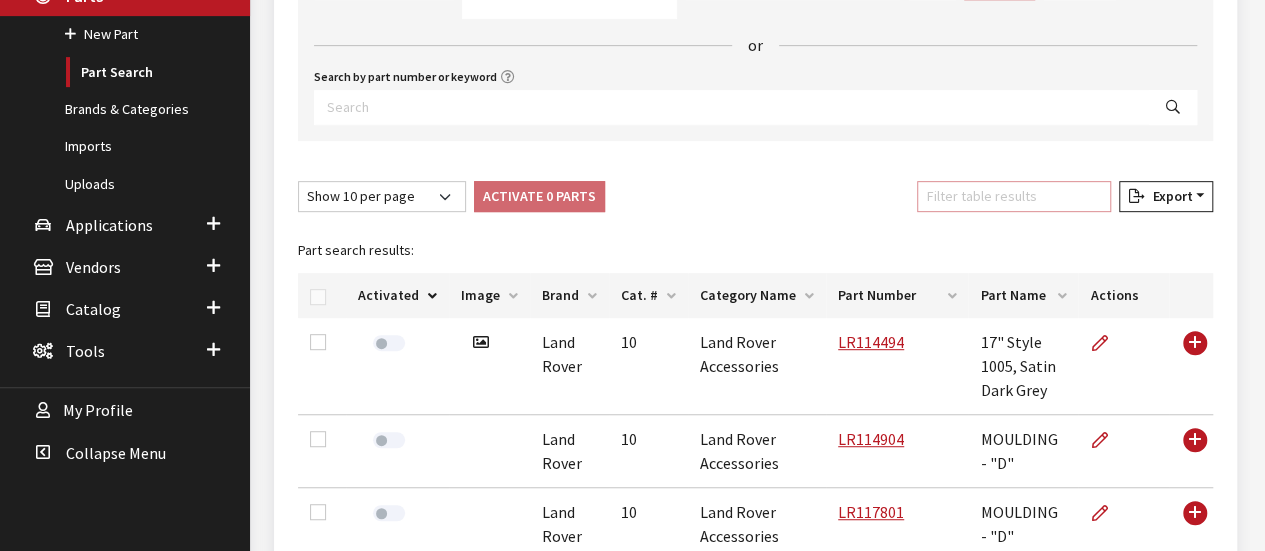 click on "Filter table results" at bounding box center [1014, 196] 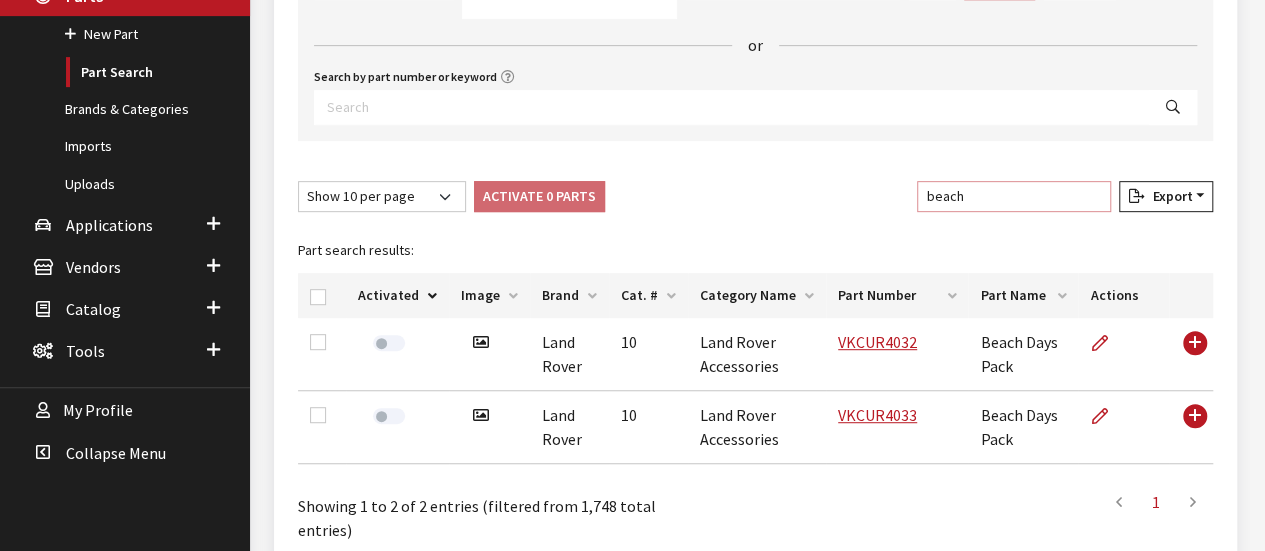 type on "beach" 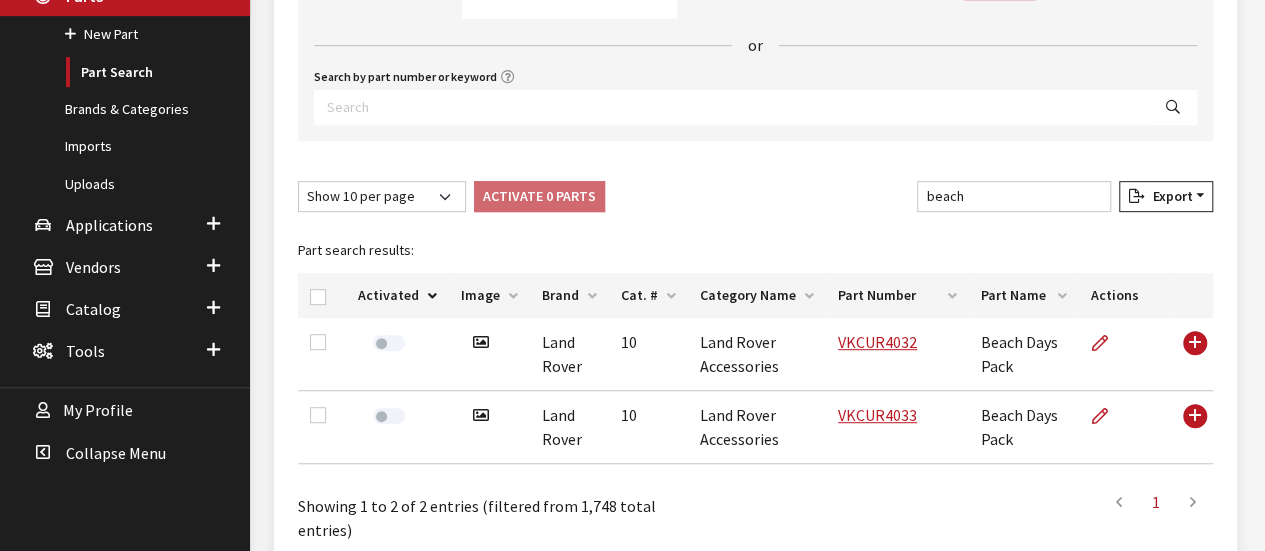 scroll, scrollTop: 200, scrollLeft: 0, axis: vertical 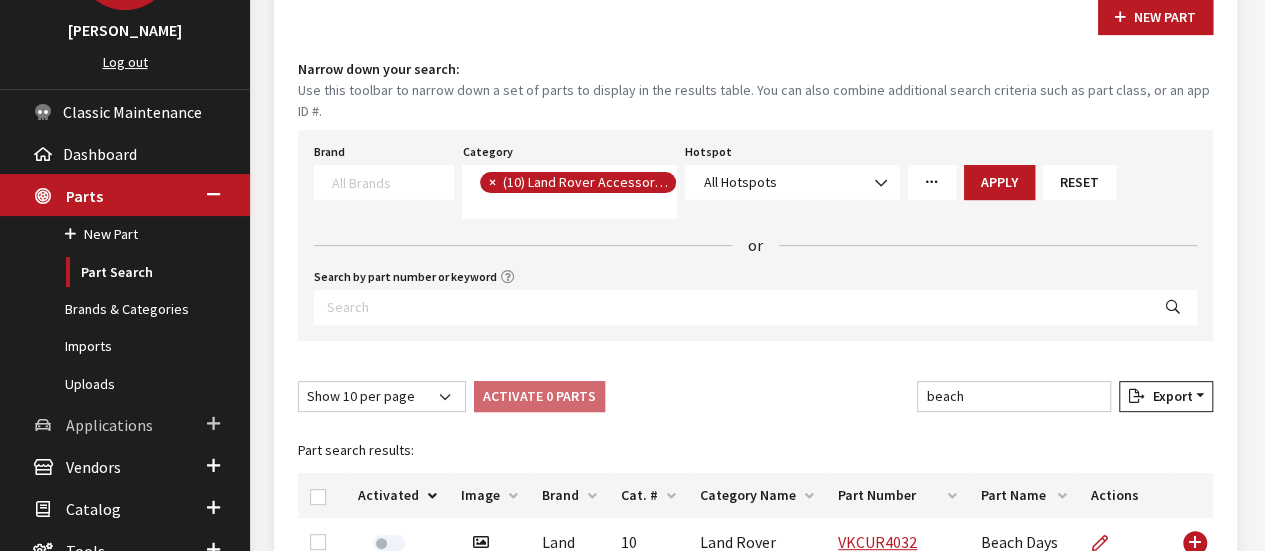click on "Applications" at bounding box center (109, 425) 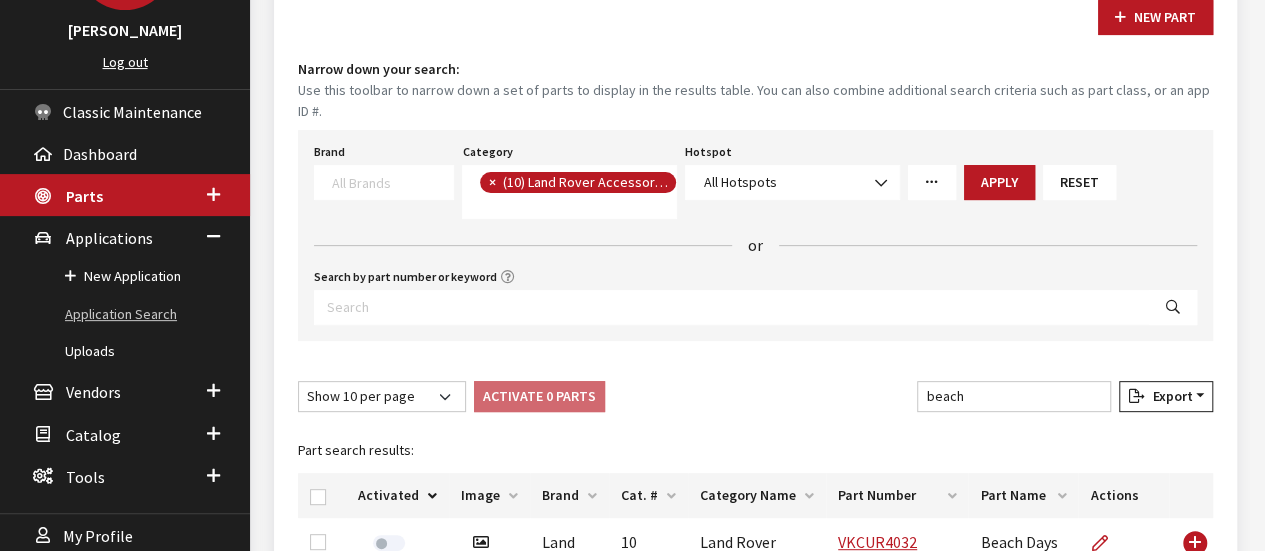 click on "Application Search" at bounding box center [125, 314] 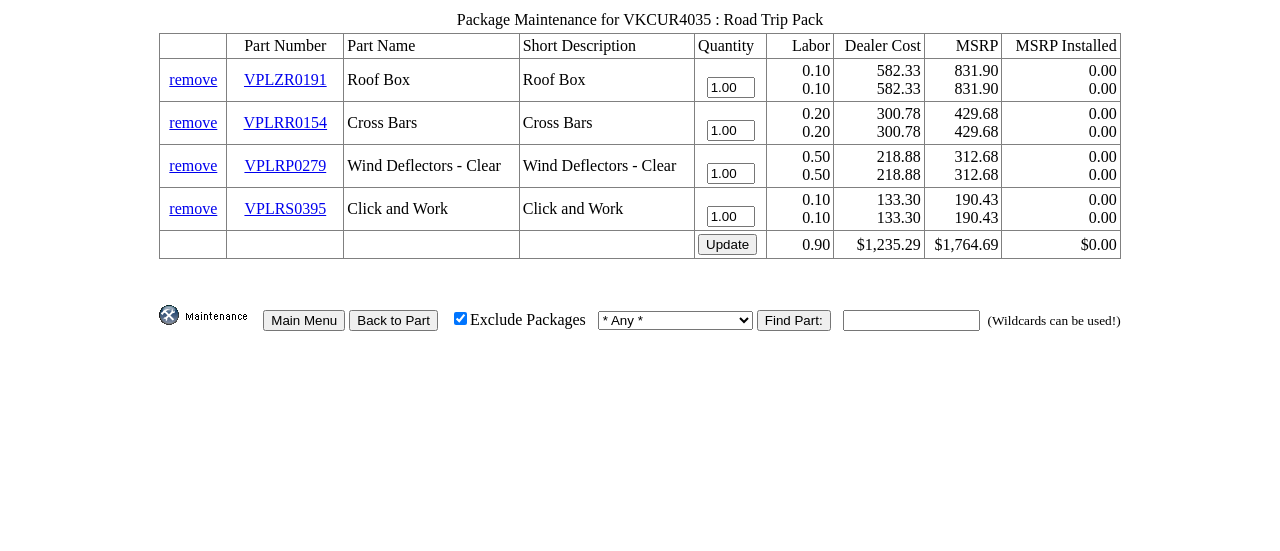 scroll, scrollTop: 0, scrollLeft: 0, axis: both 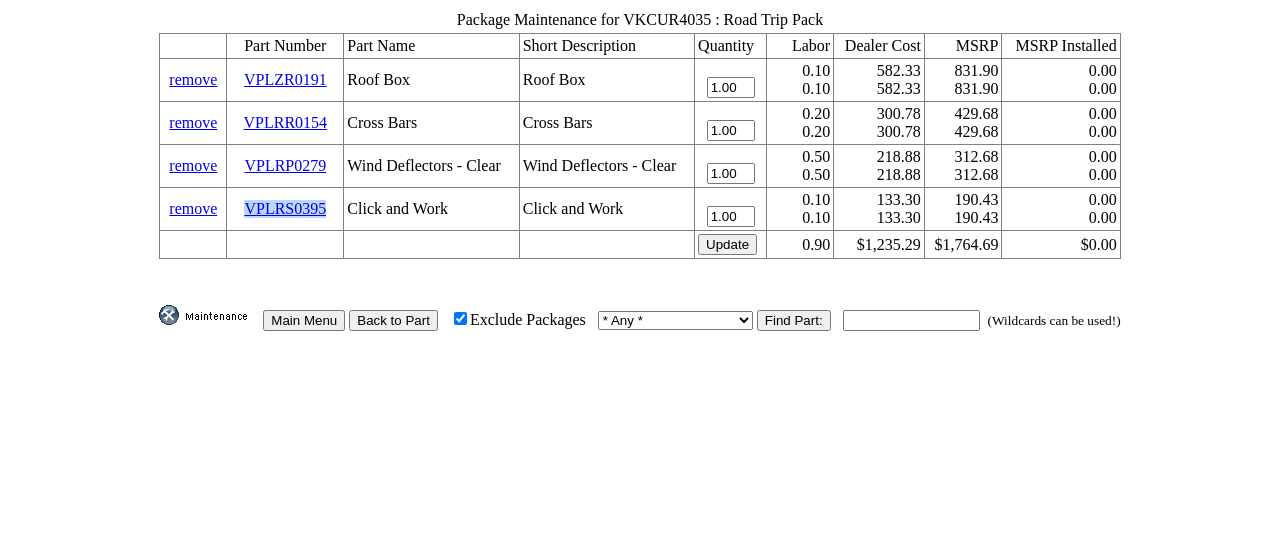 click on "Back to Part" at bounding box center (393, 320) 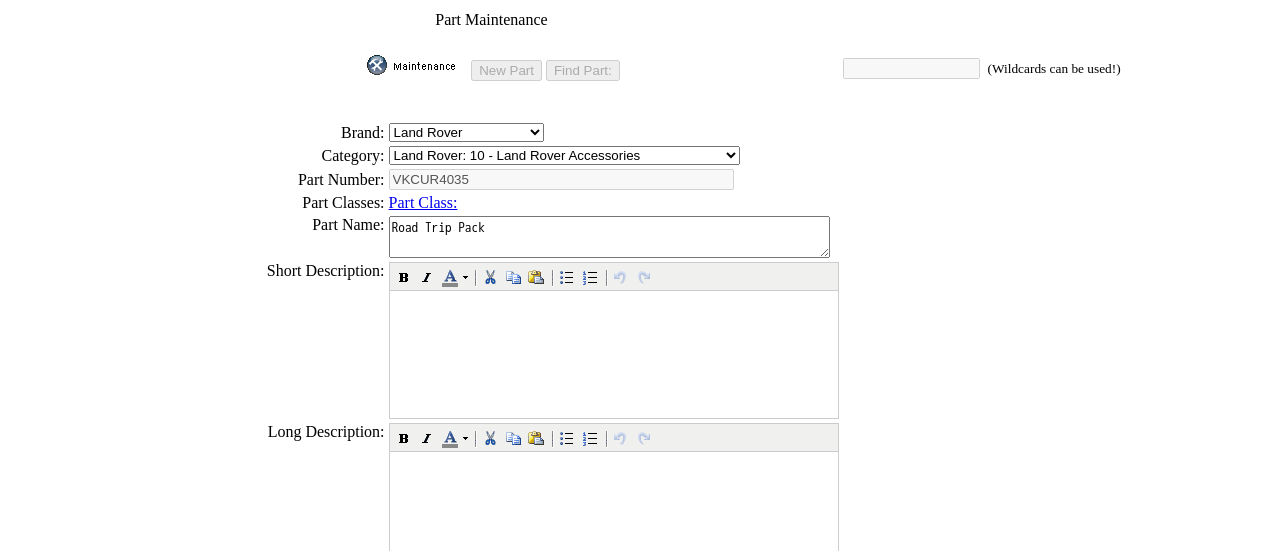 scroll, scrollTop: 0, scrollLeft: 0, axis: both 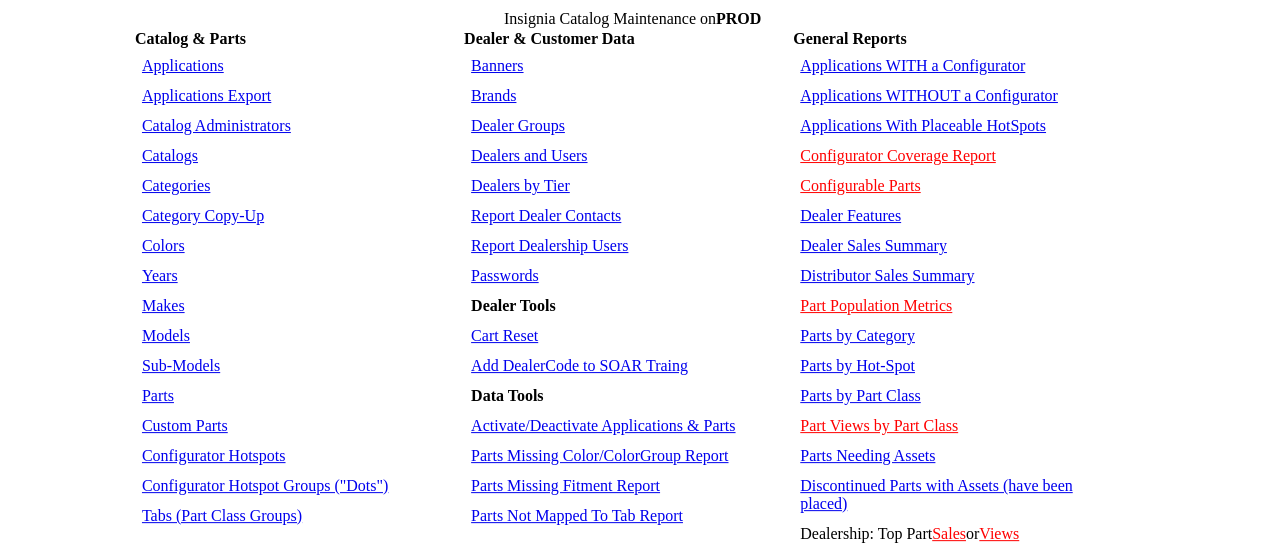 click on "Activate/Deactivate Applications & Parts" at bounding box center [627, 426] 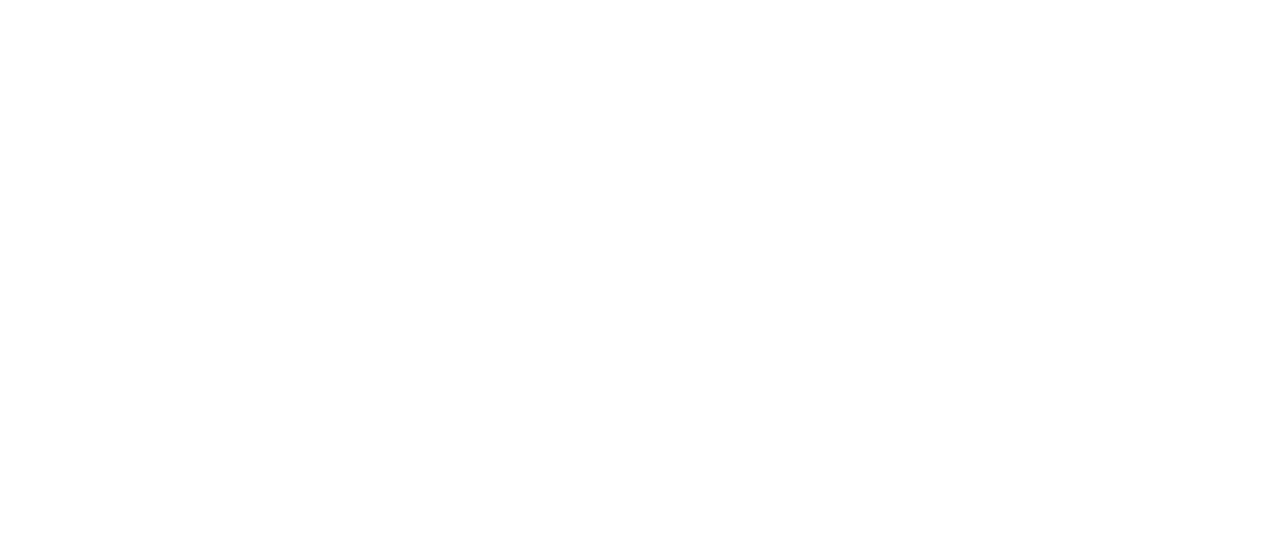 scroll, scrollTop: 0, scrollLeft: 0, axis: both 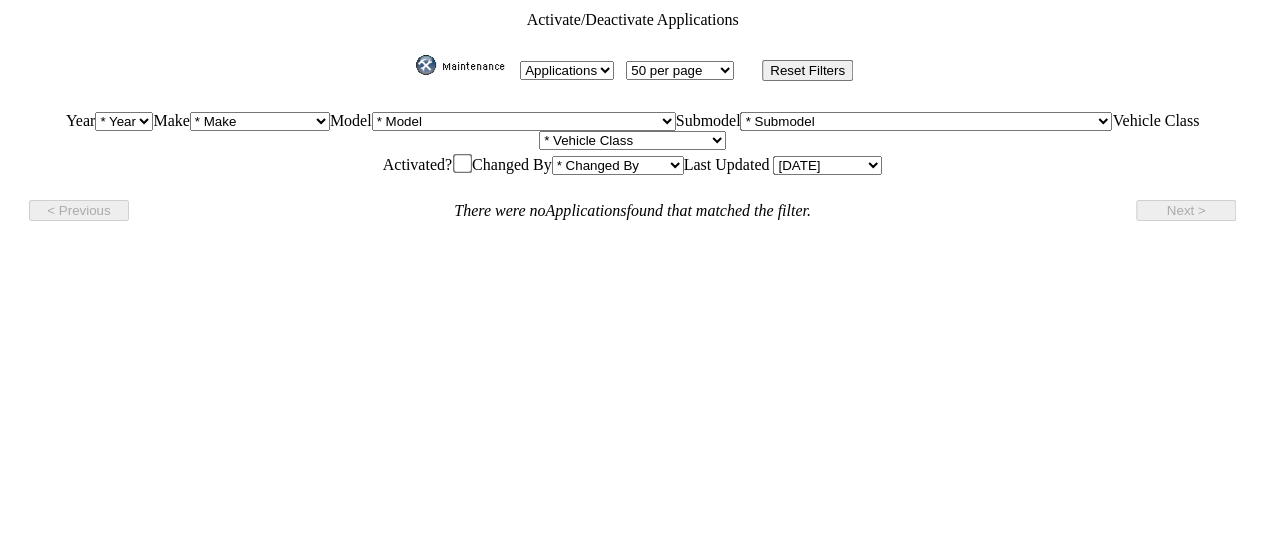 click on "Applications
Parts" at bounding box center [567, 70] 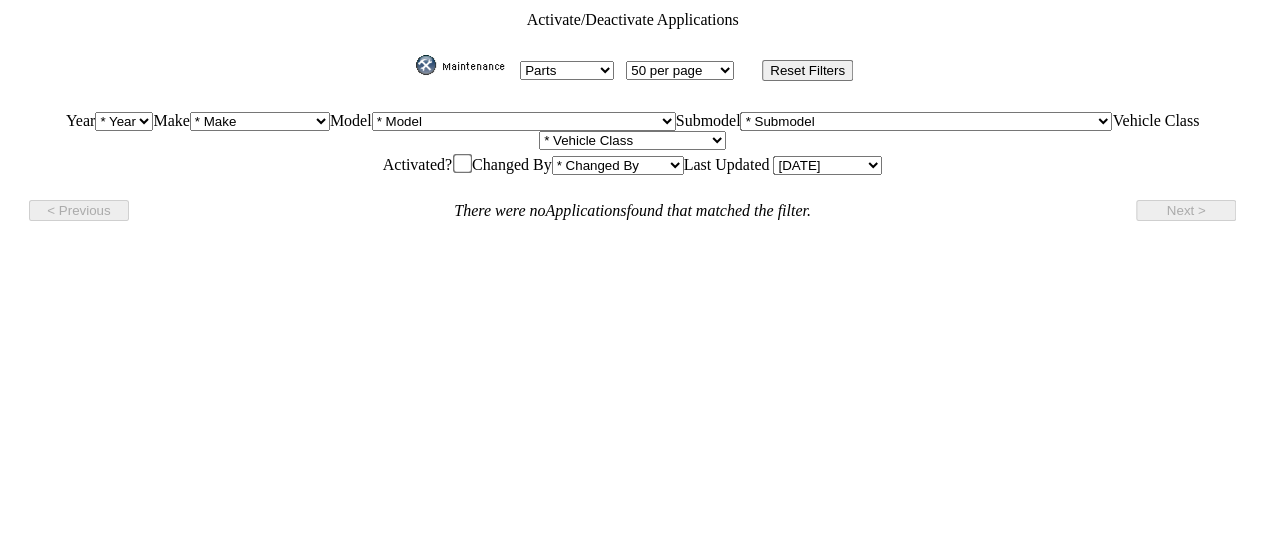 click on "Applications
Parts" at bounding box center (567, 70) 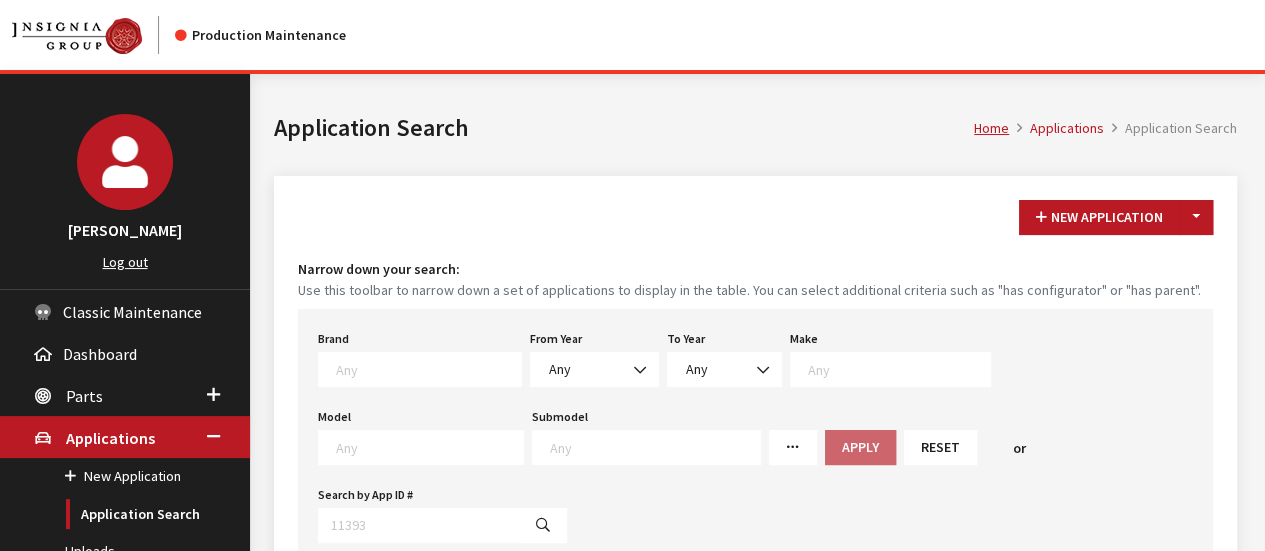 scroll, scrollTop: 200, scrollLeft: 0, axis: vertical 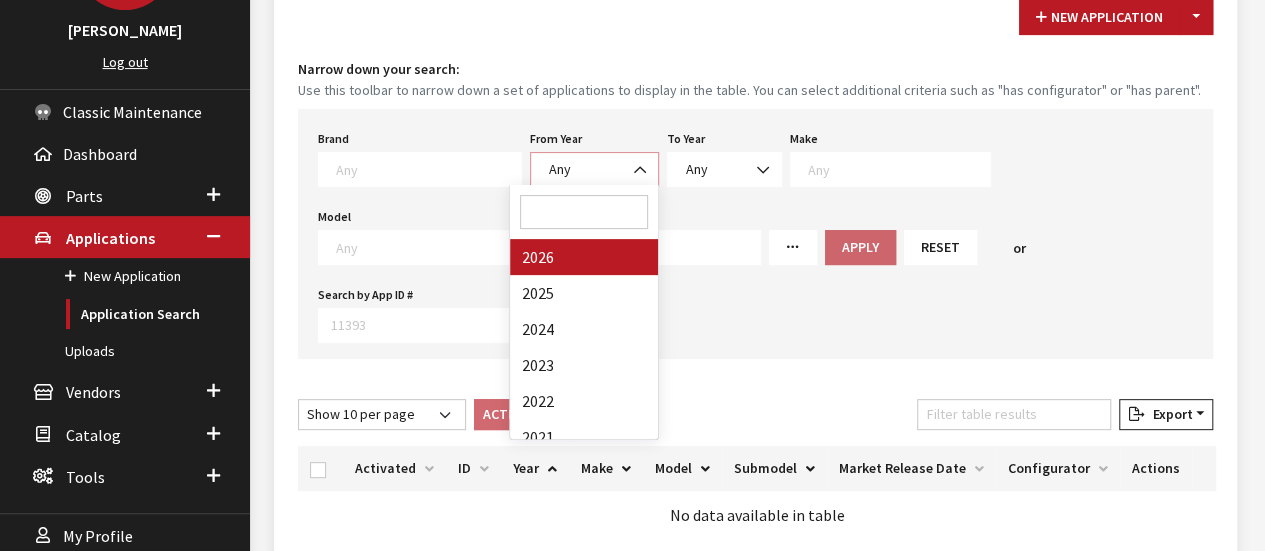 click on "Any" at bounding box center (594, 169) 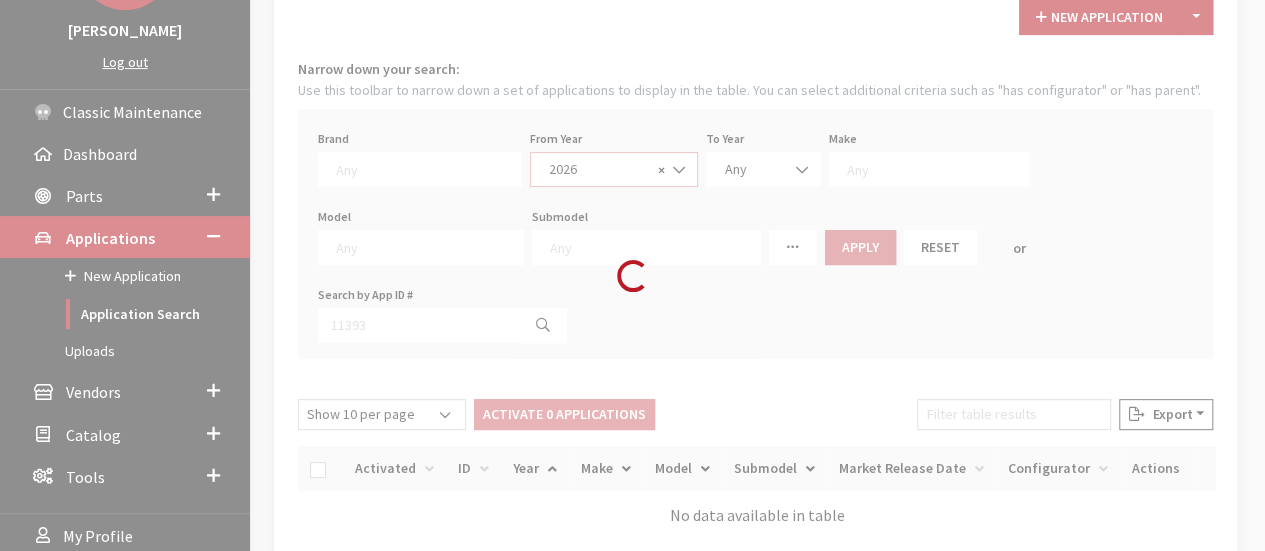 select on "2026" 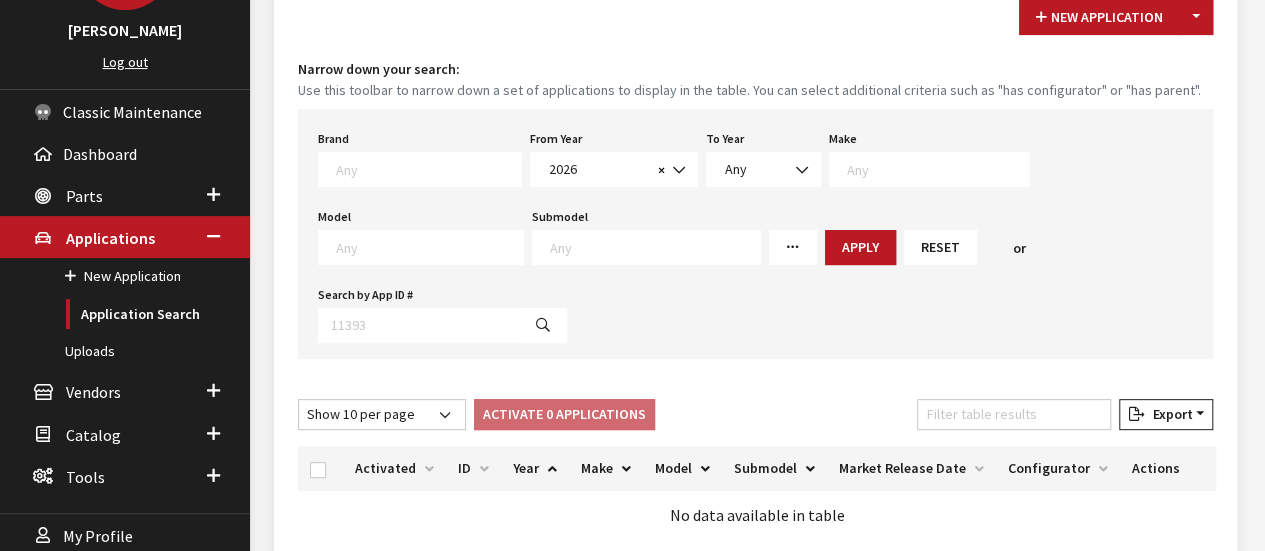 click at bounding box center [938, 169] 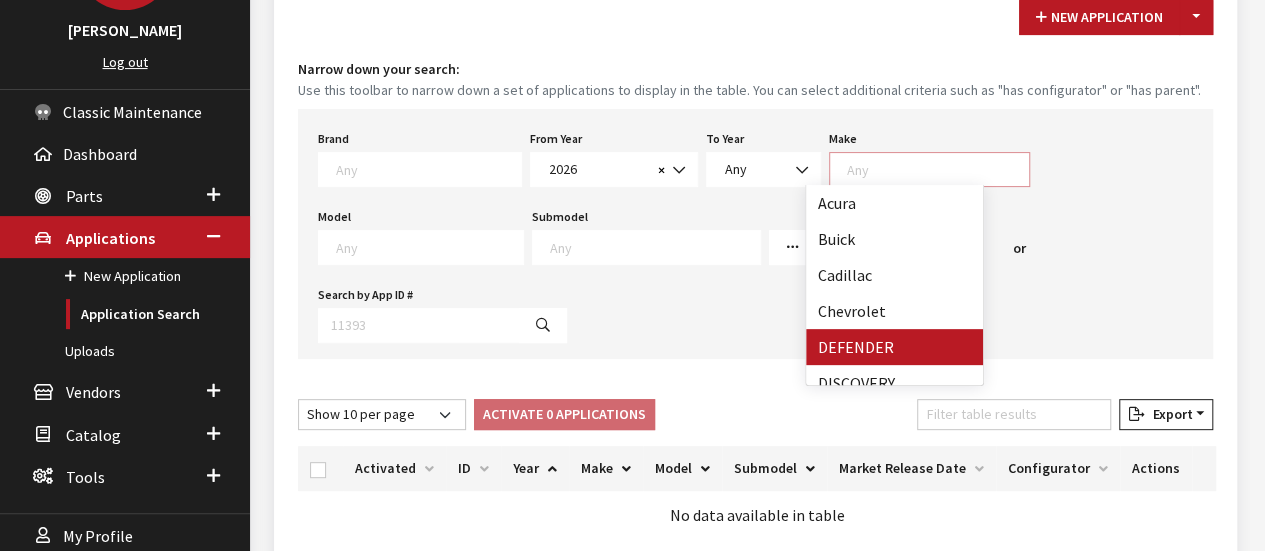 select on "64" 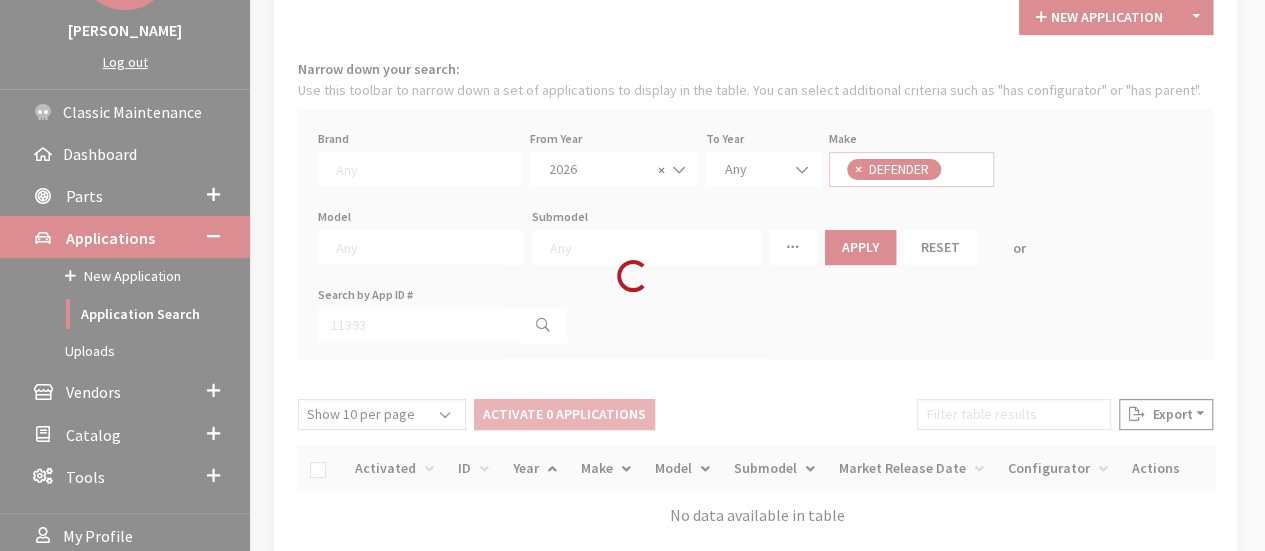 scroll, scrollTop: 1, scrollLeft: 0, axis: vertical 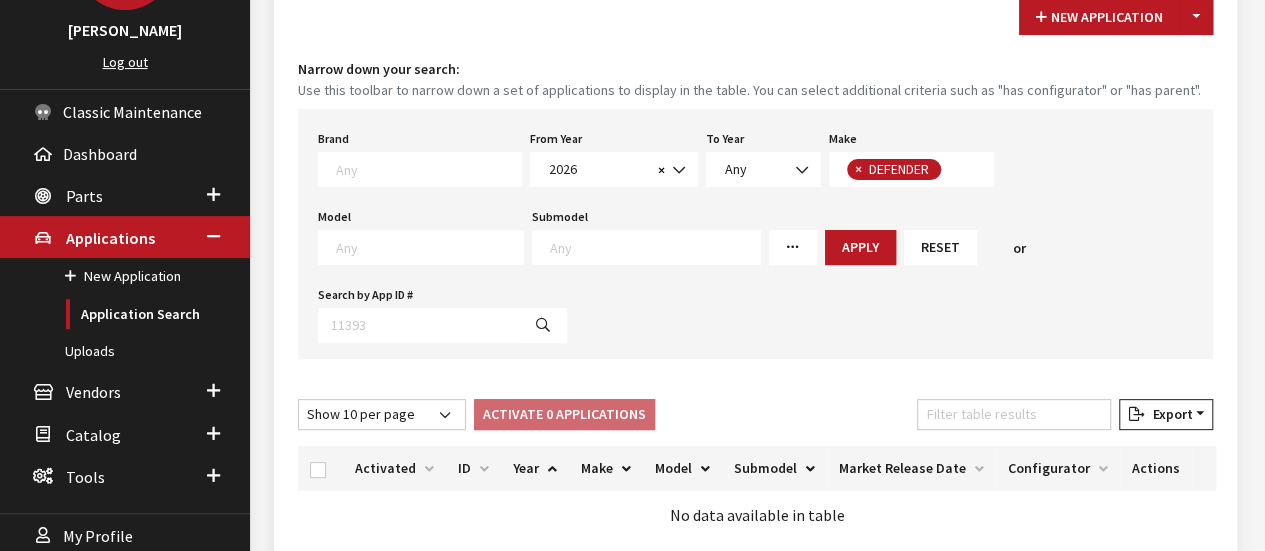 click at bounding box center [421, 247] 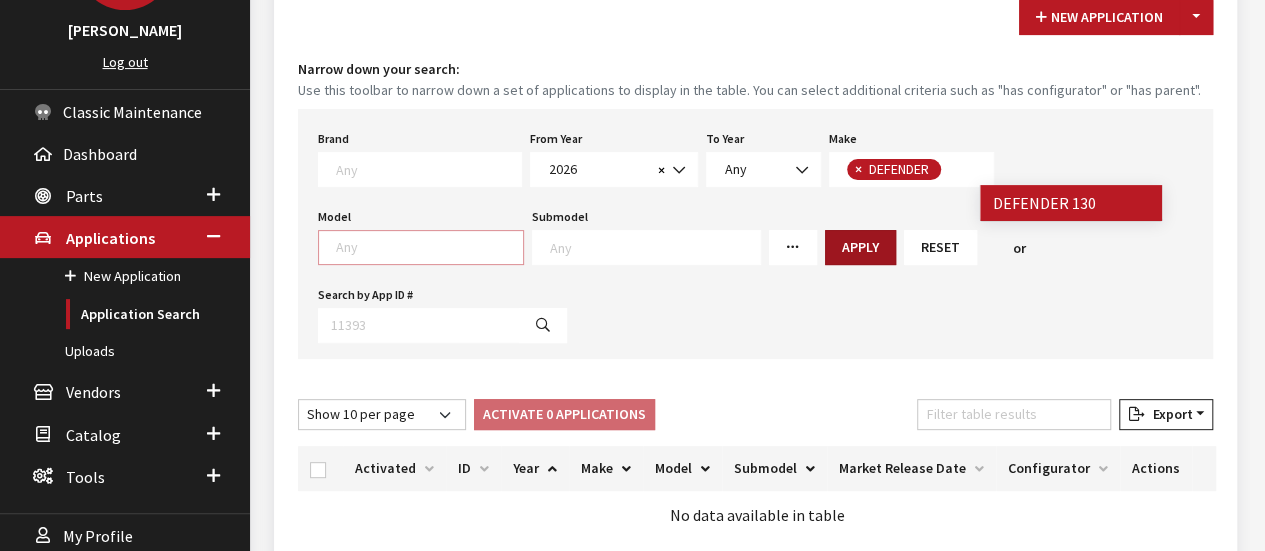 click on "Apply" at bounding box center [860, 247] 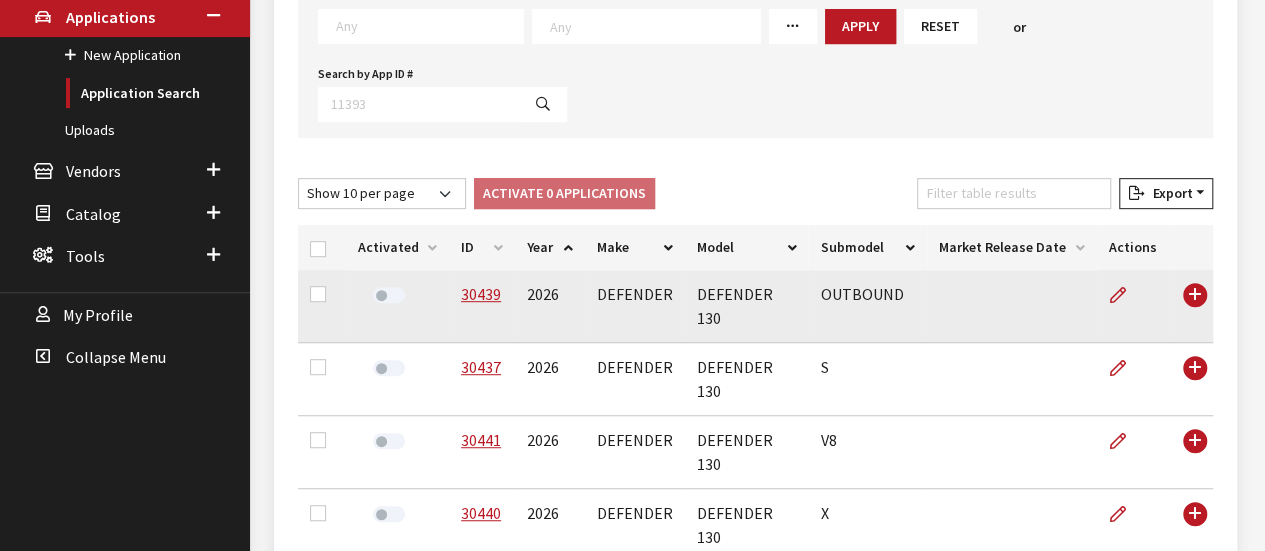 scroll, scrollTop: 498, scrollLeft: 0, axis: vertical 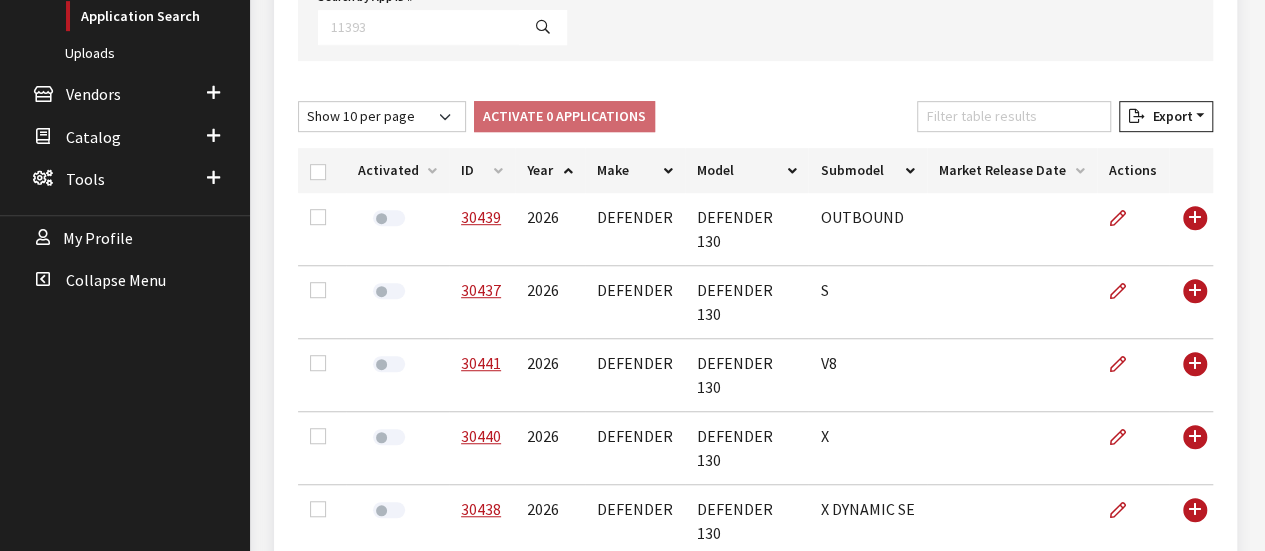click on "ID" at bounding box center (482, 170) 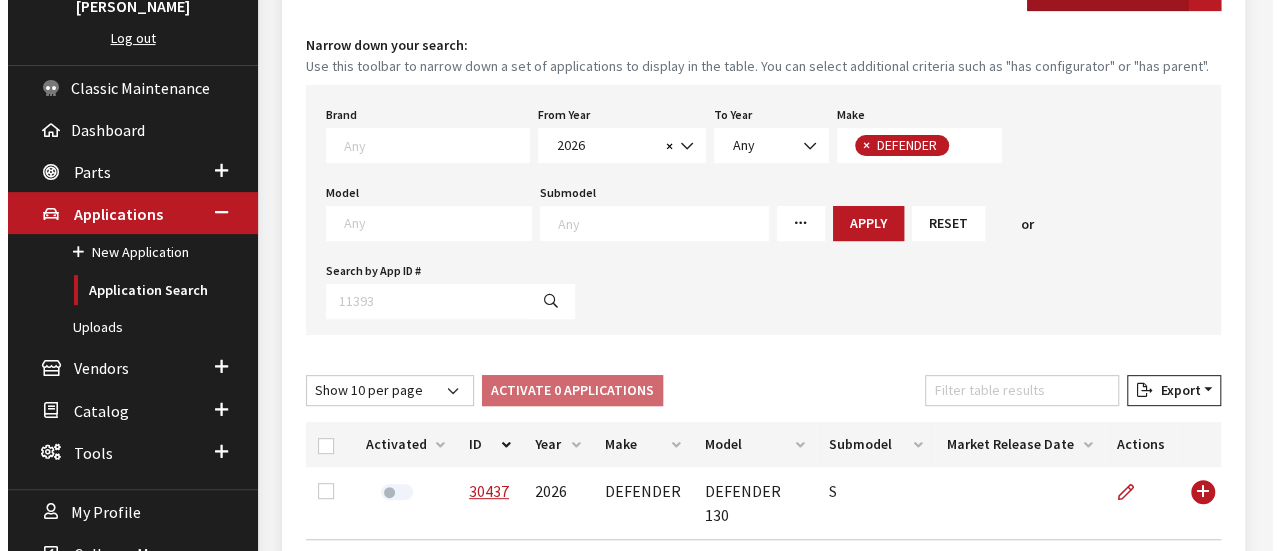 scroll, scrollTop: 98, scrollLeft: 0, axis: vertical 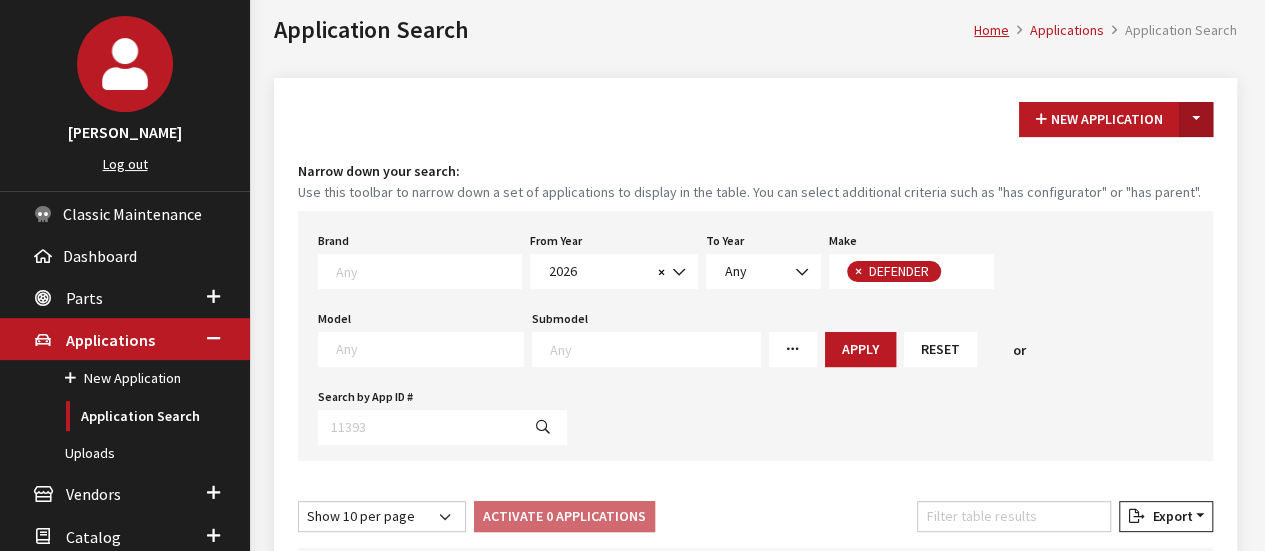 click on "Toggle Dropdown" at bounding box center (1196, 119) 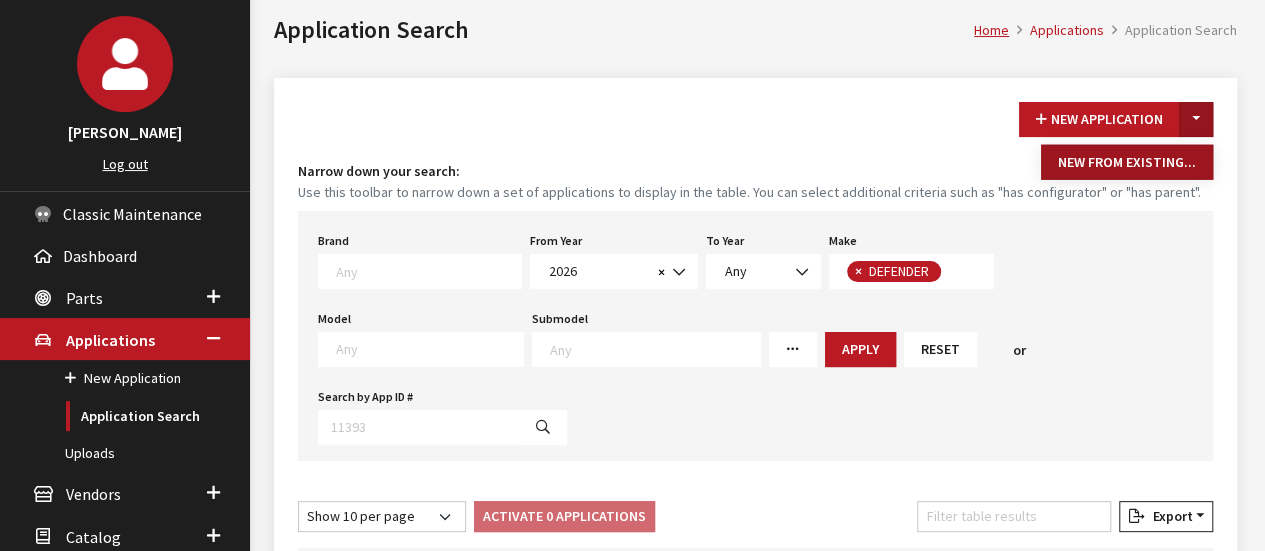 click on "New From Existing..." at bounding box center [1127, 162] 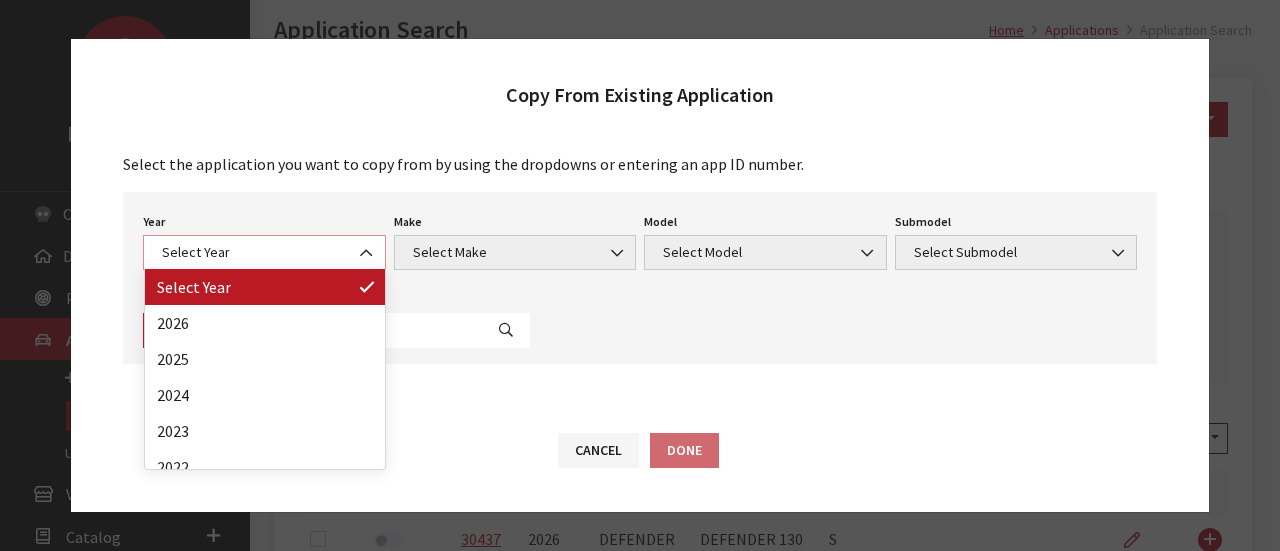 drag, startPoint x: 237, startPoint y: 249, endPoint x: 230, endPoint y: 257, distance: 10.630146 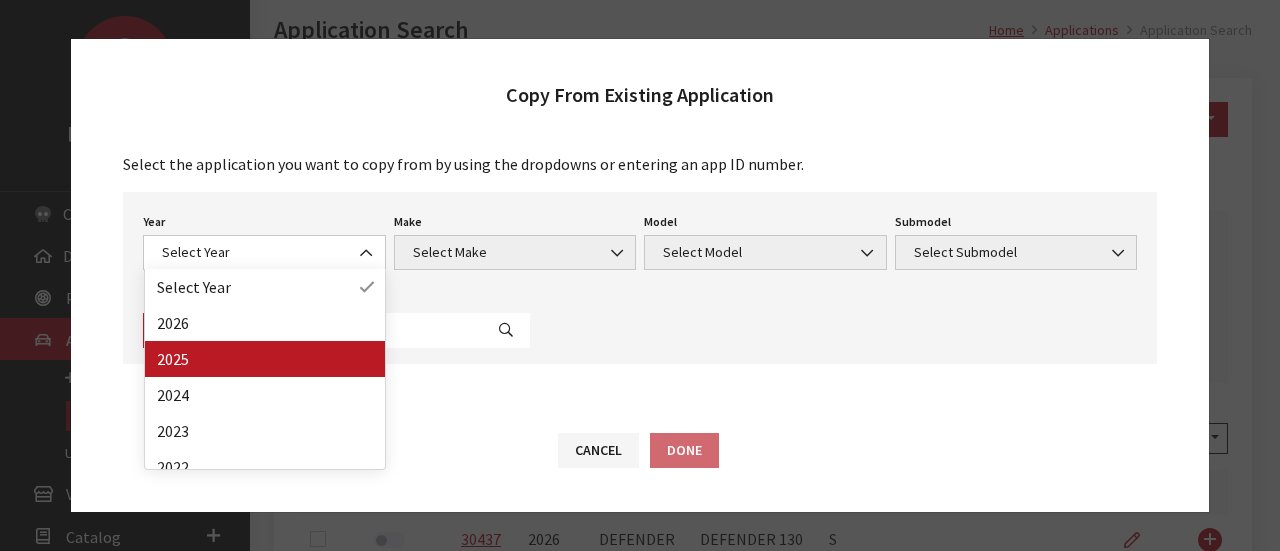 drag, startPoint x: 184, startPoint y: 357, endPoint x: 355, endPoint y: 351, distance: 171.10522 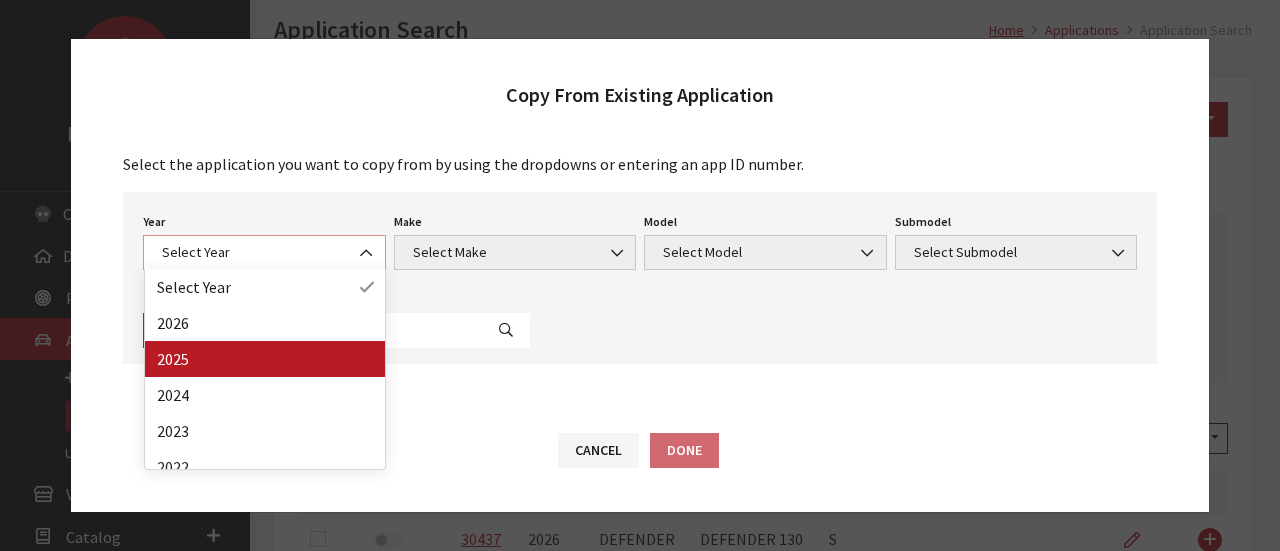 select on "43" 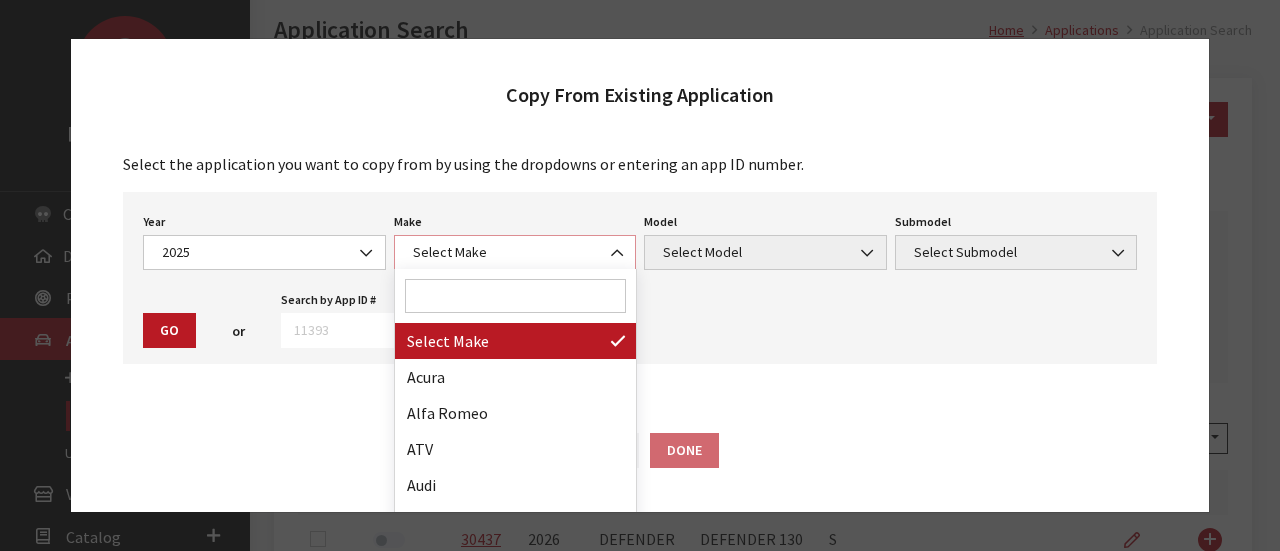 click on "Select Make" at bounding box center [515, 252] 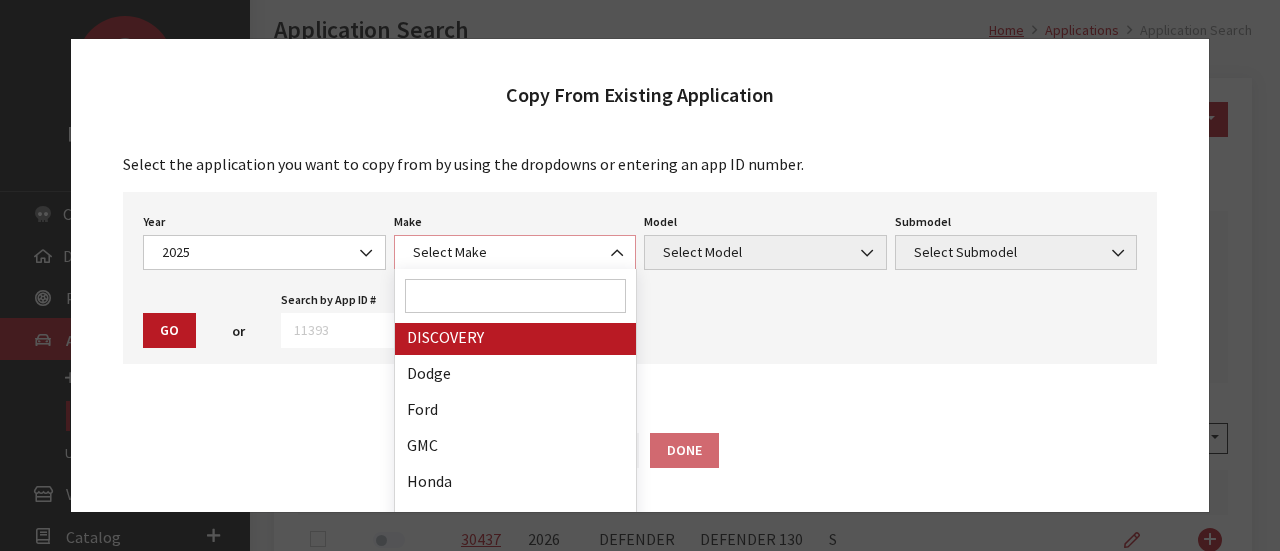scroll, scrollTop: 300, scrollLeft: 0, axis: vertical 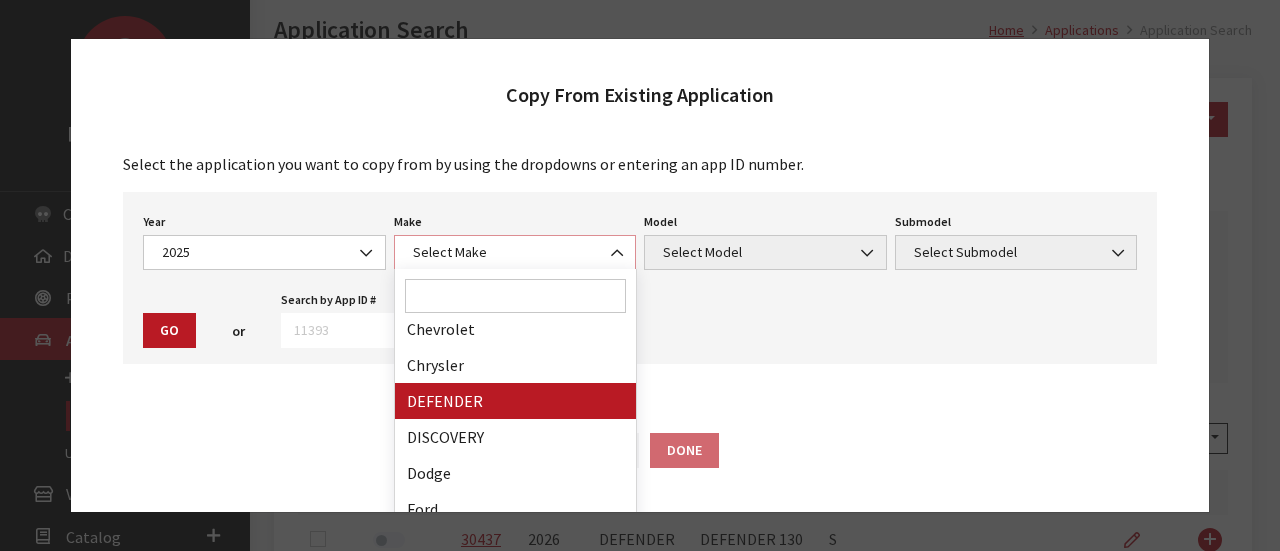 select on "64" 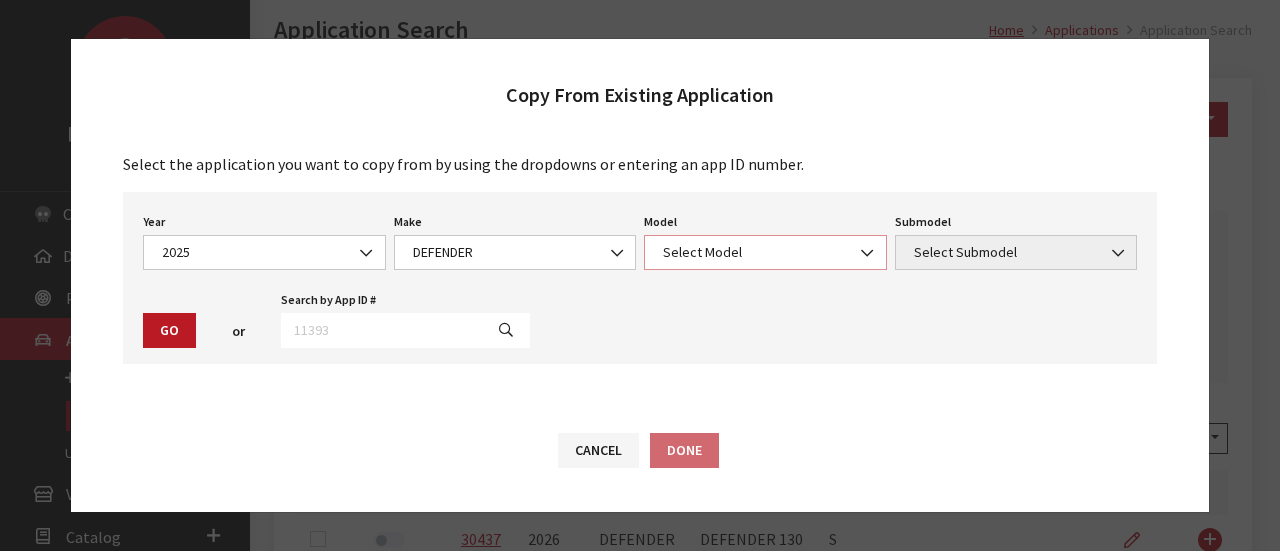 drag, startPoint x: 674, startPoint y: 251, endPoint x: 666, endPoint y: 258, distance: 10.630146 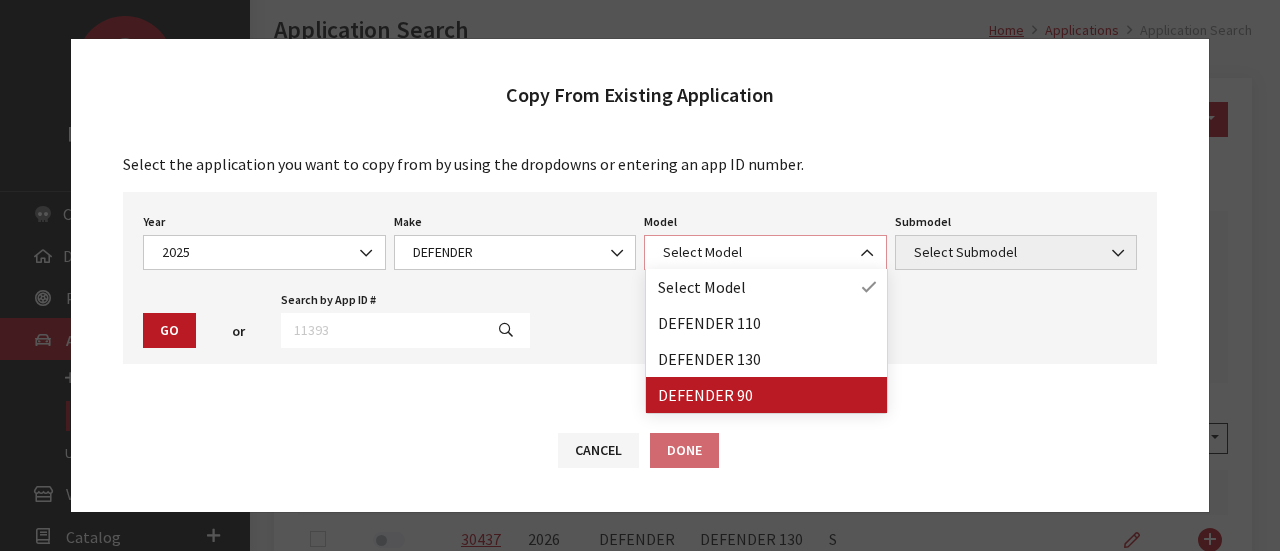 select on "1341" 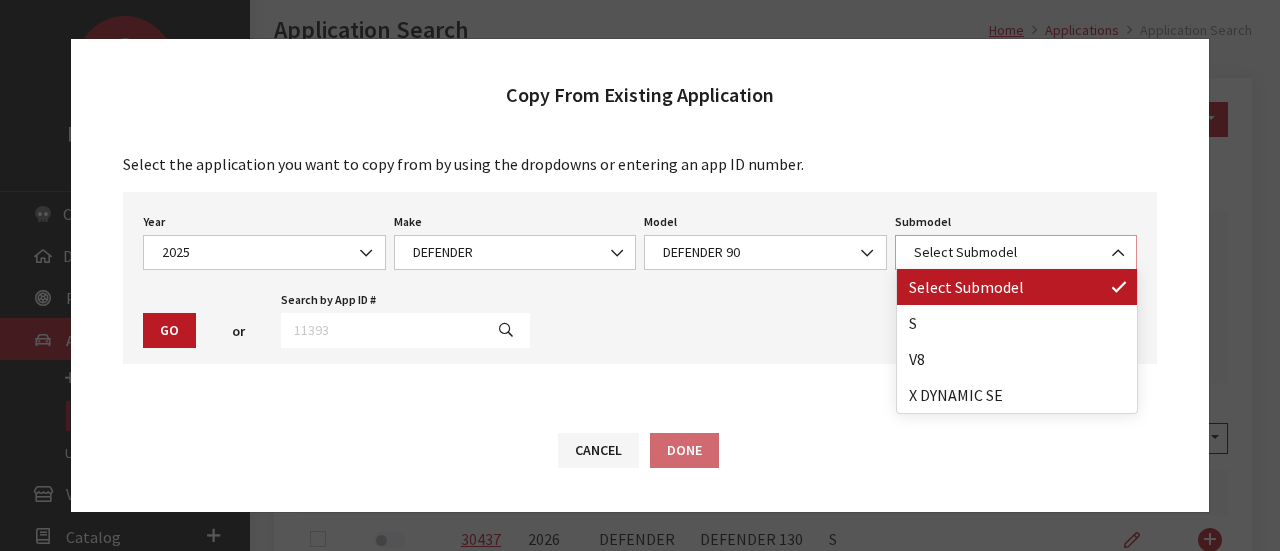click on "Select Submodel" at bounding box center [1016, 252] 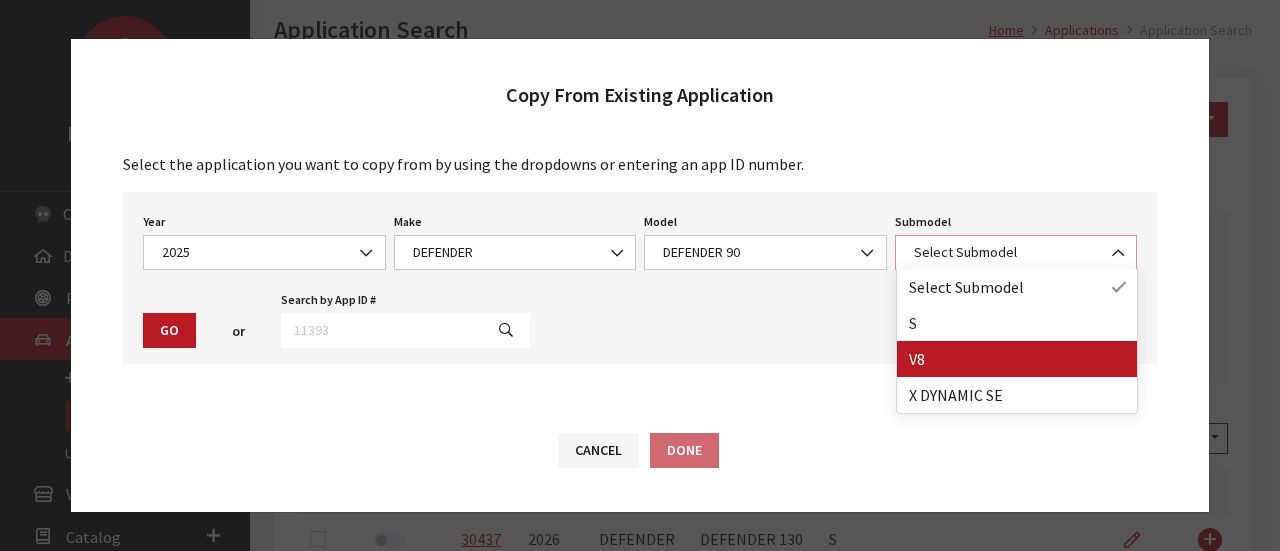 select on "158" 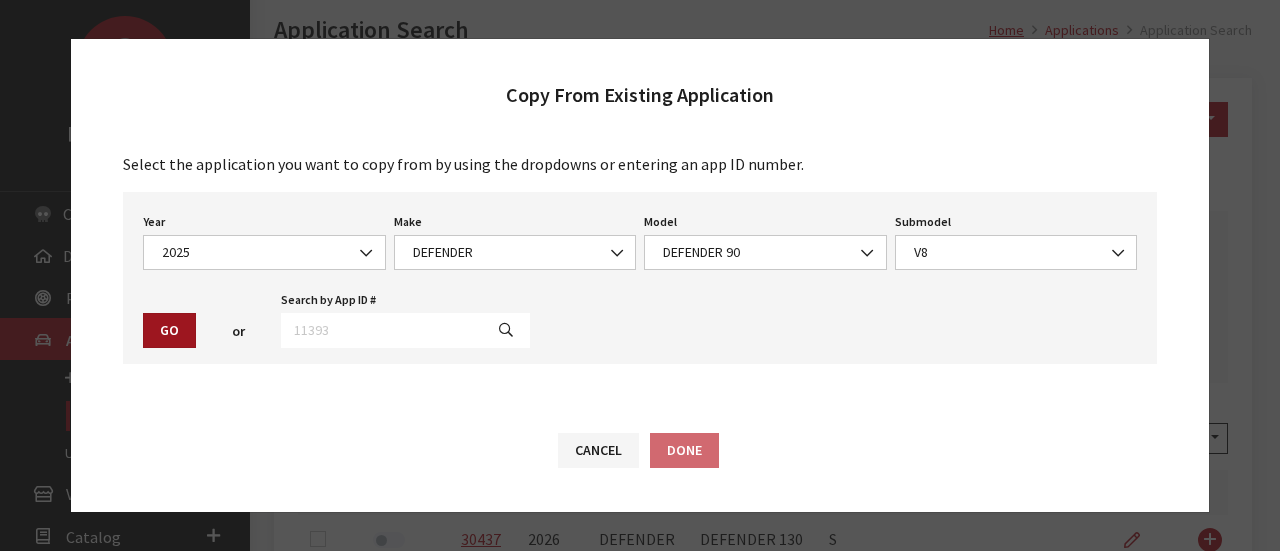 click on "Go" at bounding box center [169, 330] 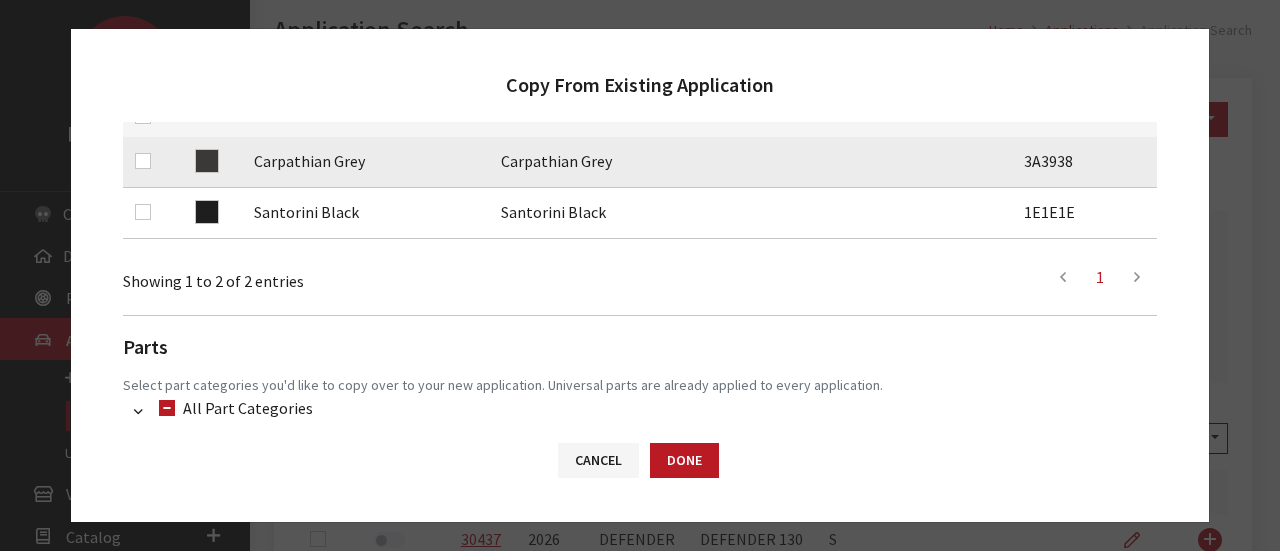 scroll, scrollTop: 300, scrollLeft: 0, axis: vertical 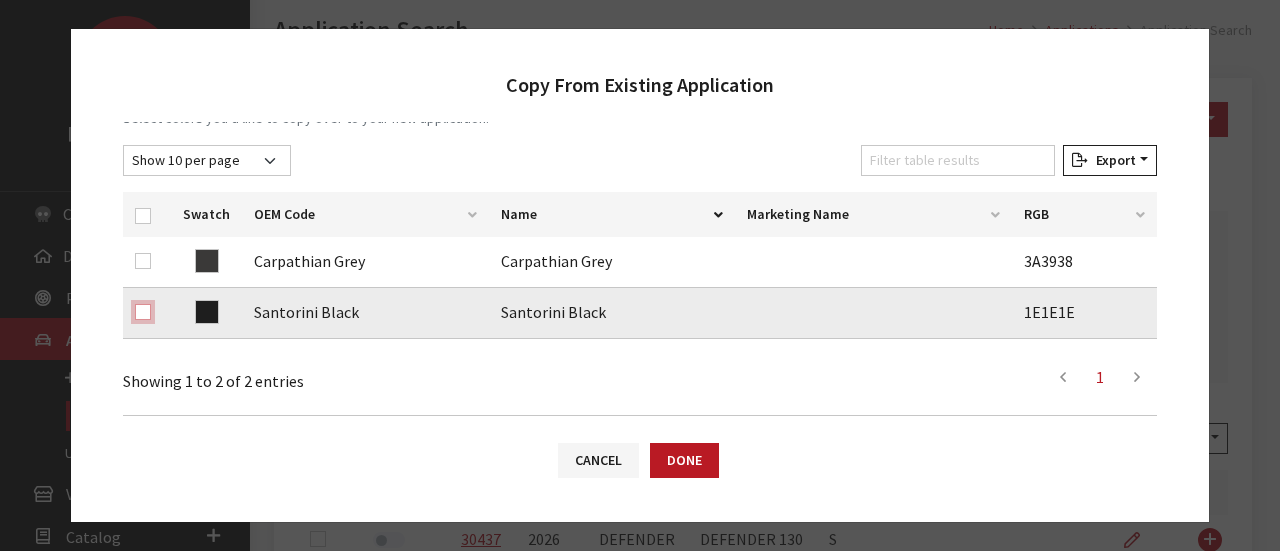 click at bounding box center (143, 312) 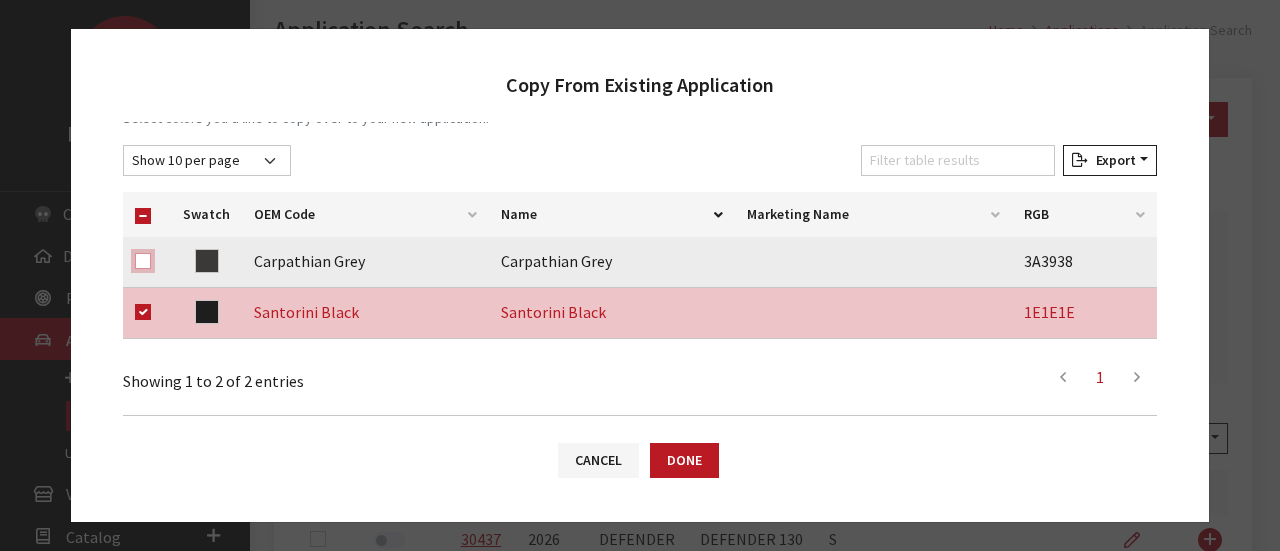 click at bounding box center (143, 261) 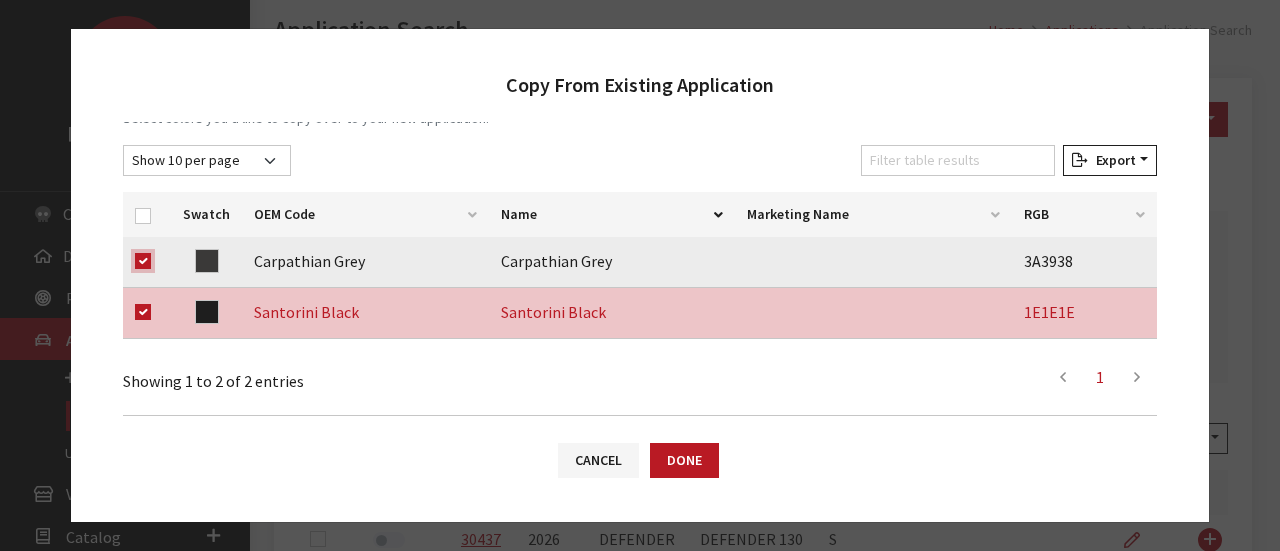 checkbox on "true" 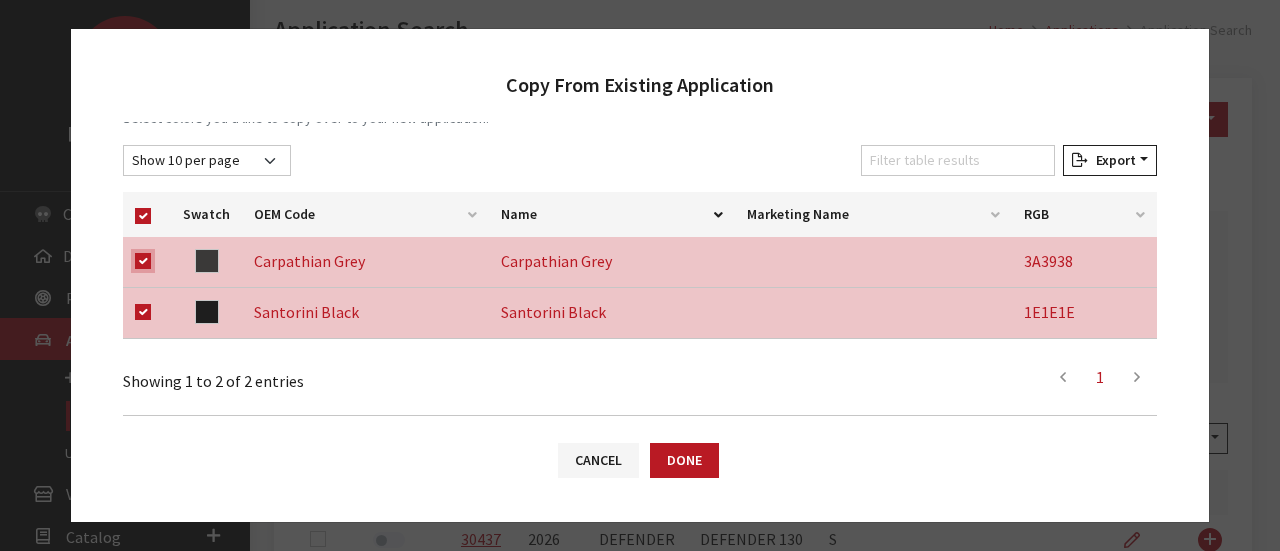 scroll, scrollTop: 568, scrollLeft: 0, axis: vertical 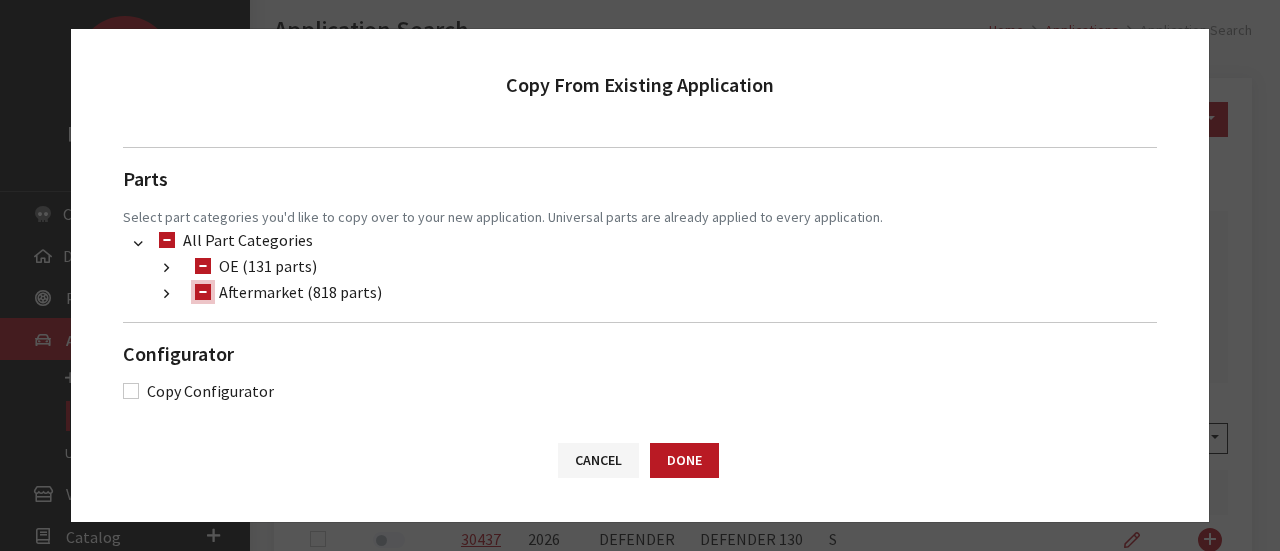 click on "Aftermarket (818 parts)" at bounding box center (203, 292) 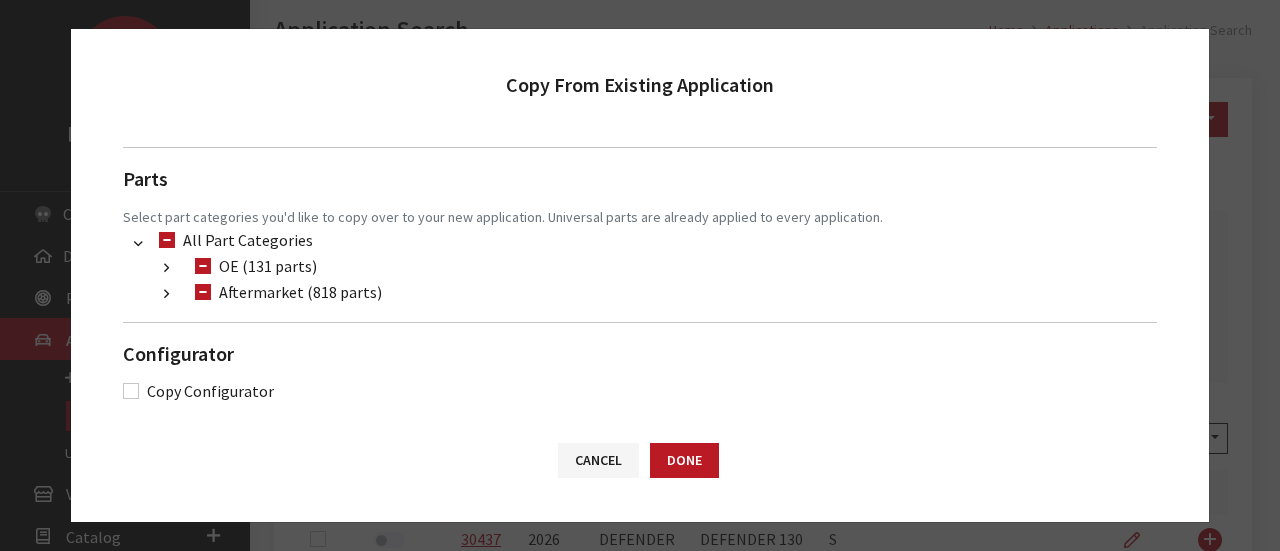 drag, startPoint x: 160, startPoint y: 293, endPoint x: 170, endPoint y: 295, distance: 10.198039 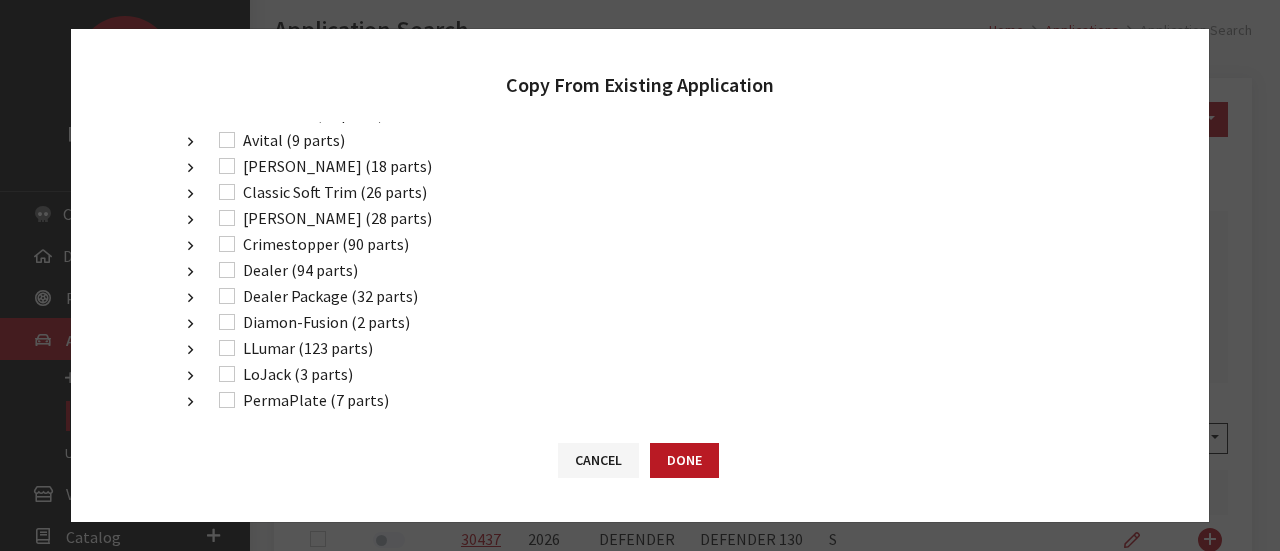 scroll, scrollTop: 868, scrollLeft: 0, axis: vertical 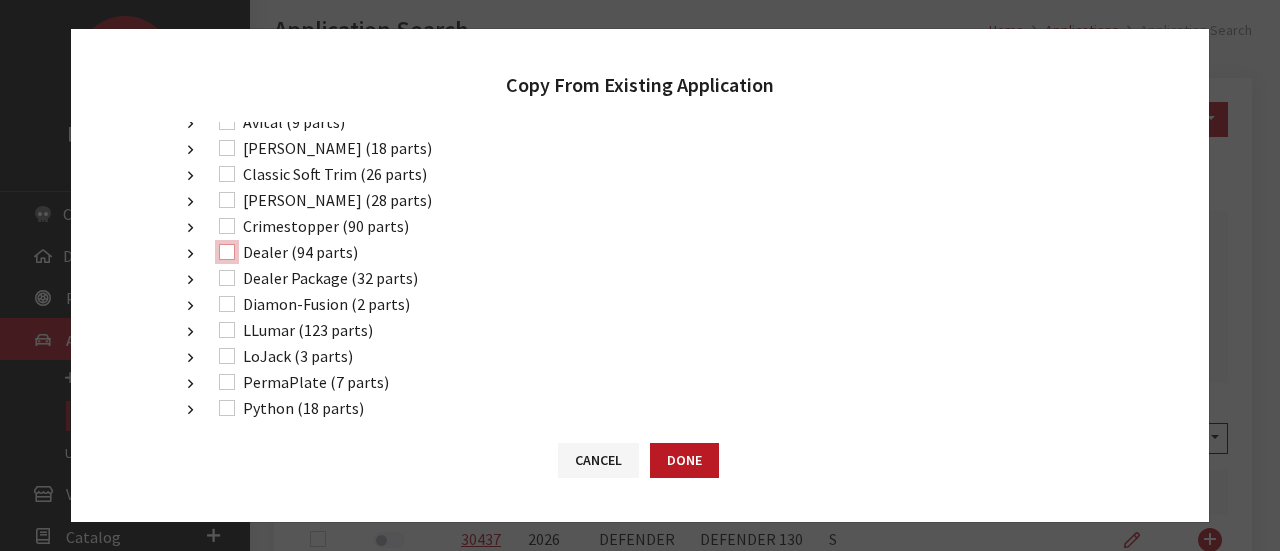 click on "Dealer (94 parts)" at bounding box center [227, 252] 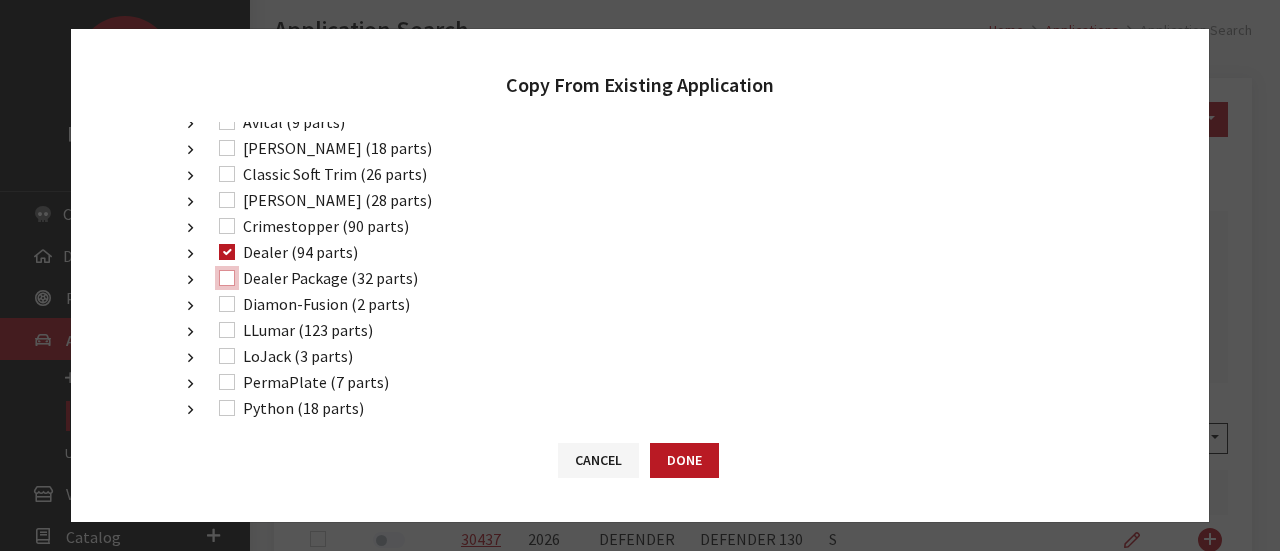 click on "Dealer Package (32 parts)" at bounding box center (227, 278) 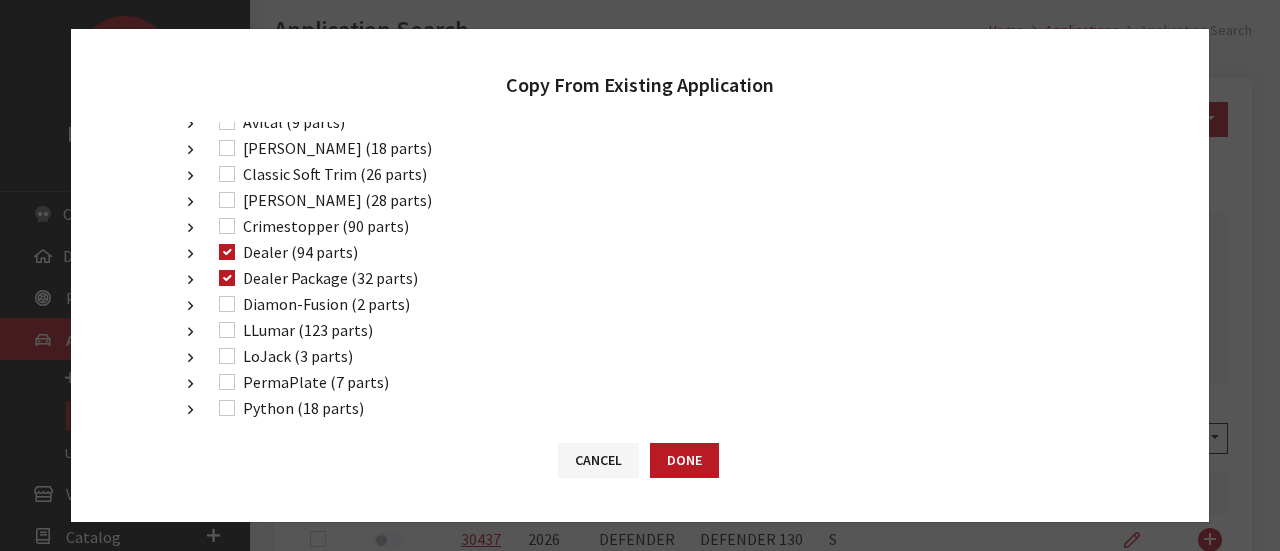 click on "LLumar (123 parts)" at bounding box center (293, 330) 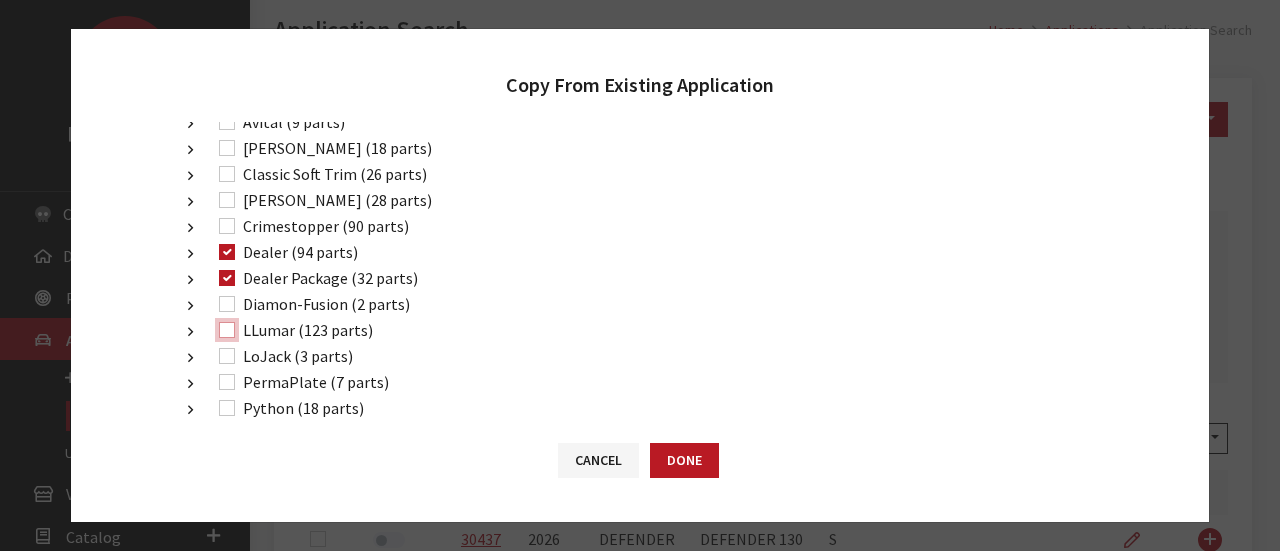 click on "LLumar (123 parts)" at bounding box center (227, 330) 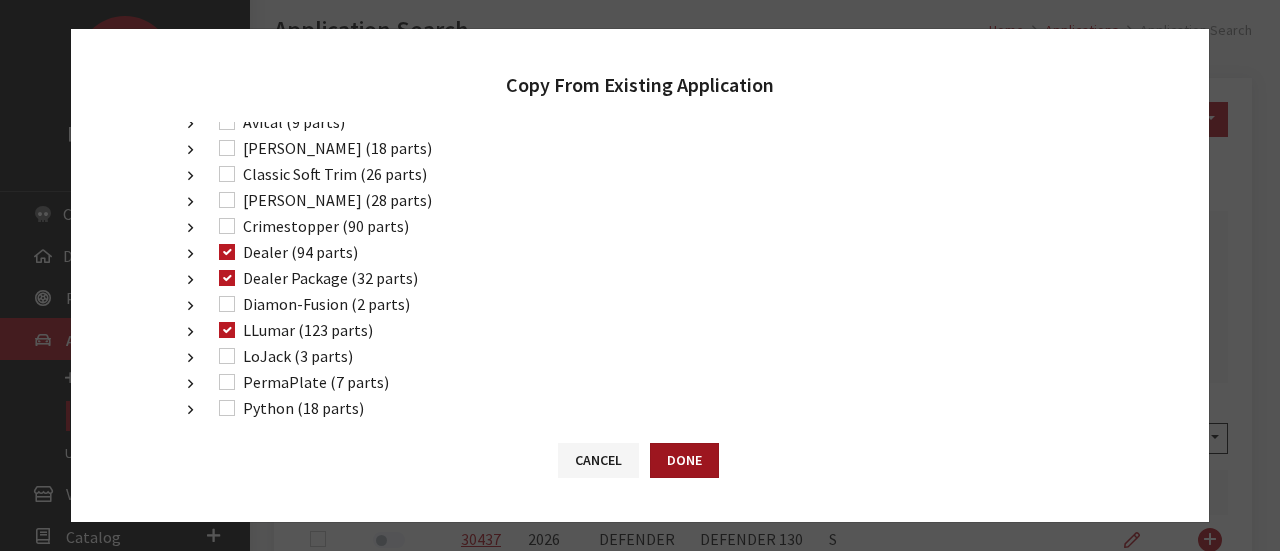 click on "Done" at bounding box center [684, 460] 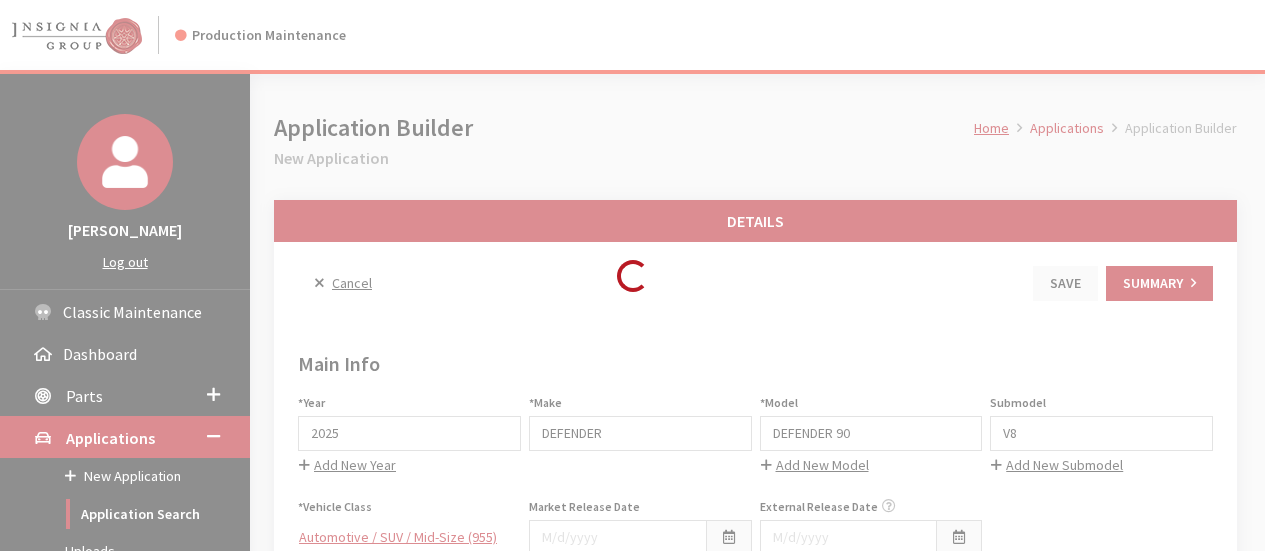 scroll, scrollTop: 0, scrollLeft: 0, axis: both 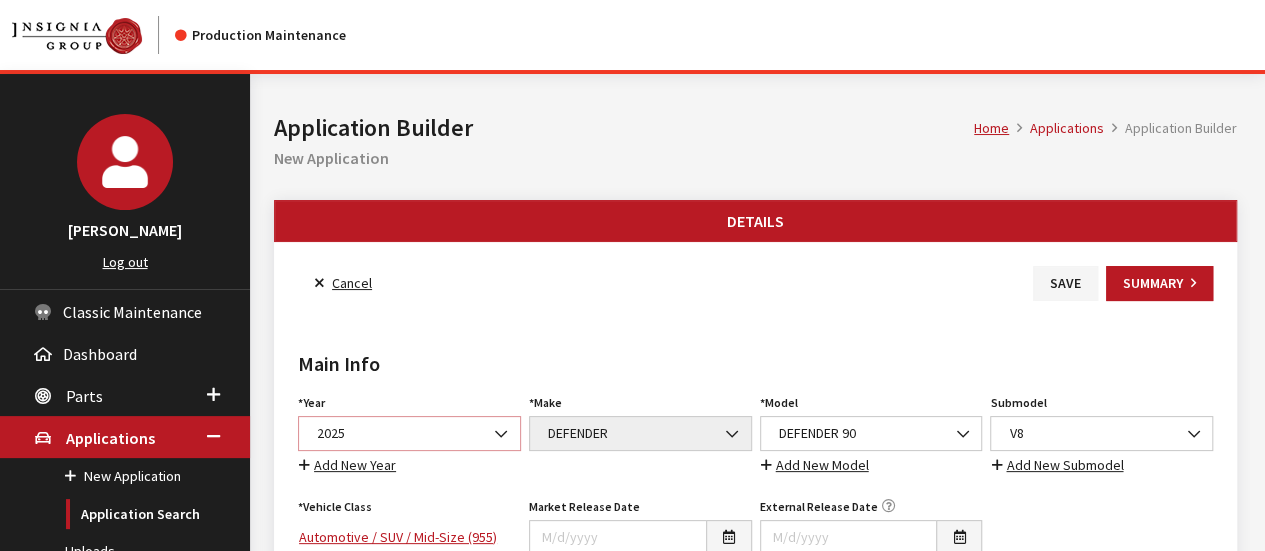 click on "2025" at bounding box center [409, 433] 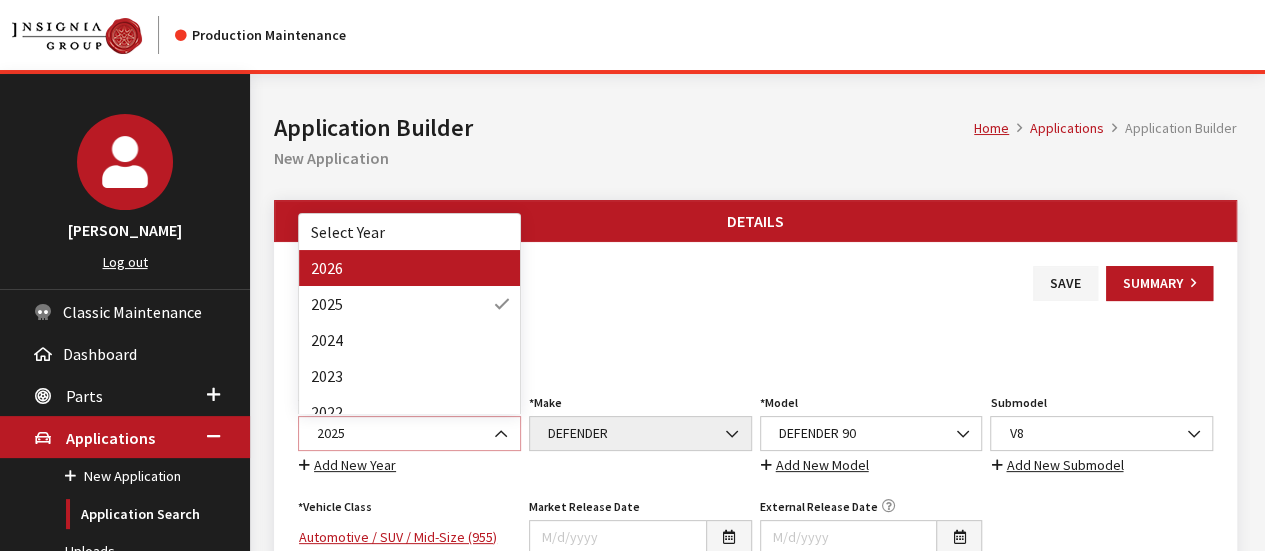 select on "44" 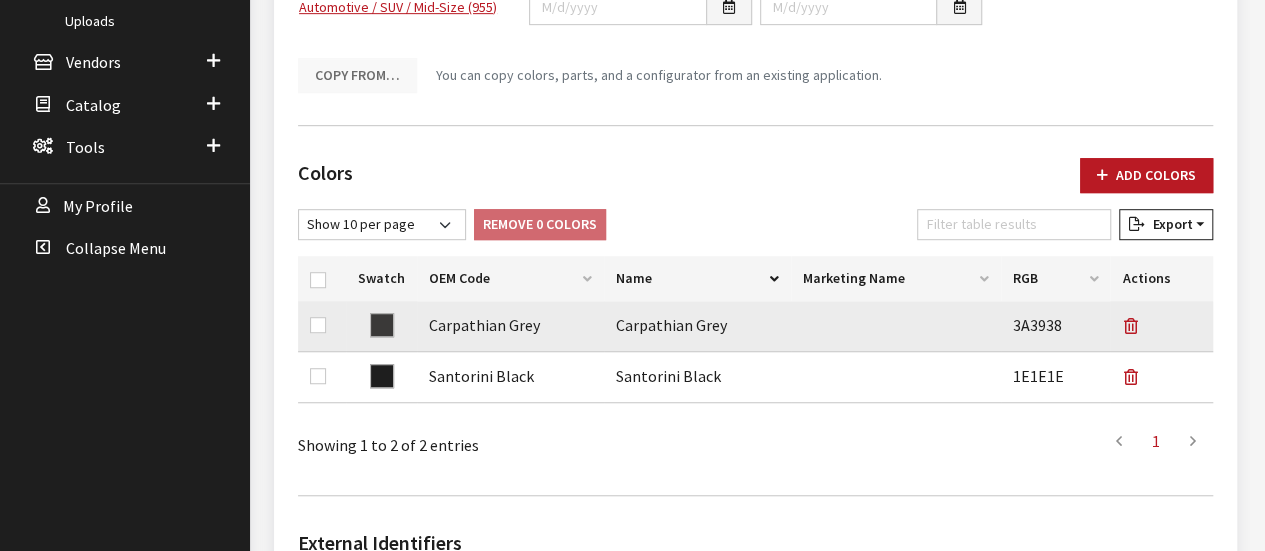 scroll, scrollTop: 600, scrollLeft: 0, axis: vertical 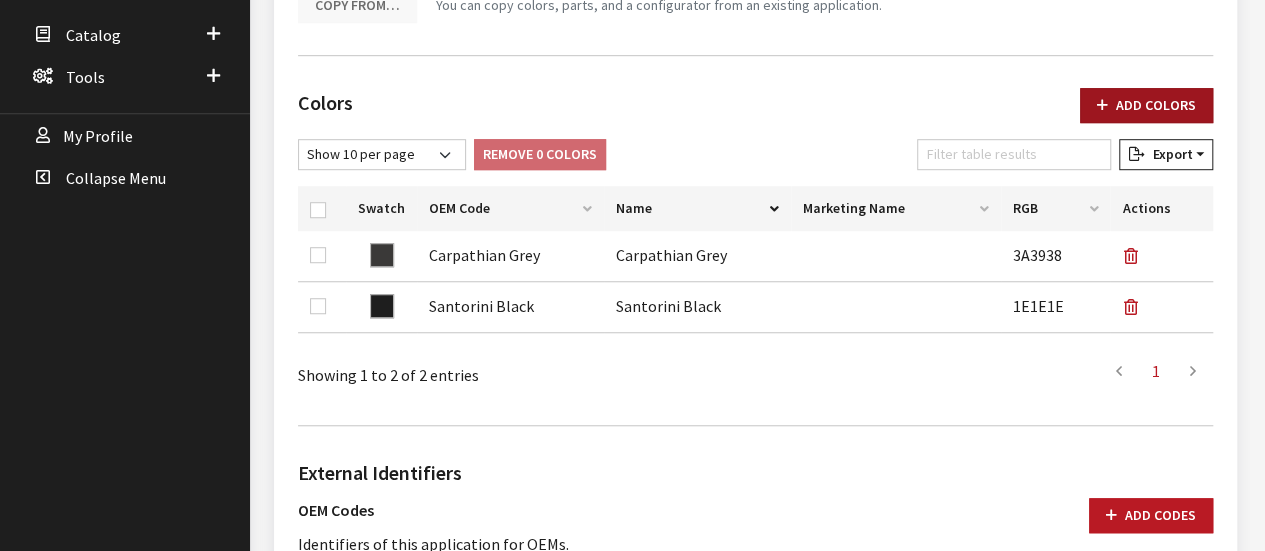 click at bounding box center [1102, 106] 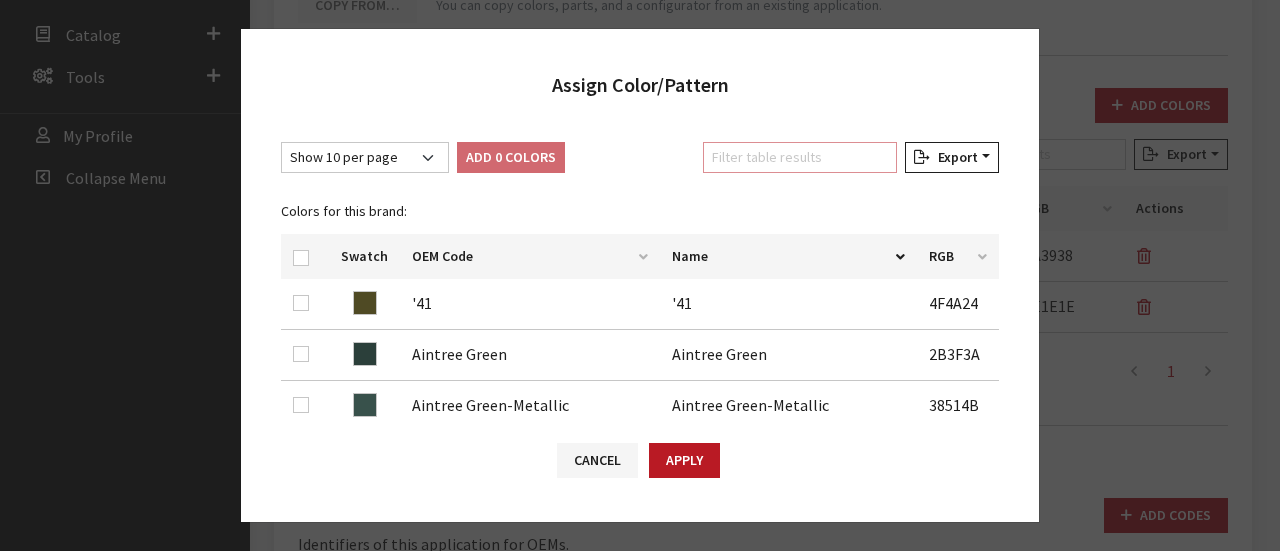 click on "Filter table results" at bounding box center (800, 157) 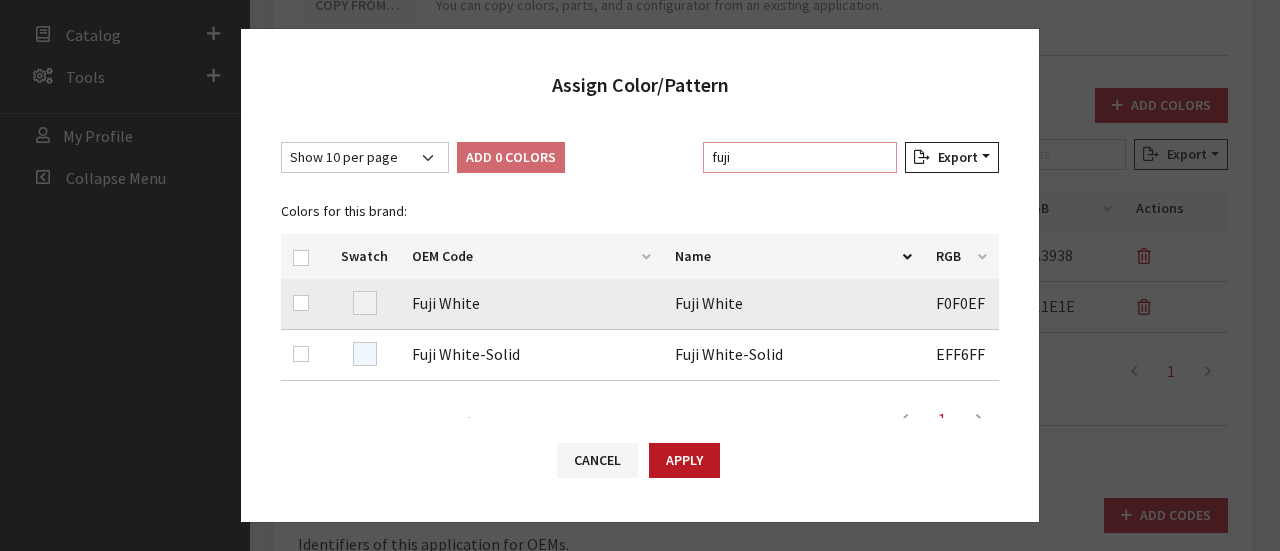 type on "fuji" 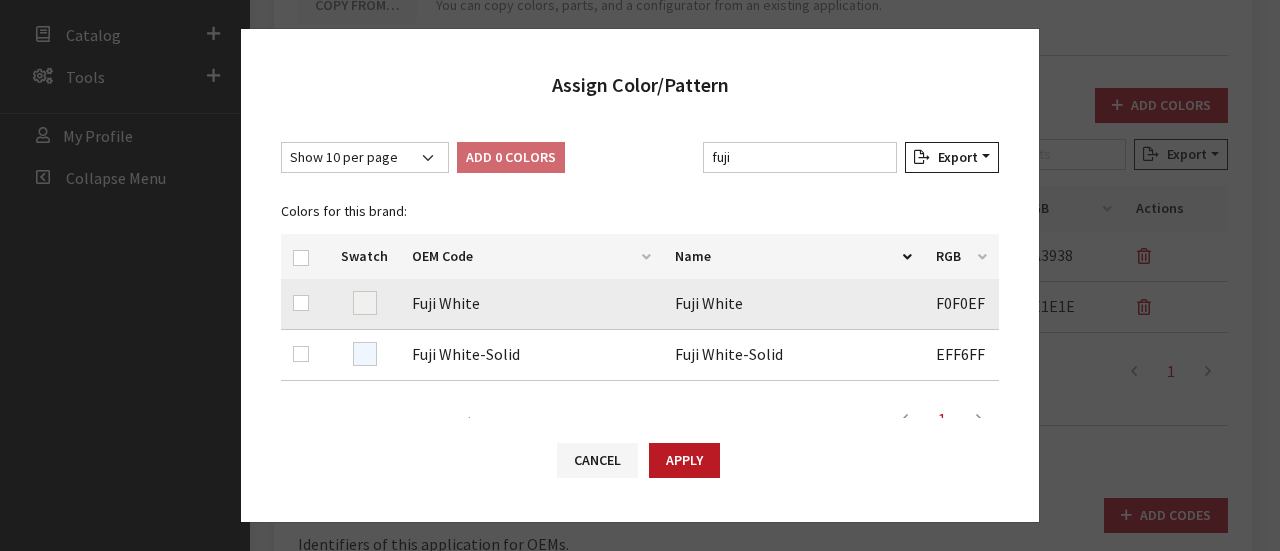 click at bounding box center [305, 304] 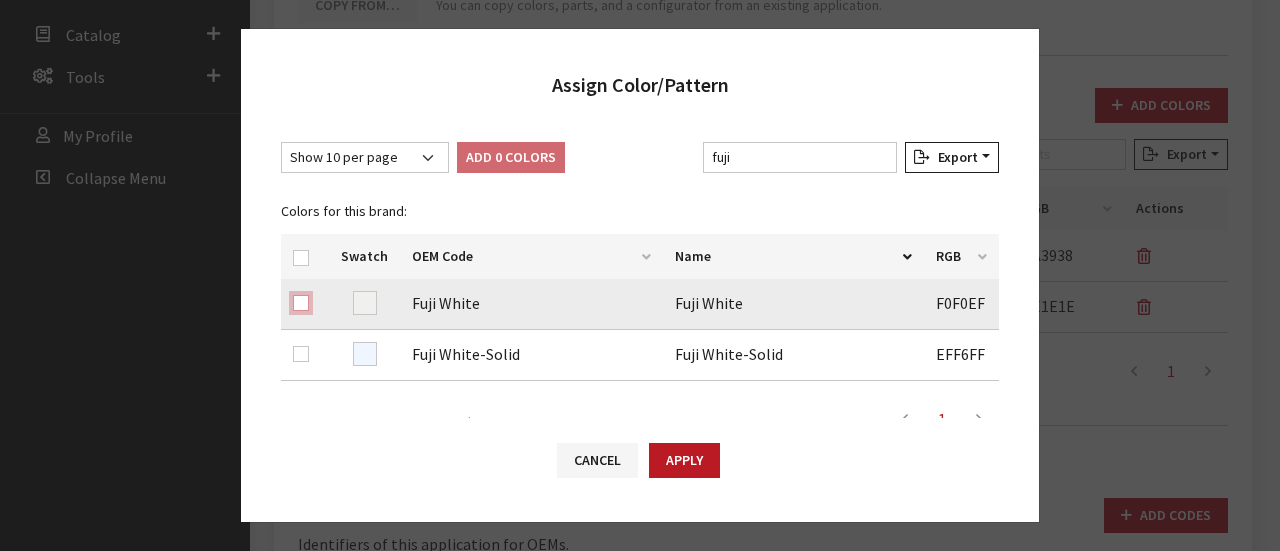 click at bounding box center (301, 303) 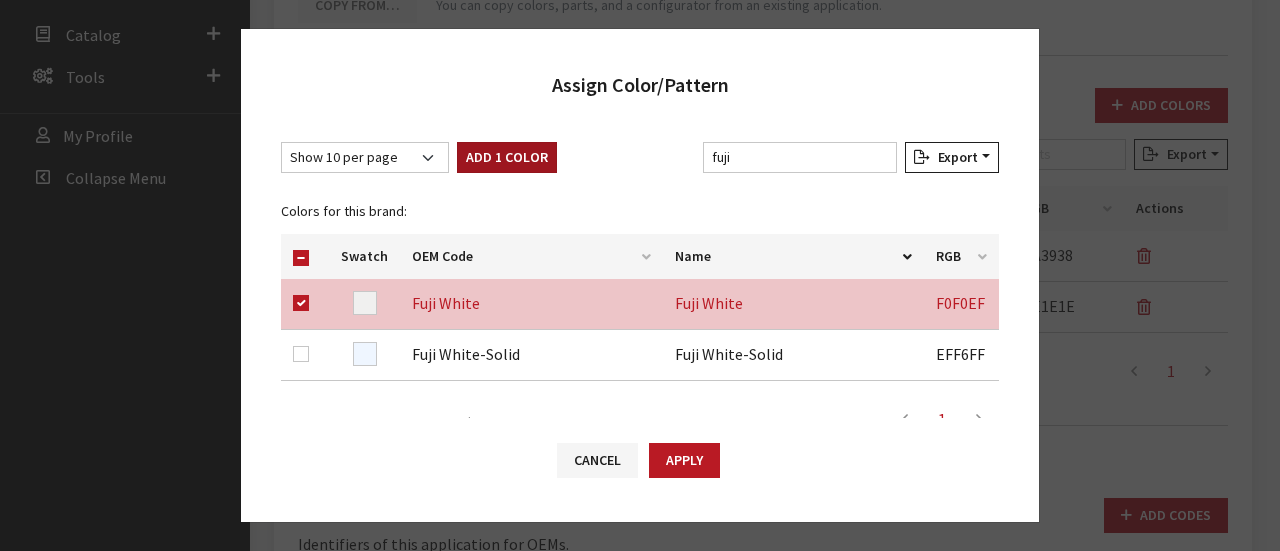 drag, startPoint x: 559, startPoint y: 162, endPoint x: 522, endPoint y: 159, distance: 37.12142 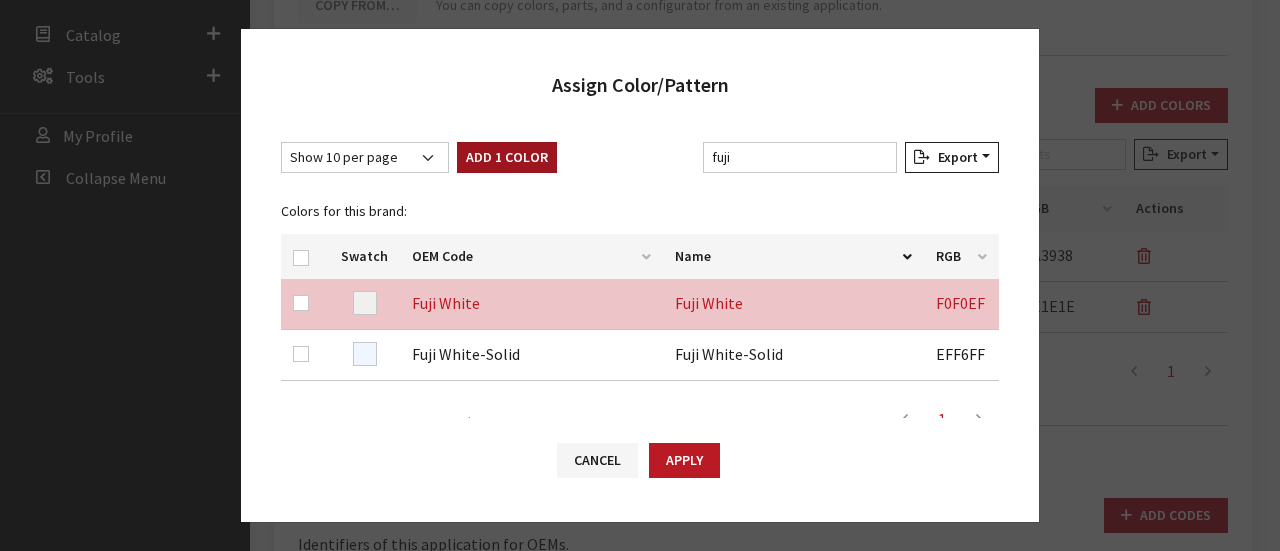 checkbox on "false" 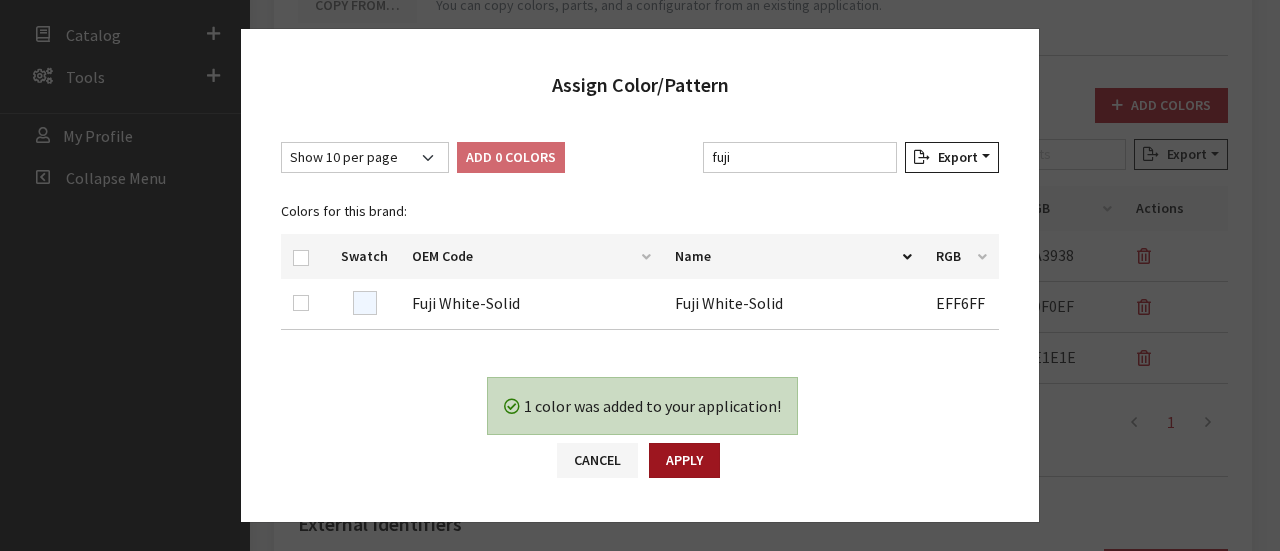 click on "Apply" at bounding box center [684, 460] 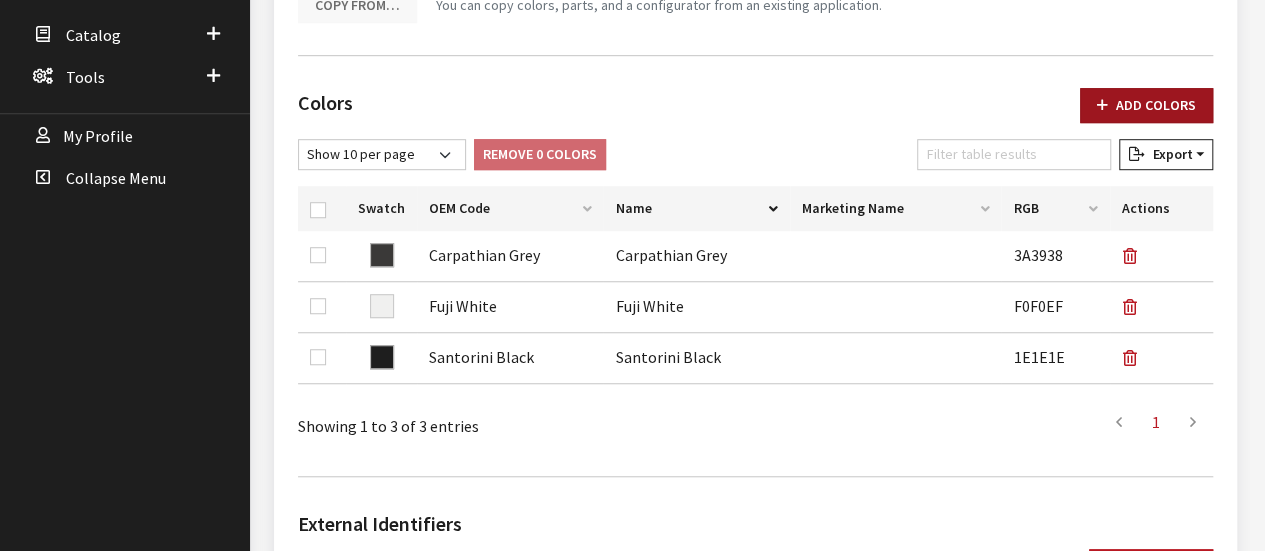 click on "Add Colors" at bounding box center [1146, 105] 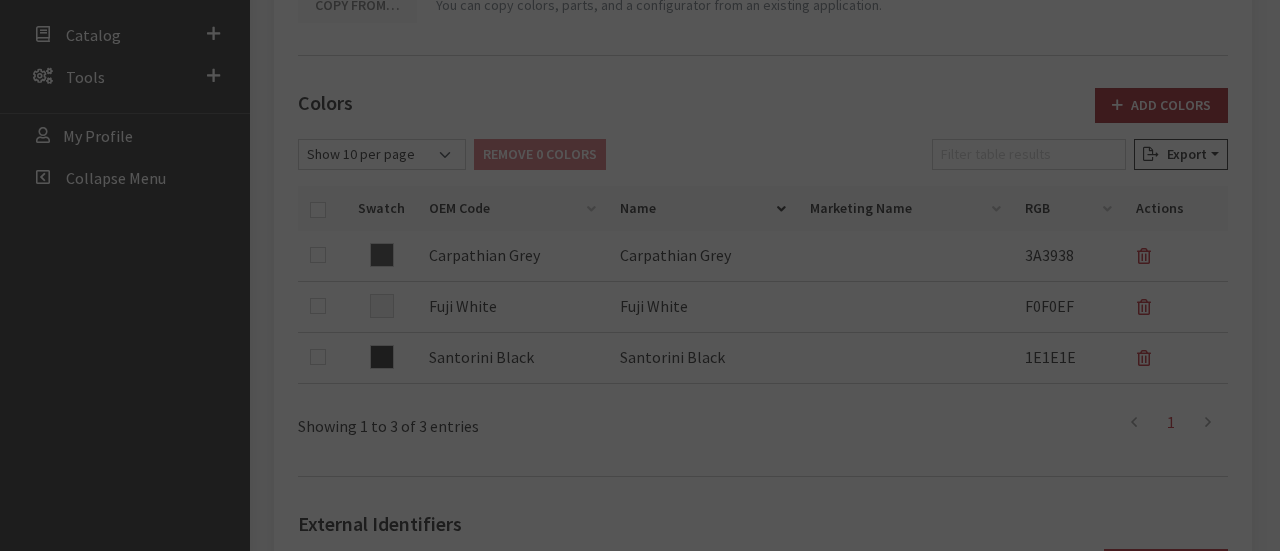 click on "Assign Color/Pattern
Show 10 per page Show 25 per page Show 50 per page Show 100 per page Show 1000 per page Show All Add 0 Colors Filter table results             Export Excel CSV Print
Colors for this brand:
Swatch OEM Code Name RGB
'41
'41
4F4A24
Aintree Green
Aintree Green
2B3F3A
Aintree Green-Metallic
Aintree Green-Metallic
38514B
Almond
Almond
A88E6D
Aluminum
Aluminum
ADADAD
Amethyst Grey-Purple
Amethyst Grey-Purple
424257
Arroios Grey
Arroios Grey
C4C7C6
Aruba
Aruba
939081
Aruba Premium Metallic
Aruba Premium Metallic
969893
Balmoral Blue - Autobiography" at bounding box center (0, 0) 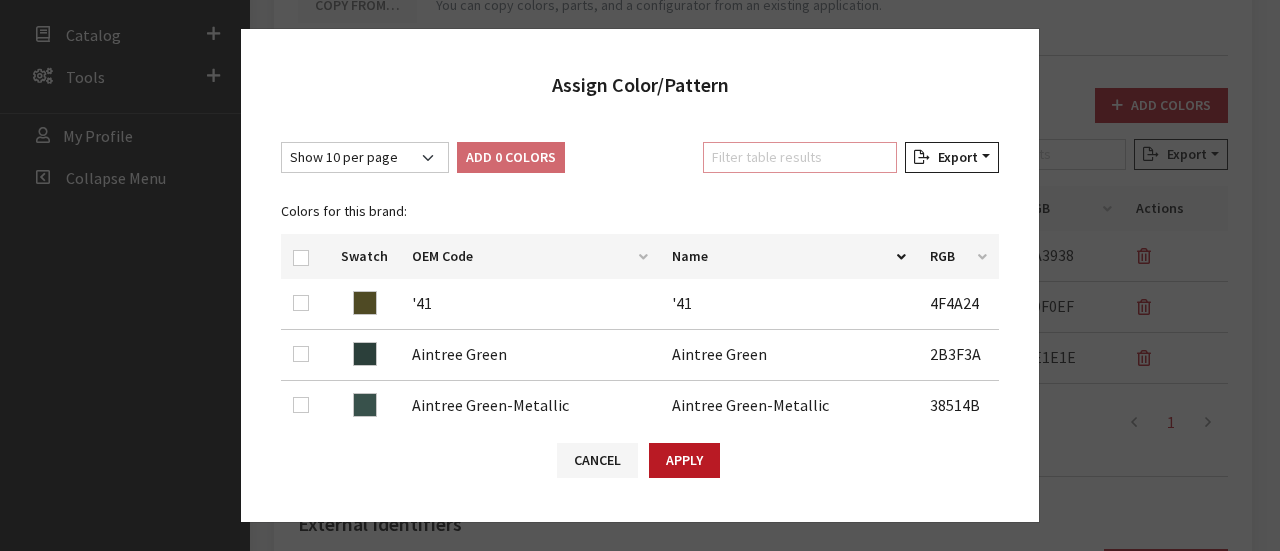 click on "Filter table results" at bounding box center [800, 157] 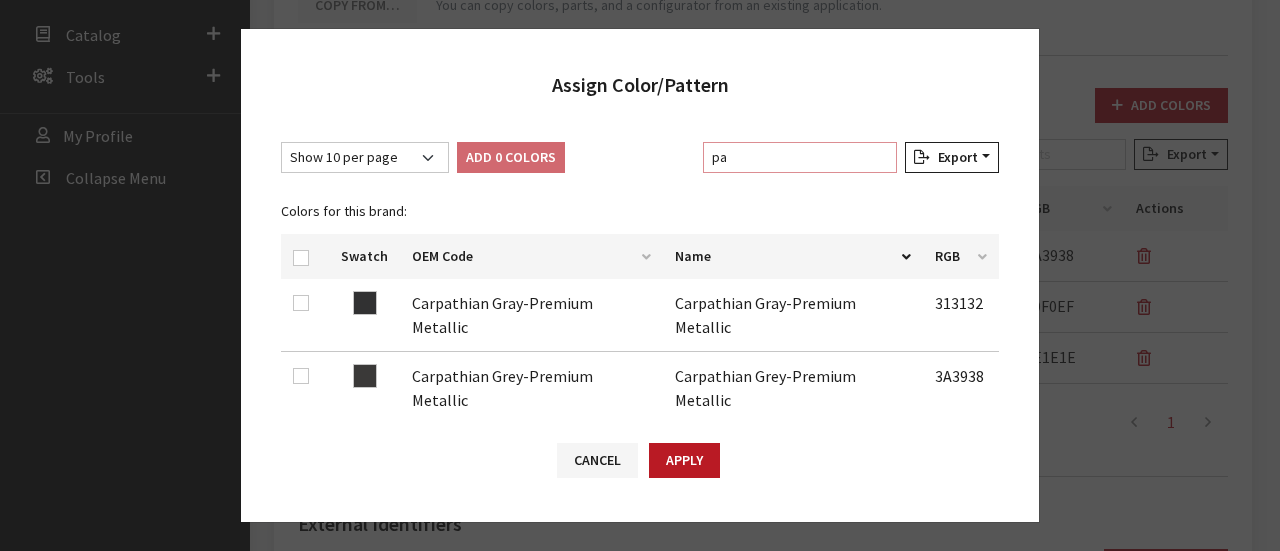 type on "p" 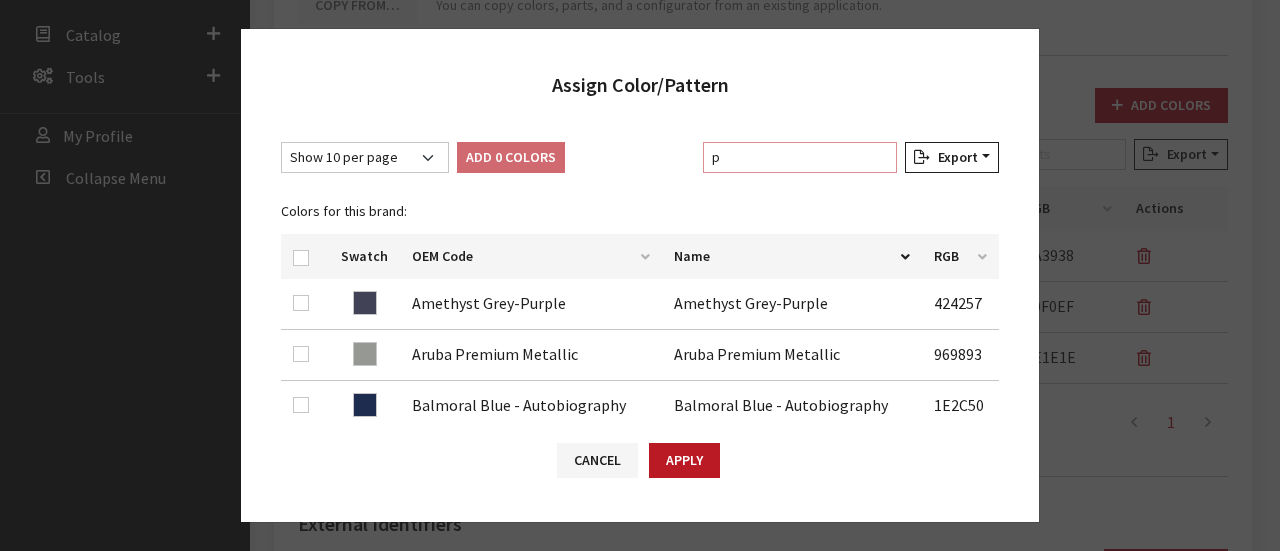 type 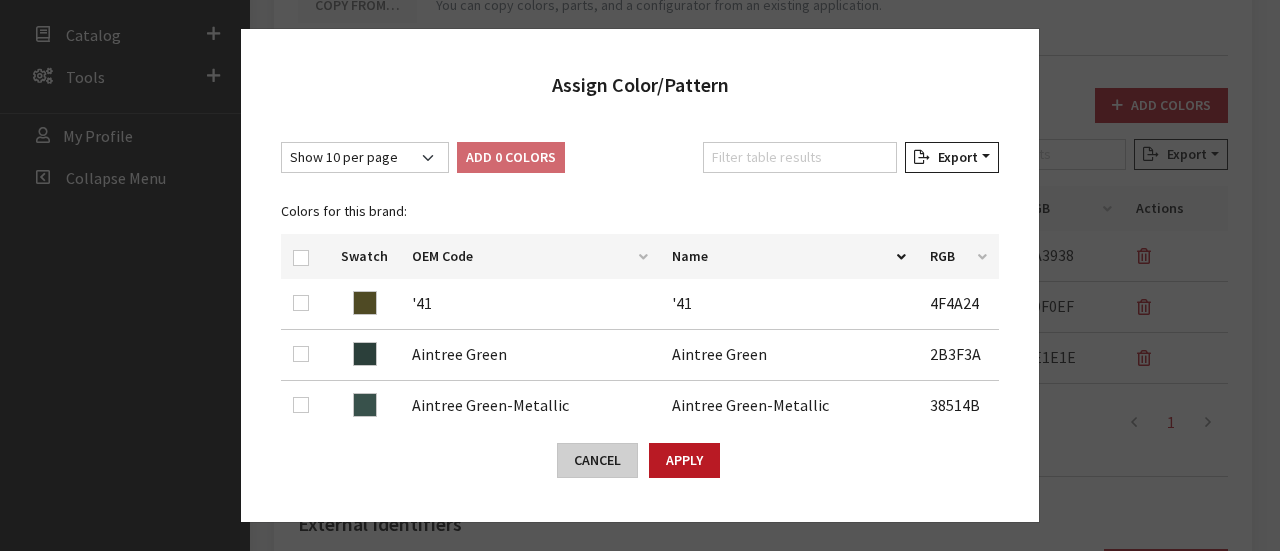 click on "Cancel" at bounding box center (597, 460) 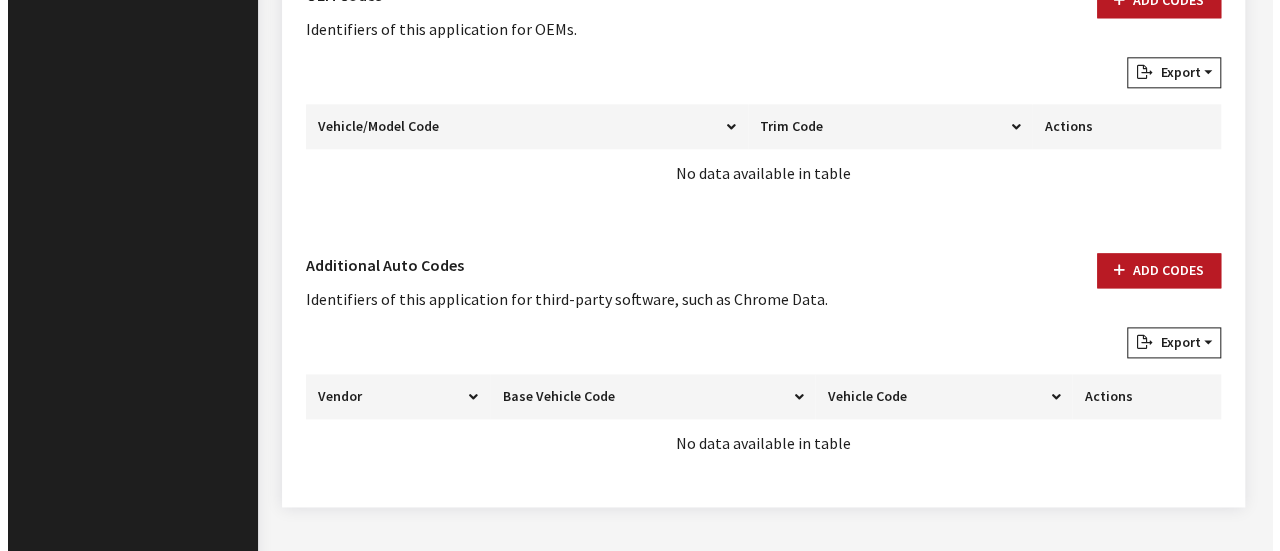 scroll, scrollTop: 1197, scrollLeft: 0, axis: vertical 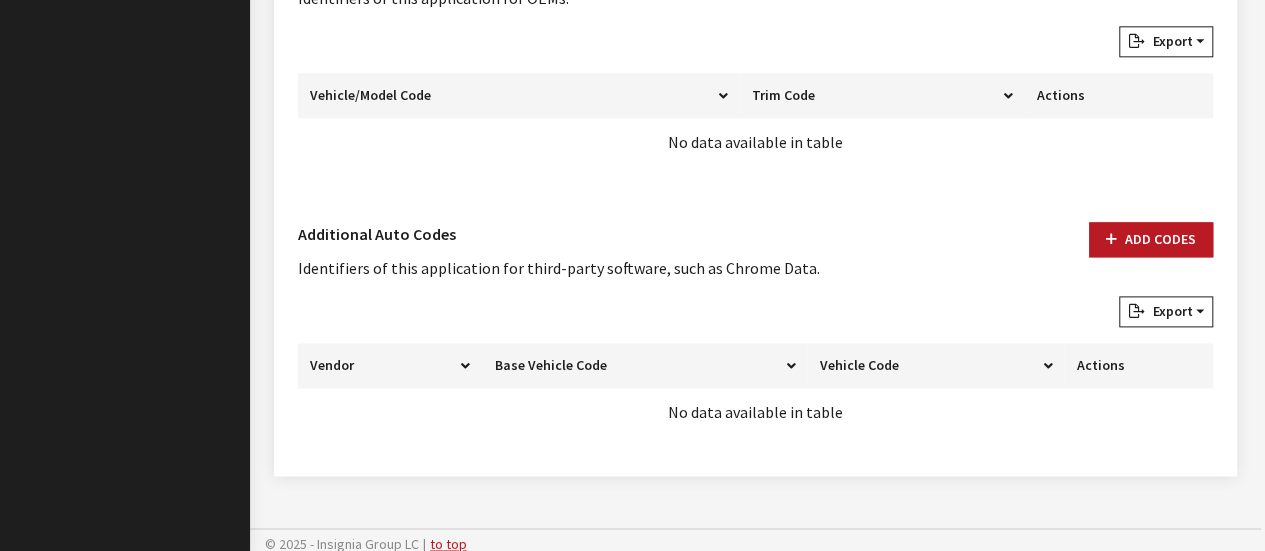 drag, startPoint x: 1132, startPoint y: 197, endPoint x: 1128, endPoint y: 212, distance: 15.524175 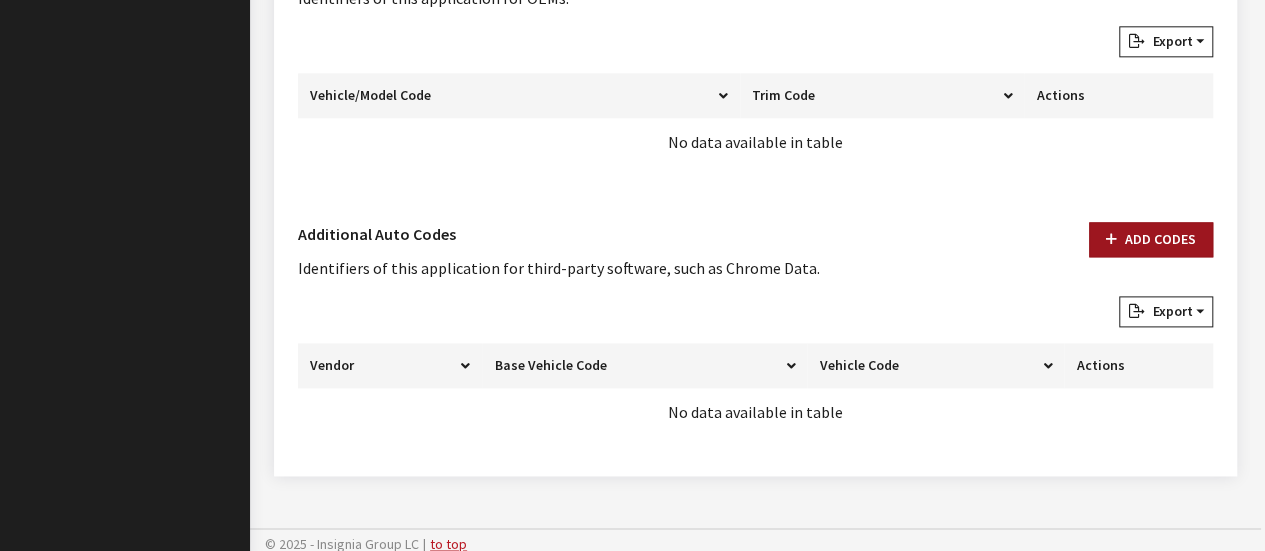 click on "Add Codes" at bounding box center (1151, 239) 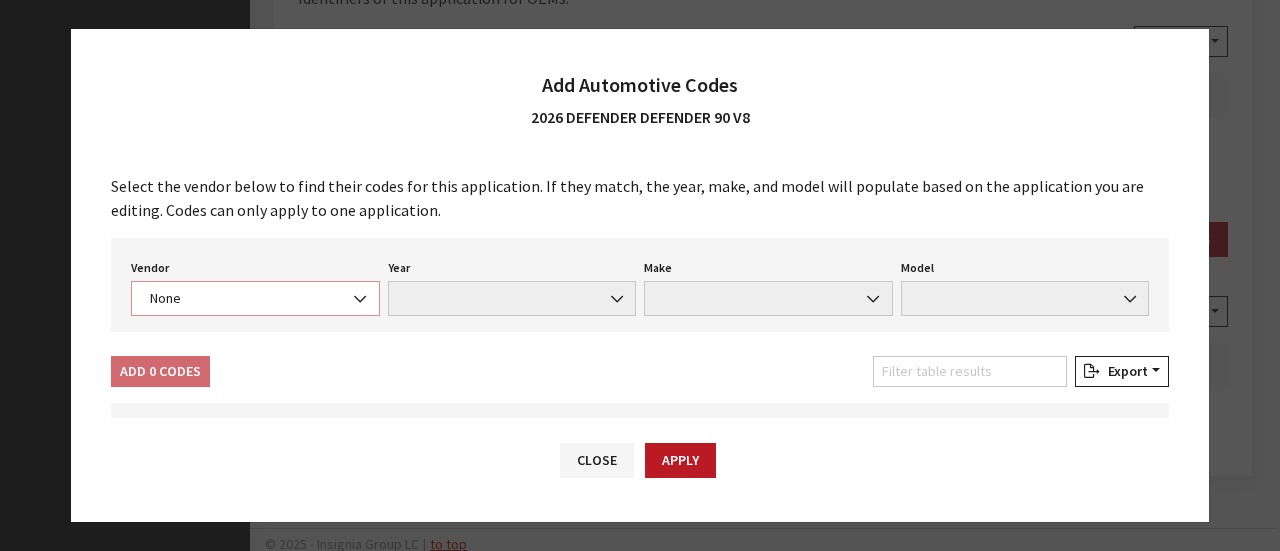 click on "None" at bounding box center [255, 298] 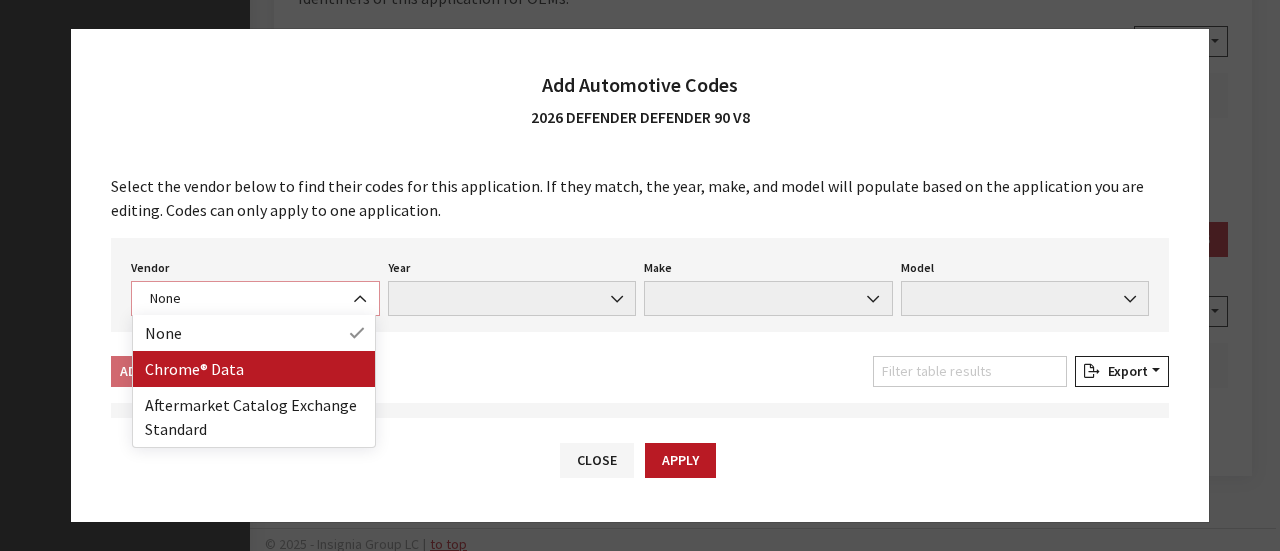 select on "4" 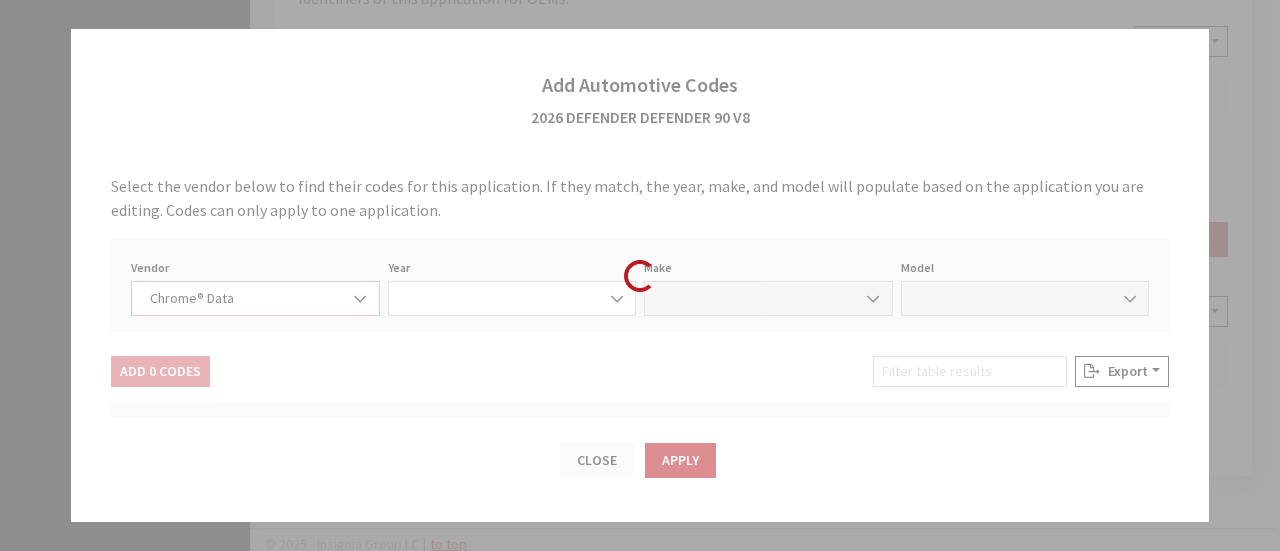 select on "2026" 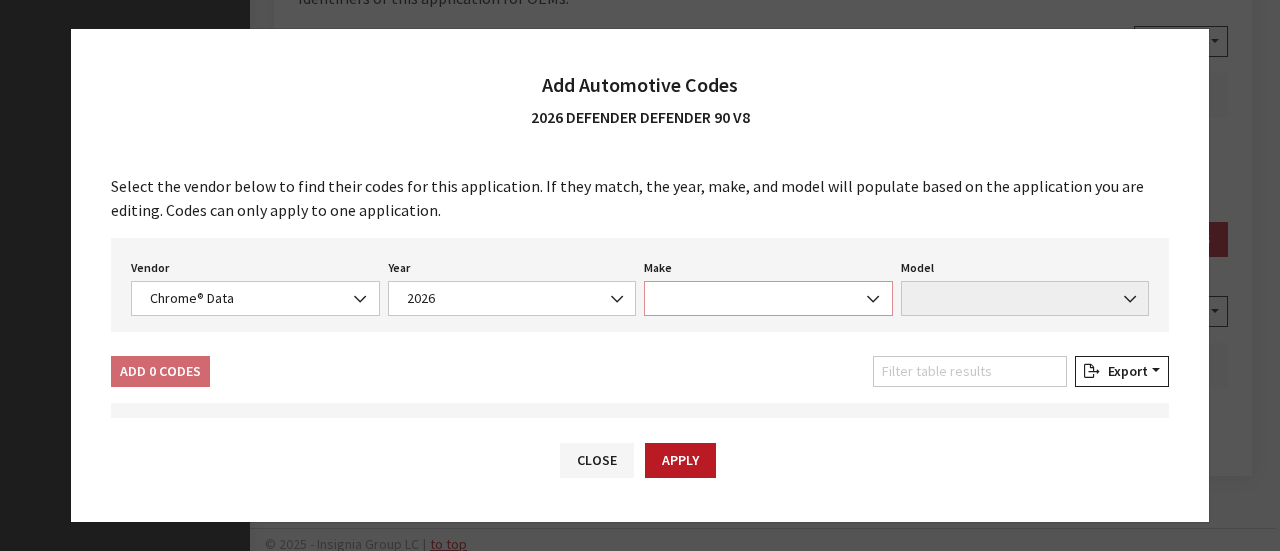 click at bounding box center (768, 298) 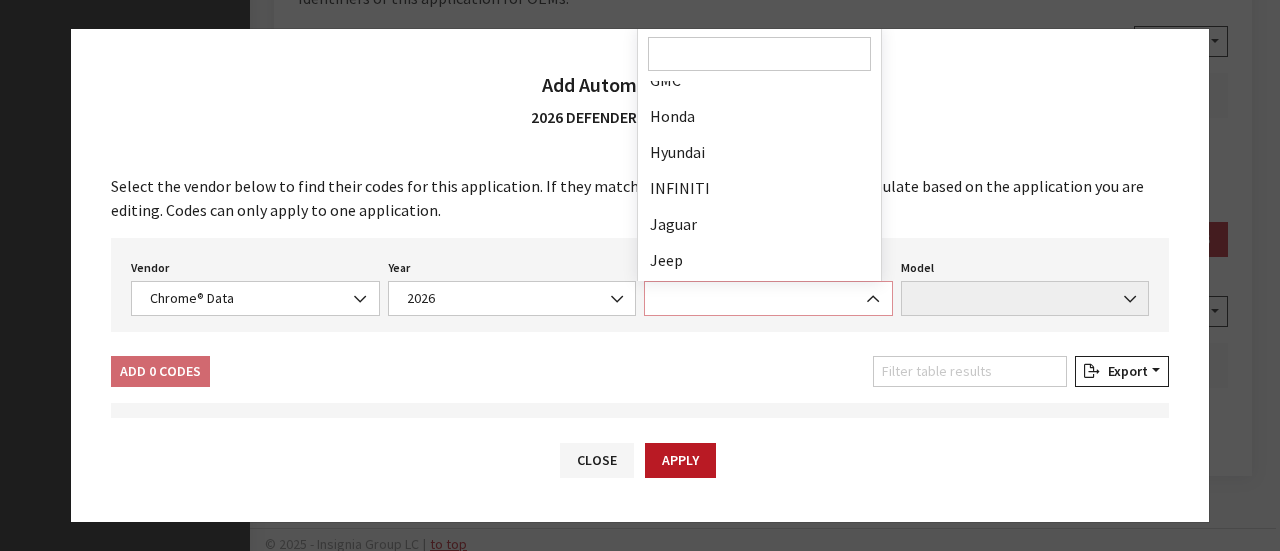 scroll, scrollTop: 500, scrollLeft: 0, axis: vertical 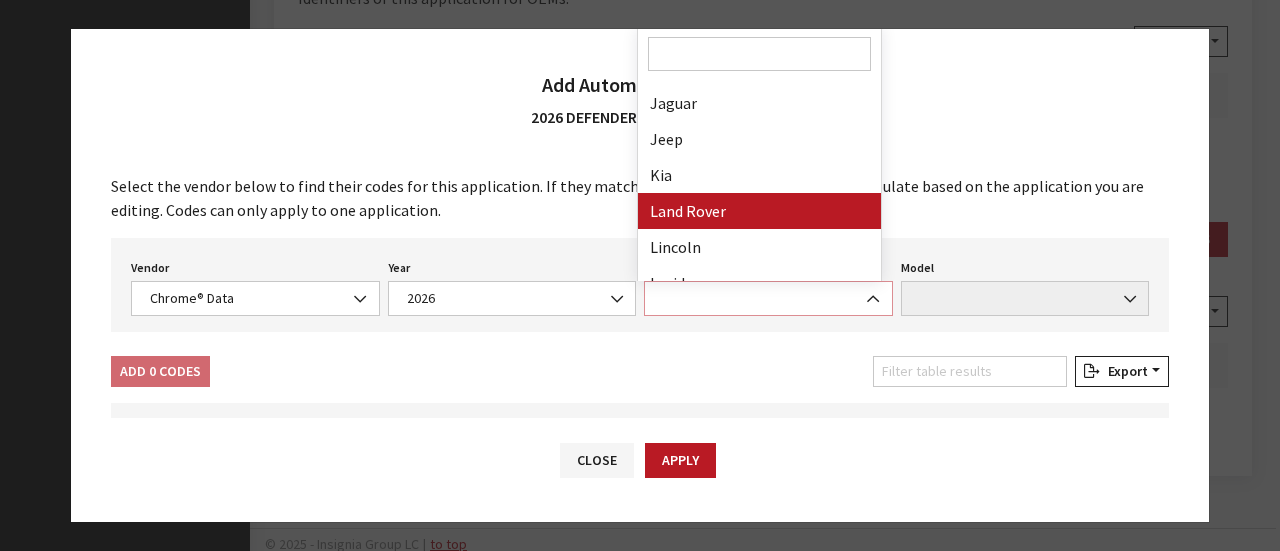select on "23" 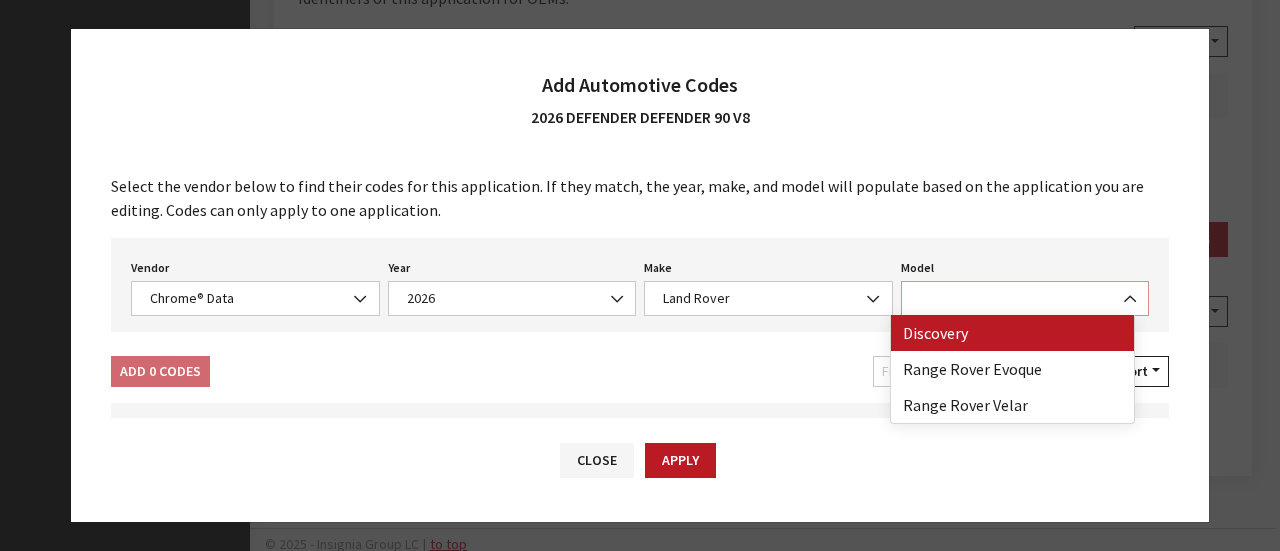 click at bounding box center (1025, 298) 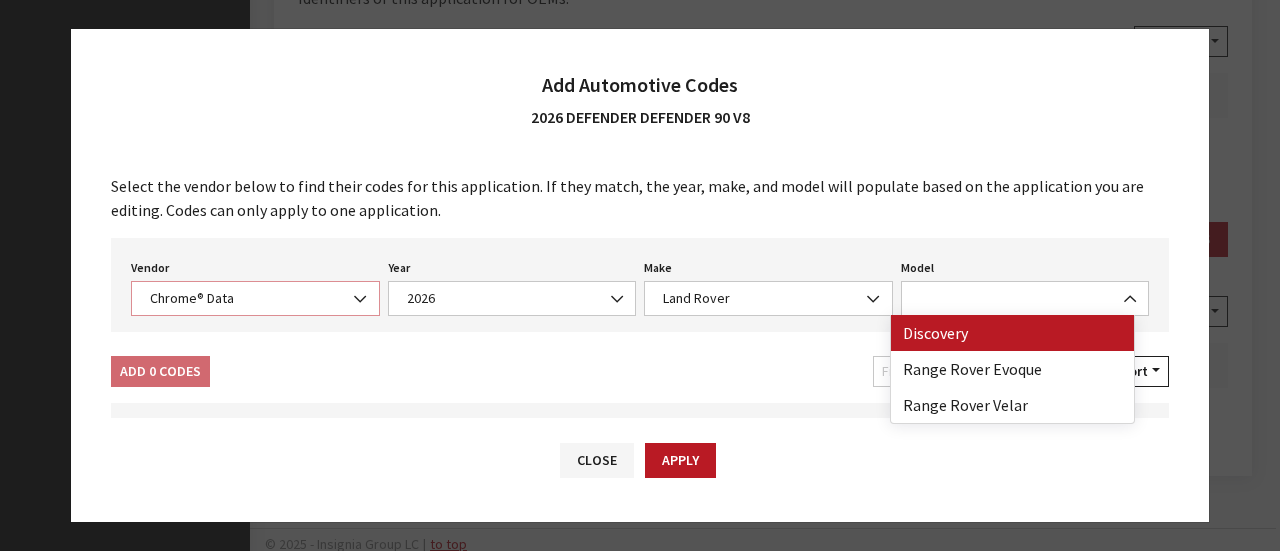 click on "Chrome® Data" at bounding box center [255, 298] 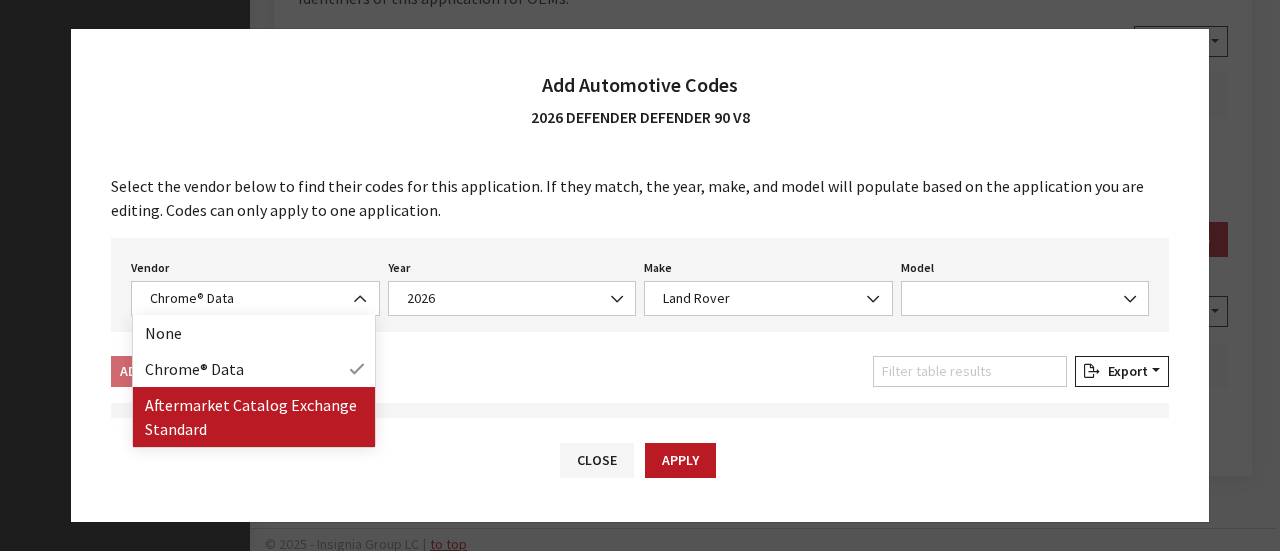 drag, startPoint x: 224, startPoint y: 407, endPoint x: 239, endPoint y: 399, distance: 17 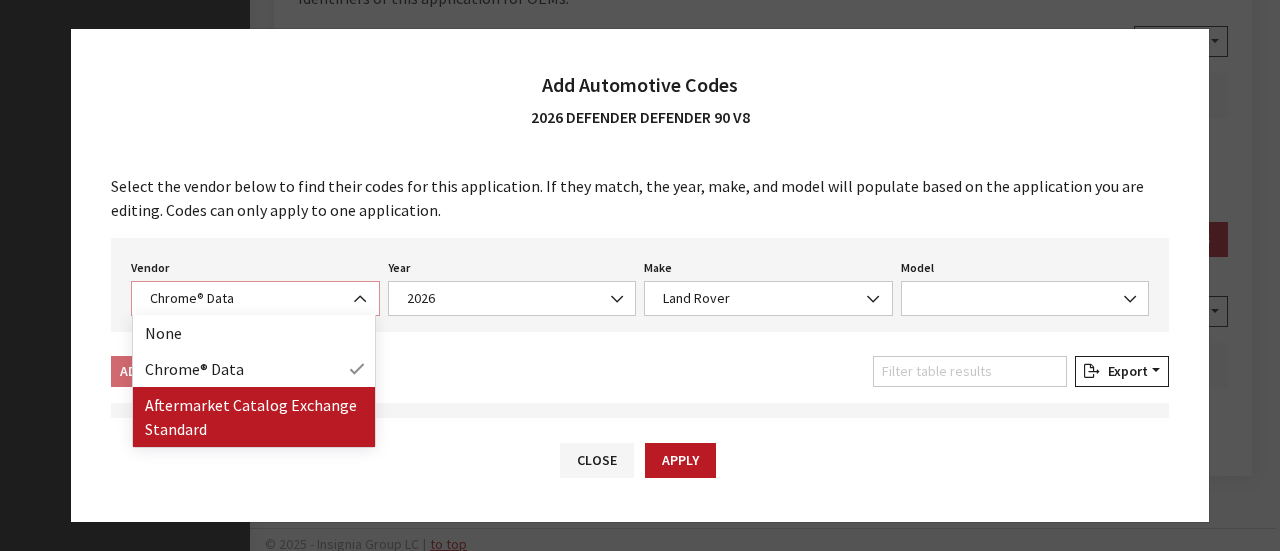 select on "2" 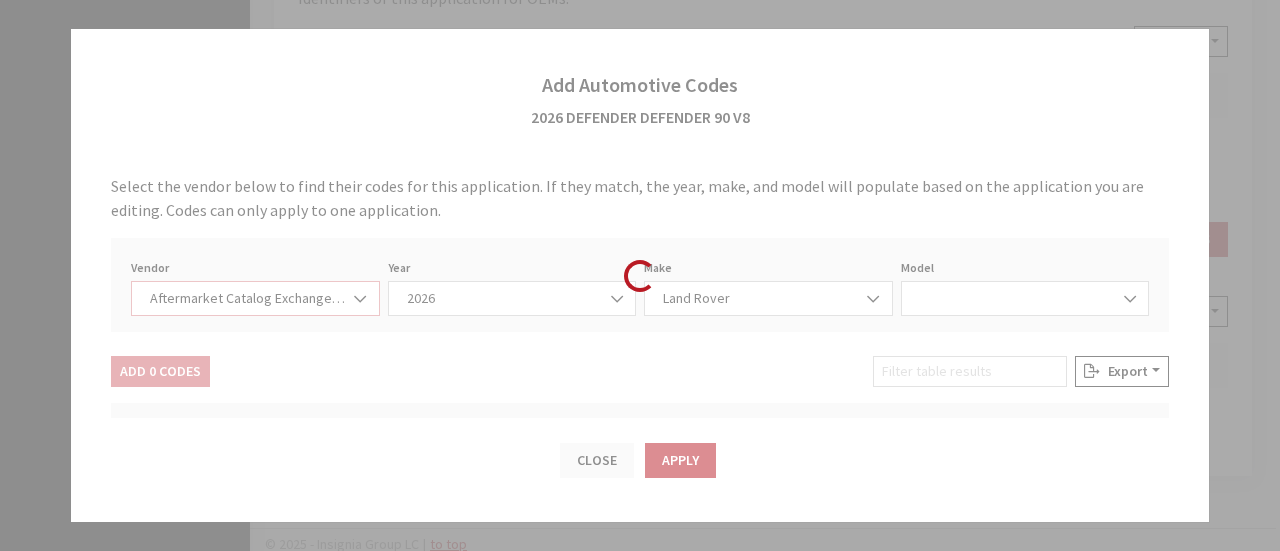 select on "2026" 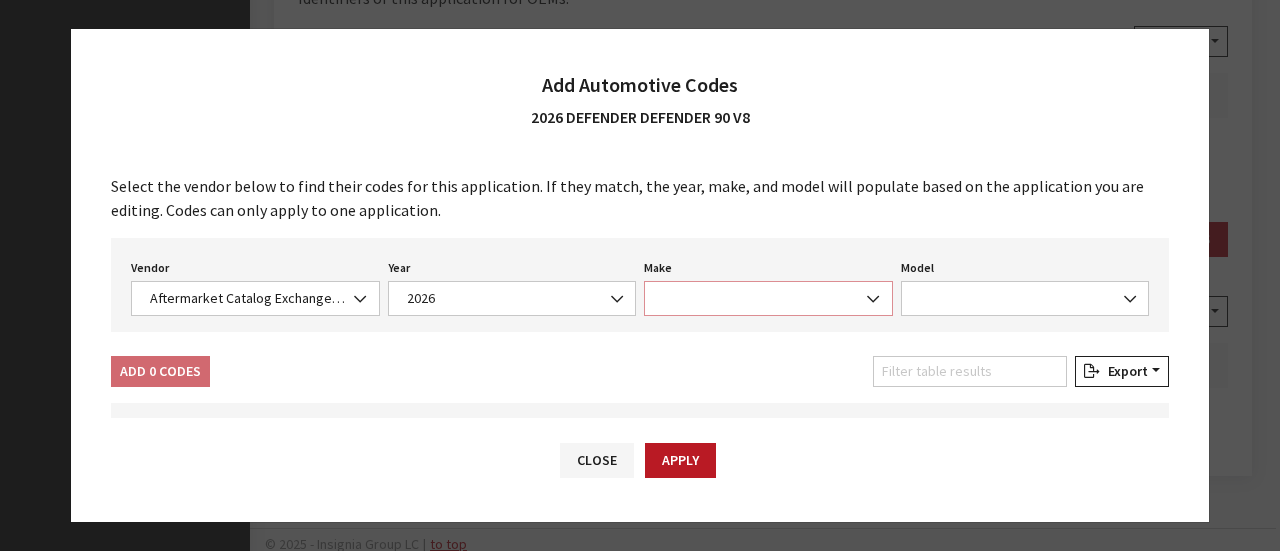 click at bounding box center (768, 298) 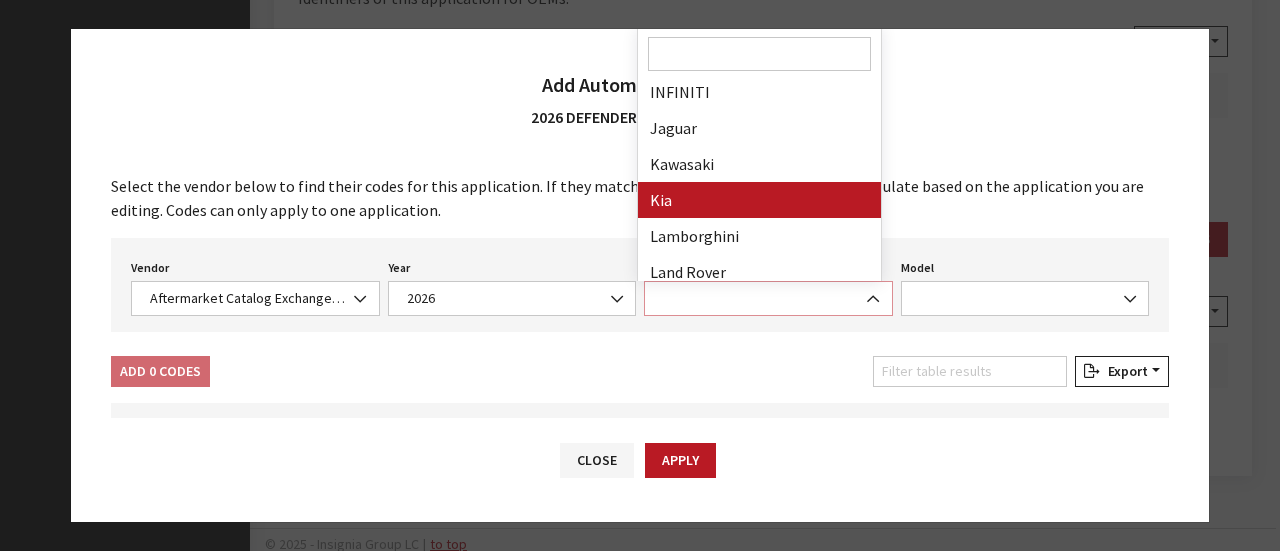 scroll, scrollTop: 800, scrollLeft: 0, axis: vertical 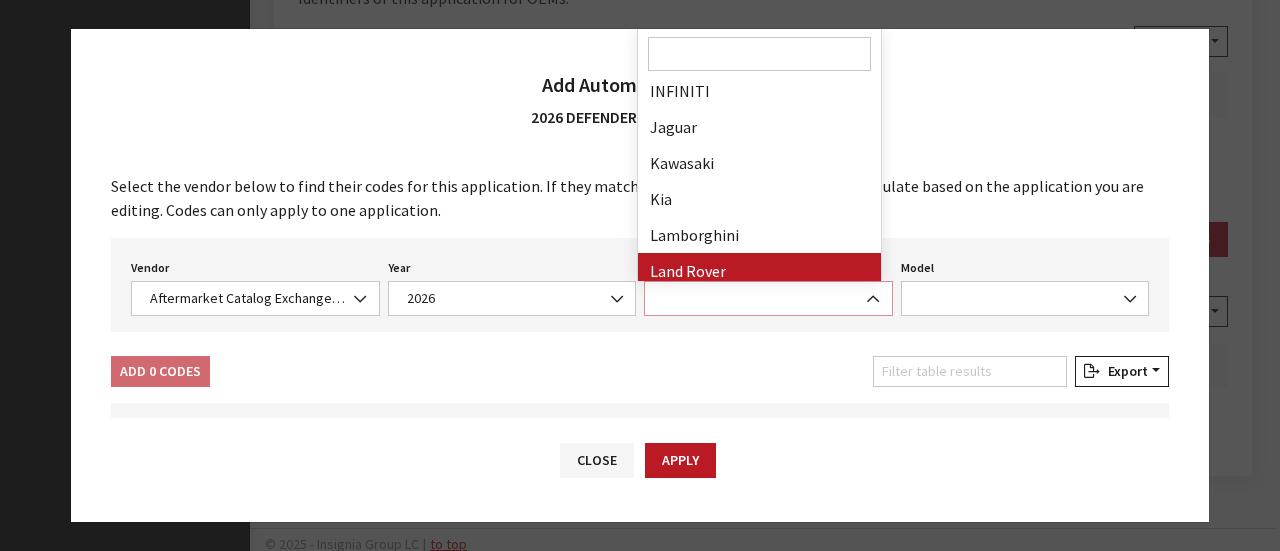 select on "11" 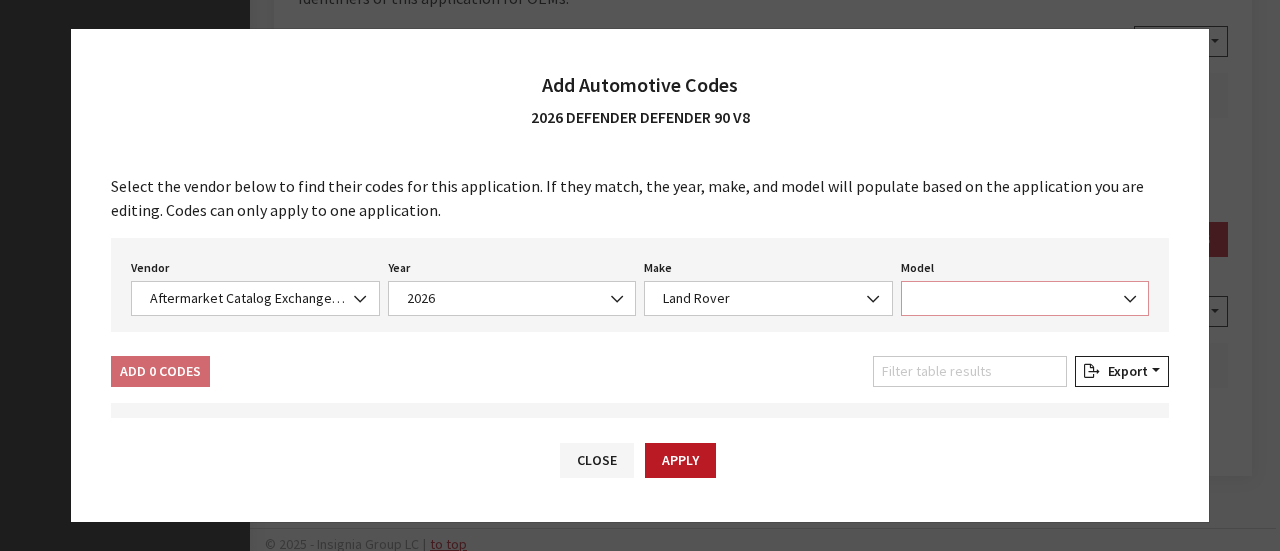 click at bounding box center [1025, 298] 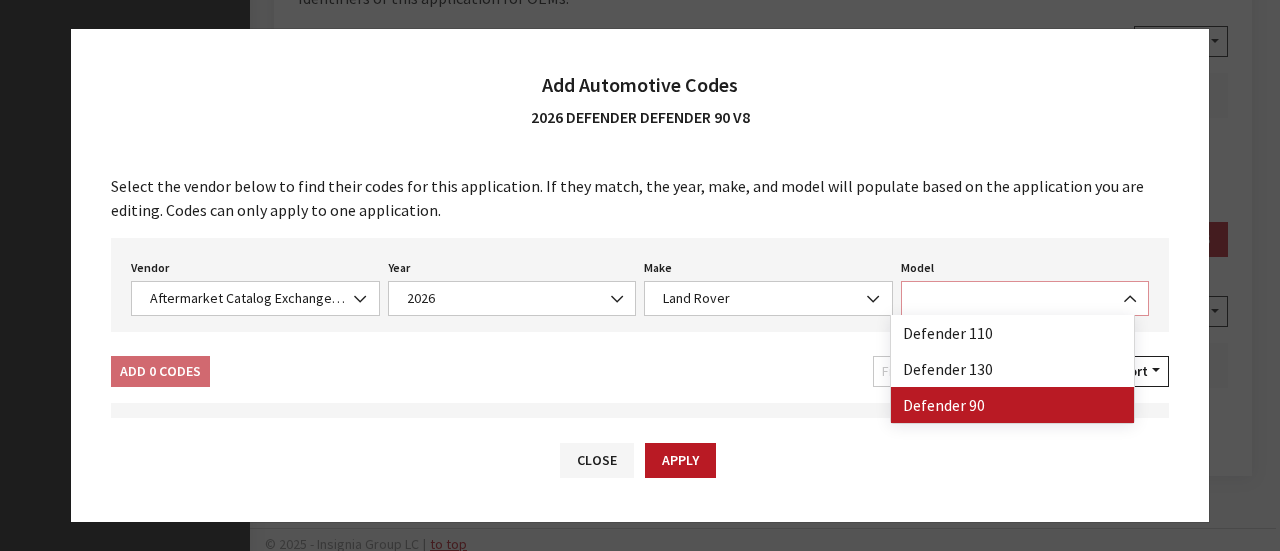 select on "47" 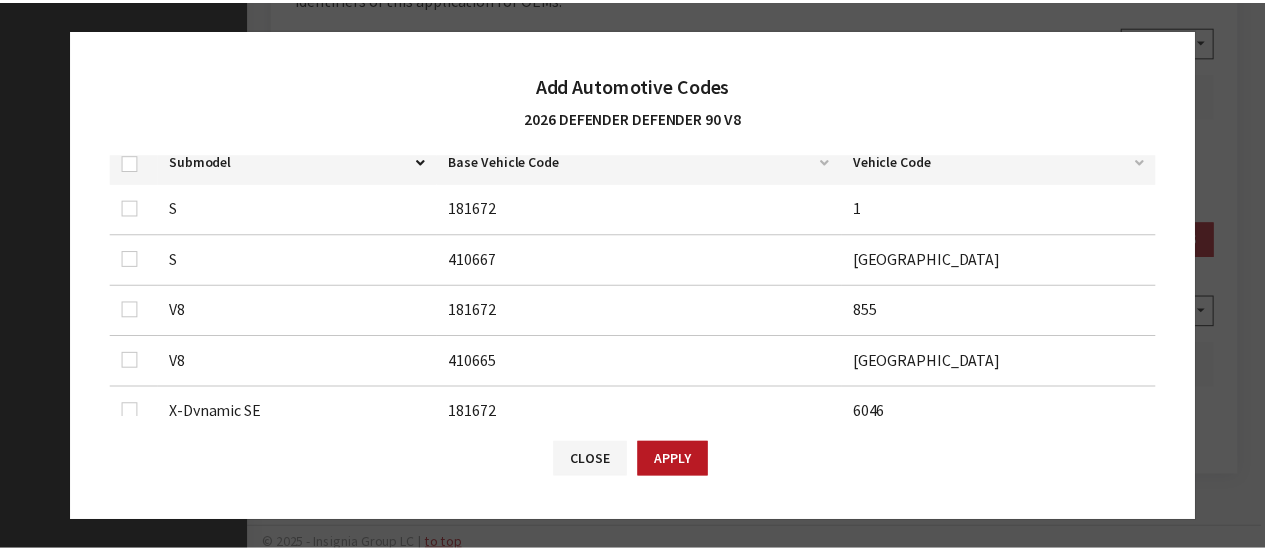 scroll, scrollTop: 300, scrollLeft: 0, axis: vertical 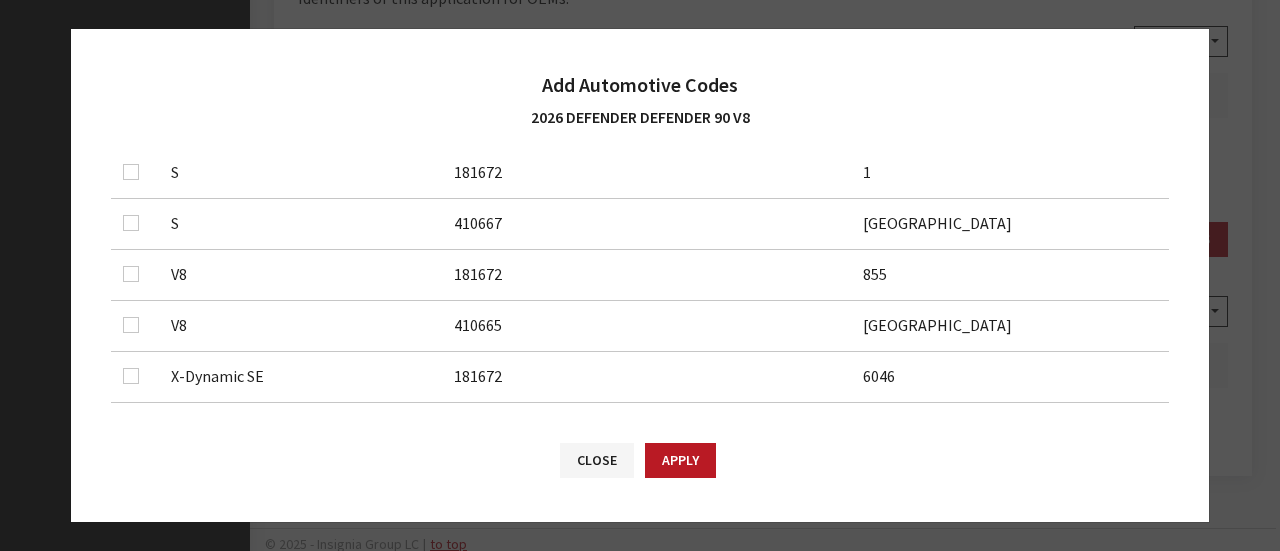 click at bounding box center [135, 275] 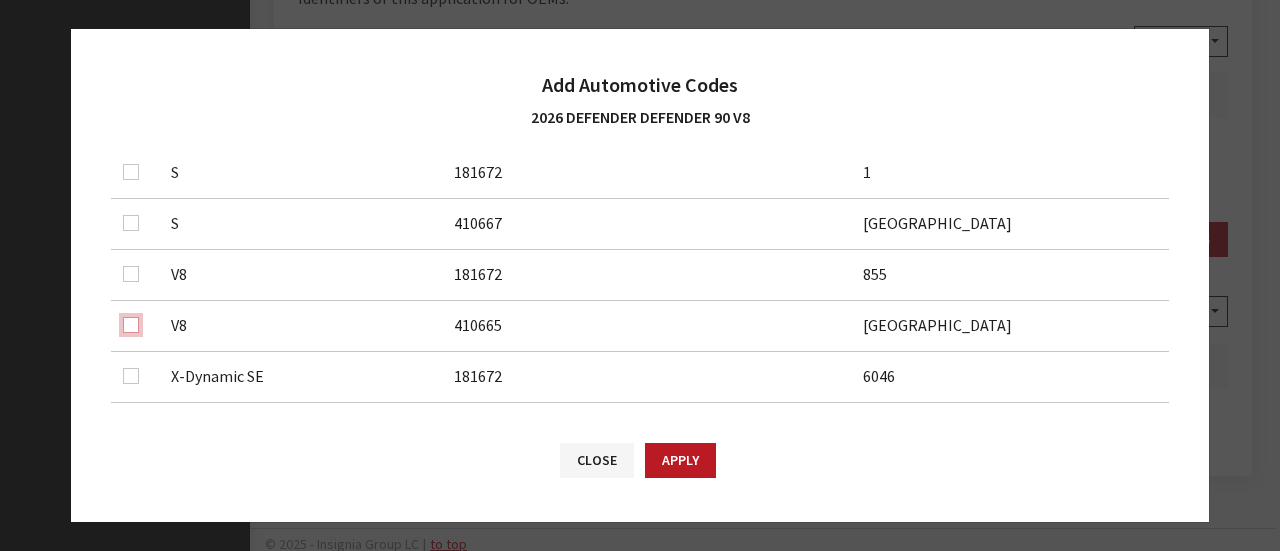 click at bounding box center (131, 223) 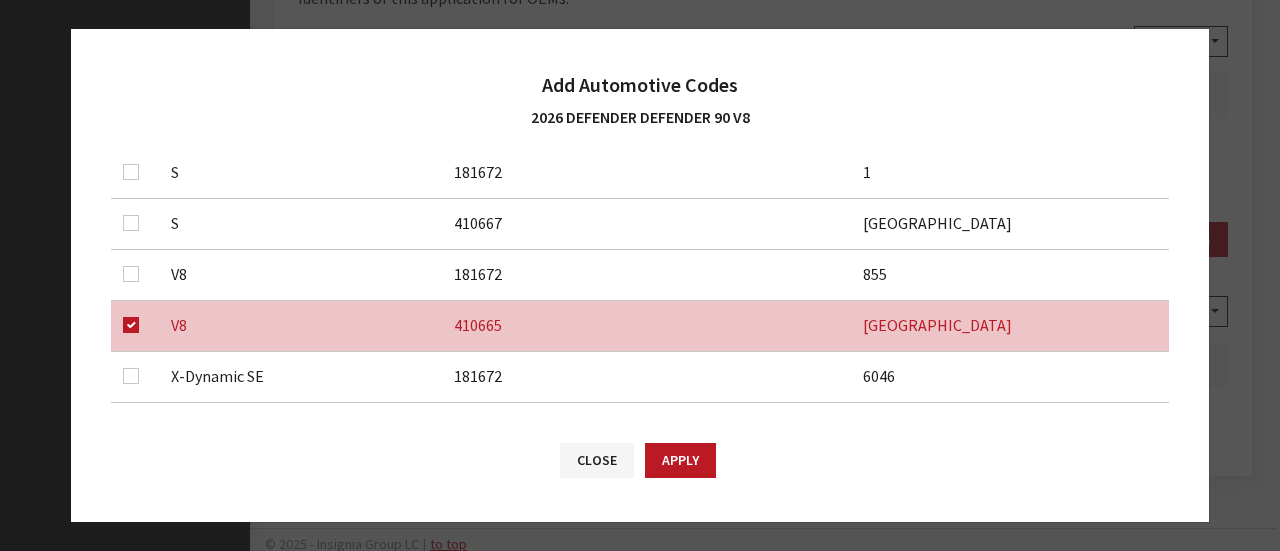 click at bounding box center [135, 275] 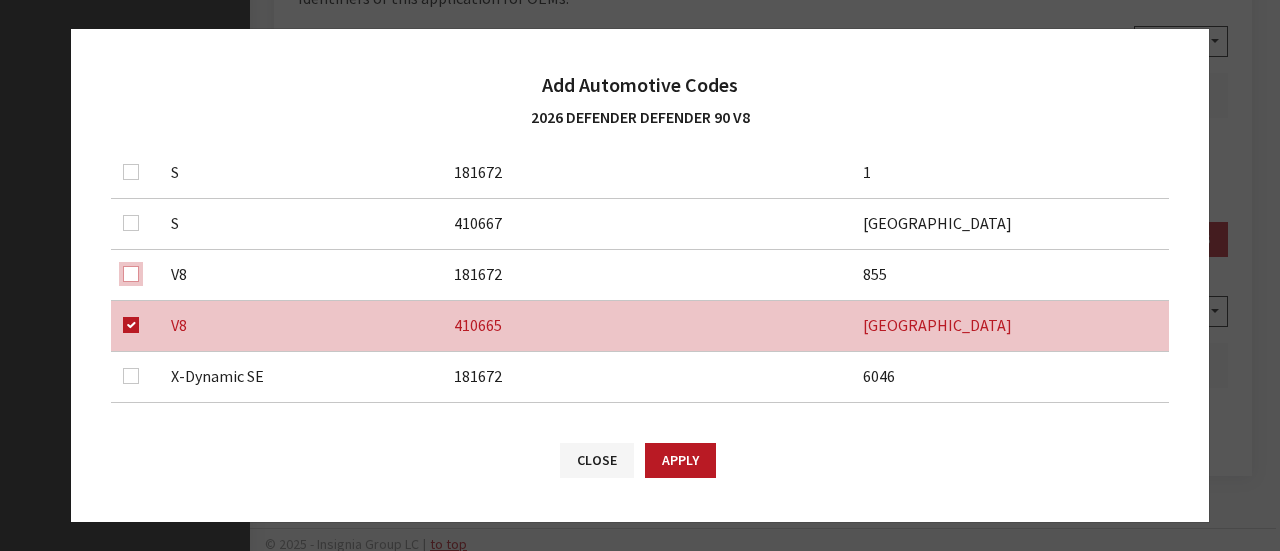 click at bounding box center [131, 172] 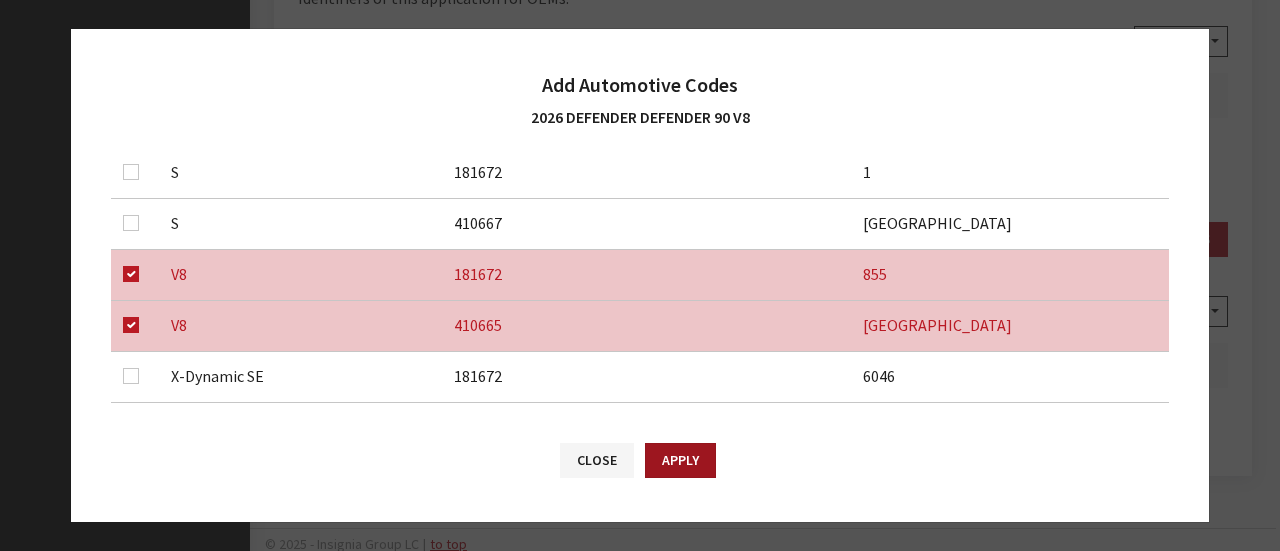 click on "Apply" at bounding box center (680, 460) 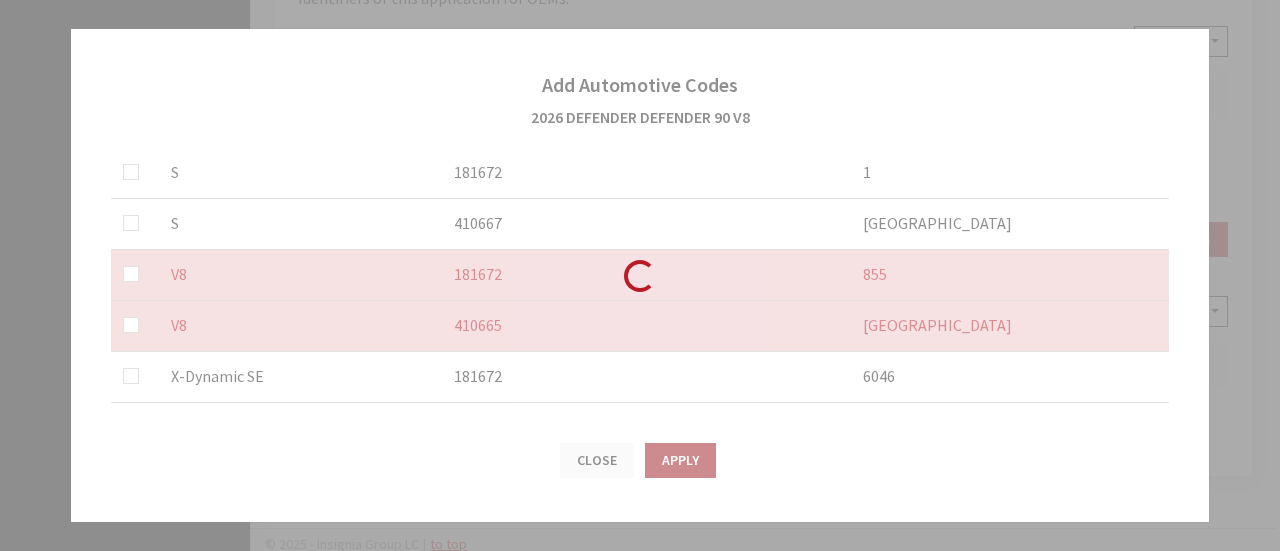 checkbox on "false" 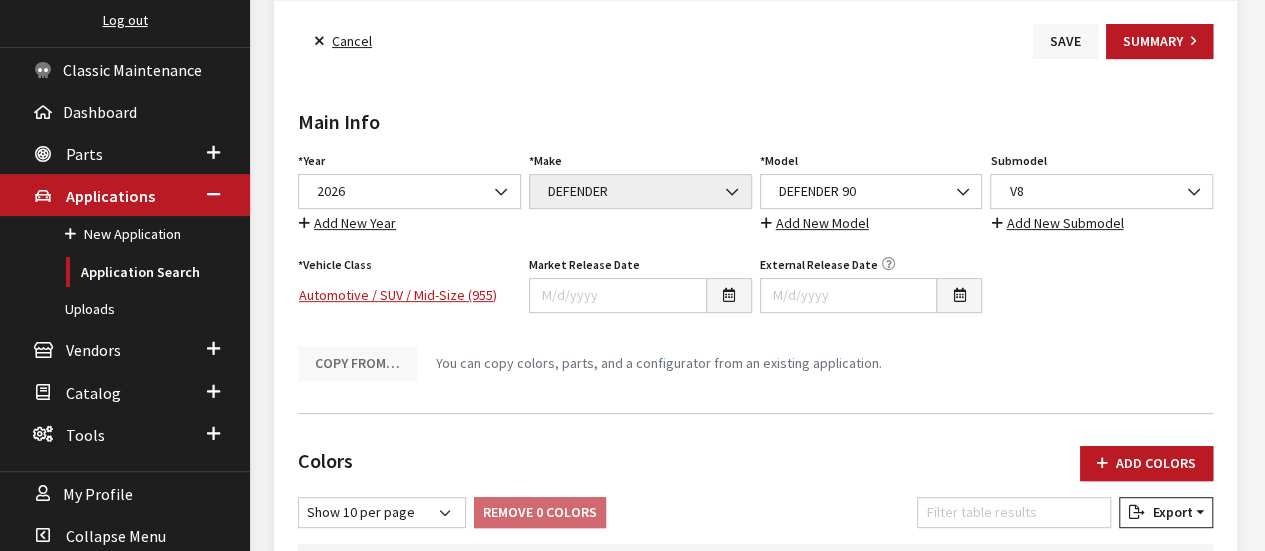 scroll, scrollTop: 0, scrollLeft: 0, axis: both 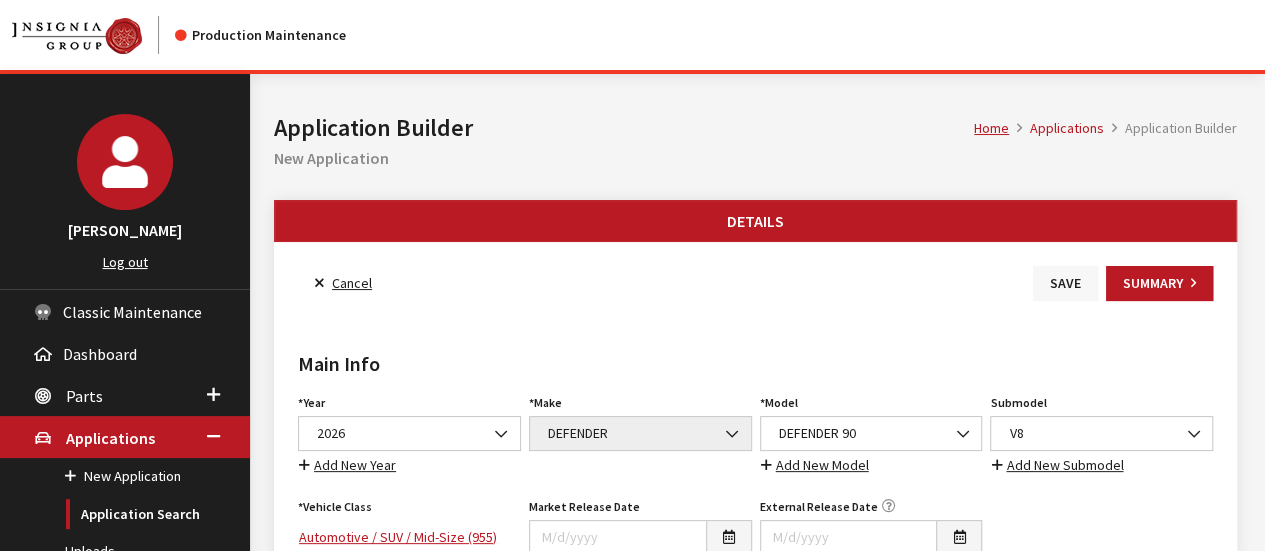 click on "Save" at bounding box center (1065, 283) 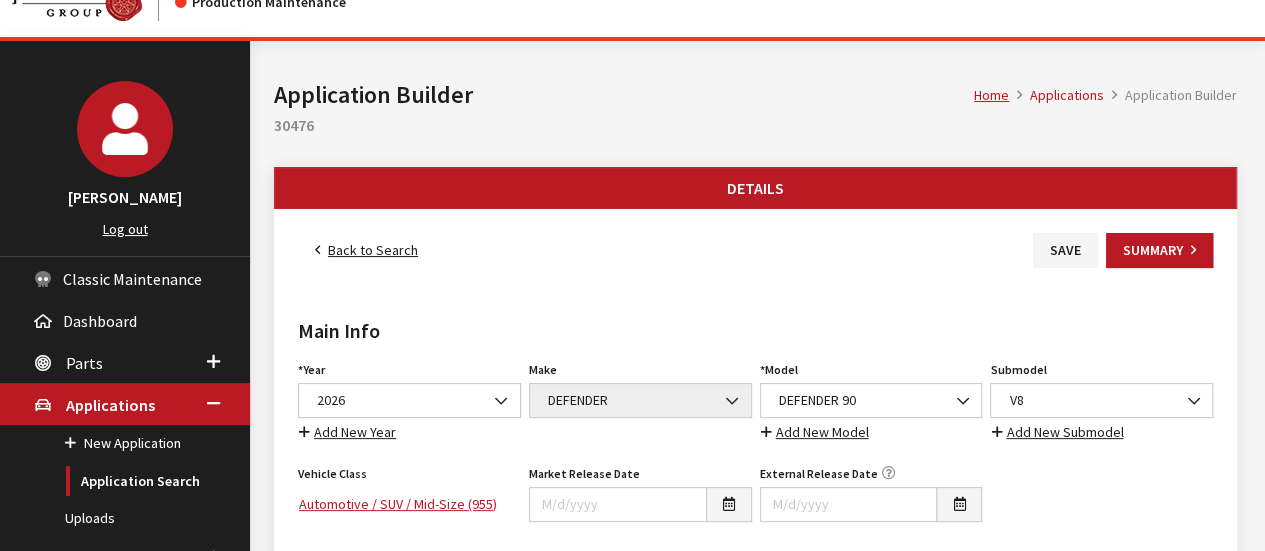 scroll, scrollTop: 0, scrollLeft: 0, axis: both 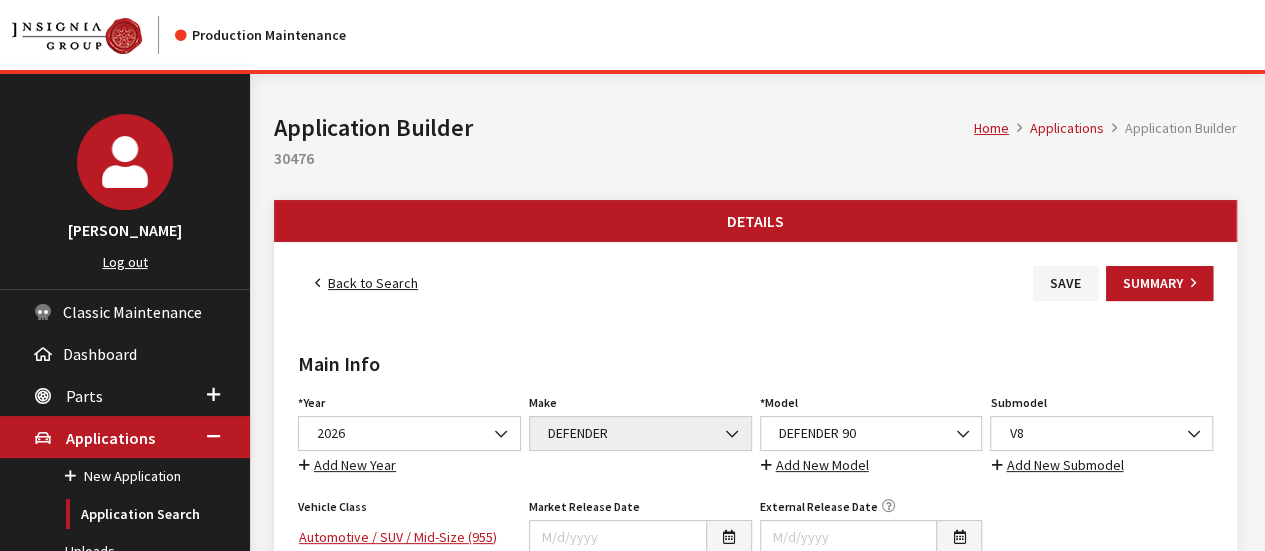 click on "Back to Search" at bounding box center [366, 283] 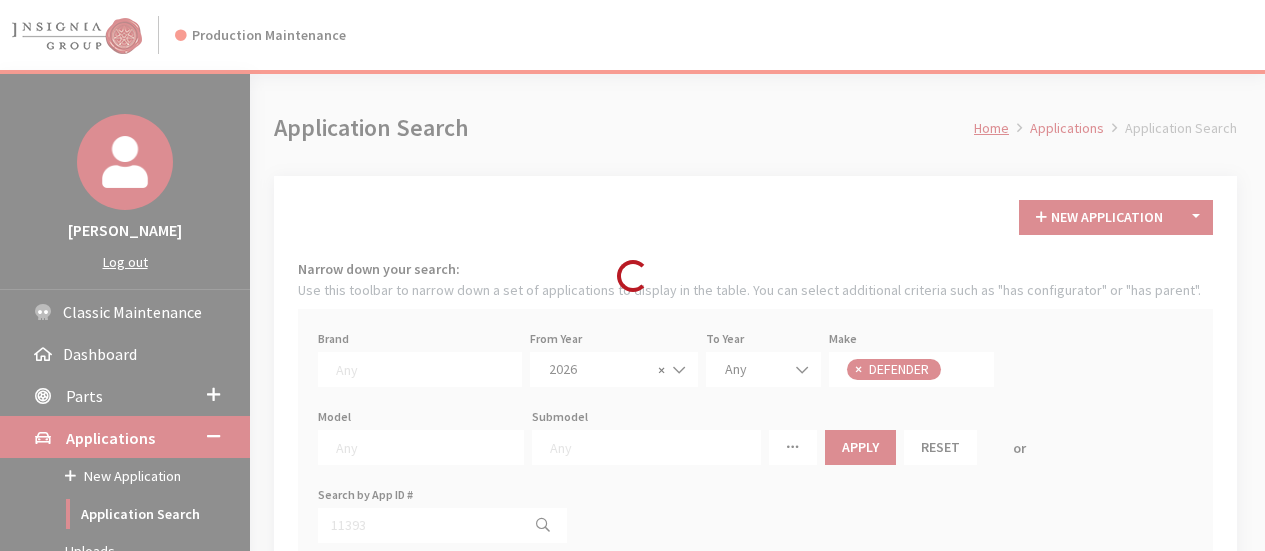scroll, scrollTop: 0, scrollLeft: 0, axis: both 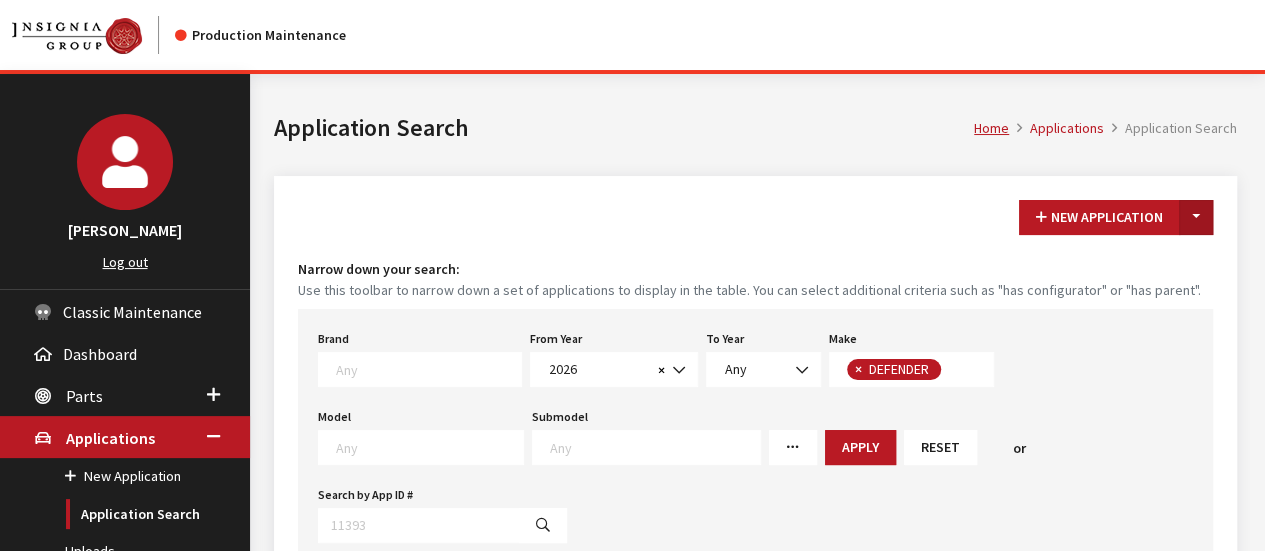 click on "Toggle Dropdown" at bounding box center (1196, 217) 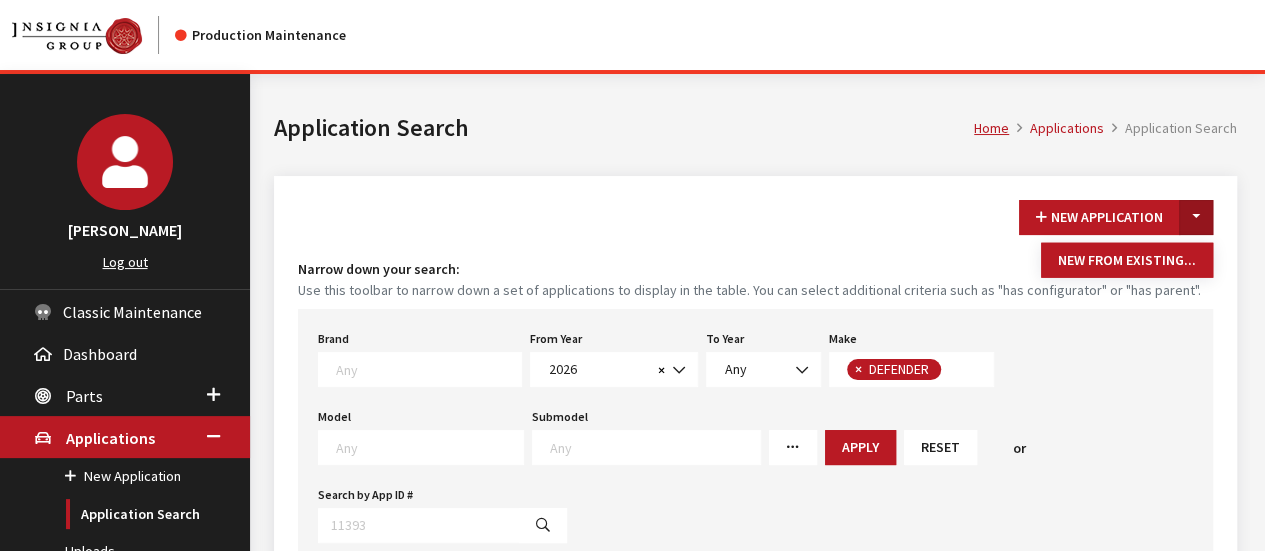 click on "Narrow down your search:" at bounding box center (755, 269) 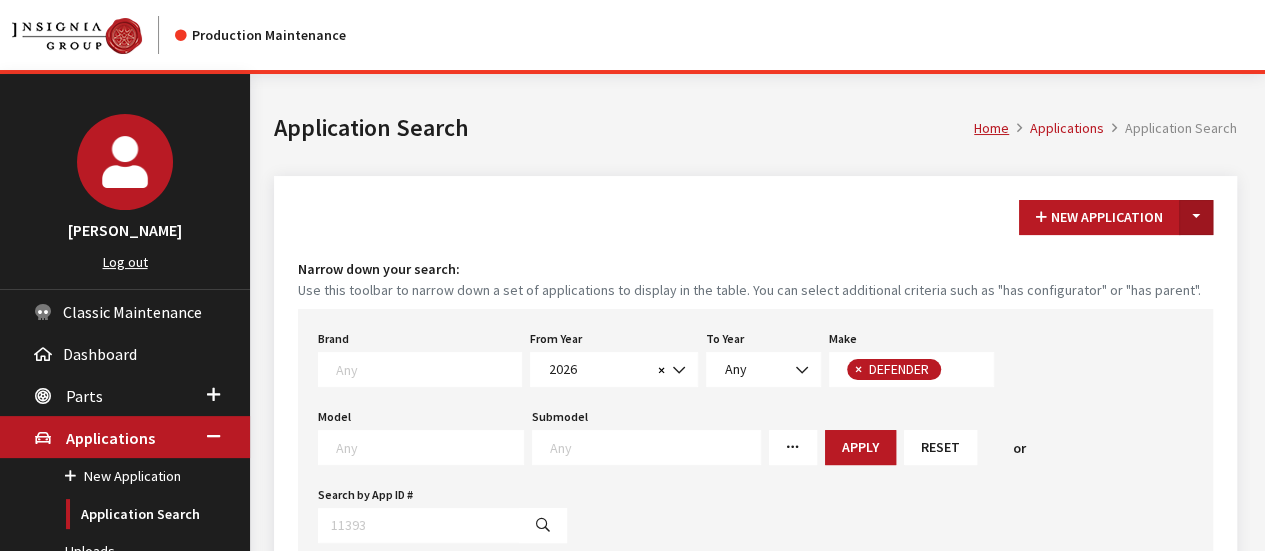 click on "Toggle Dropdown" at bounding box center (1196, 217) 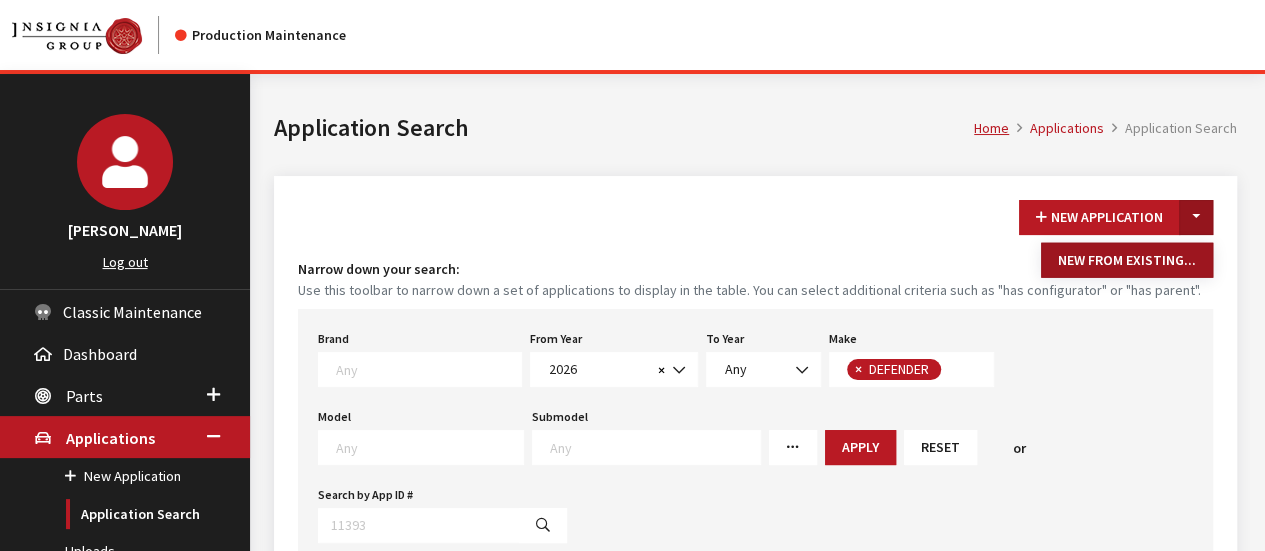 click on "New From Existing..." at bounding box center (1127, 260) 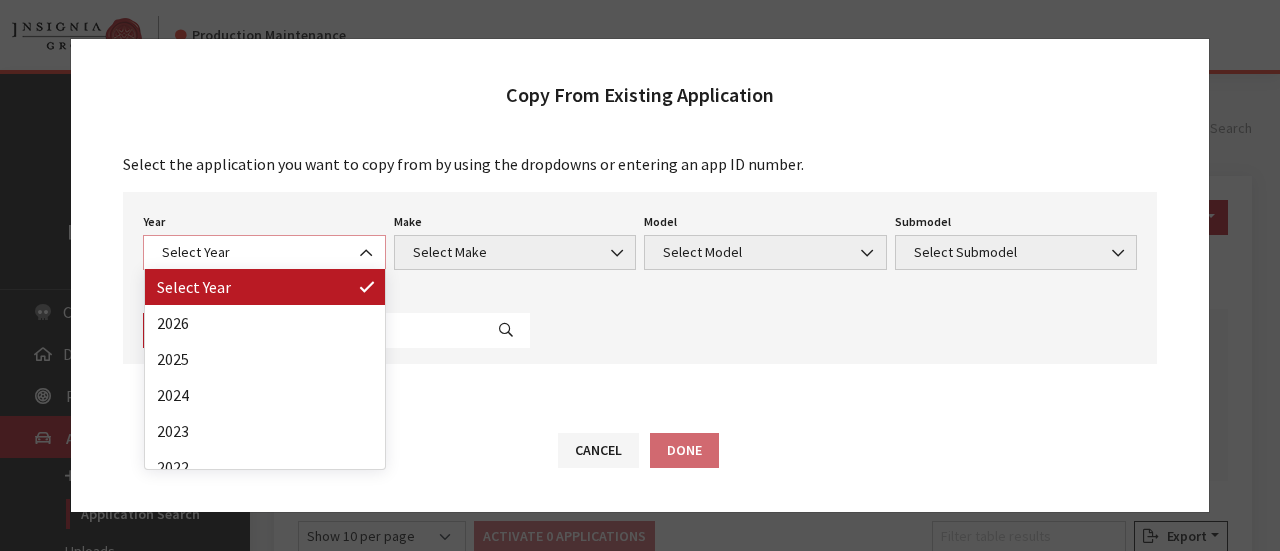 click on "Select Year" at bounding box center [264, 252] 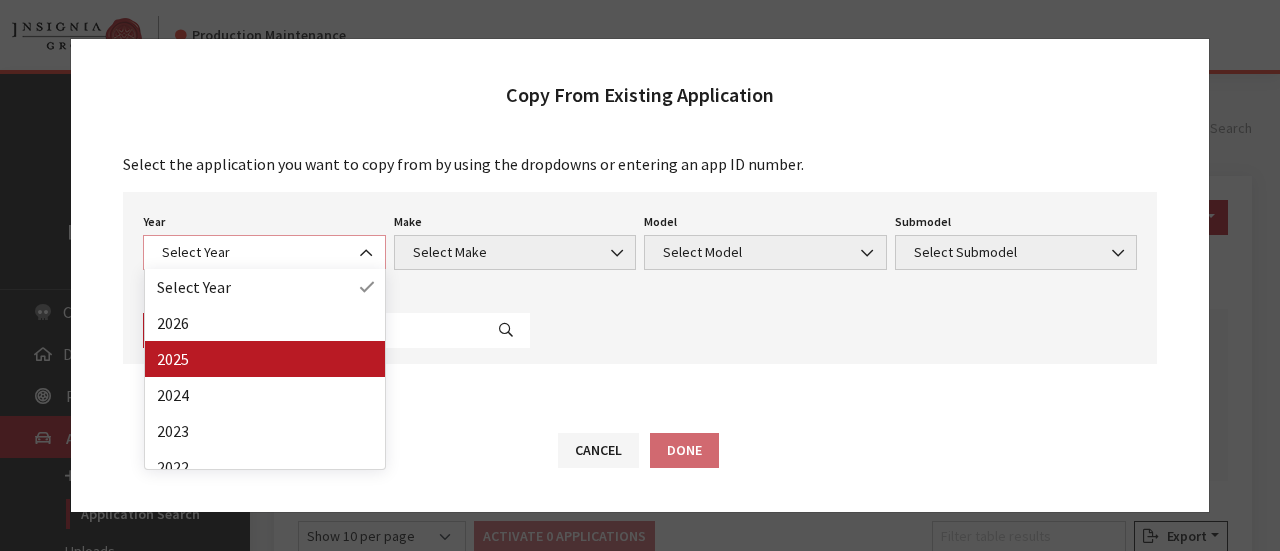 select on "43" 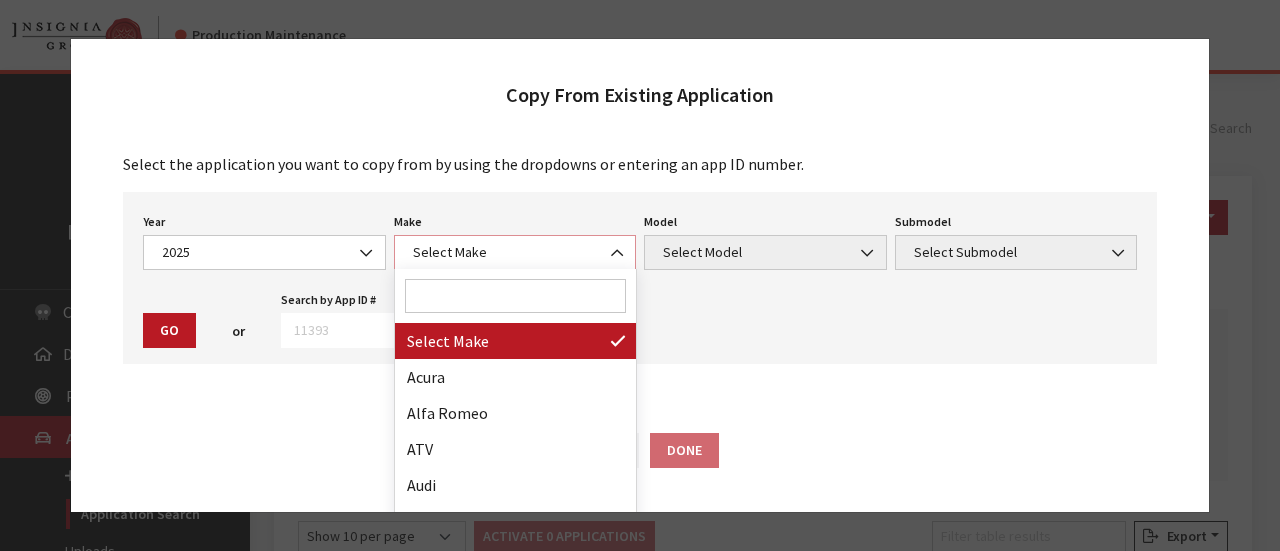 click on "Select Make" at bounding box center (515, 252) 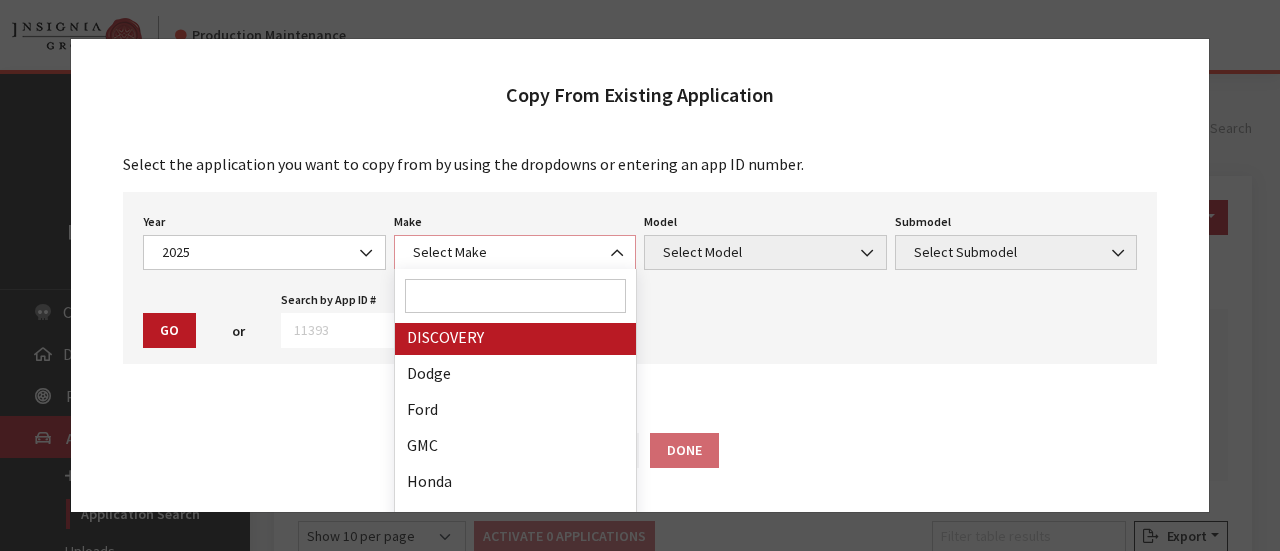 scroll, scrollTop: 300, scrollLeft: 0, axis: vertical 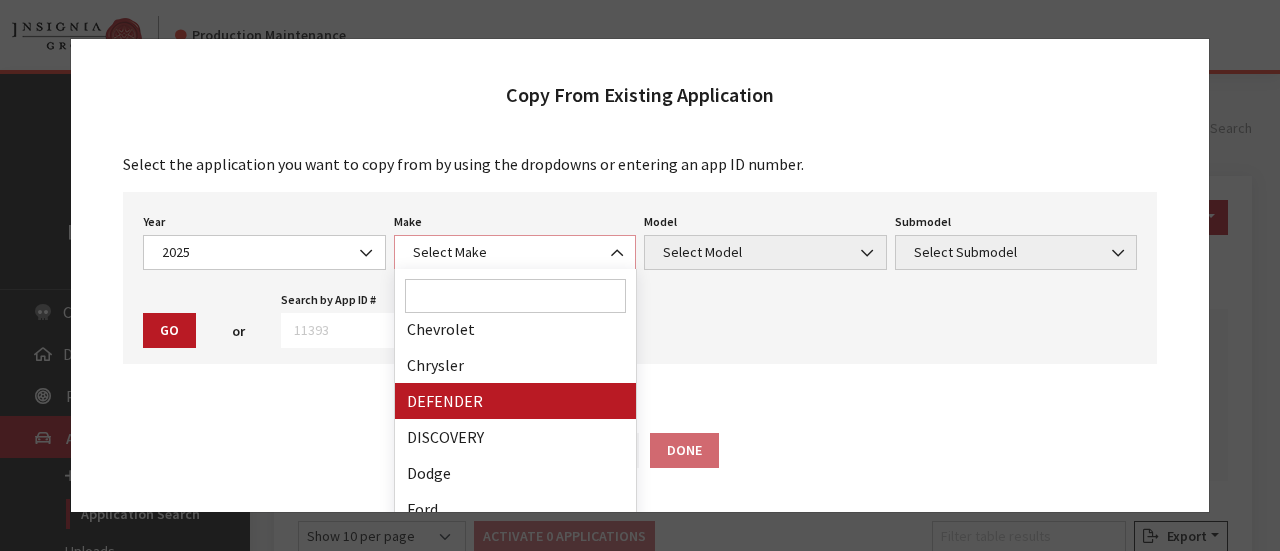 select on "64" 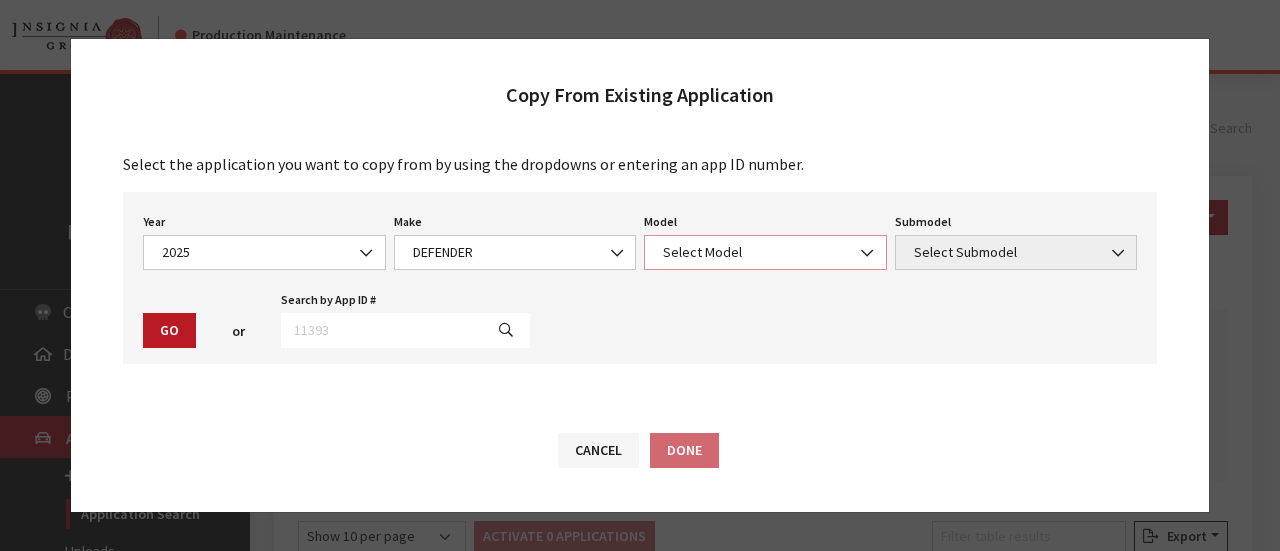 click on "Select Model" at bounding box center (765, 252) 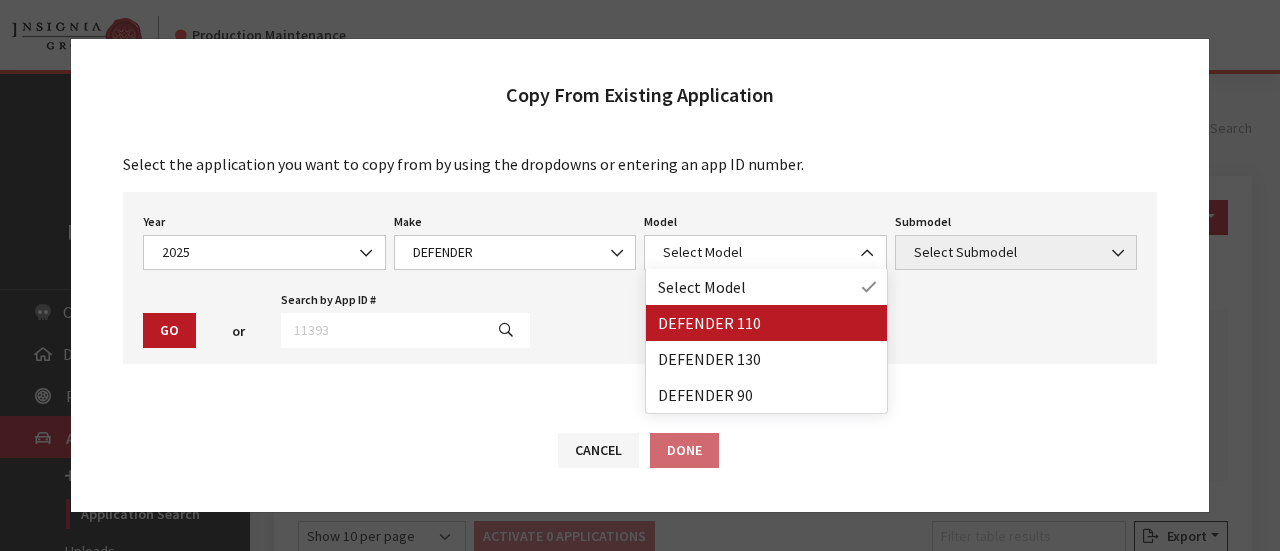 drag, startPoint x: 748, startPoint y: 343, endPoint x: 748, endPoint y: 329, distance: 14 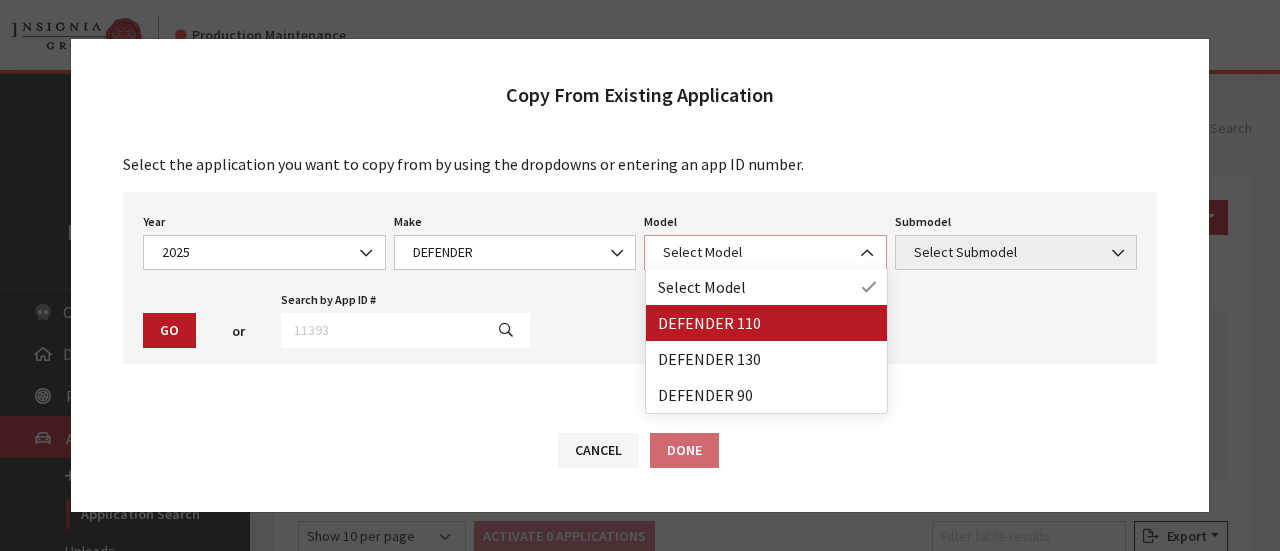 select on "1342" 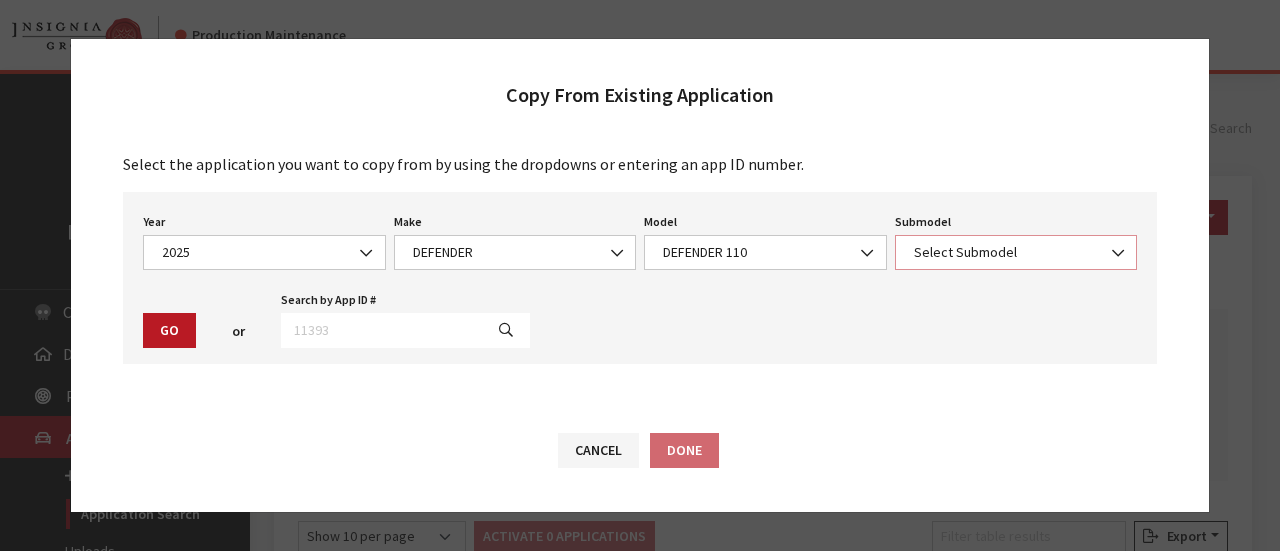 click on "Select Submodel" at bounding box center [1016, 252] 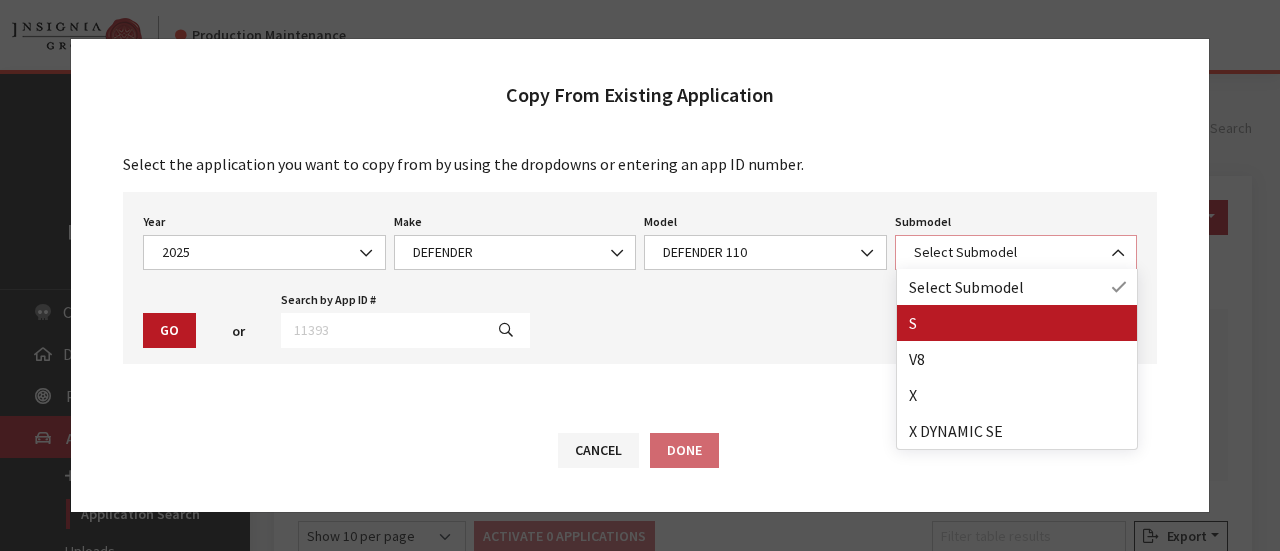select on "129" 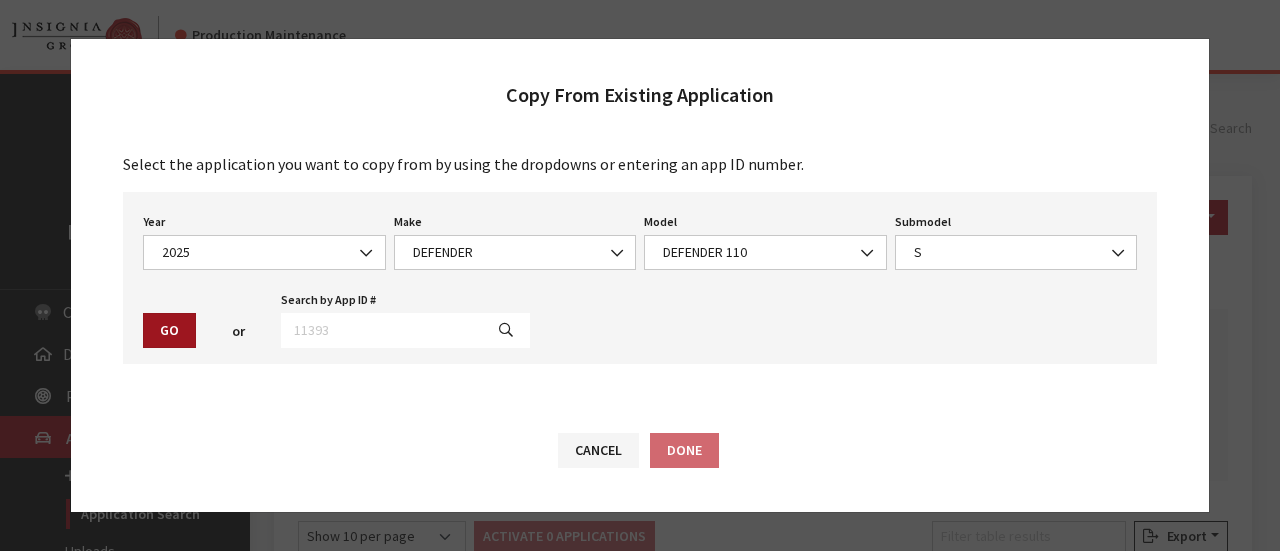 click on "Go" at bounding box center [169, 330] 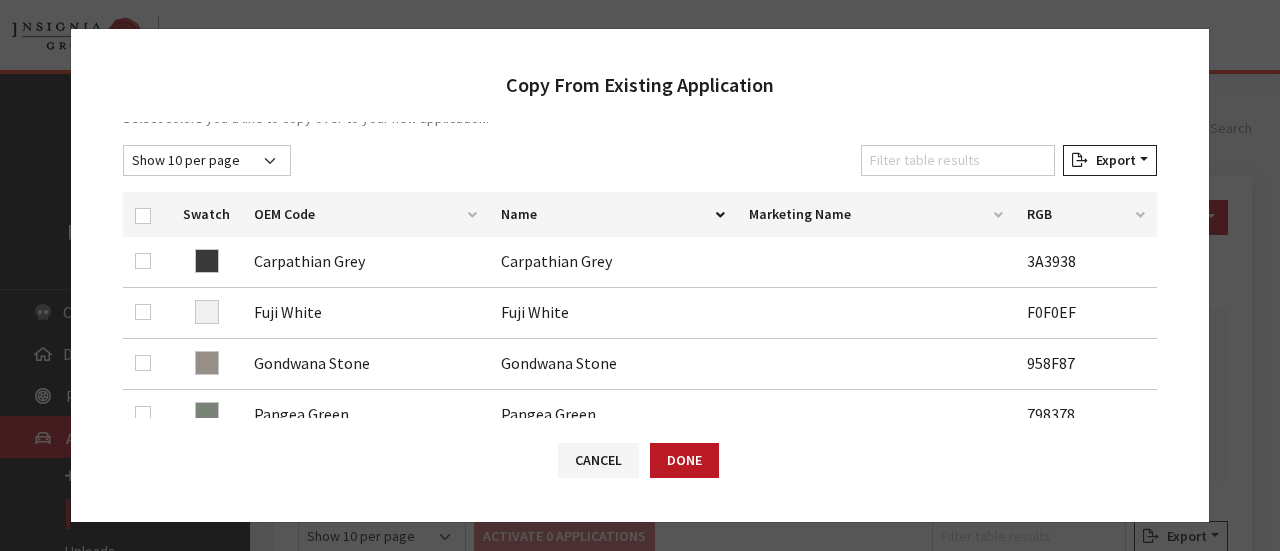 scroll, scrollTop: 400, scrollLeft: 0, axis: vertical 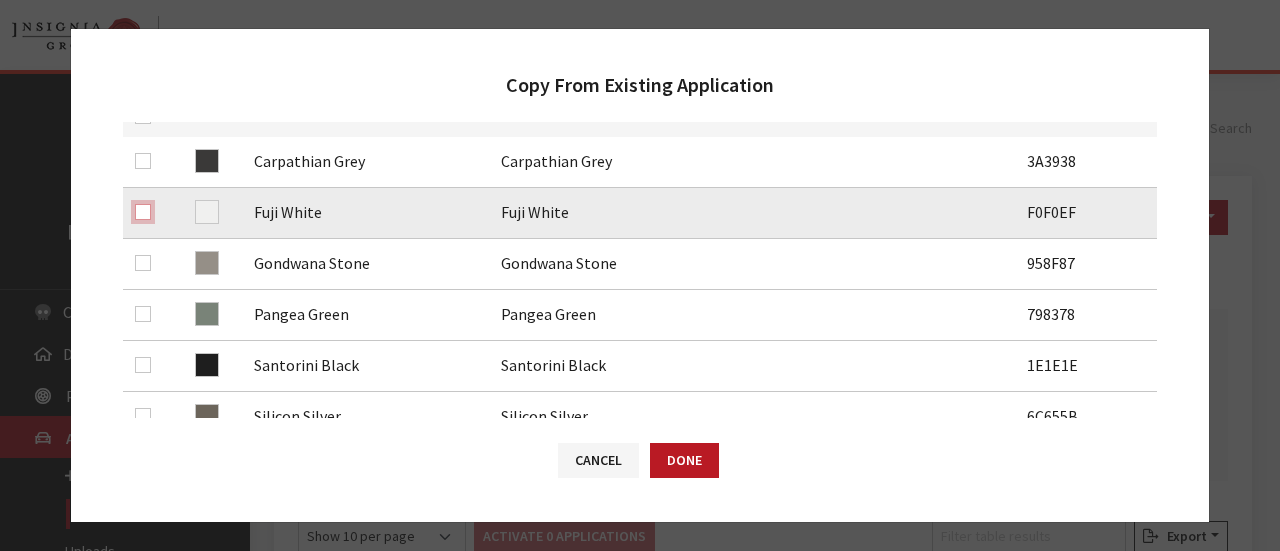 click at bounding box center (143, 212) 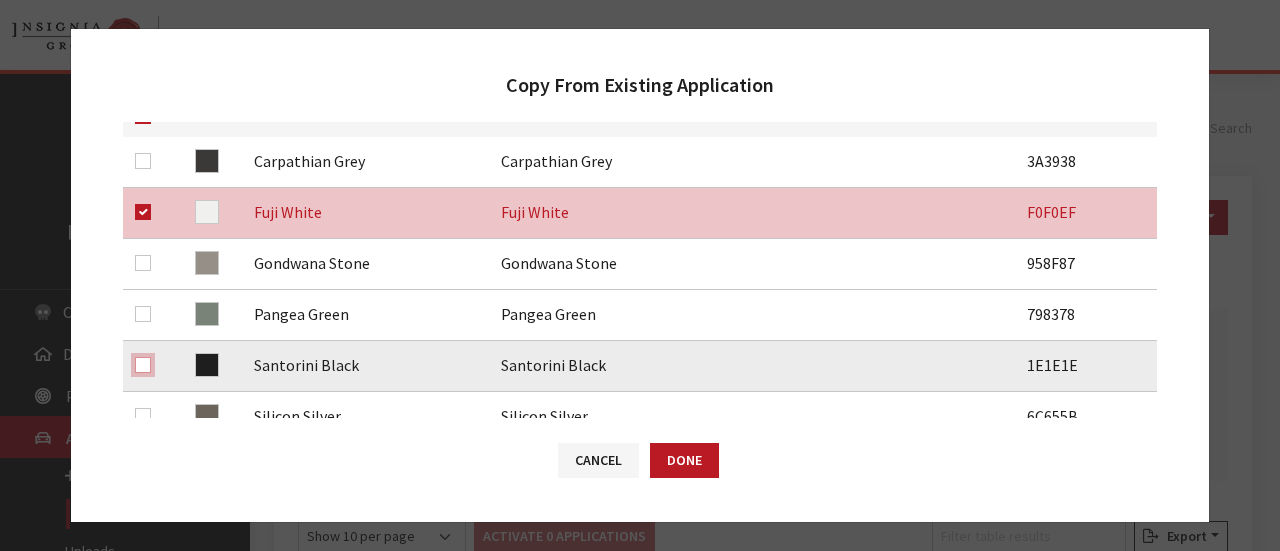 click at bounding box center (143, 365) 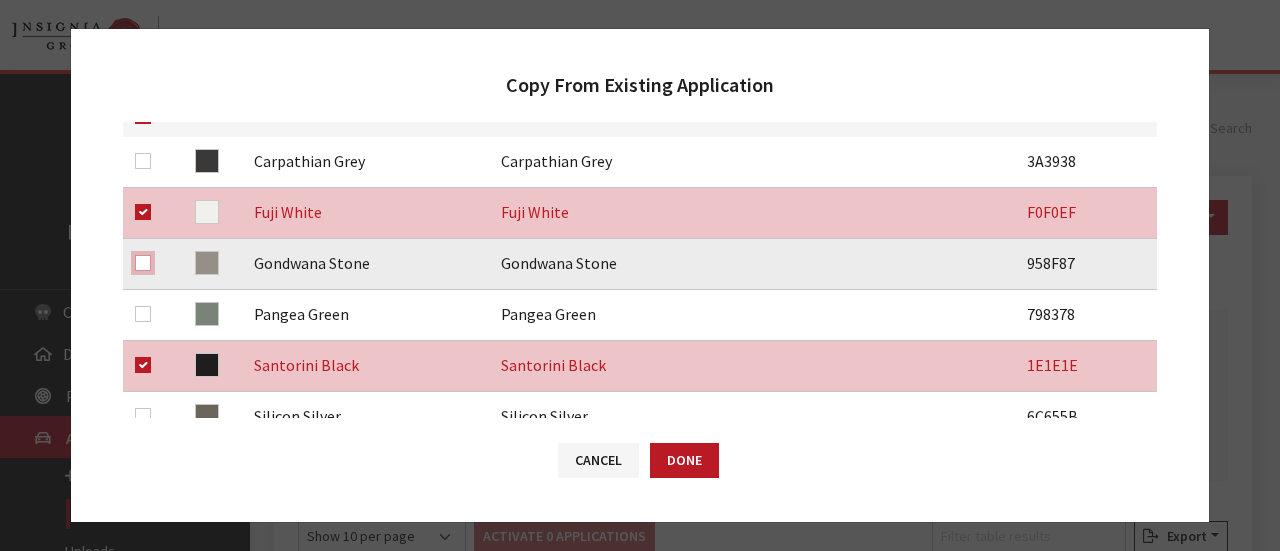 click at bounding box center (143, 263) 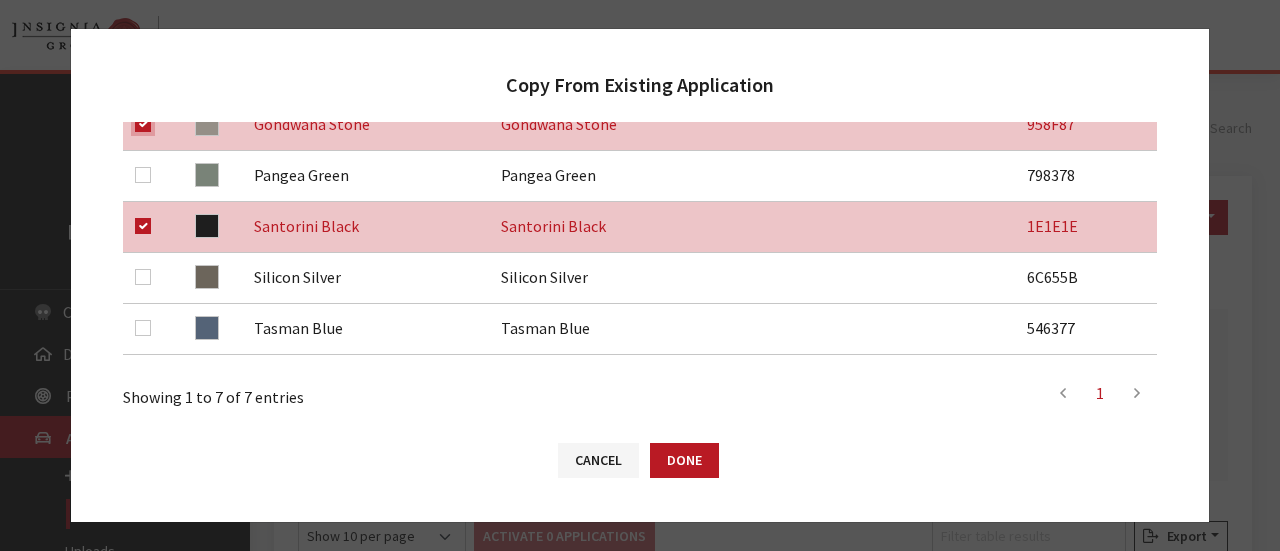 scroll, scrollTop: 600, scrollLeft: 0, axis: vertical 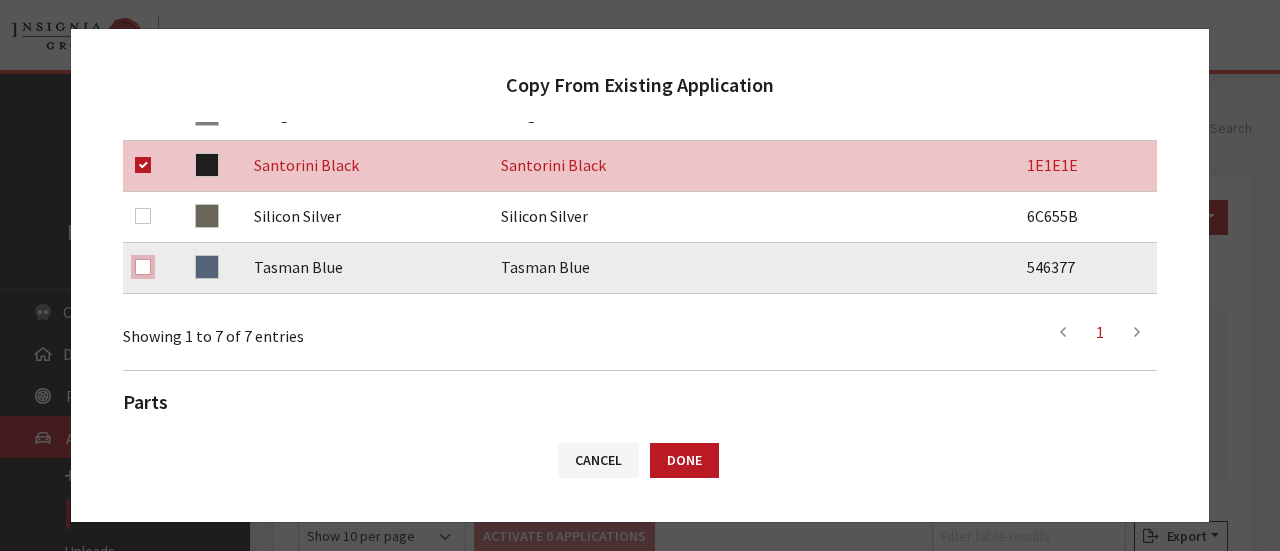 click at bounding box center (143, 267) 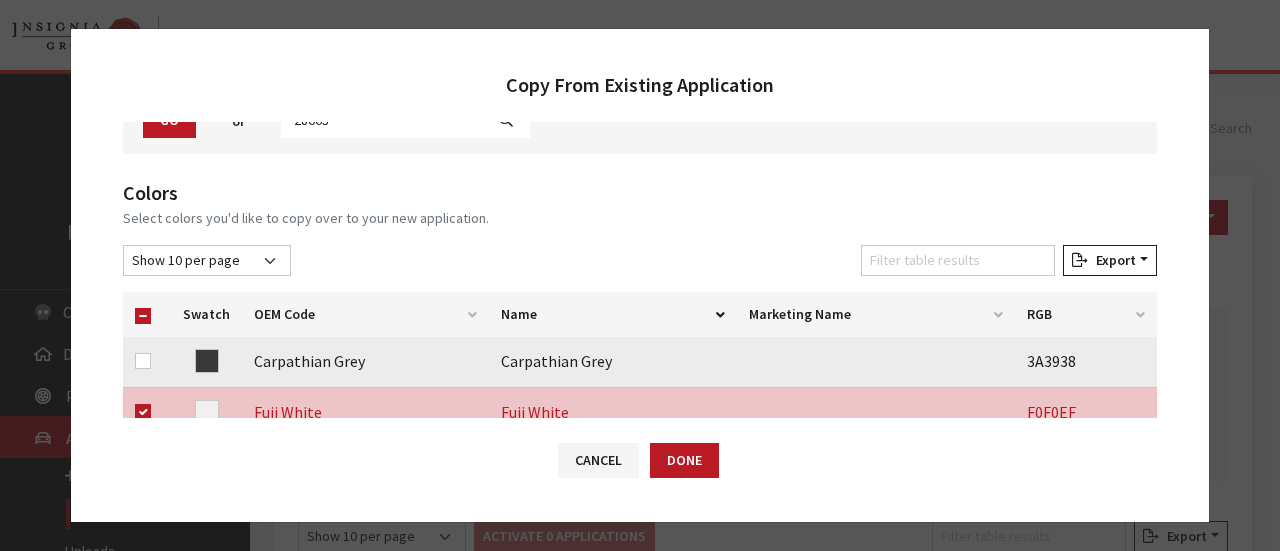 scroll, scrollTop: 300, scrollLeft: 0, axis: vertical 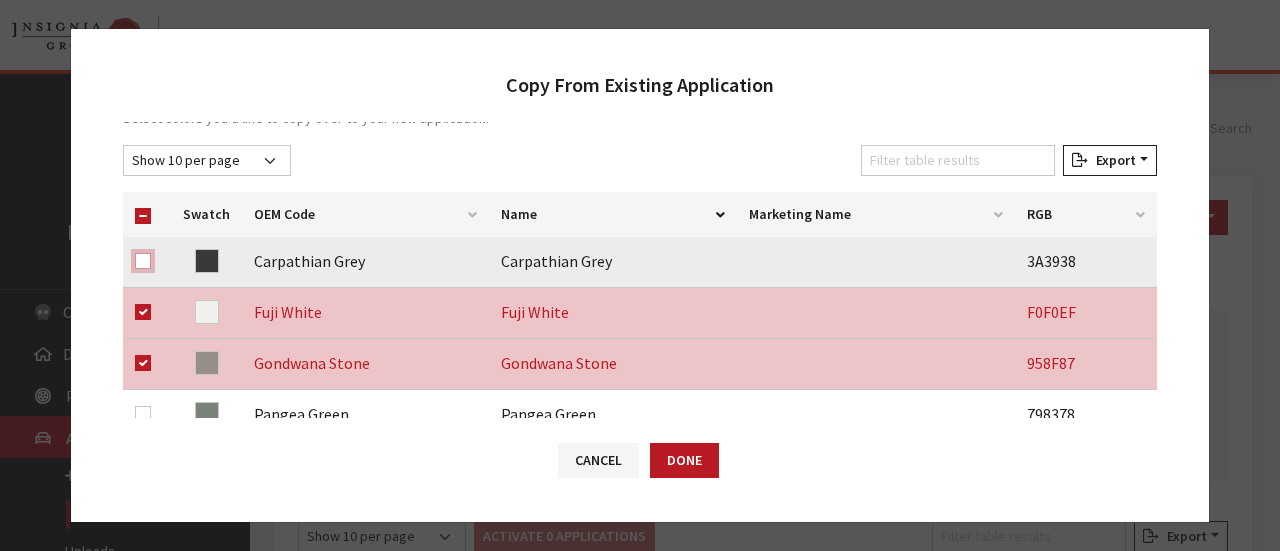 click at bounding box center (143, 261) 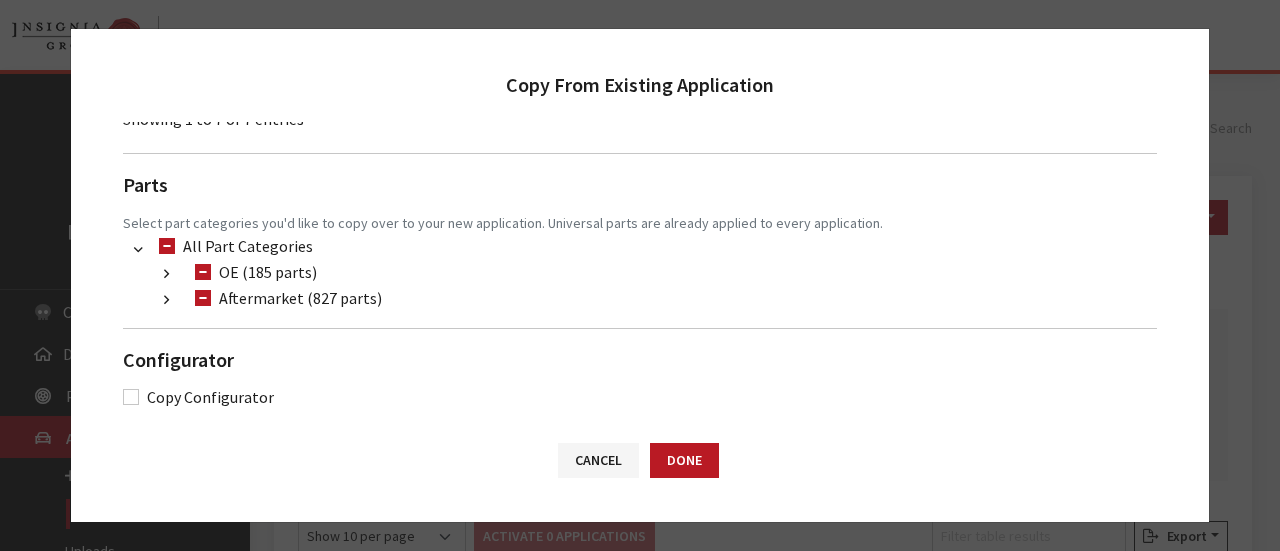 scroll, scrollTop: 822, scrollLeft: 0, axis: vertical 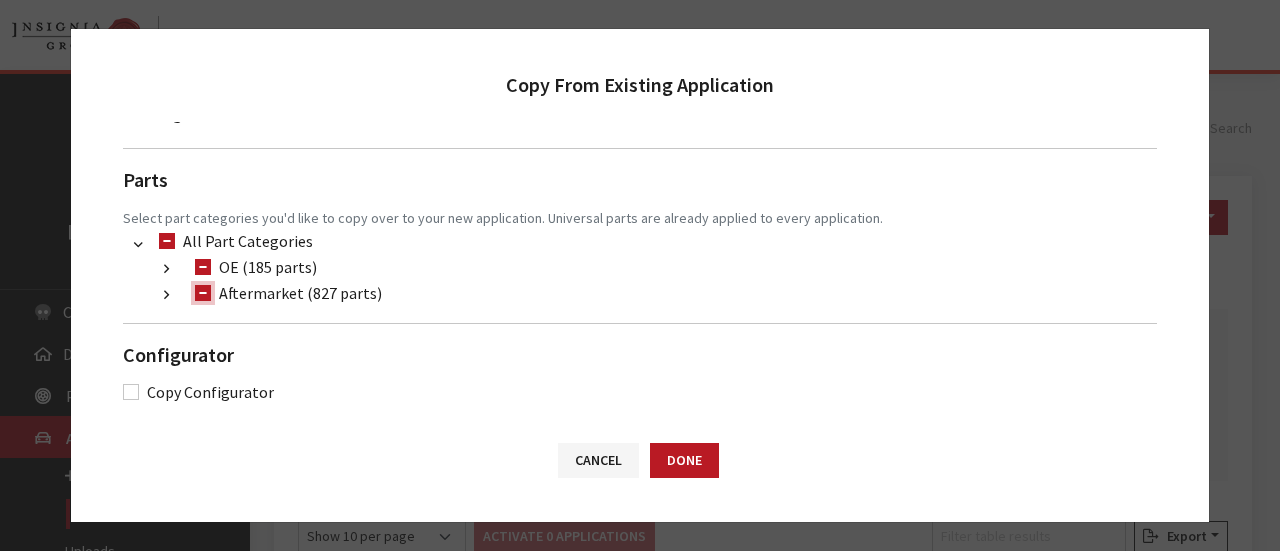 click on "Aftermarket (827 parts)" at bounding box center [203, 293] 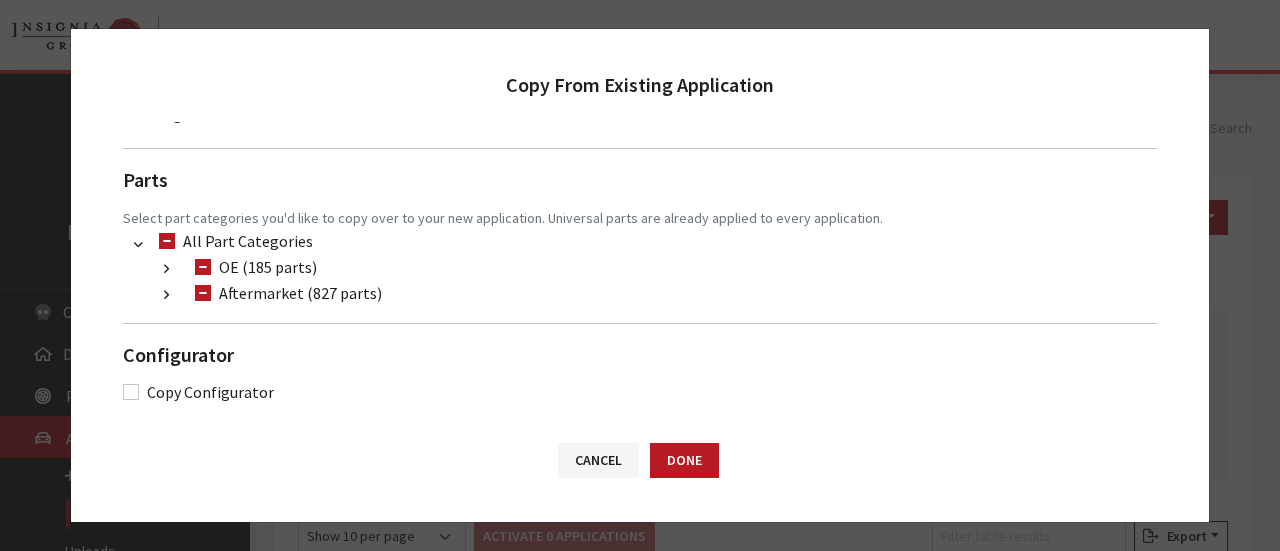 click on "OE (185 parts)
Land Rover (166 parts)
(10) Land Rover Accessories (163 parts)
(15) Land Rover Discontinued Accessories (1 part)
(16) Land Rover-PDI (2 parts)
META (14 parts)
(1081) META (14 parts)
Service Plans (3 parts)
(112) Service Plans (3 parts)" at bounding box center [640, 281] 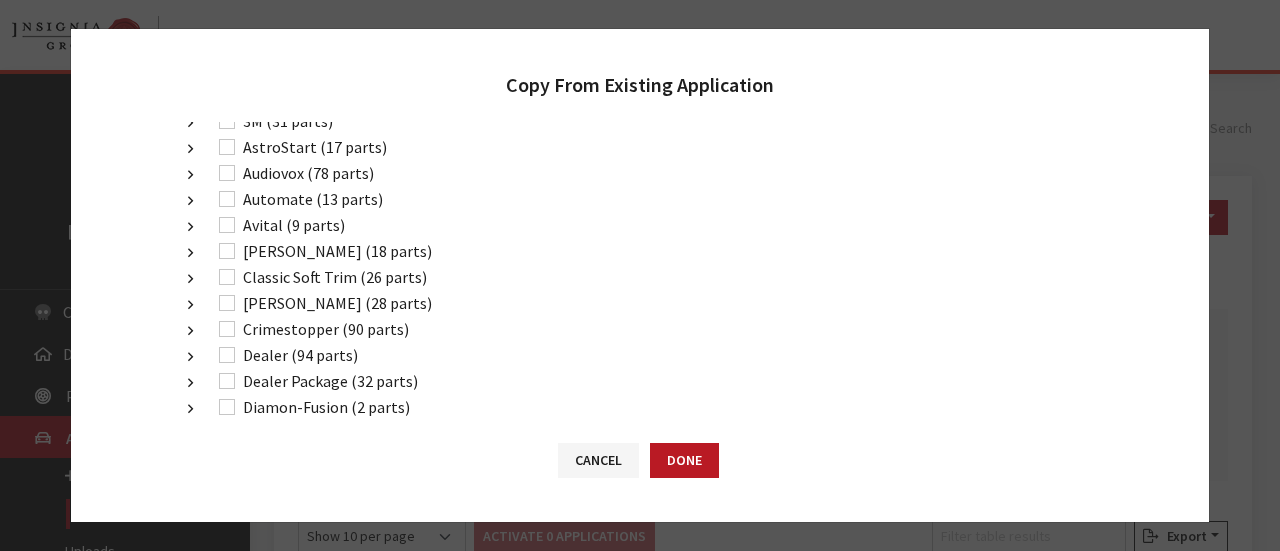 scroll, scrollTop: 1022, scrollLeft: 0, axis: vertical 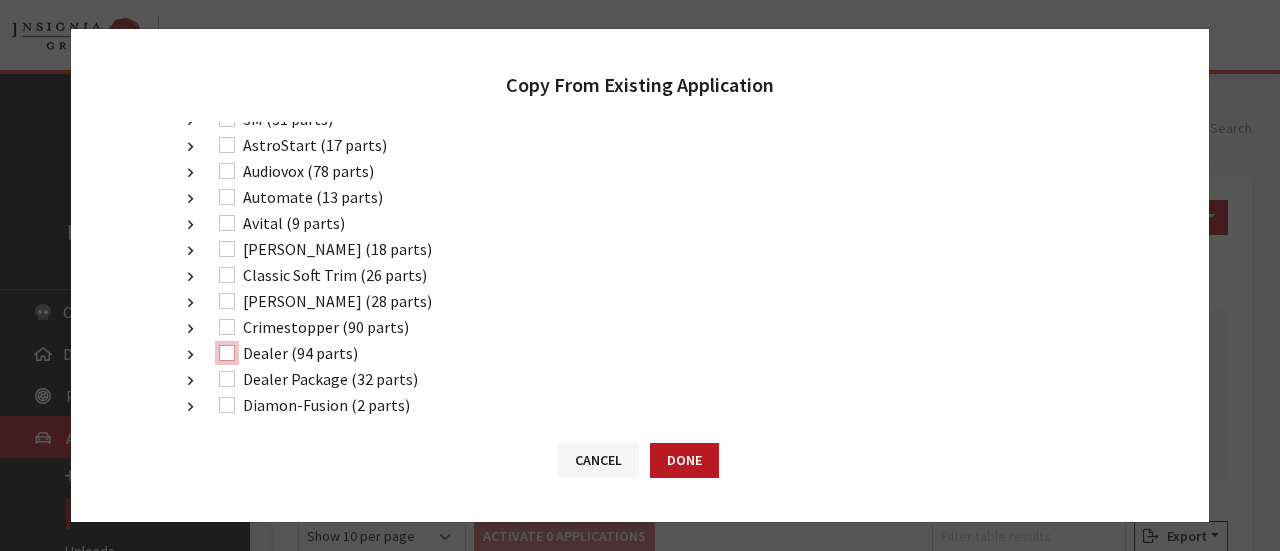 click on "Dealer (94 parts)" at bounding box center (227, 353) 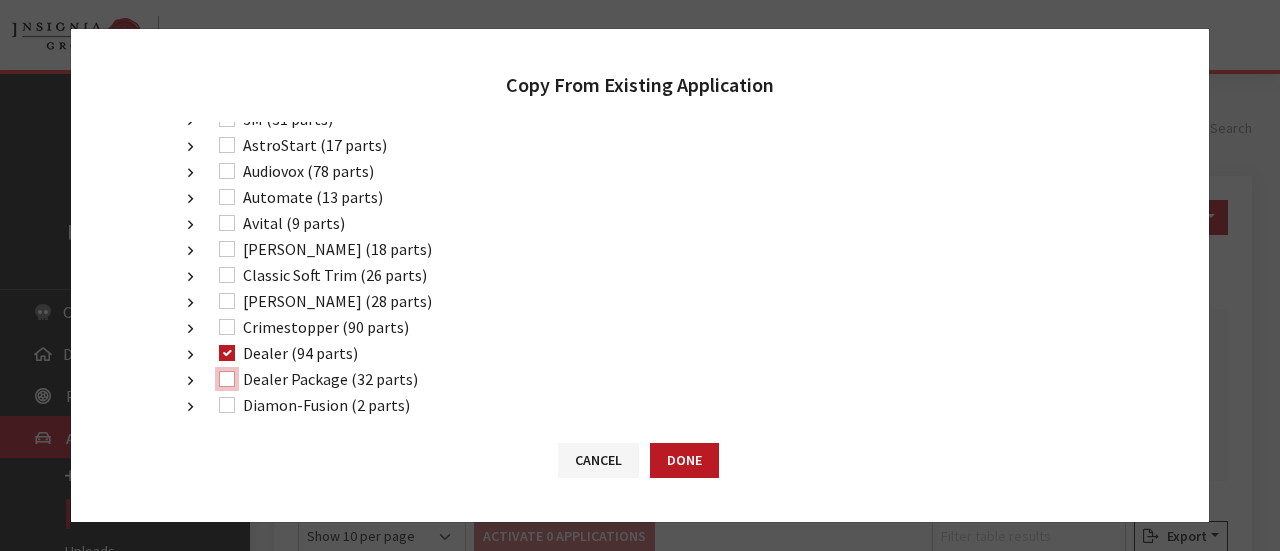 click on "Dealer Package (32 parts)" at bounding box center [227, 379] 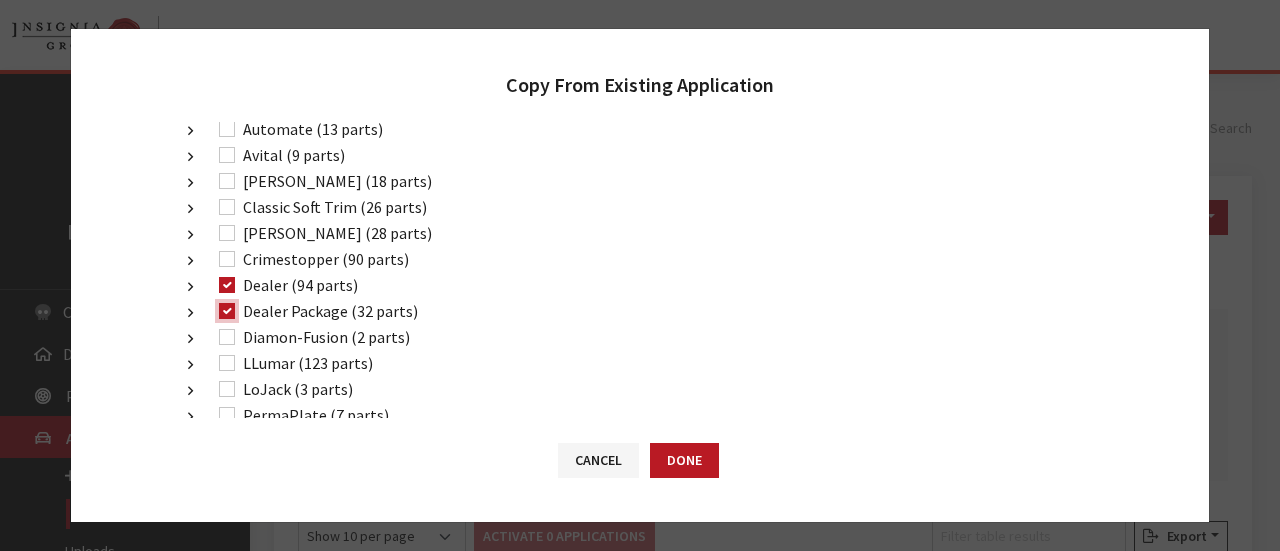 scroll, scrollTop: 1122, scrollLeft: 0, axis: vertical 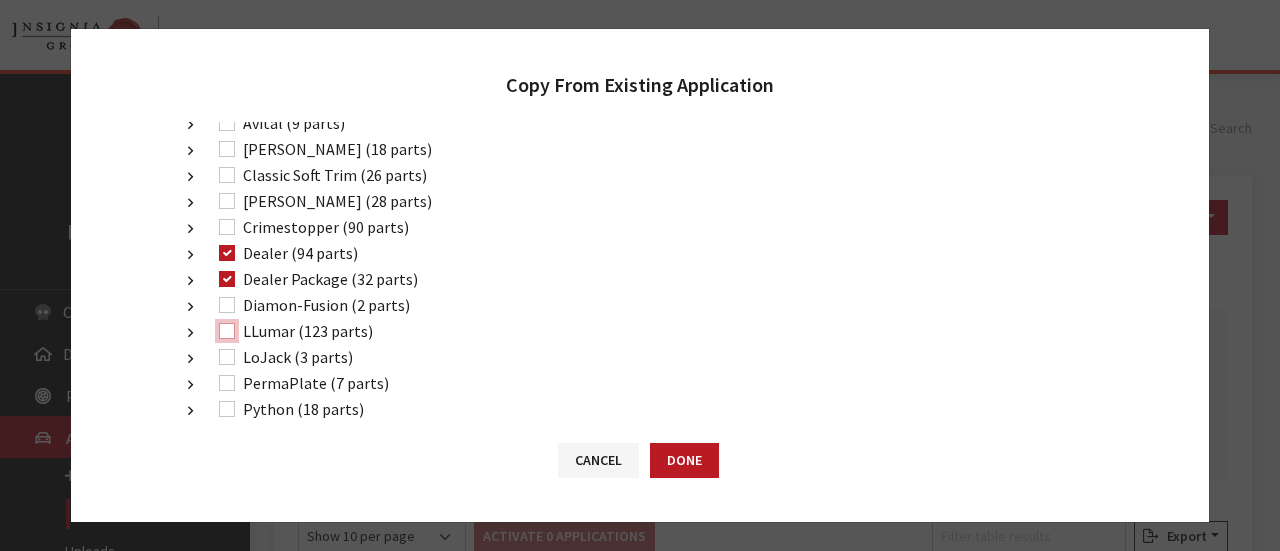 click on "LLumar (123 parts)" at bounding box center [227, 331] 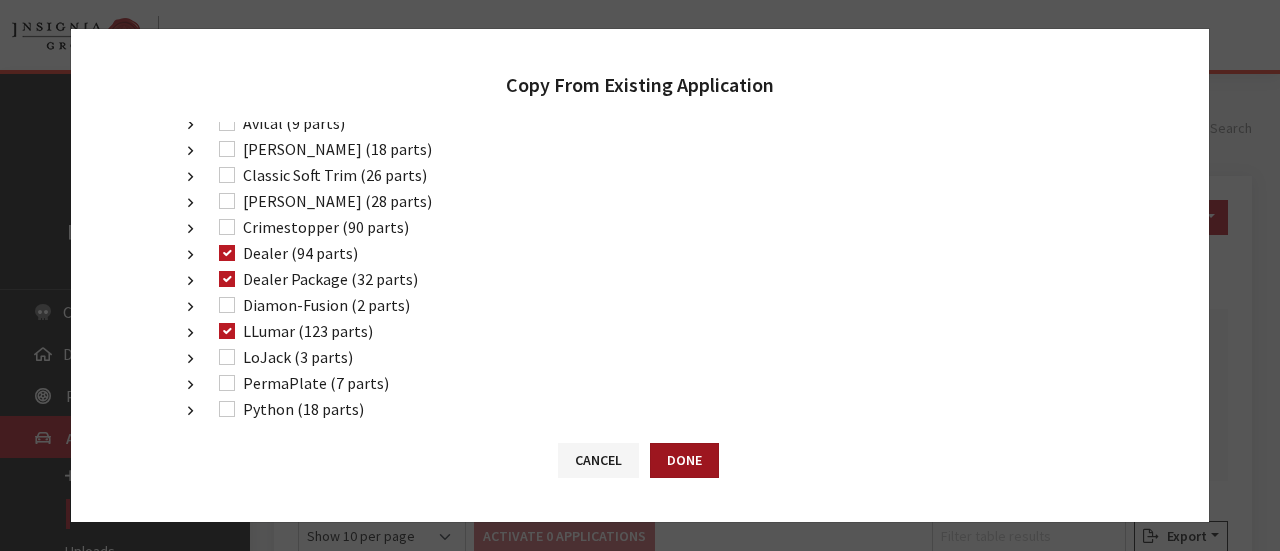 click on "Done" at bounding box center (684, 460) 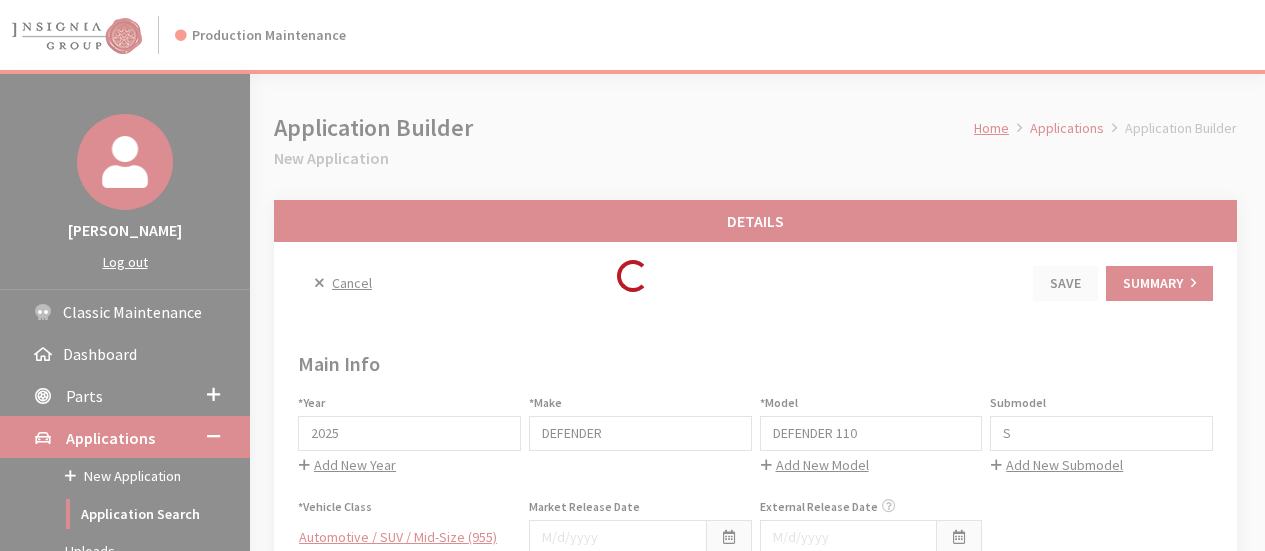 click on "Loading..." at bounding box center (632, 275) 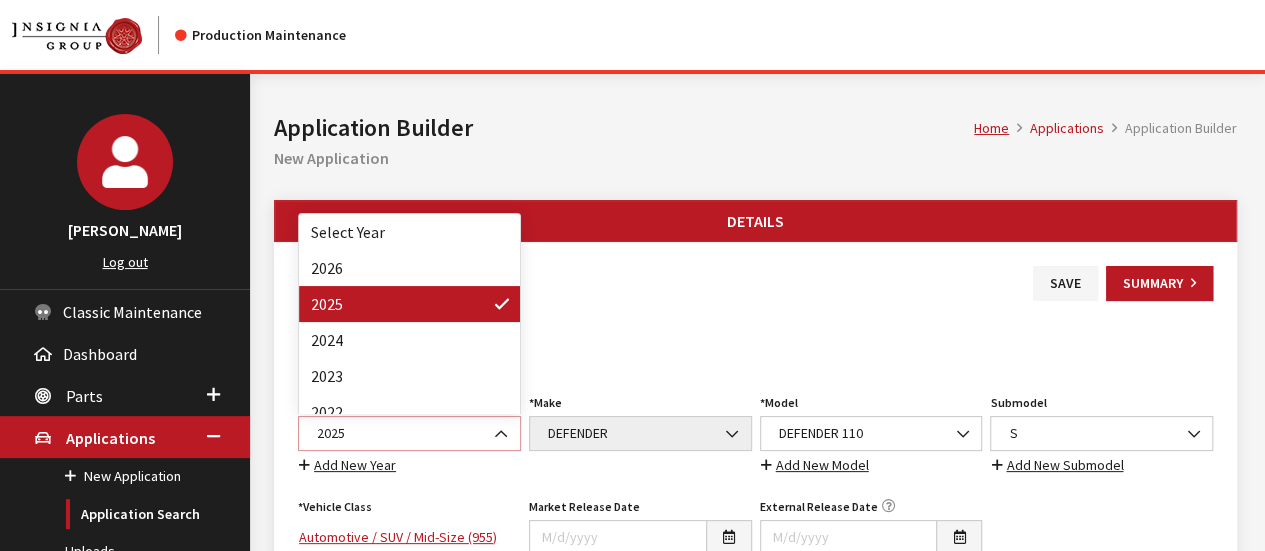 click on "2025" at bounding box center (409, 433) 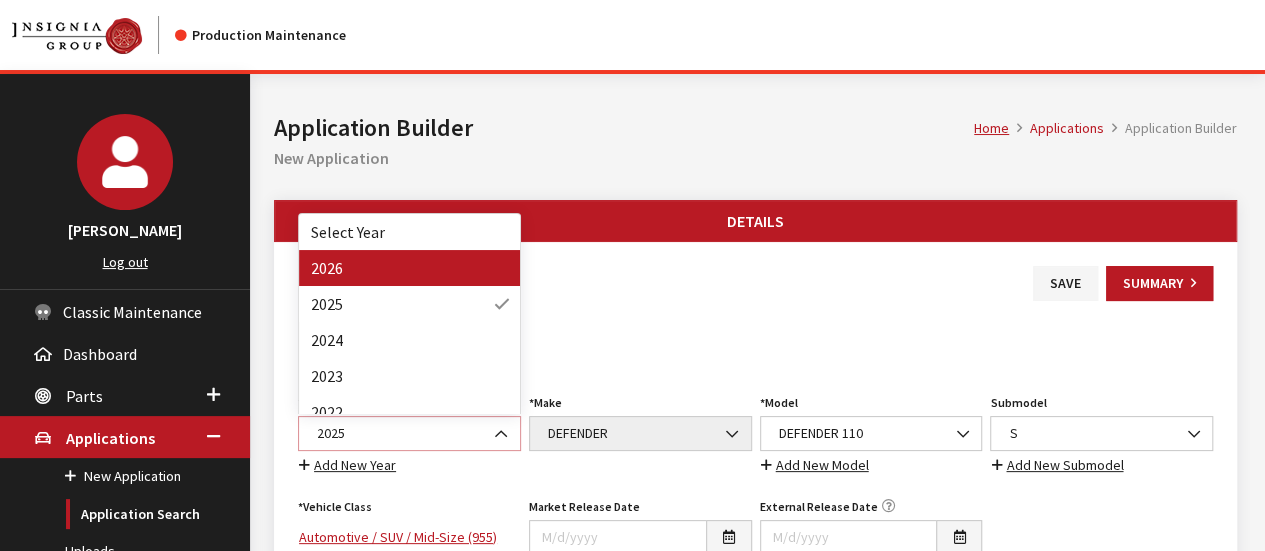 select on "44" 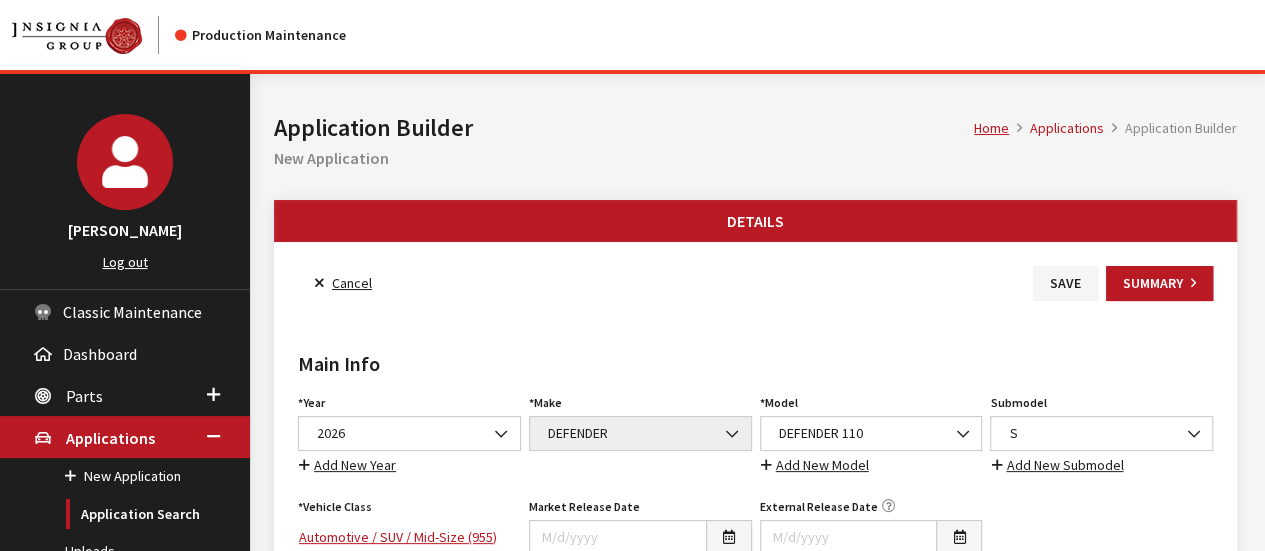 click on "Cancel
Save
Summary" at bounding box center [755, 283] 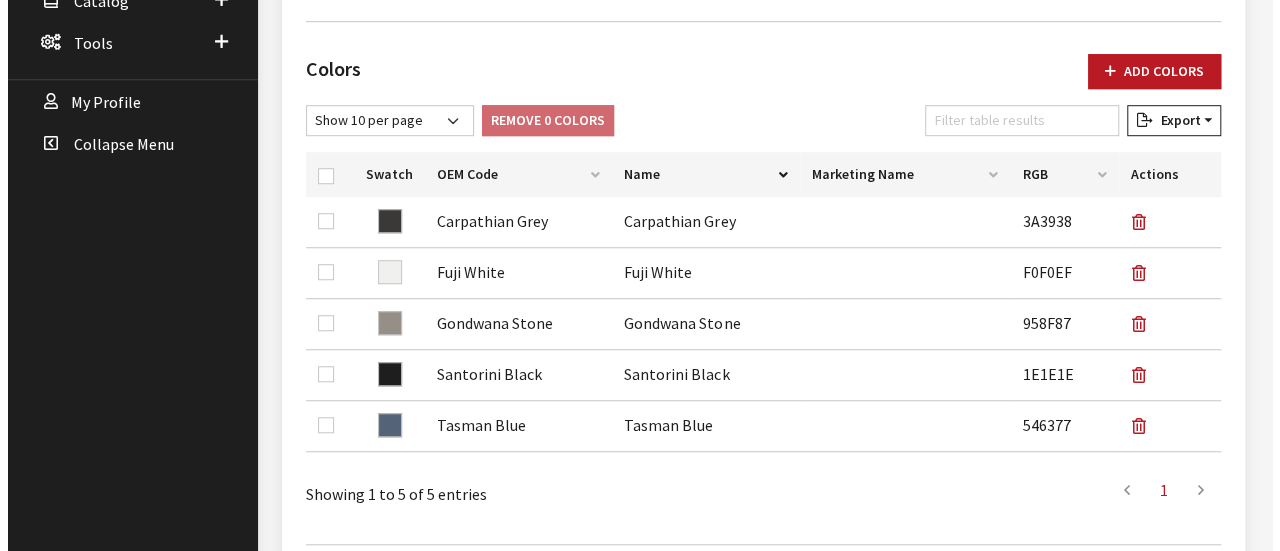 scroll, scrollTop: 600, scrollLeft: 0, axis: vertical 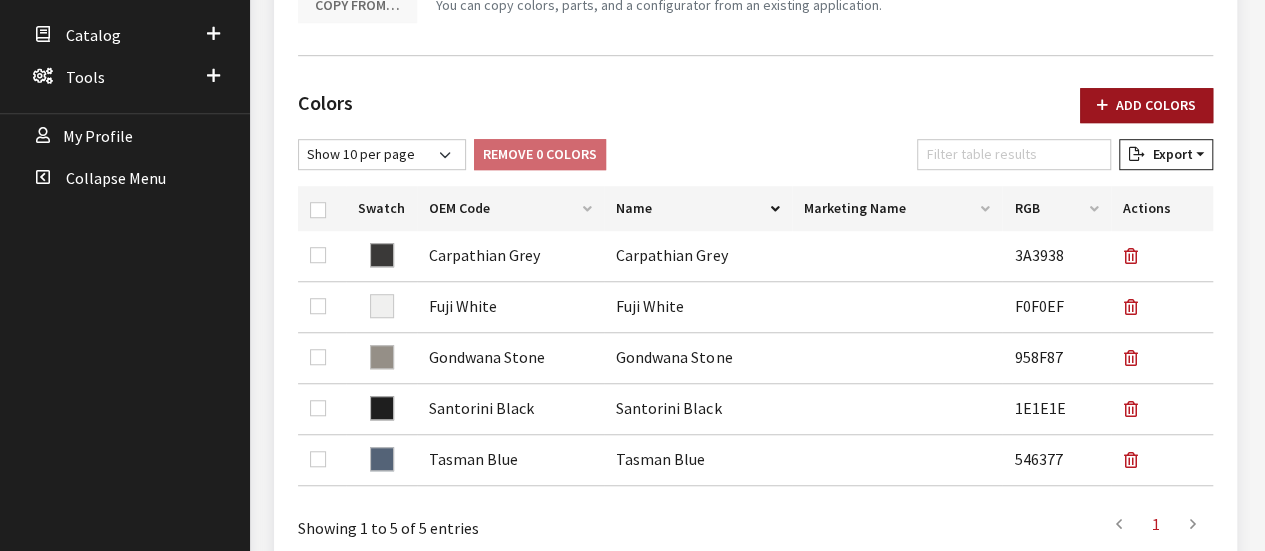 click on "Add Colors" at bounding box center (1146, 105) 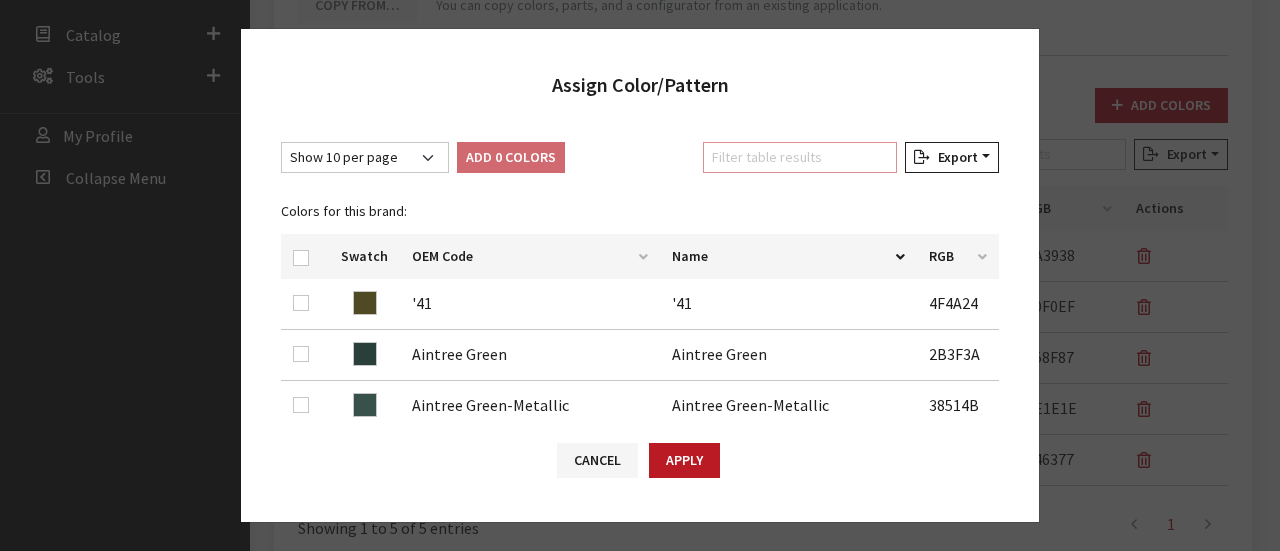 click on "Filter table results" at bounding box center [800, 157] 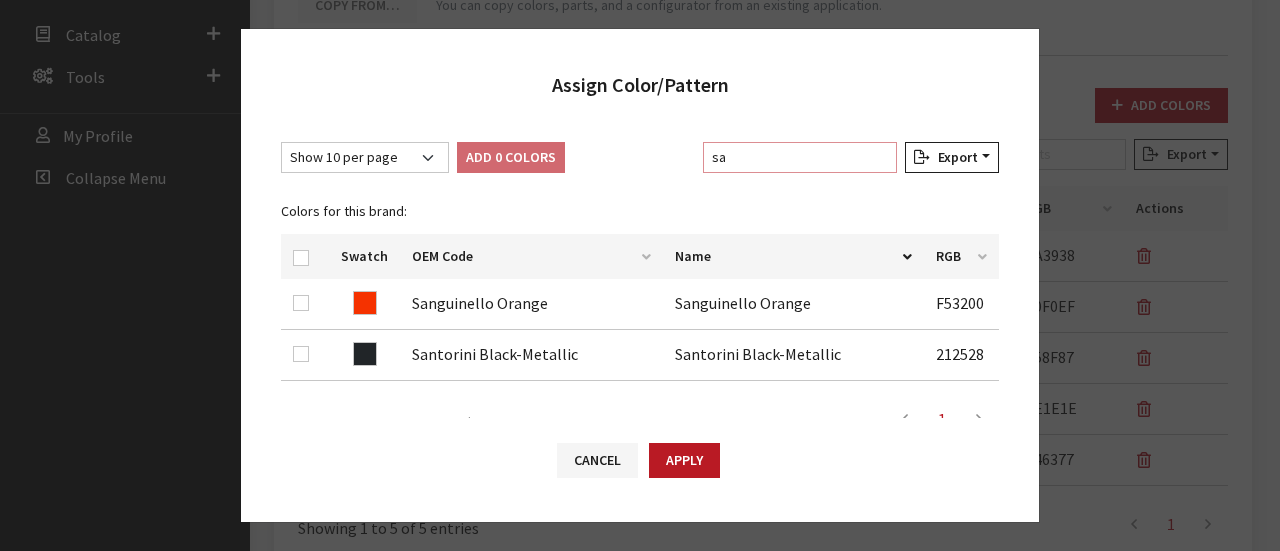 type on "s" 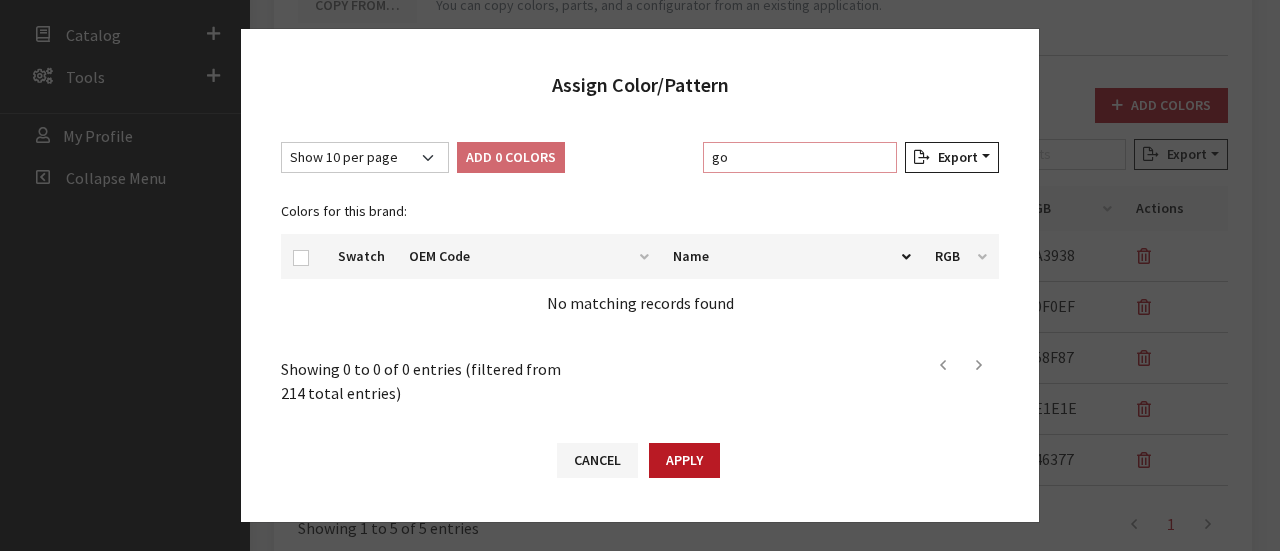 type on "g" 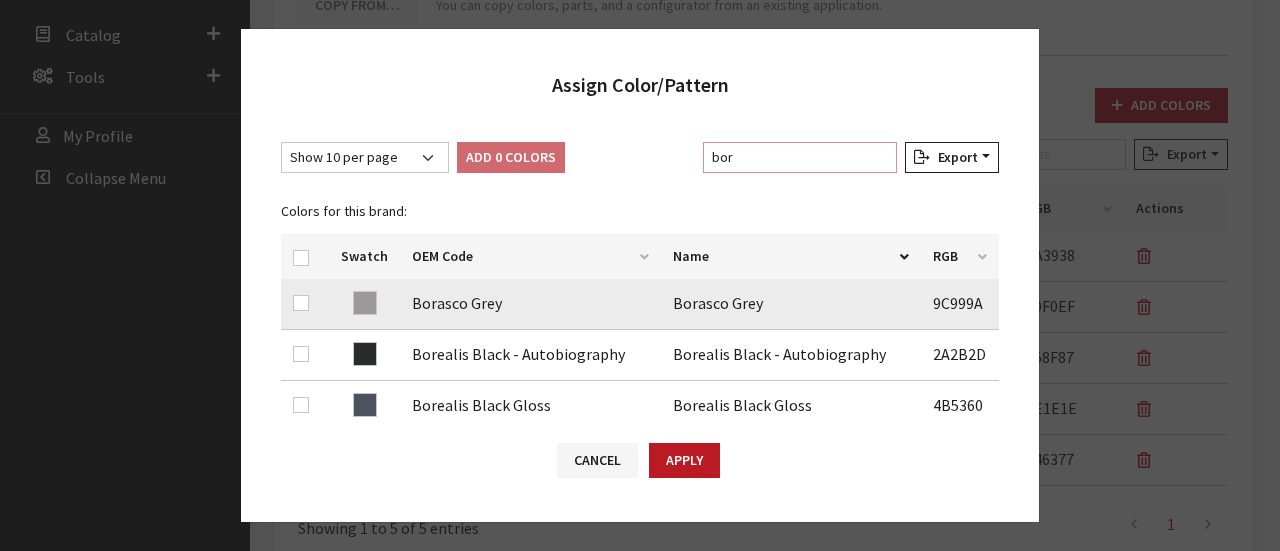 type on "bor" 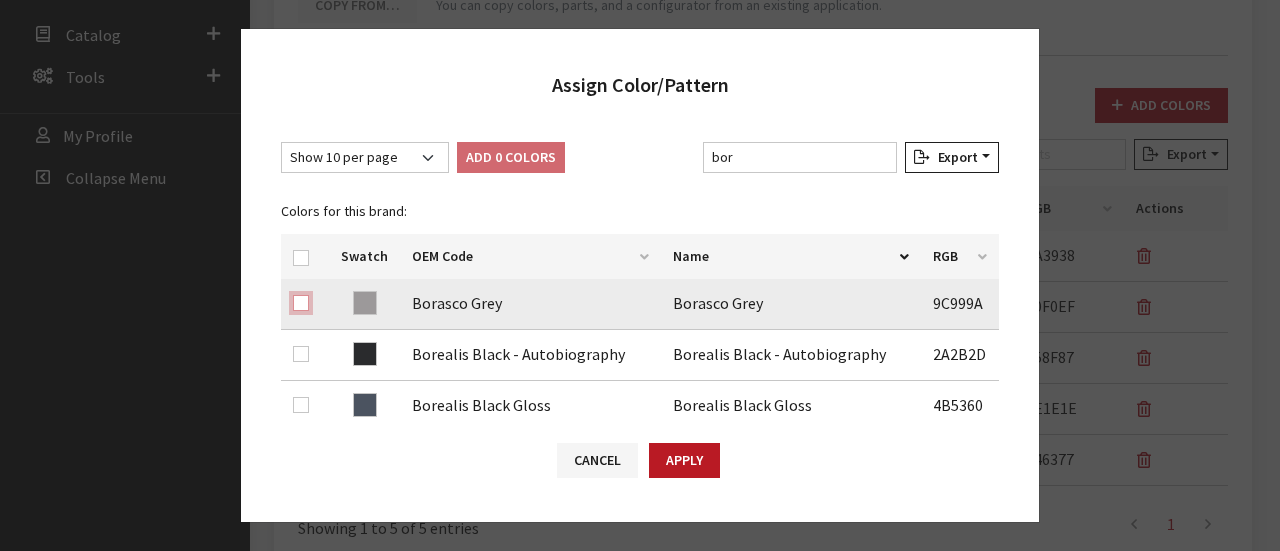 click at bounding box center (301, 303) 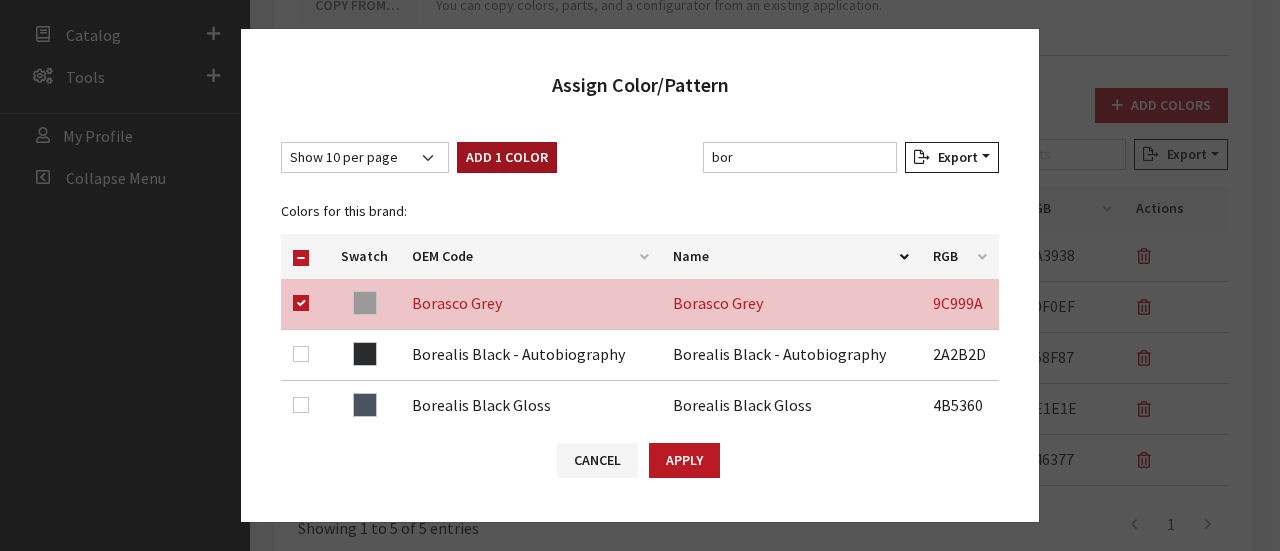 drag, startPoint x: 464, startPoint y: 153, endPoint x: 538, endPoint y: 151, distance: 74.02702 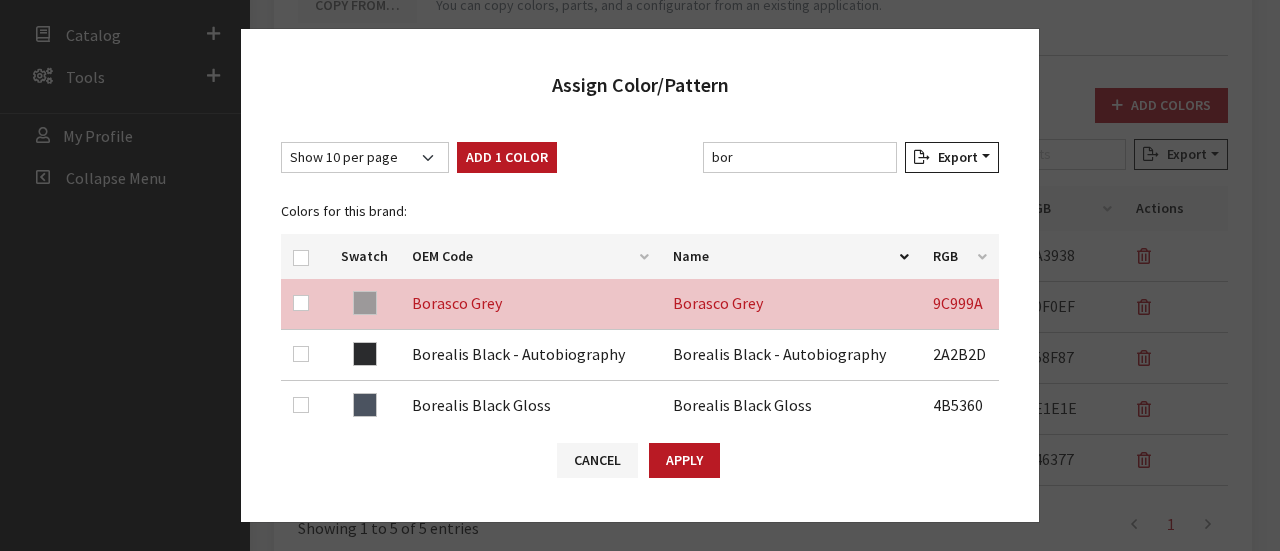 checkbox on "false" 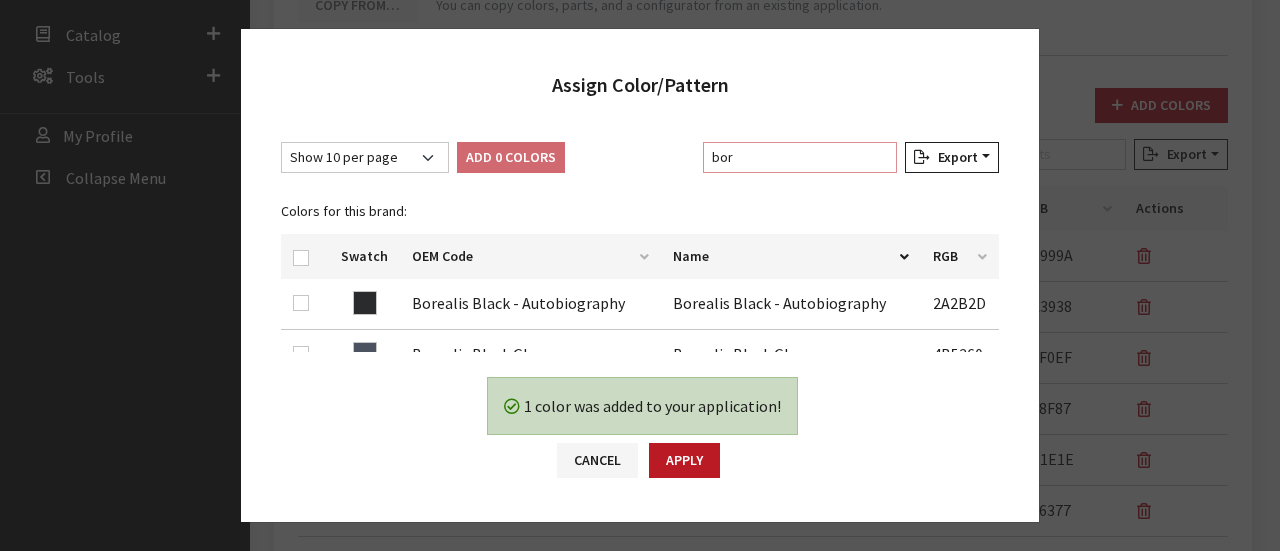 click on "bor" at bounding box center (800, 157) 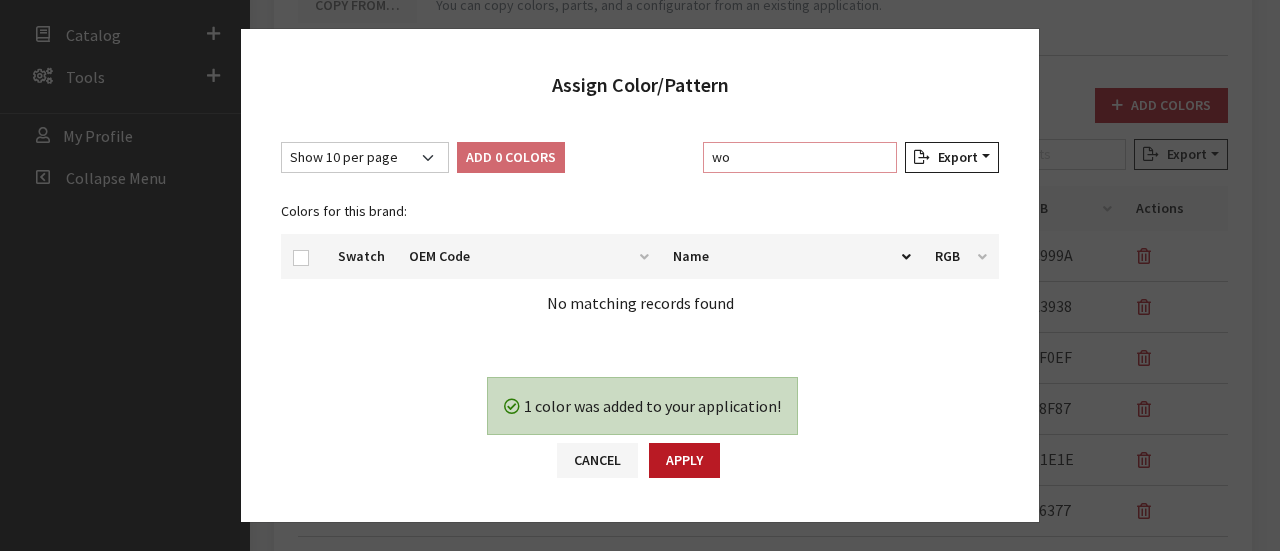 type on "w" 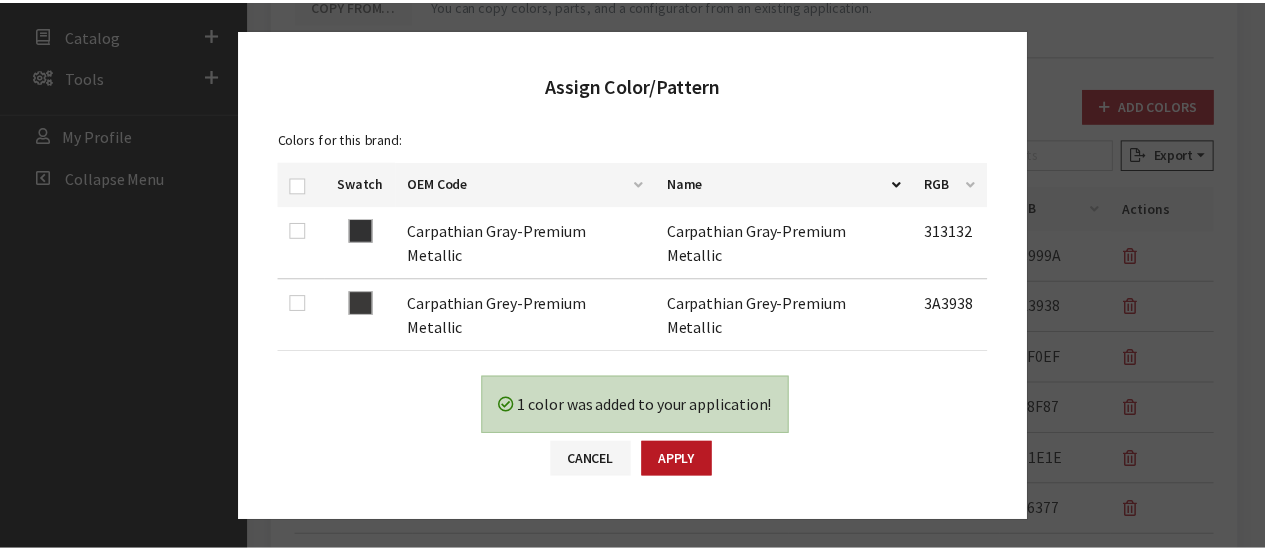 scroll, scrollTop: 122, scrollLeft: 0, axis: vertical 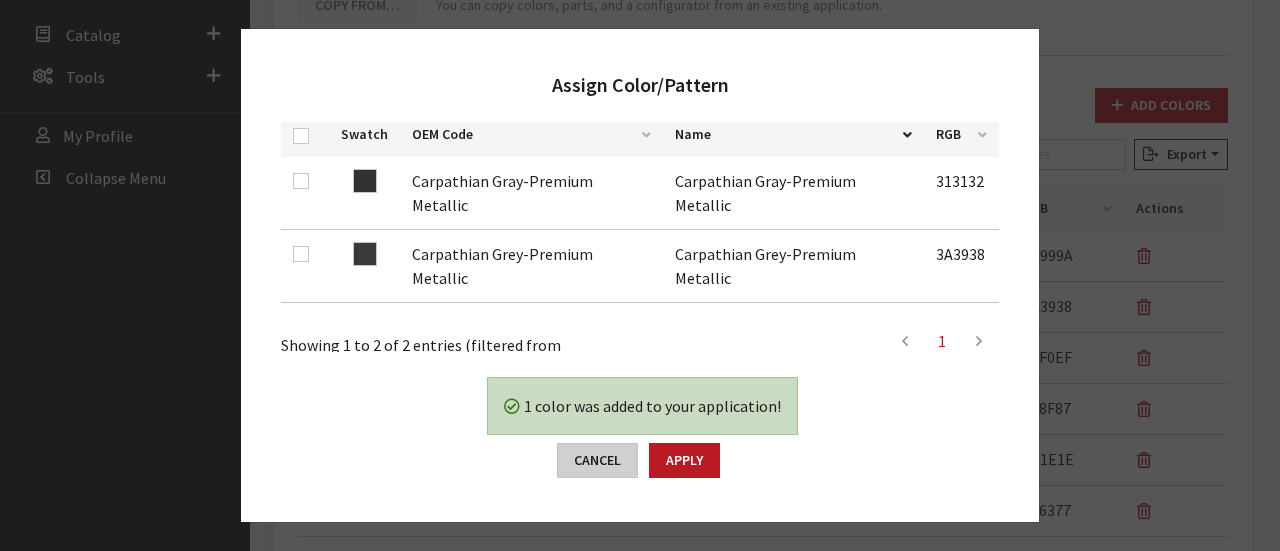 type on "carpa" 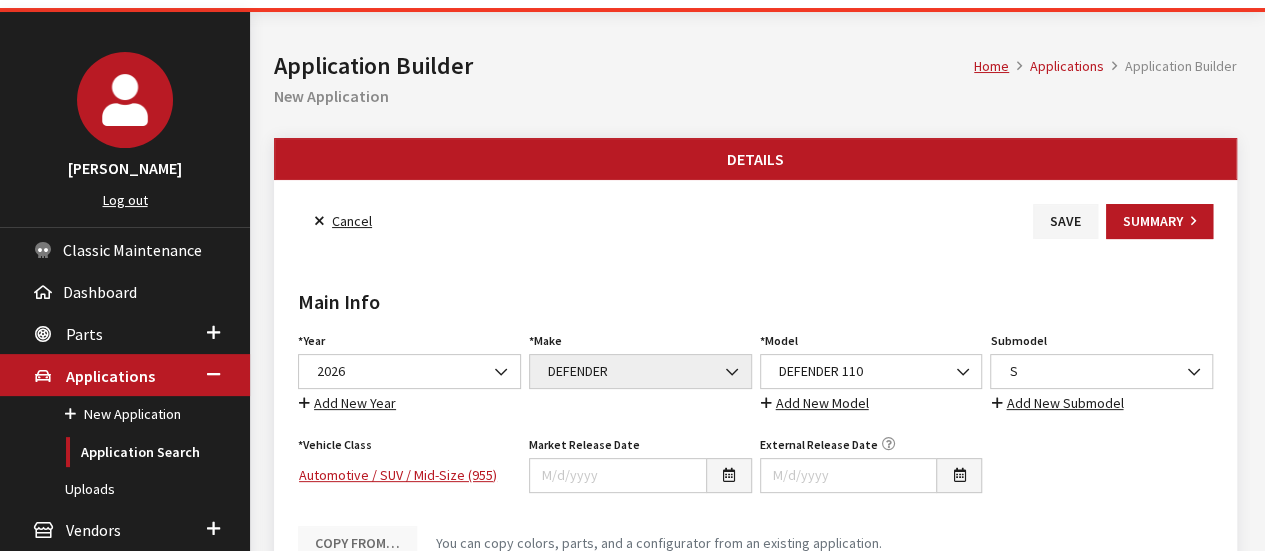 scroll, scrollTop: 0, scrollLeft: 0, axis: both 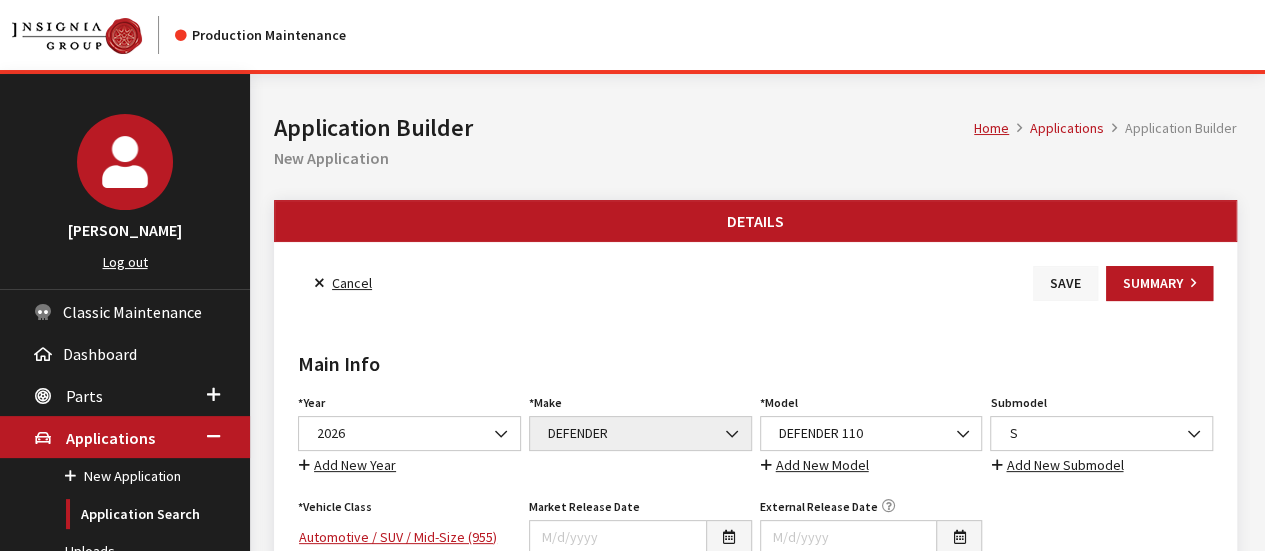 click on "Save" at bounding box center (1065, 283) 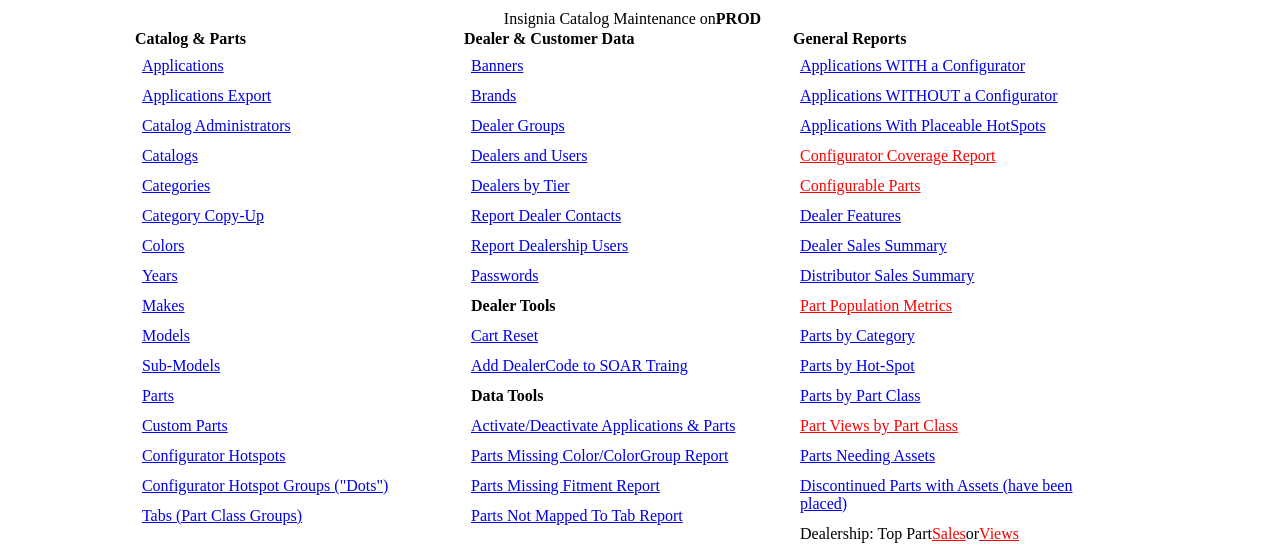 scroll, scrollTop: 0, scrollLeft: 0, axis: both 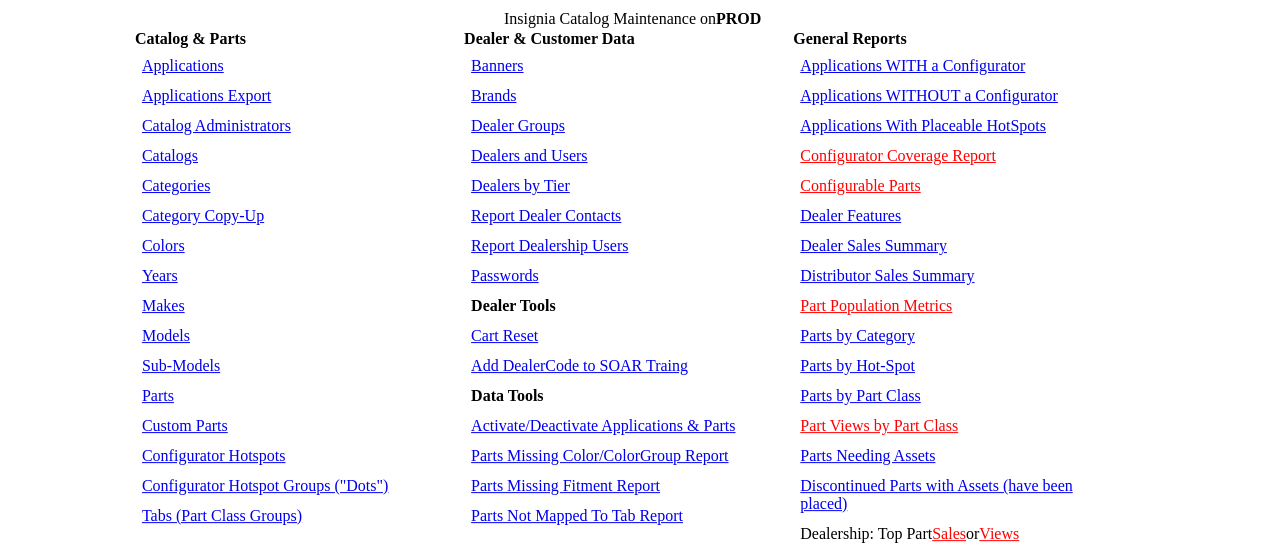 click on "Colors" at bounding box center [163, 245] 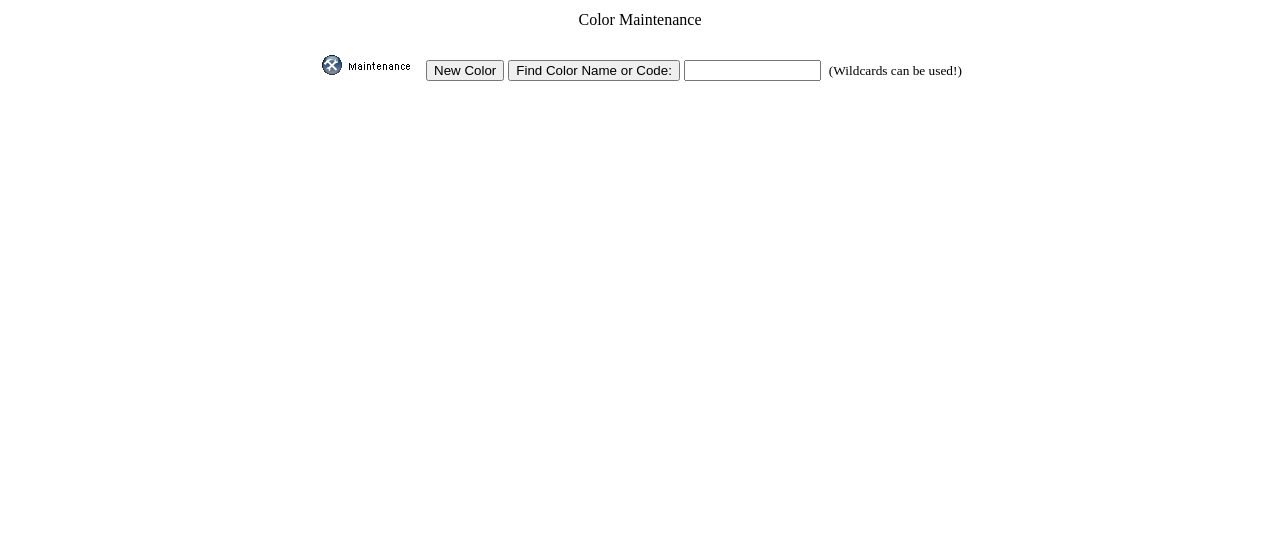 scroll, scrollTop: 0, scrollLeft: 0, axis: both 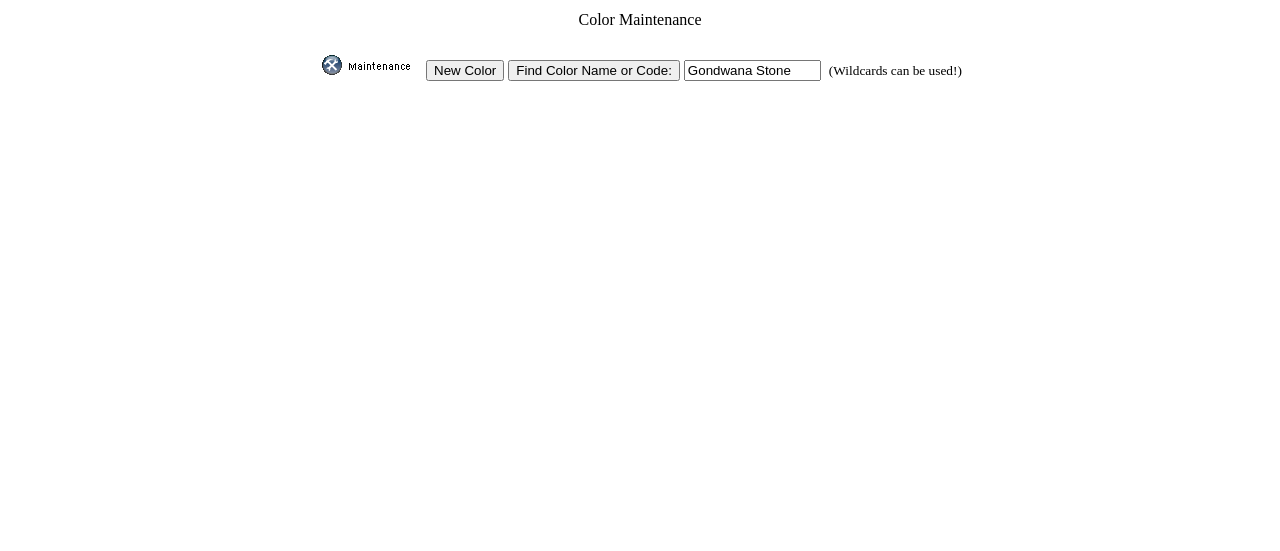 type on "Gondwana Stone" 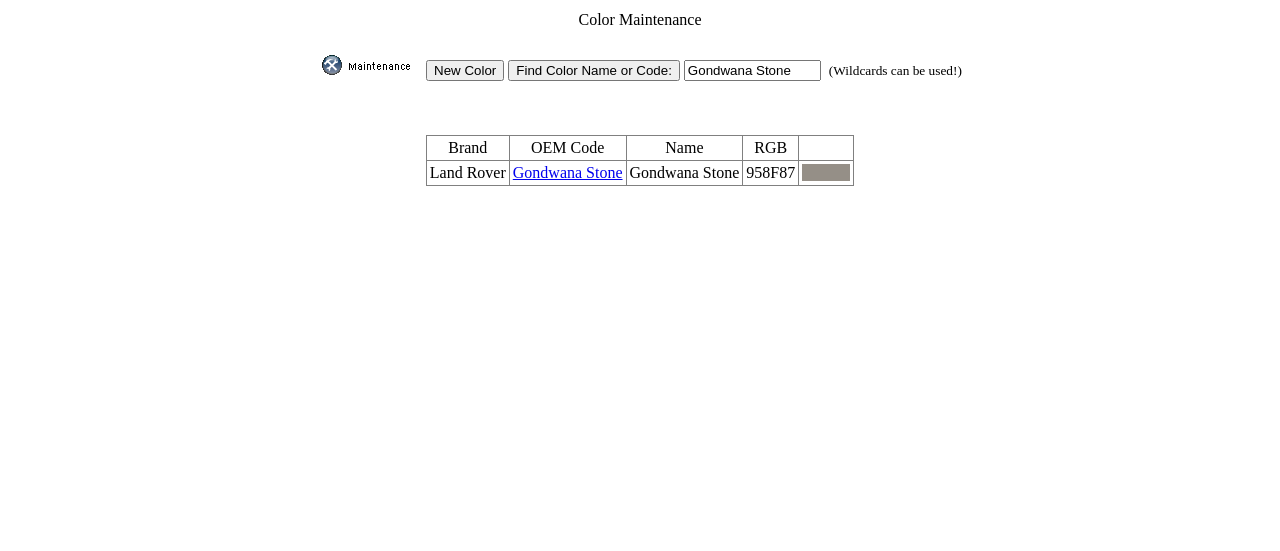 scroll, scrollTop: 0, scrollLeft: 0, axis: both 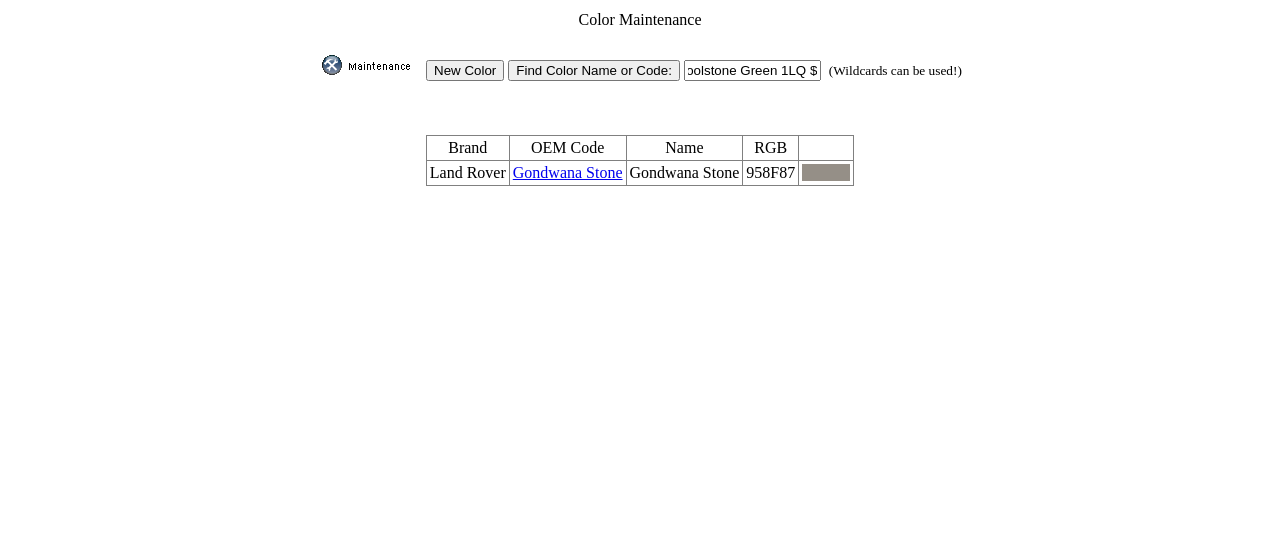 drag, startPoint x: 790, startPoint y: 65, endPoint x: 1056, endPoint y: 92, distance: 267.3668 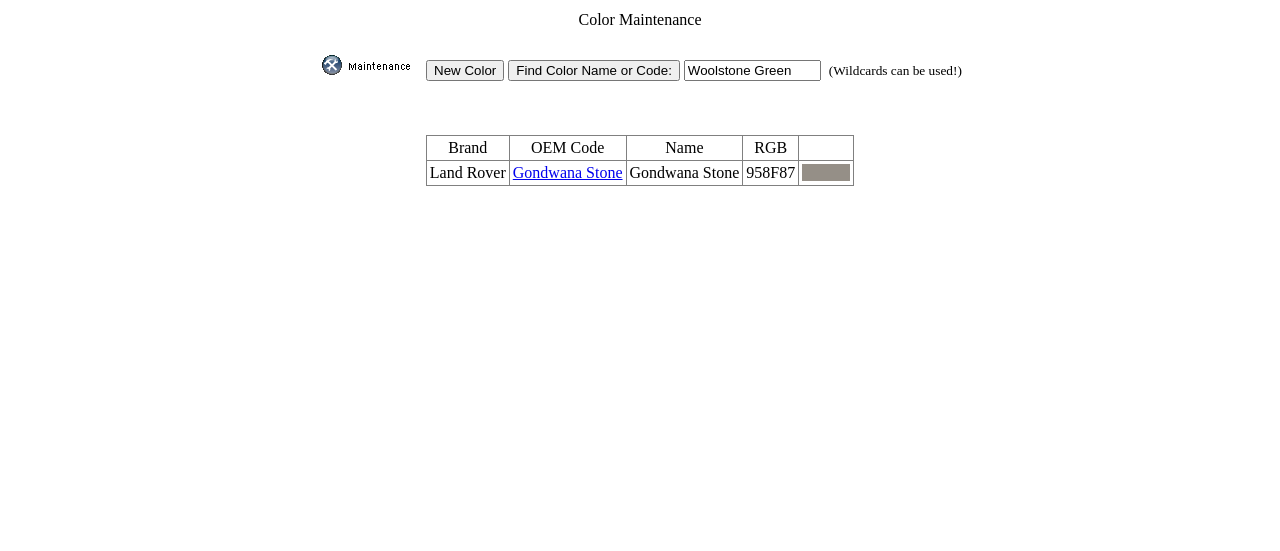 type on "Woolstone Green" 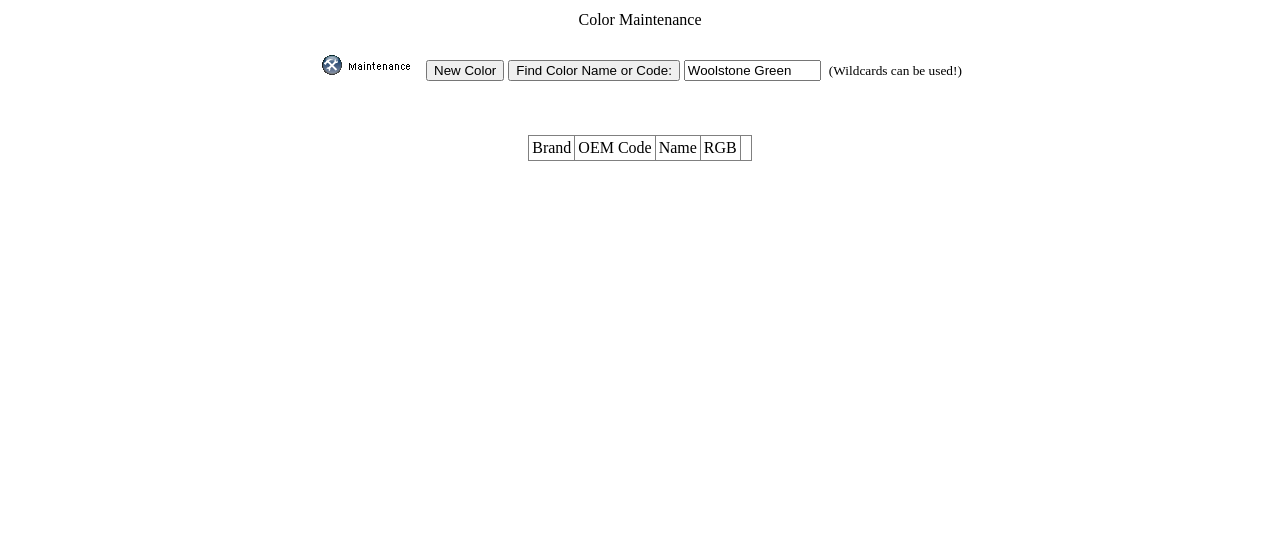 scroll, scrollTop: 0, scrollLeft: 0, axis: both 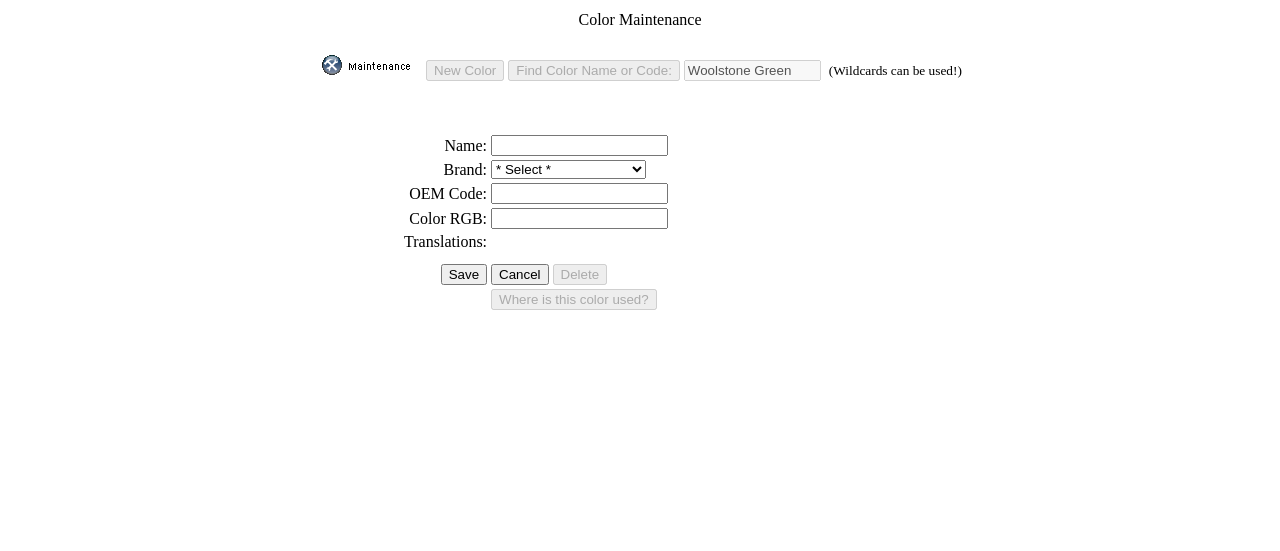 click at bounding box center (579, 218) 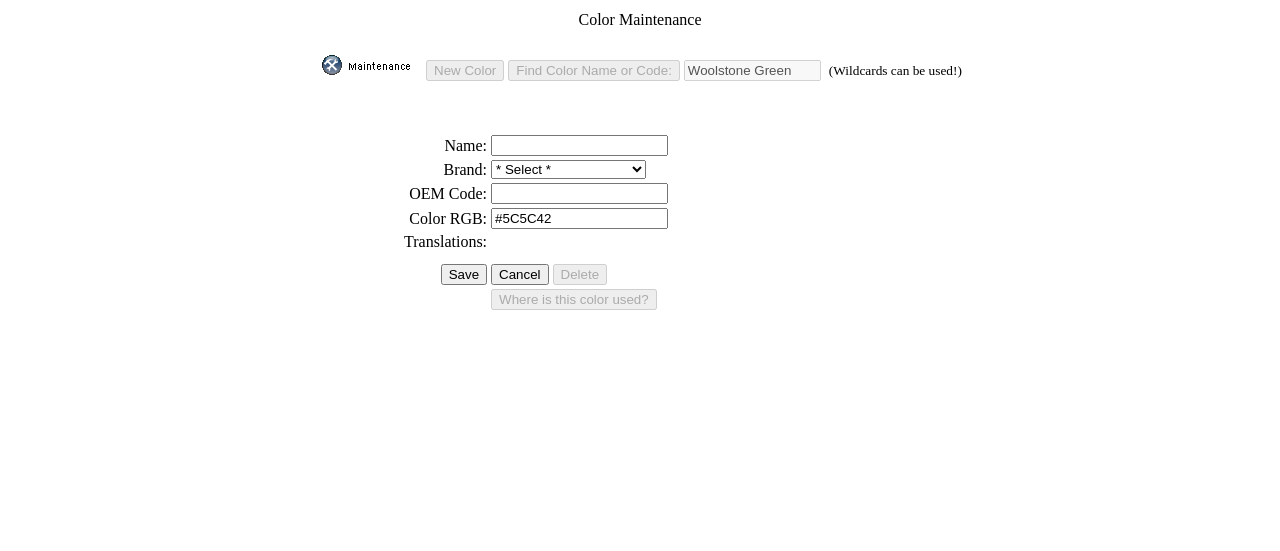 click on "#5C5C42" at bounding box center [579, 218] 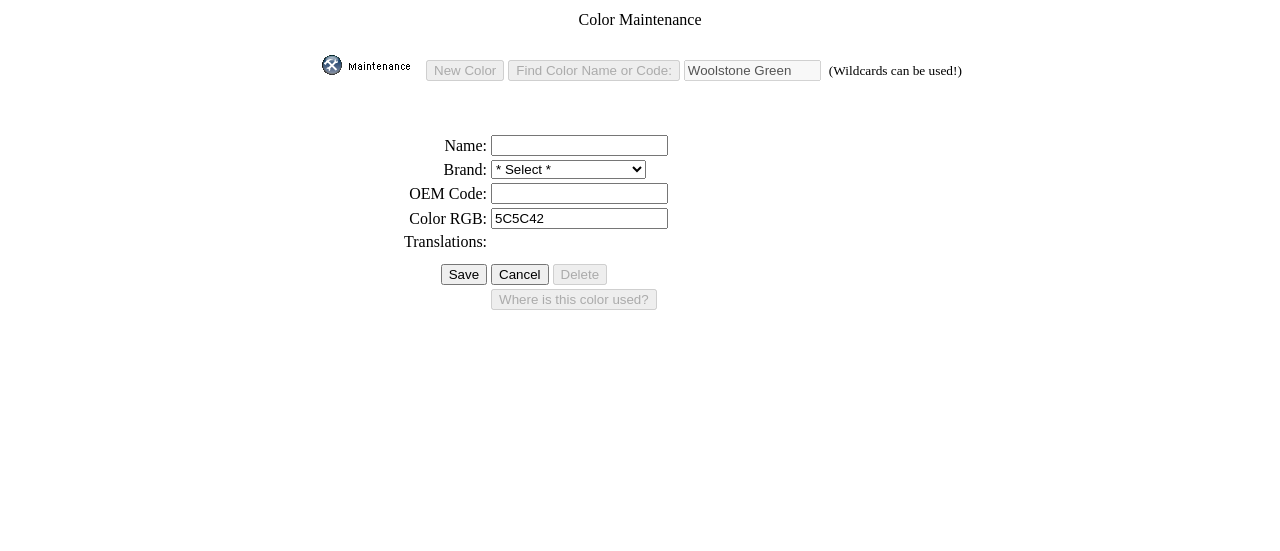 type on "5C5C42" 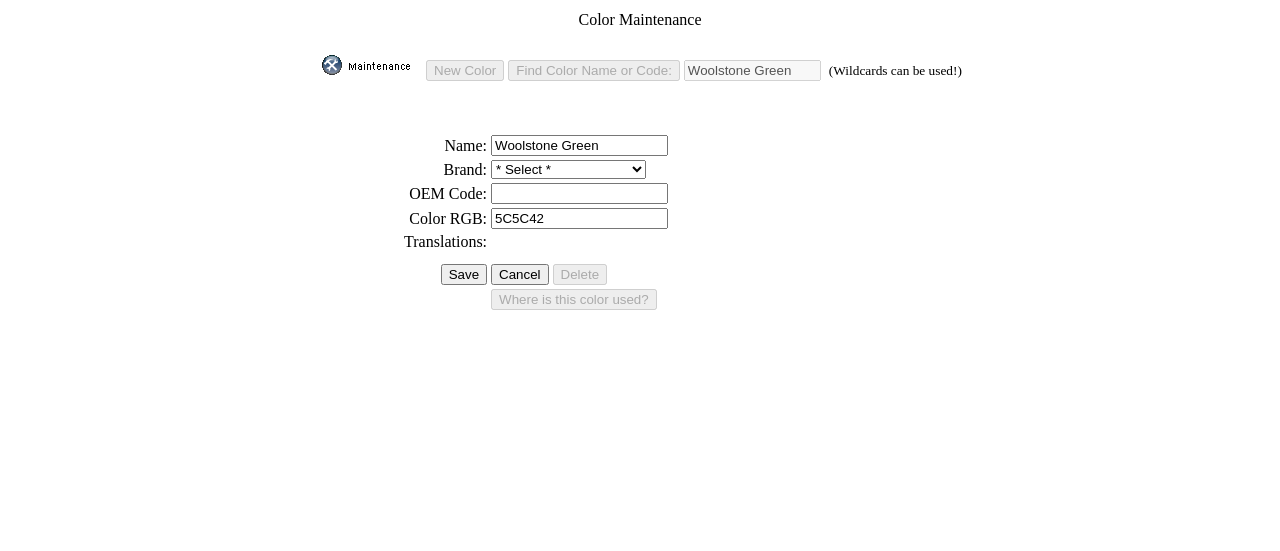 type on "Woolstone Green" 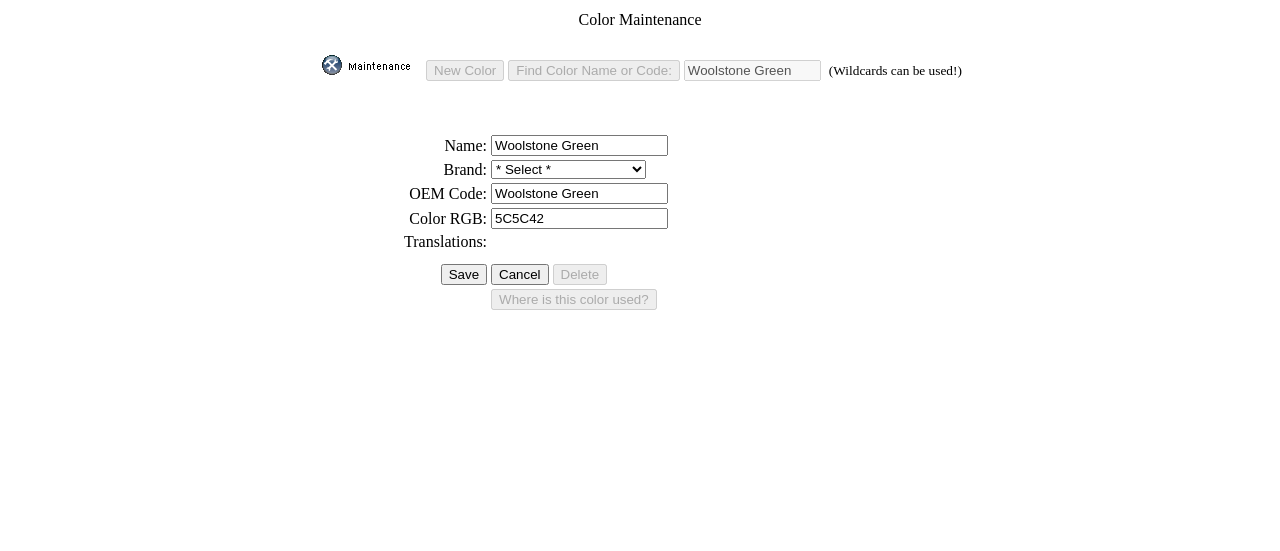 type on "Woolstone Green" 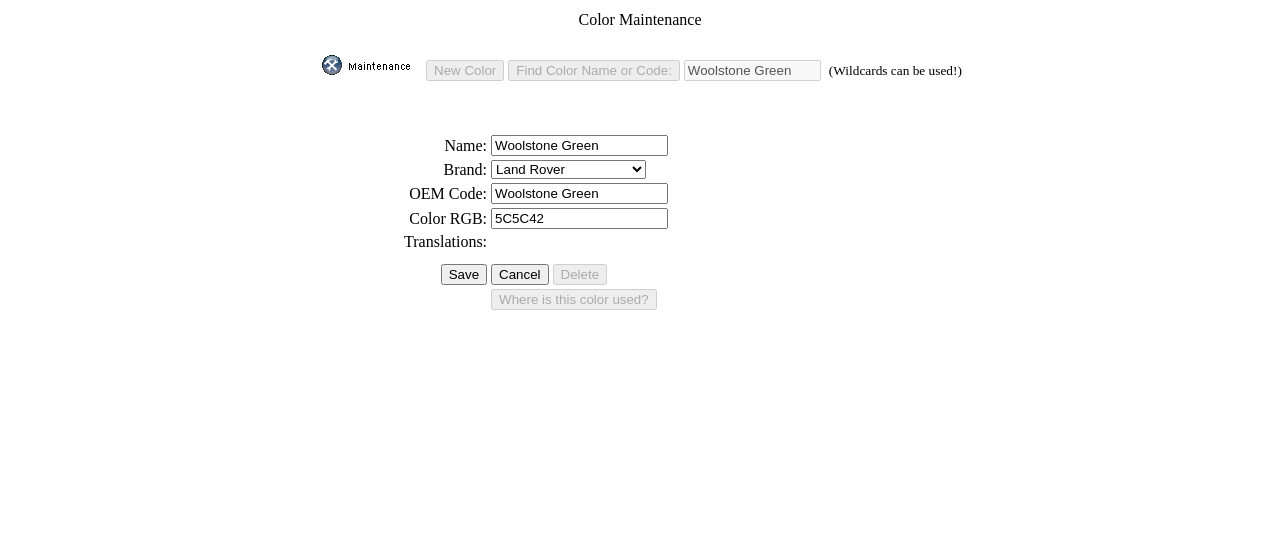 click on "* Select *
3D Carbon
3M
ACE
Acura
Advent
Agri-Cover
Alfa Romeo
AlloyGator
Alpine
Ameraguard
American Radio
AMG
AMG-Hyundai
AMG-Kia
AMP
ANZO
Aries
AstroStart
Audi
Audiovox
[PERSON_NAME] Automotive
Auto Action
Automate
Autostart
Avital
AVS
Azentek
BAK
Bed Rug
BEDSLIDE
Belltech
Bentley
Bestop
BMW
Boomerang
Borla
BrandMotion
[PERSON_NAME]
Cargo Solutions
Cedar Electronics
Check Corp
Classic Soft Trim
[PERSON_NAME]
Complete Appearance
Corsa
Covercraft
Crimestopper
[PERSON_NAME] Manufacturing
[PERSON_NAME]
Dealer
Dealer Package
Dee Zee
Defenderworx
Diamondback
Diamon-Fusion
Directed
Distributor Package
DoubleTake
Draw-Tite
DualLiner
E&G
EchoMaster
Eclipse
Empire
Escort
Extang
Five AD
Fold-A-Cover
[PERSON_NAME] Performance
Ford Racing
GM
Go Rhino
GST
GuidePoint
Honda
Husky
Hypertech
Hyundai
ICI
Infiniti" at bounding box center [568, 169] 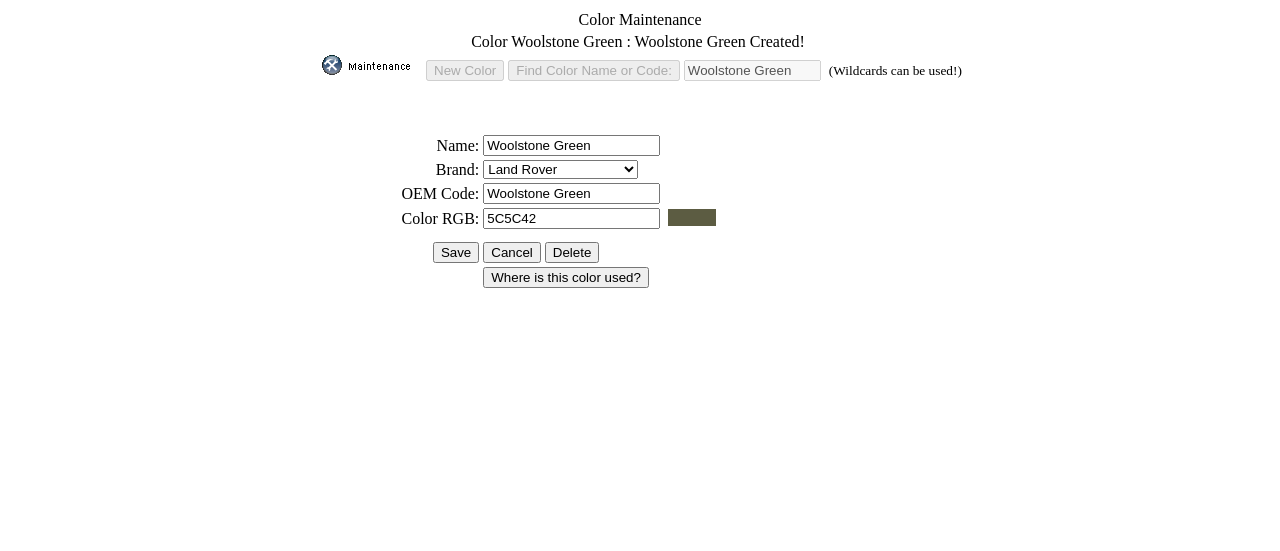 scroll, scrollTop: 0, scrollLeft: 0, axis: both 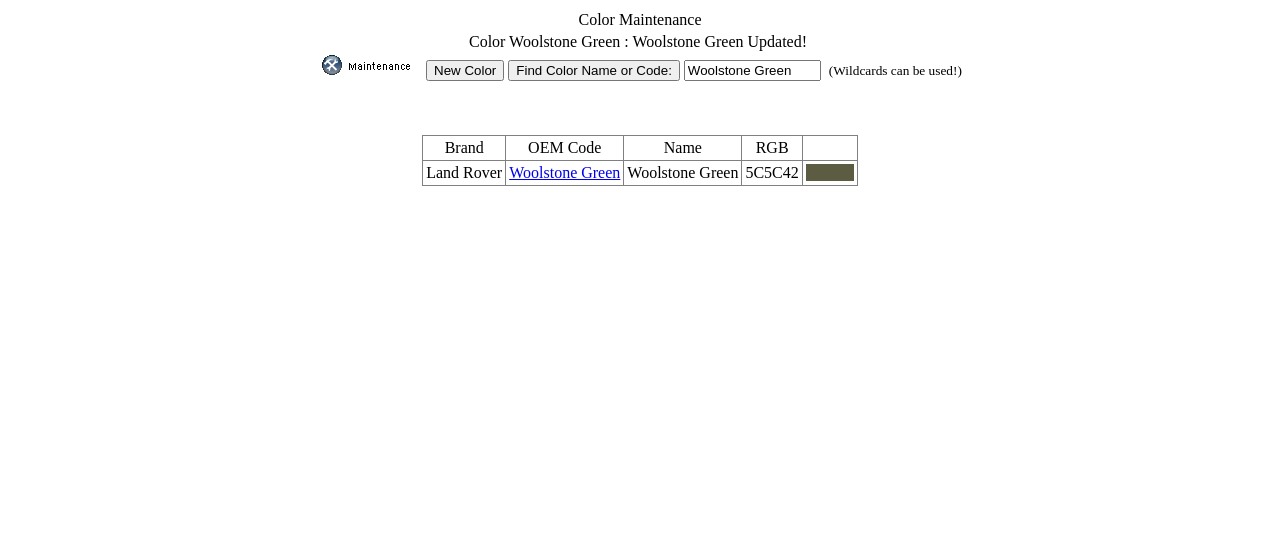 click on "Woolstone Green" at bounding box center [752, 70] 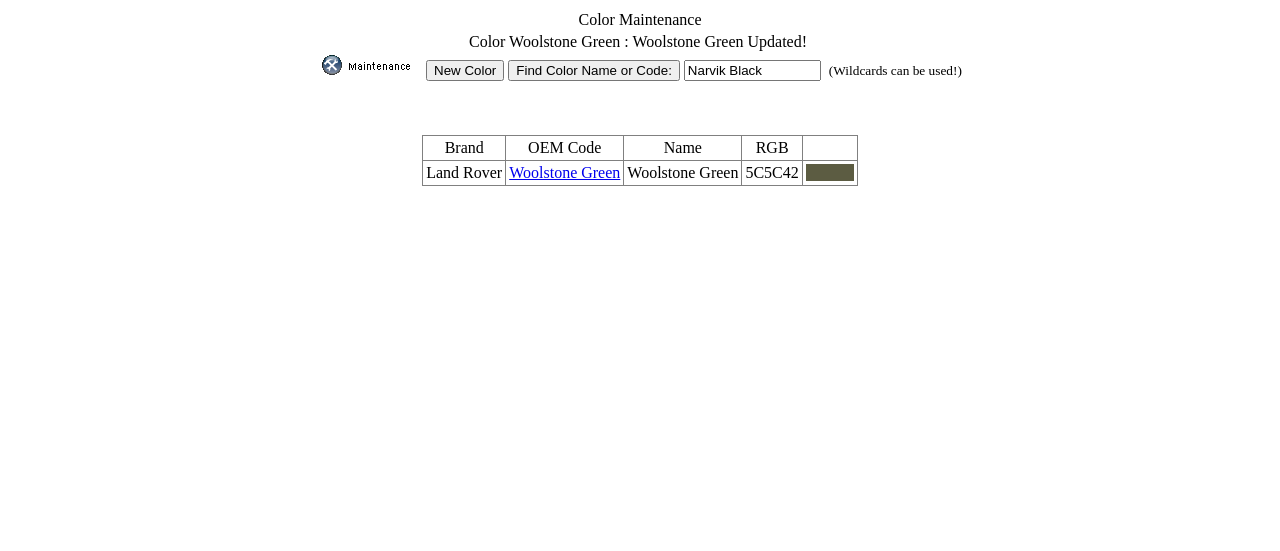 type on "Narvik Black" 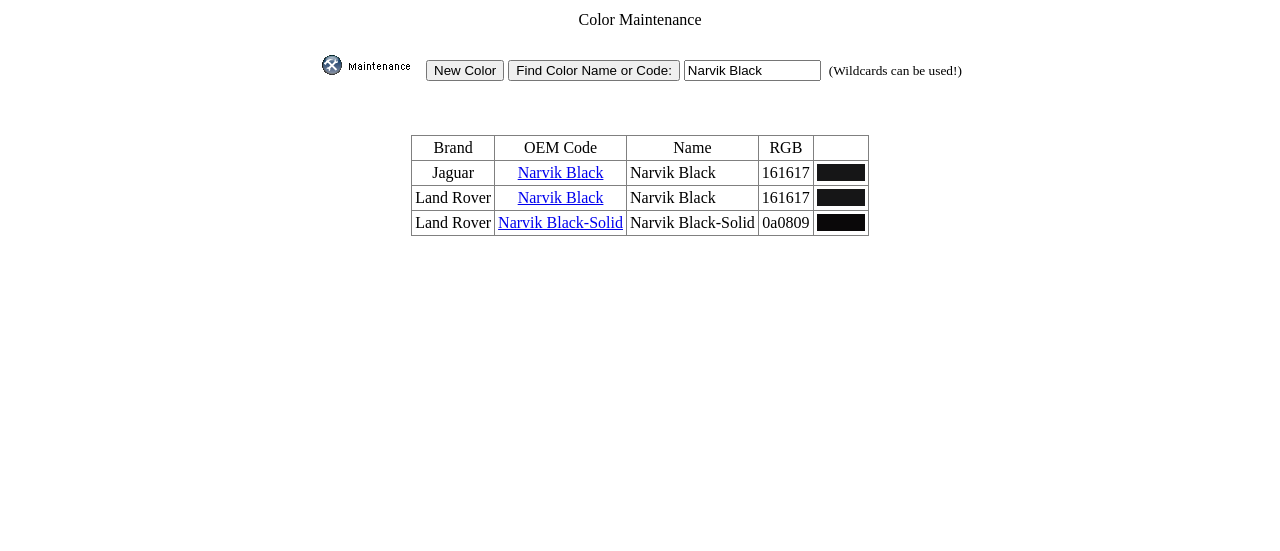 scroll, scrollTop: 0, scrollLeft: 0, axis: both 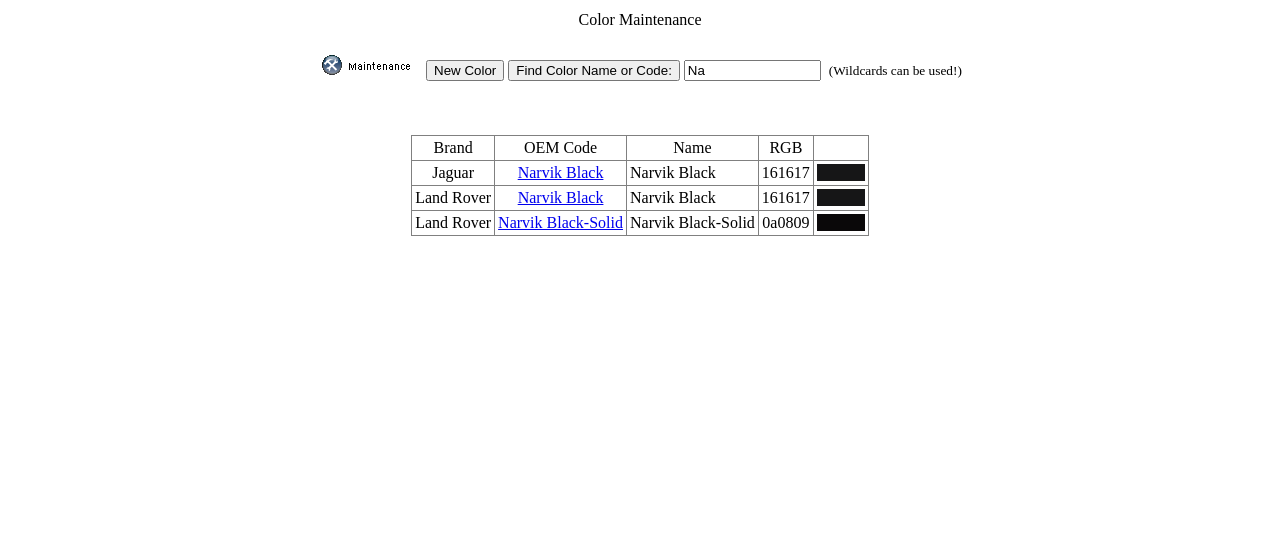 type on "N" 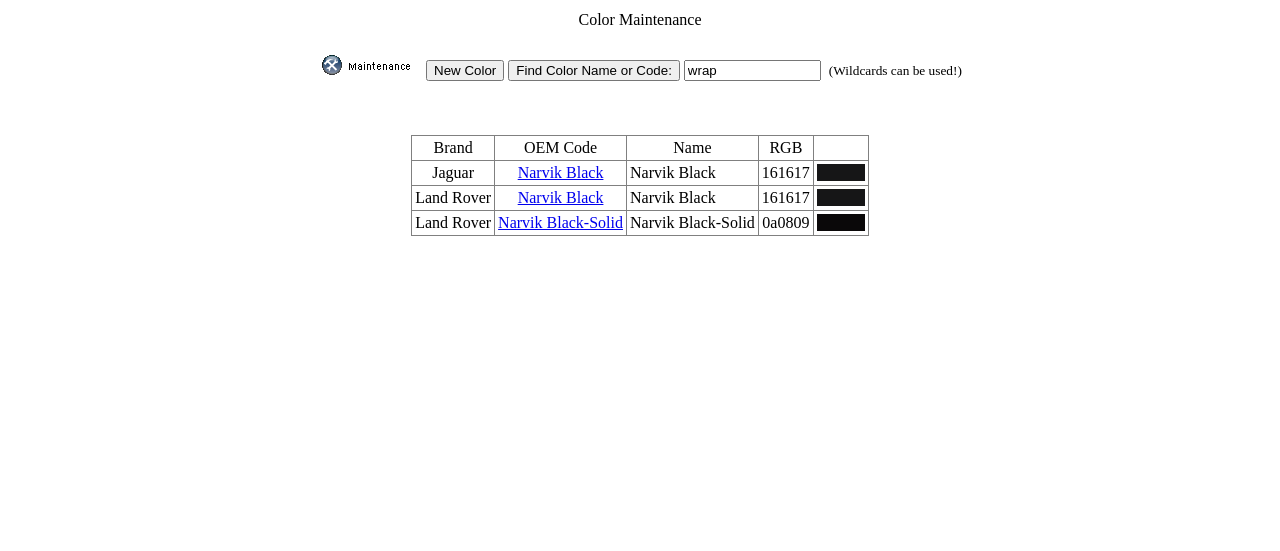 type on "wrap" 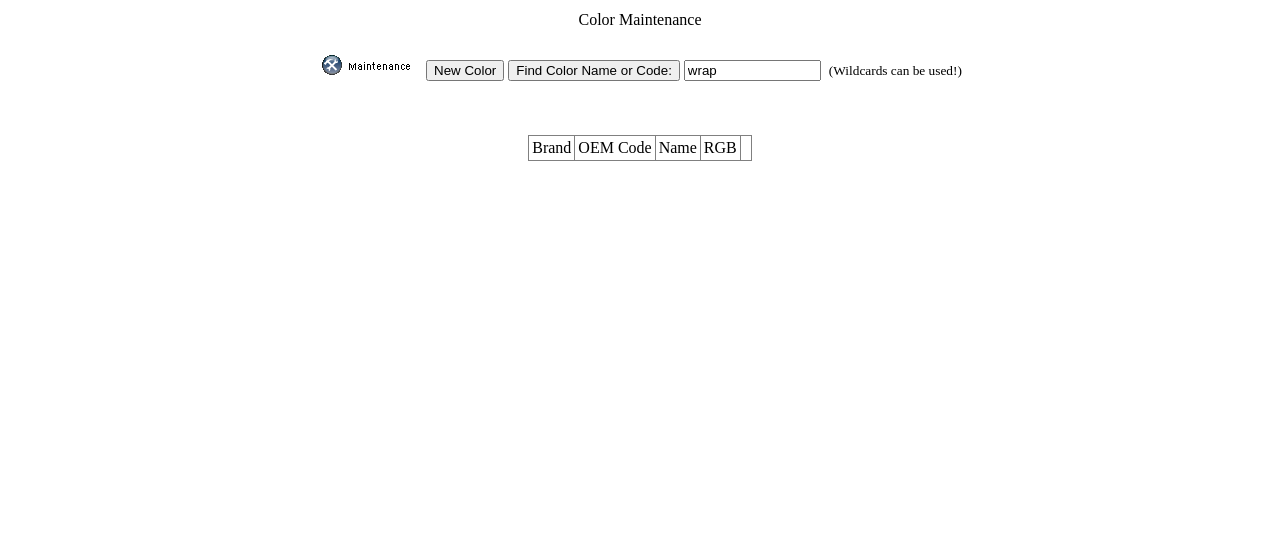 scroll, scrollTop: 0, scrollLeft: 0, axis: both 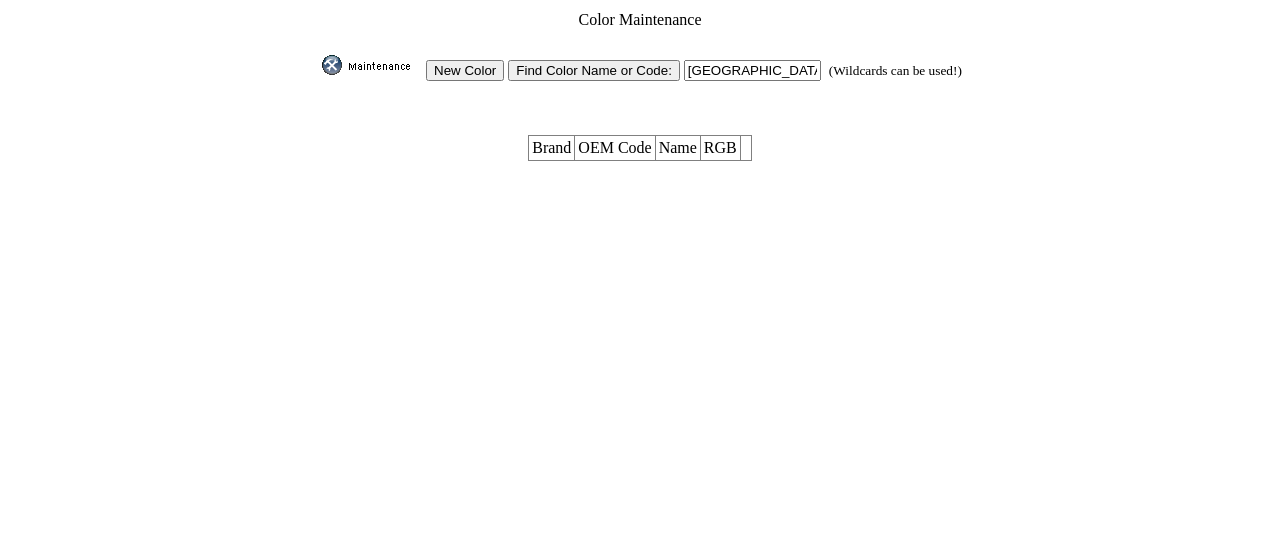 type on "[GEOGRAPHIC_DATA]" 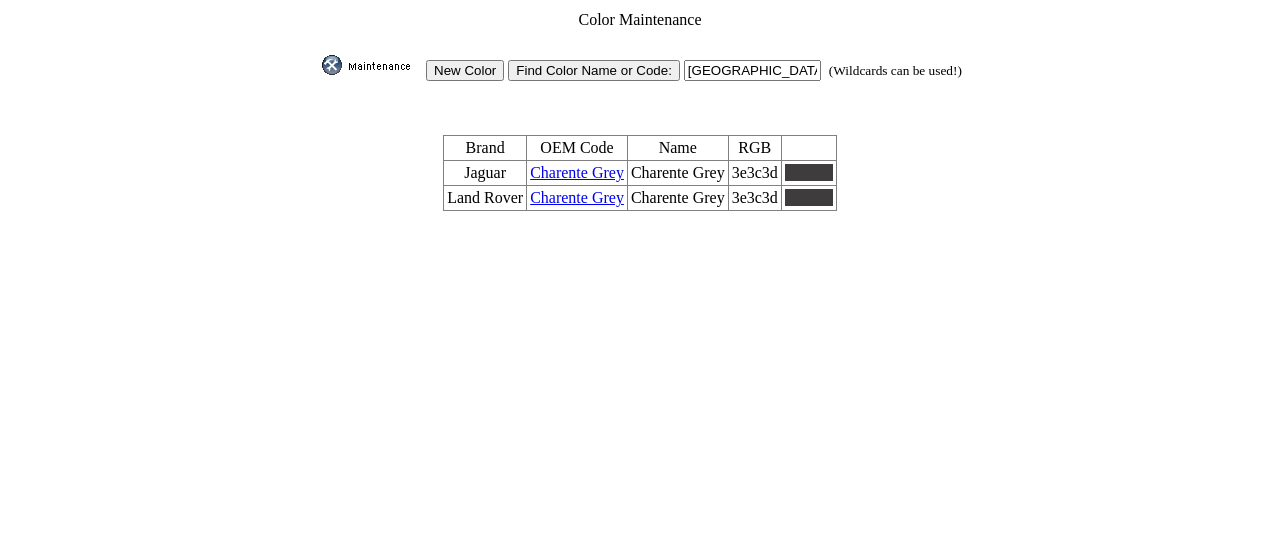 scroll, scrollTop: 0, scrollLeft: 0, axis: both 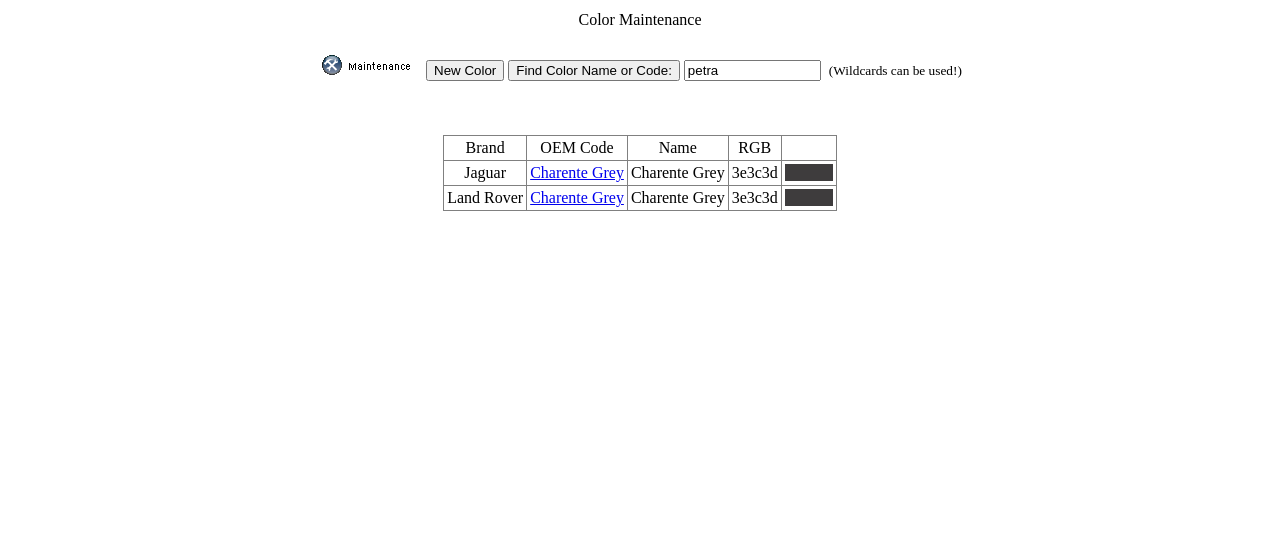 type on "petra" 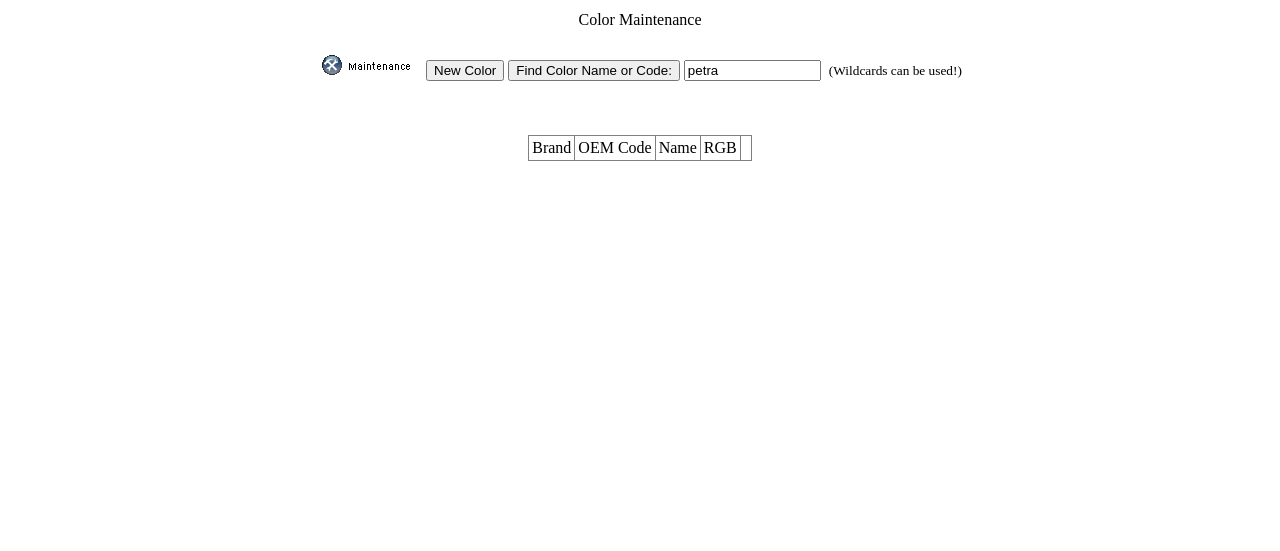scroll, scrollTop: 0, scrollLeft: 0, axis: both 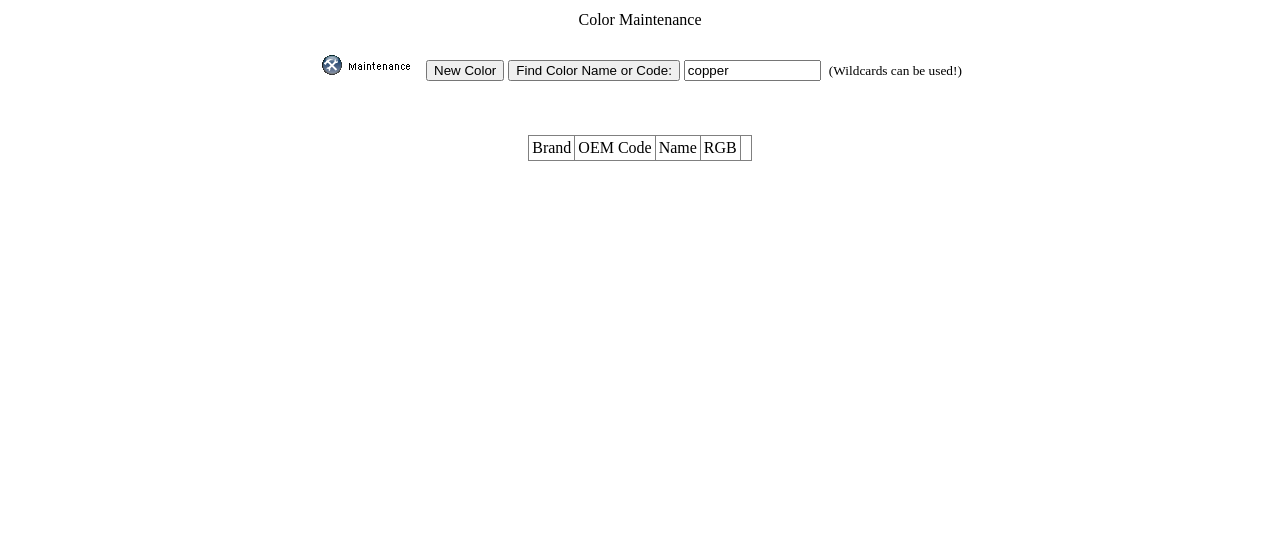 type on "copper" 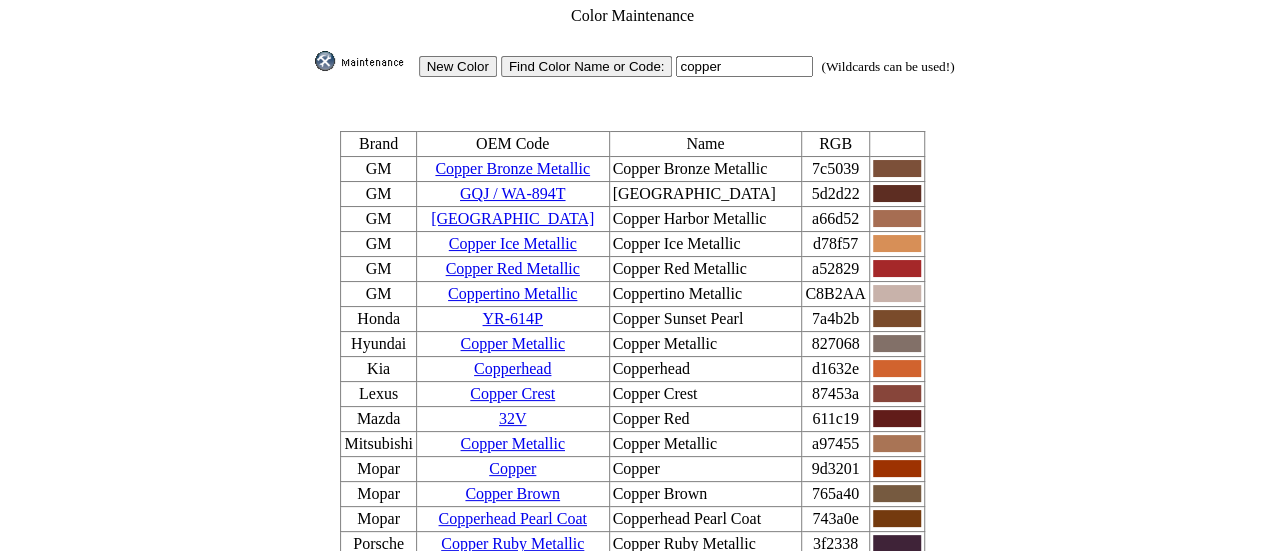 scroll, scrollTop: 6, scrollLeft: 0, axis: vertical 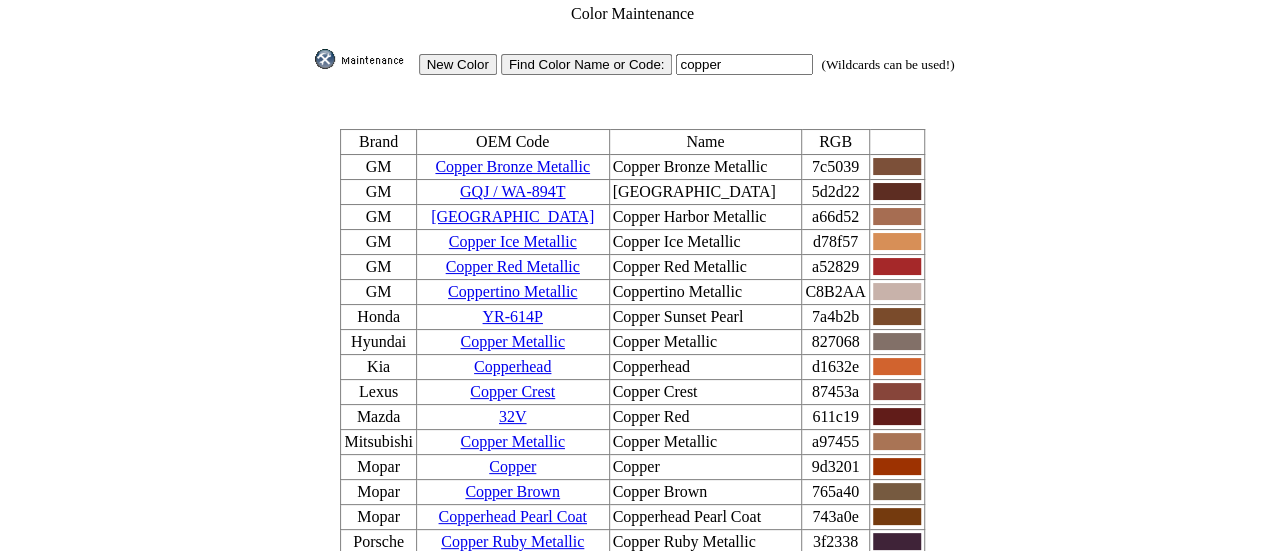 click on "New Color" at bounding box center (458, 64) 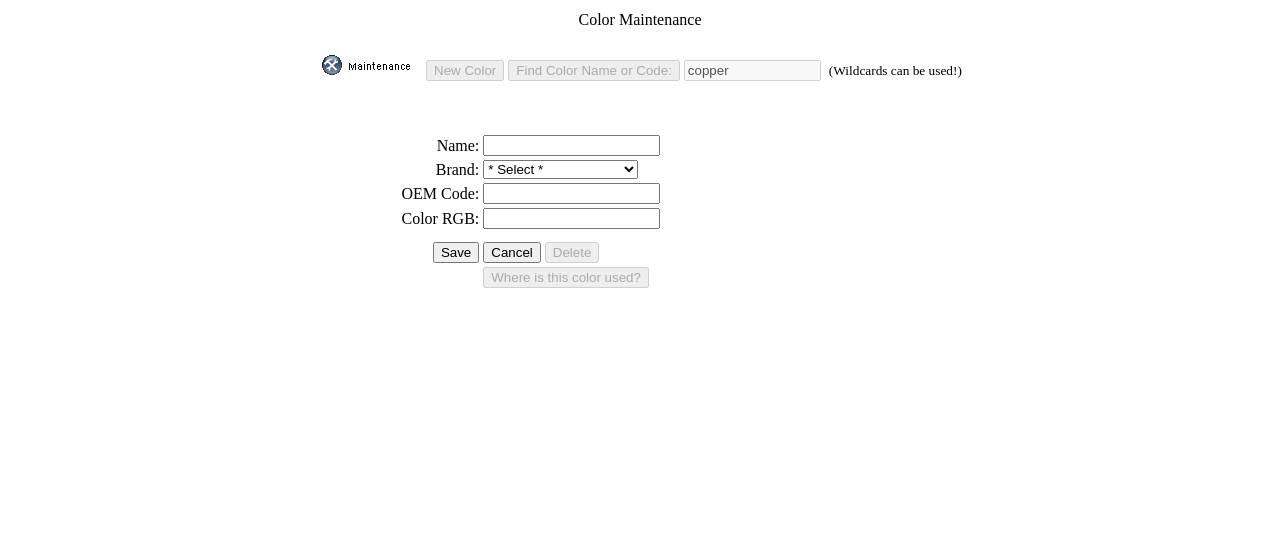 scroll, scrollTop: 0, scrollLeft: 0, axis: both 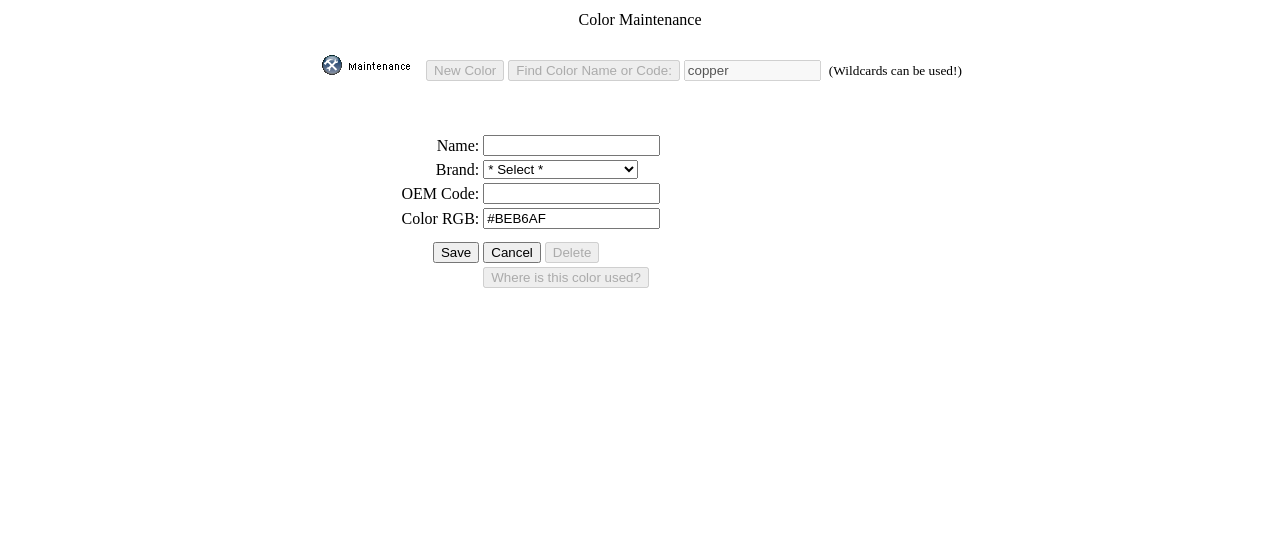 click on "#BEB6AF" at bounding box center (571, 218) 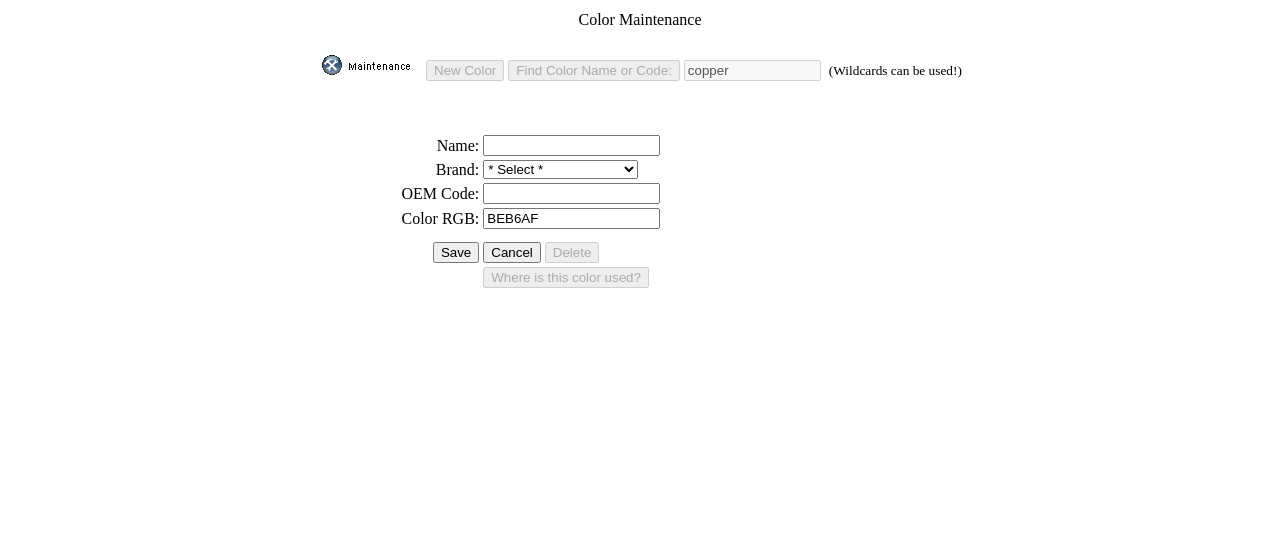 type on "BEB6AF" 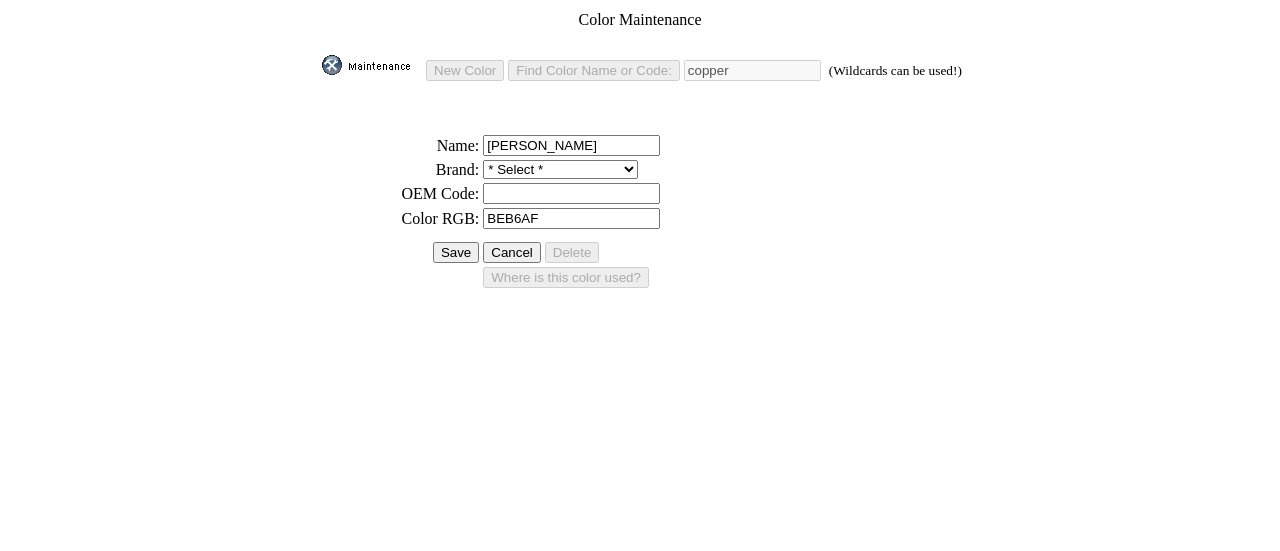 type on "Petra Copper" 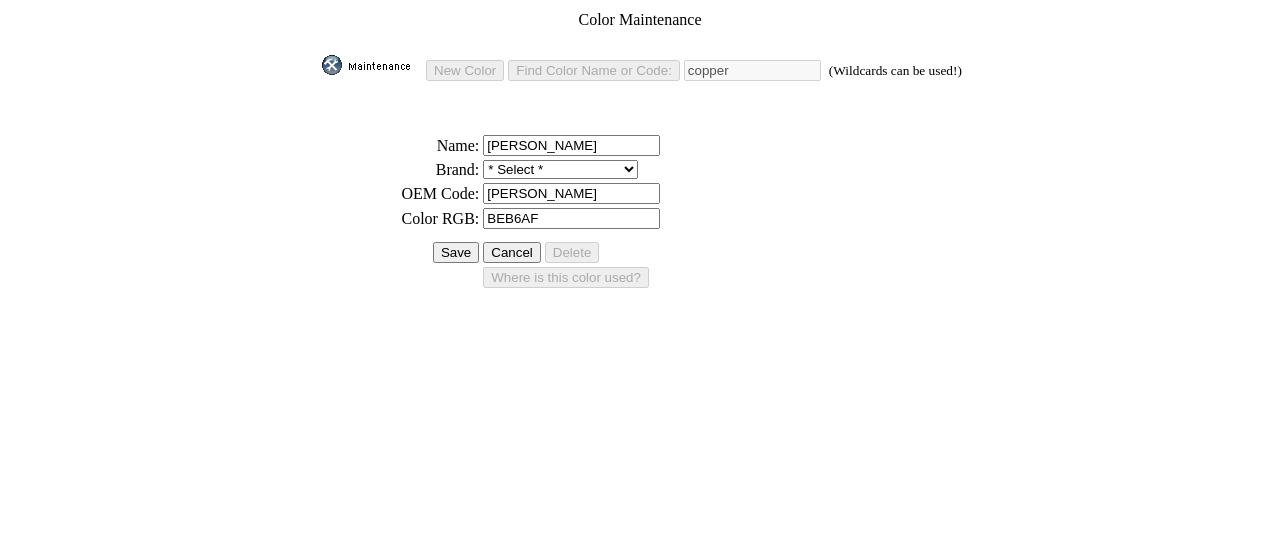 type on "Petra Copper" 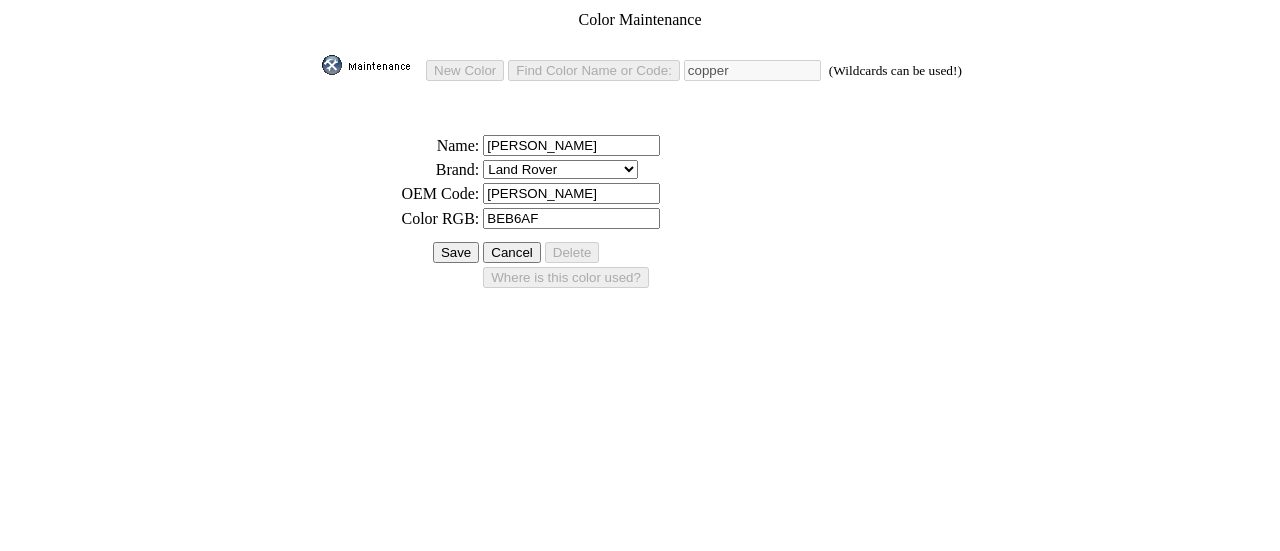 click on "* Select *
3D Carbon
3M
ACE
Acura
Advent
Agri-Cover
Alfa Romeo
AlloyGator
Alpine
Ameraguard
American Radio
AMG
AMG-Hyundai
AMG-Kia
AMP
ANZO
Aries
AstroStart
Audi
Audiovox
[PERSON_NAME] Automotive
Auto Action
Automate
Autostart
Avital
AVS
Azentek
BAK
Bed Rug
BEDSLIDE
Belltech
Bentley
Bestop
BMW
Boomerang
Borla
BrandMotion
[PERSON_NAME]
Cargo Solutions
Cedar Electronics
Check Corp
Classic Soft Trim
[PERSON_NAME]
Complete Appearance
Corsa
Covercraft
Crimestopper
[PERSON_NAME] Manufacturing
[PERSON_NAME]
Dealer
Dealer Package
Dee Zee
Defenderworx
Diamondback
Diamon-Fusion
Directed
Distributor Package
DoubleTake
Draw-Tite
DualLiner
E&G
EchoMaster
Eclipse
Empire
Escort
Extang
Five AD
Fold-A-Cover
[PERSON_NAME] Performance
Ford Racing
GM
Go Rhino
GST
GuidePoint
Honda
Husky
Hypertech
Hyundai
ICI
Infiniti" at bounding box center [560, 169] 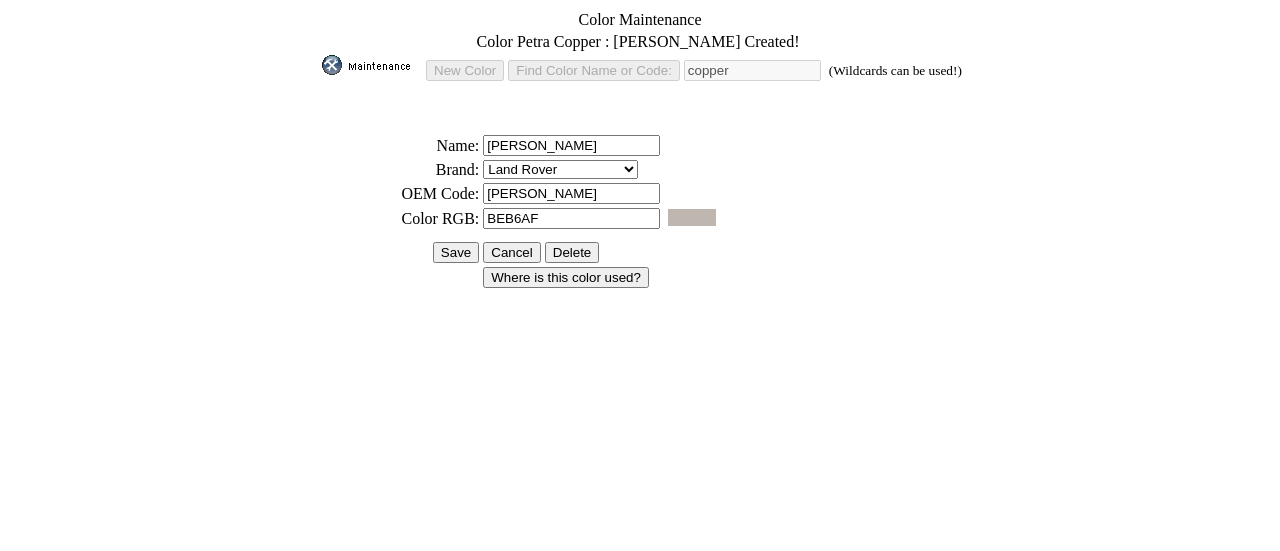 scroll, scrollTop: 0, scrollLeft: 0, axis: both 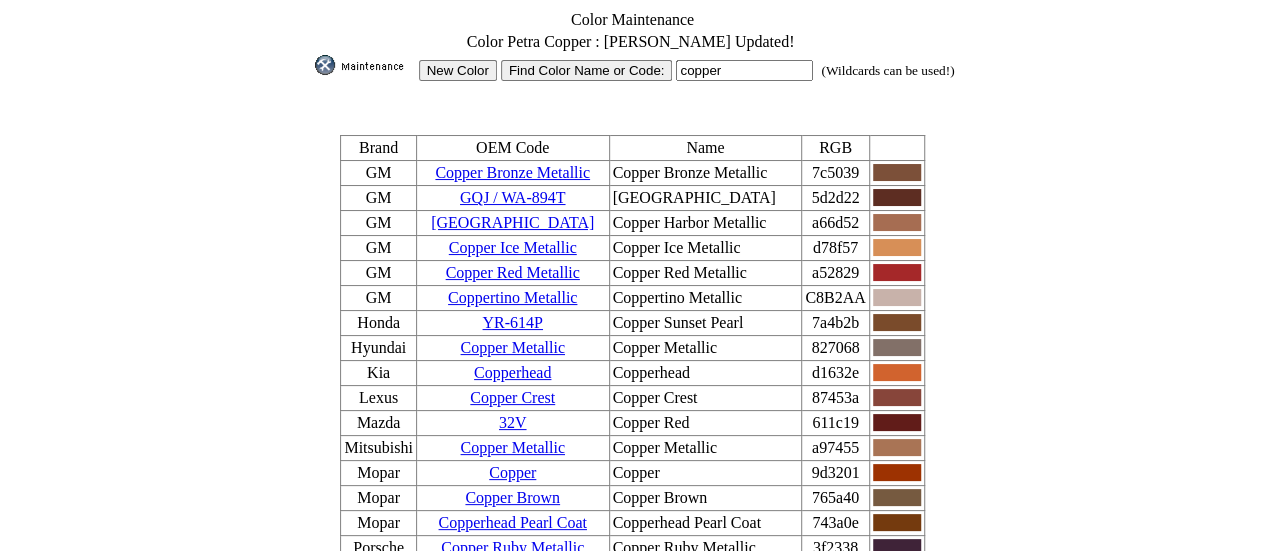 click on "copper" at bounding box center [744, 70] 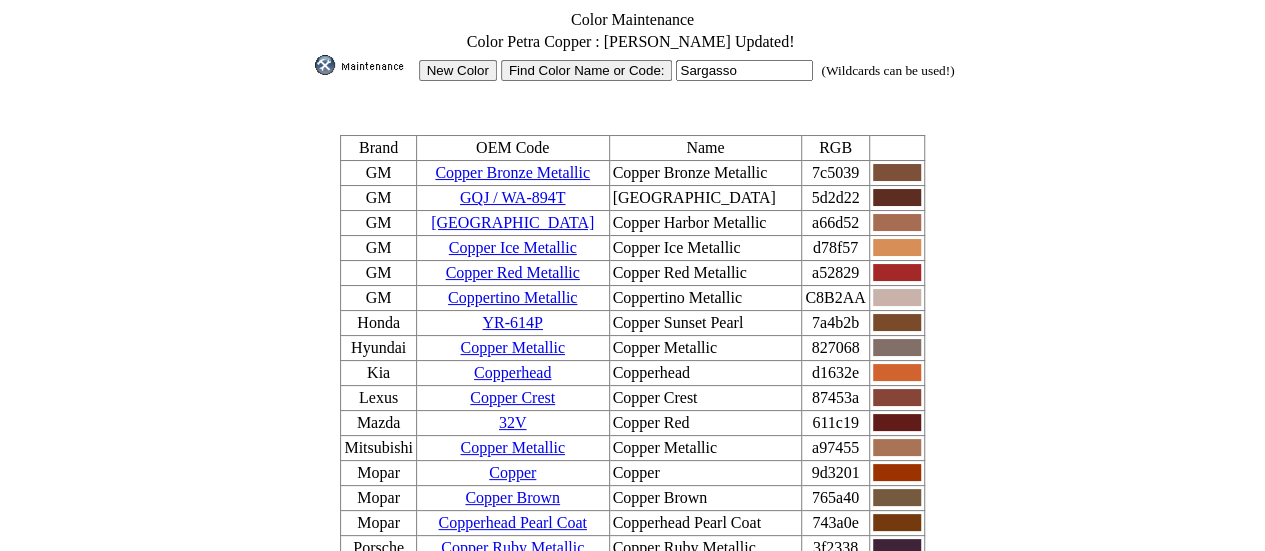 type on "Sargasso" 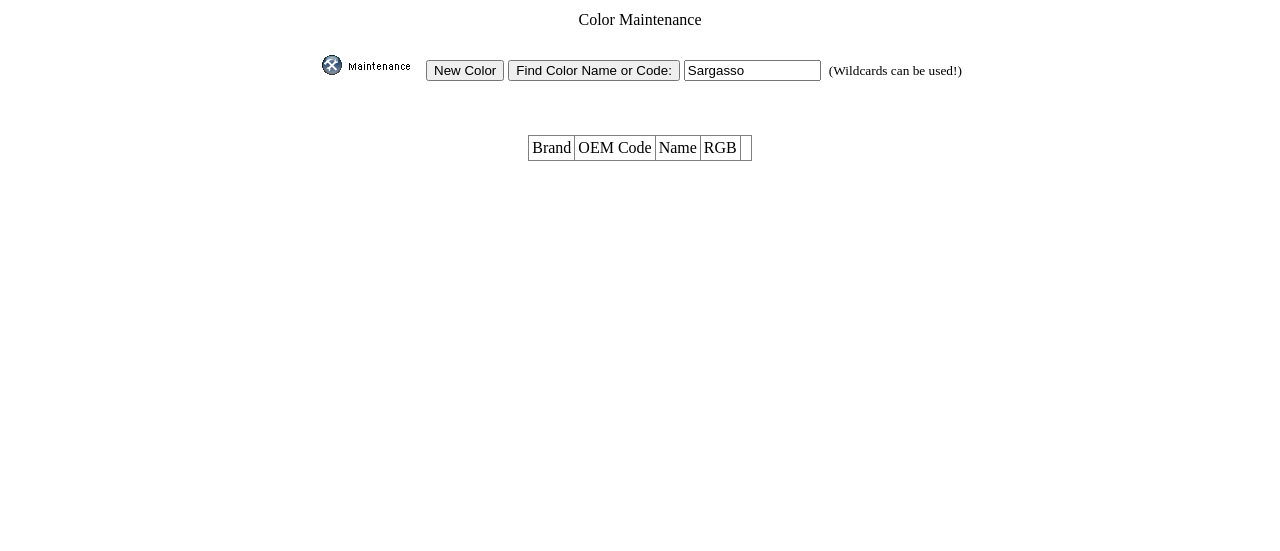scroll, scrollTop: 0, scrollLeft: 0, axis: both 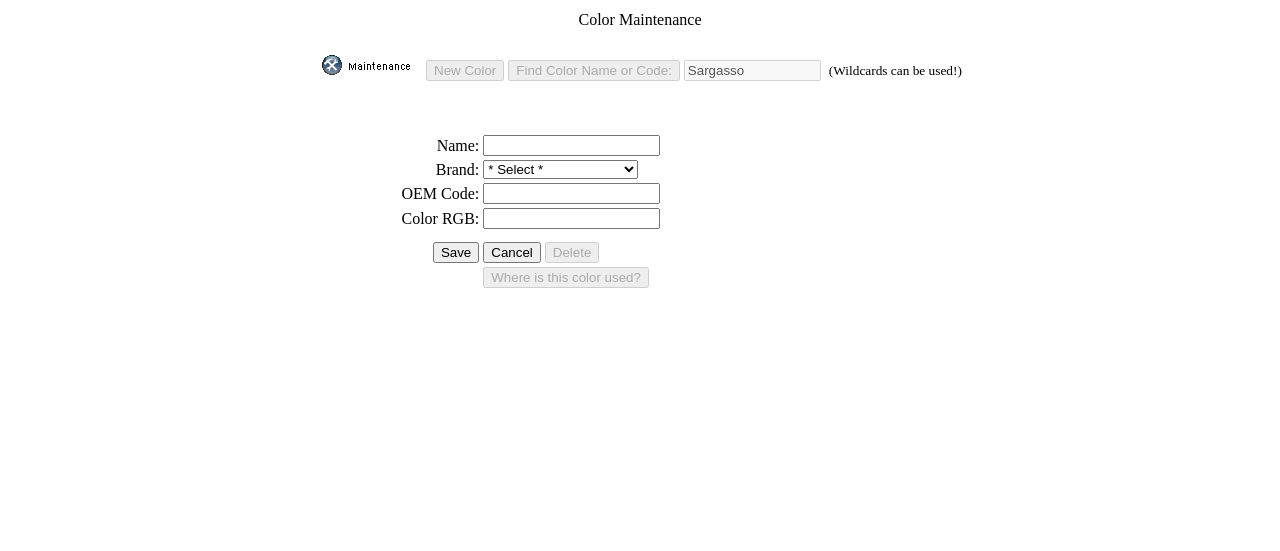 click at bounding box center [640, 126] 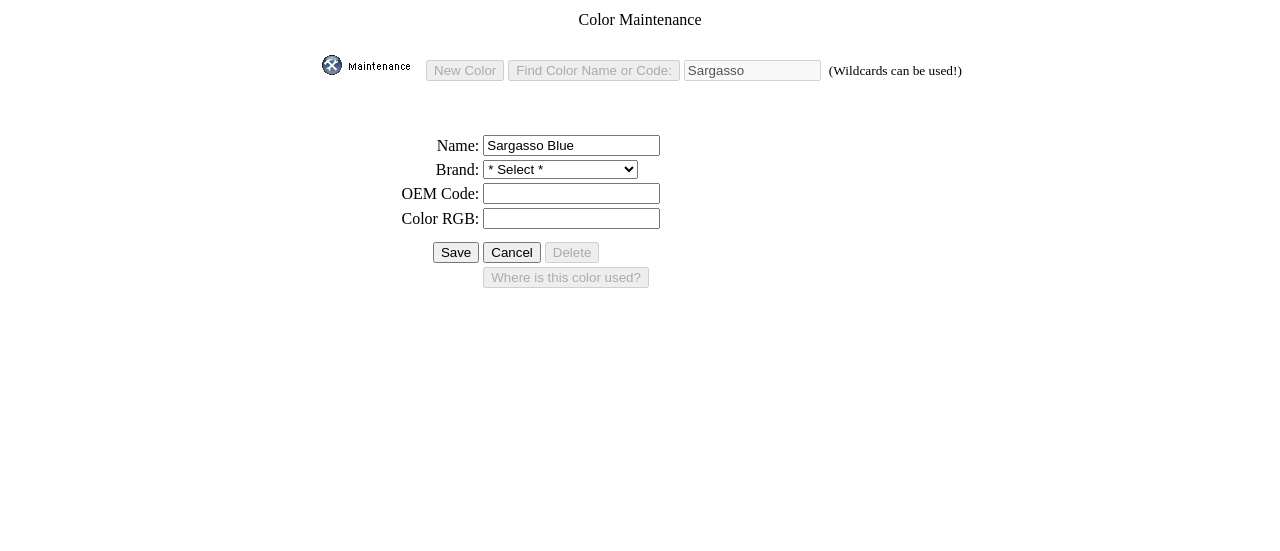 type on "Sargasso Blue" 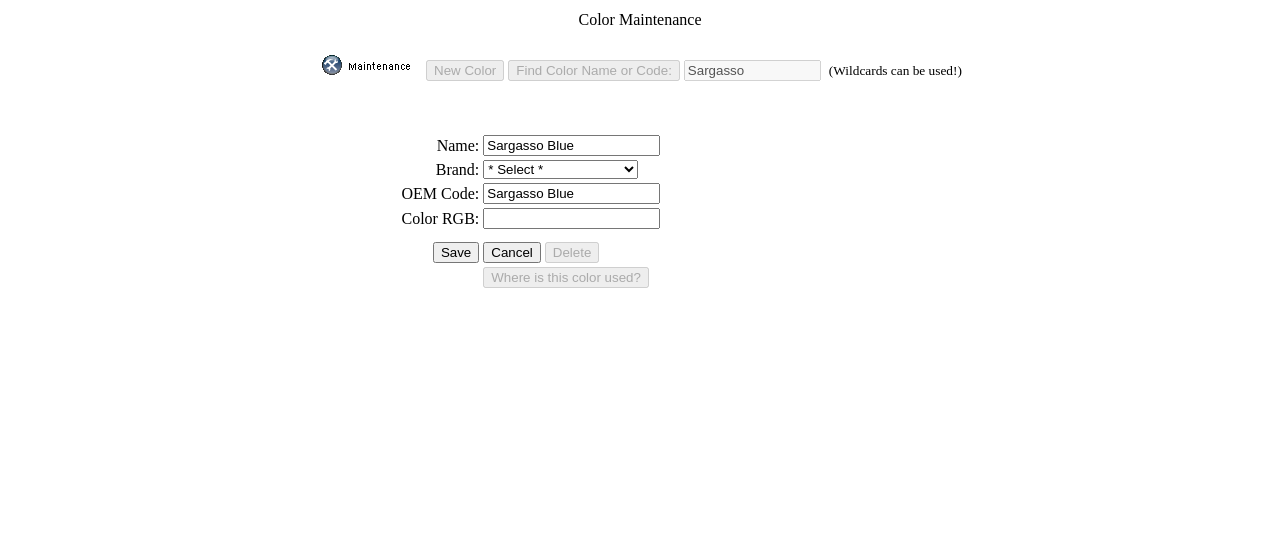 type on "Sargasso Blue" 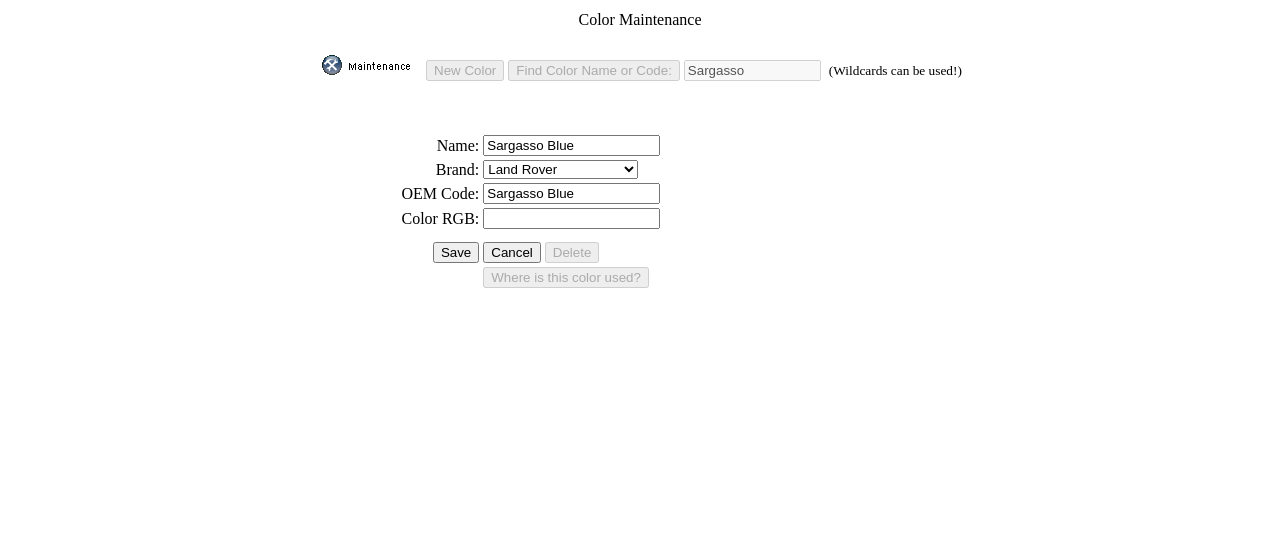 click on "* Select *
3D Carbon
3M
ACE
Acura
Advent
Agri-Cover
Alfa Romeo
AlloyGator
Alpine
Ameraguard
American Radio
AMG
AMG-Hyundai
AMG-Kia
AMP
ANZO
Aries
AstroStart
Audi
Audiovox
AUER Automotive
Auto Action
Automate
Autostart
Avital
AVS
Azentek
BAK
Bed Rug
BEDSLIDE
Belltech
Bentley
Bestop
BMW
Boomerang
Borla
BrandMotion
Bruno
Bushwacker
Cargo Solutions
Cedar Electronics
Check Corp
Classic Soft Trim
Clifford
Complete Appearance
Corsa
Covercraft
Crimestopper
Curt Manufacturing
Dawn
Dealer
Dealer Package
Dee Zee
Defenderworx
Diamondback
Diamon-Fusion
Directed
Distributor Package
DoubleTake
Draw-Tite
DualLiner
E&G
EchoMaster
Eclipse
Empire
Escort
Extang
Five AD
Fold-A-Cover
Ford
Ford Performance
Ford Racing
GM
Go Rhino
GST
GuidePoint
Honda
Husky
Hypertech
Hyundai
ICI
Infiniti" at bounding box center [560, 169] 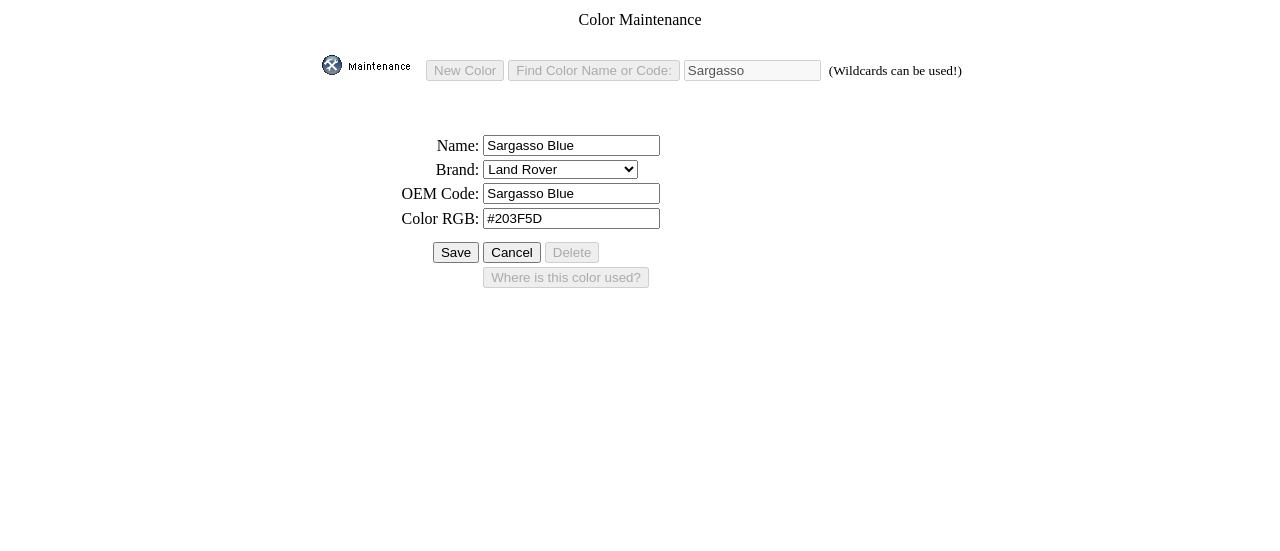 click on "#203F5D" at bounding box center [571, 218] 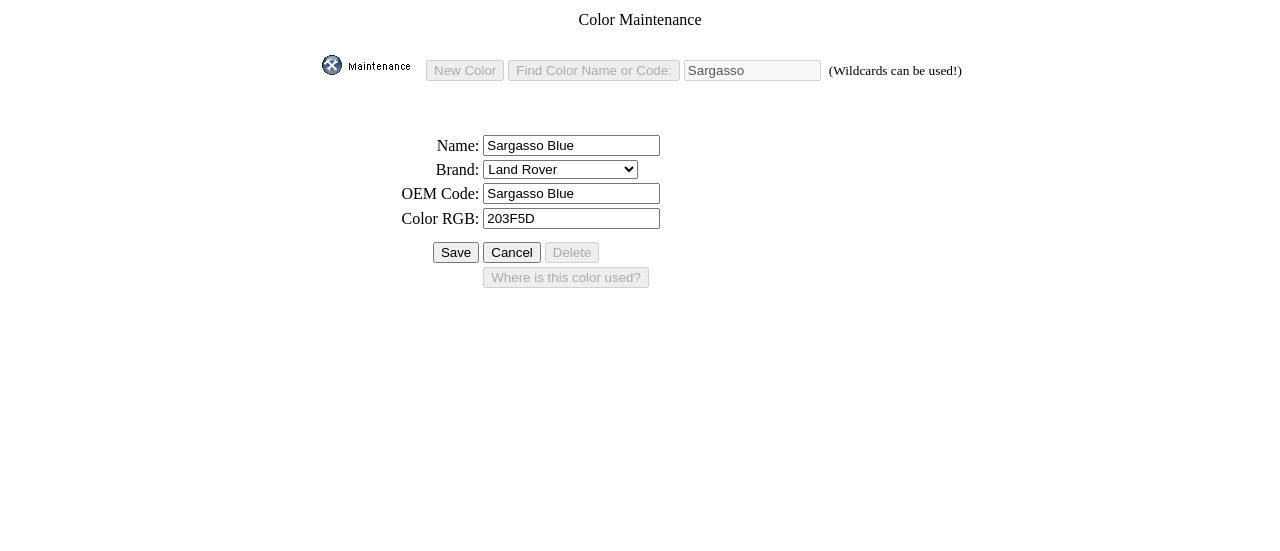 type on "203F5D" 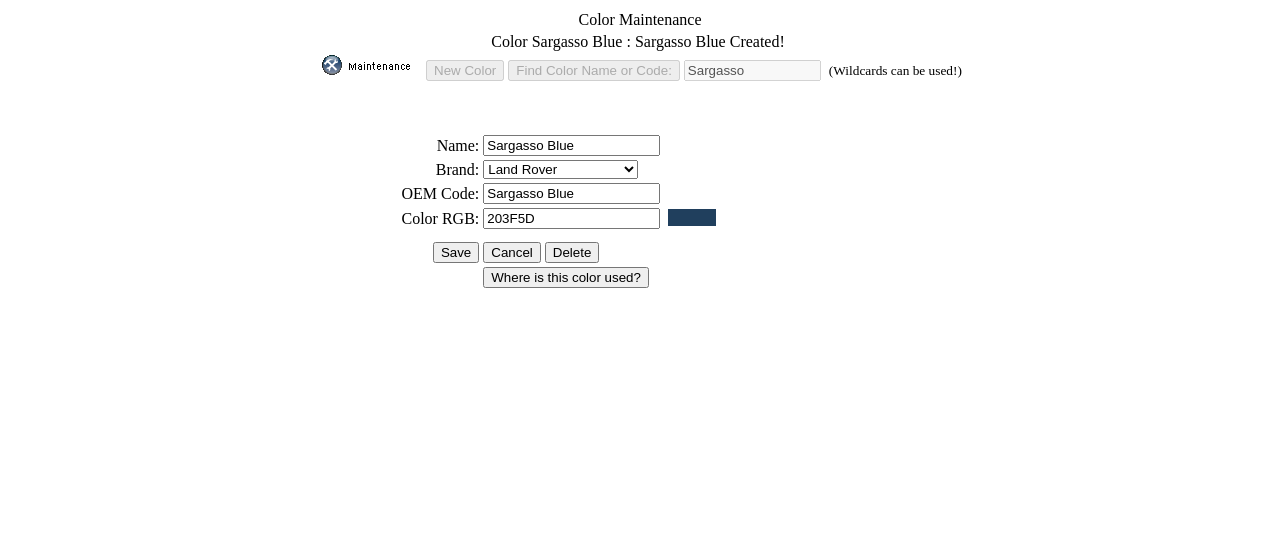 scroll, scrollTop: 0, scrollLeft: 0, axis: both 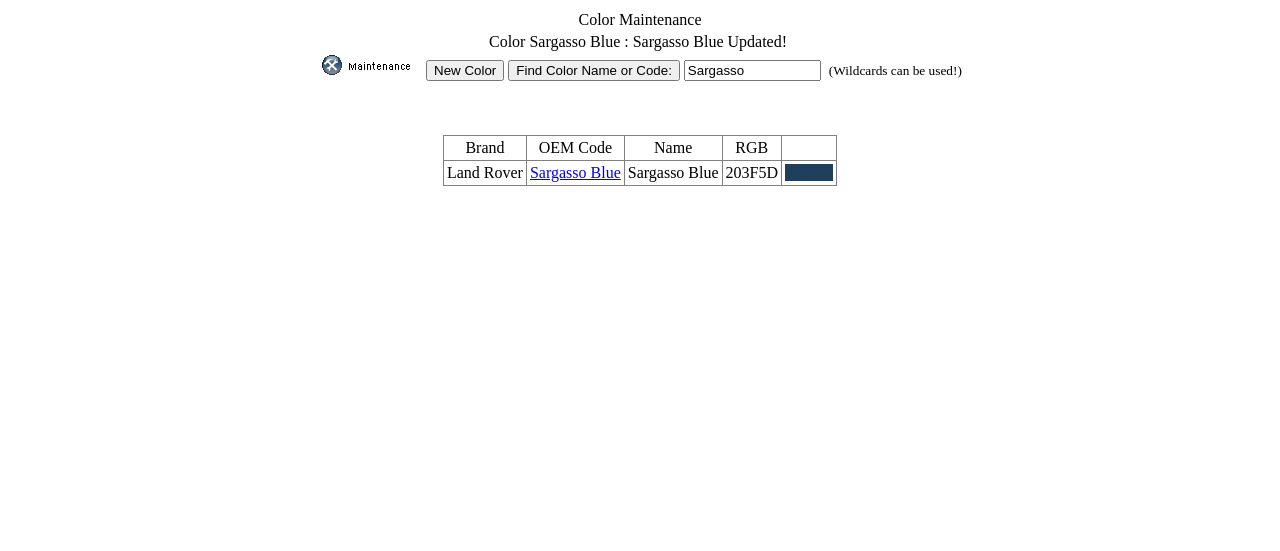 click on "Sargasso" at bounding box center [752, 70] 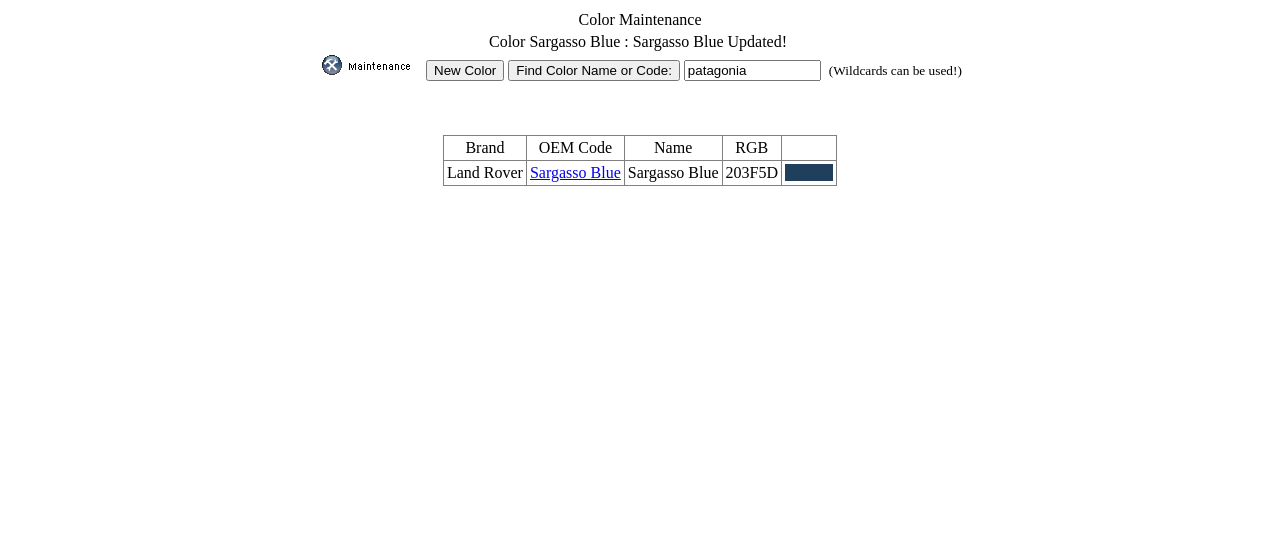 type on "patagonia" 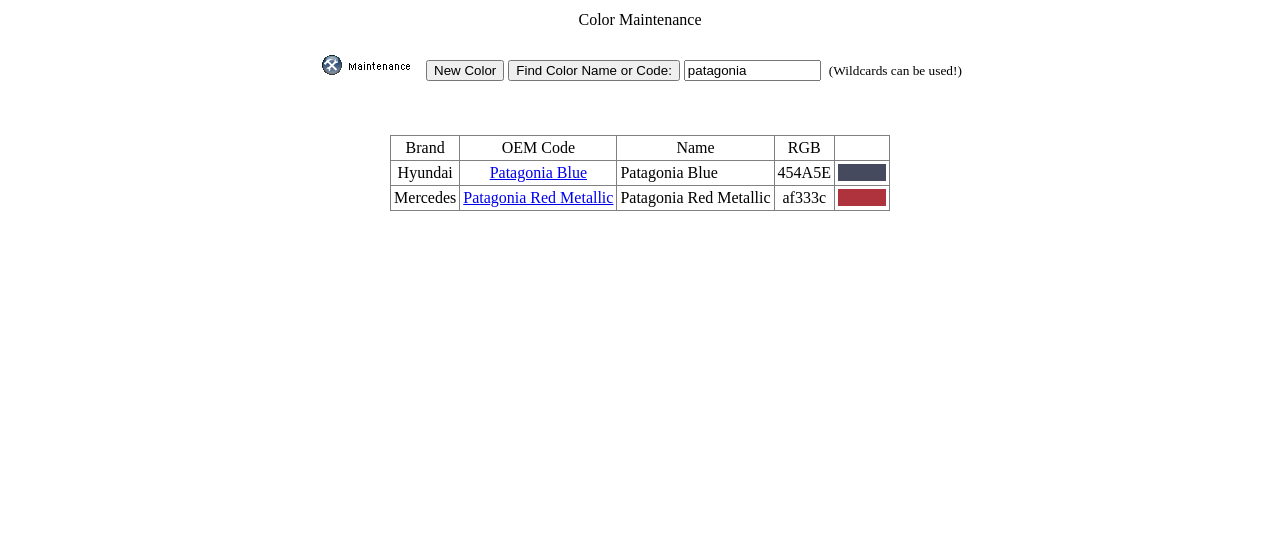 scroll, scrollTop: 0, scrollLeft: 0, axis: both 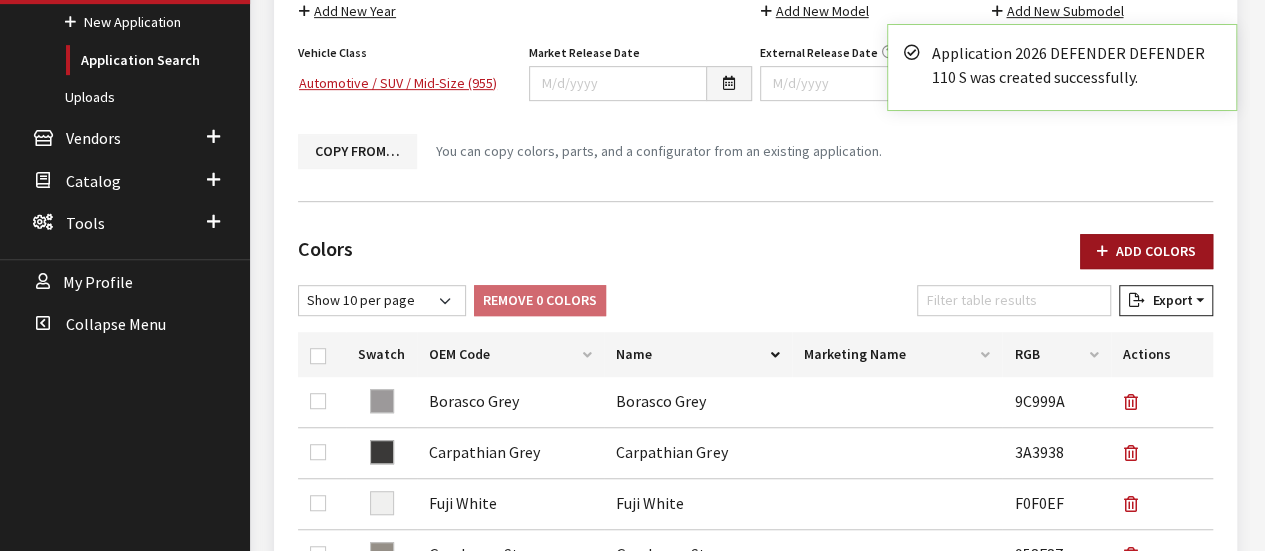 click on "Add Colors" at bounding box center (1146, 251) 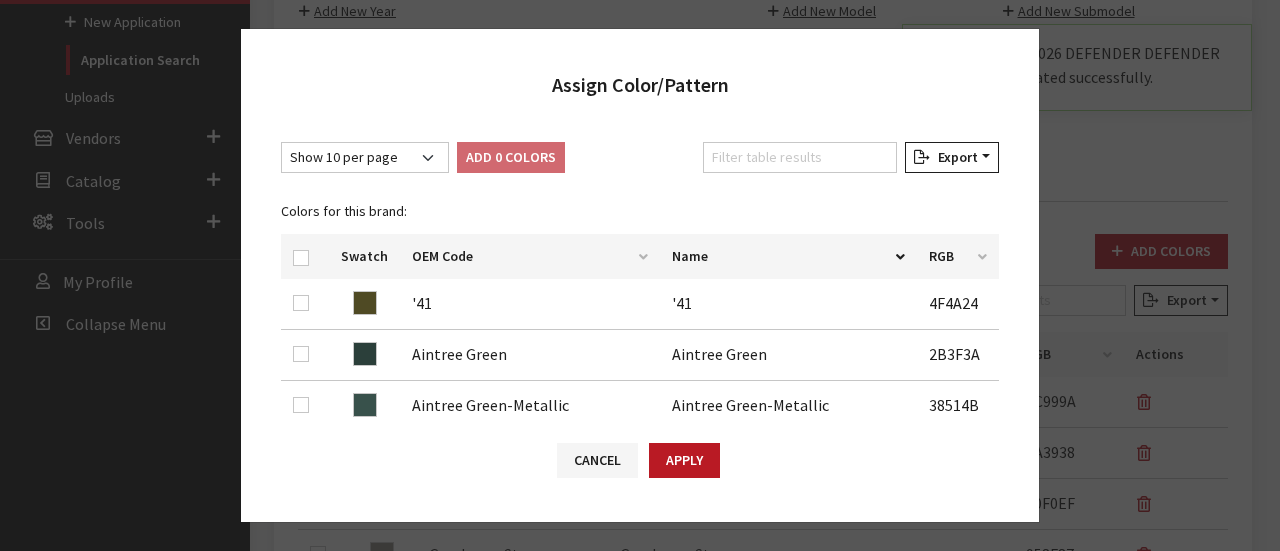 drag, startPoint x: 826, startPoint y: 175, endPoint x: 817, endPoint y: 159, distance: 18.35756 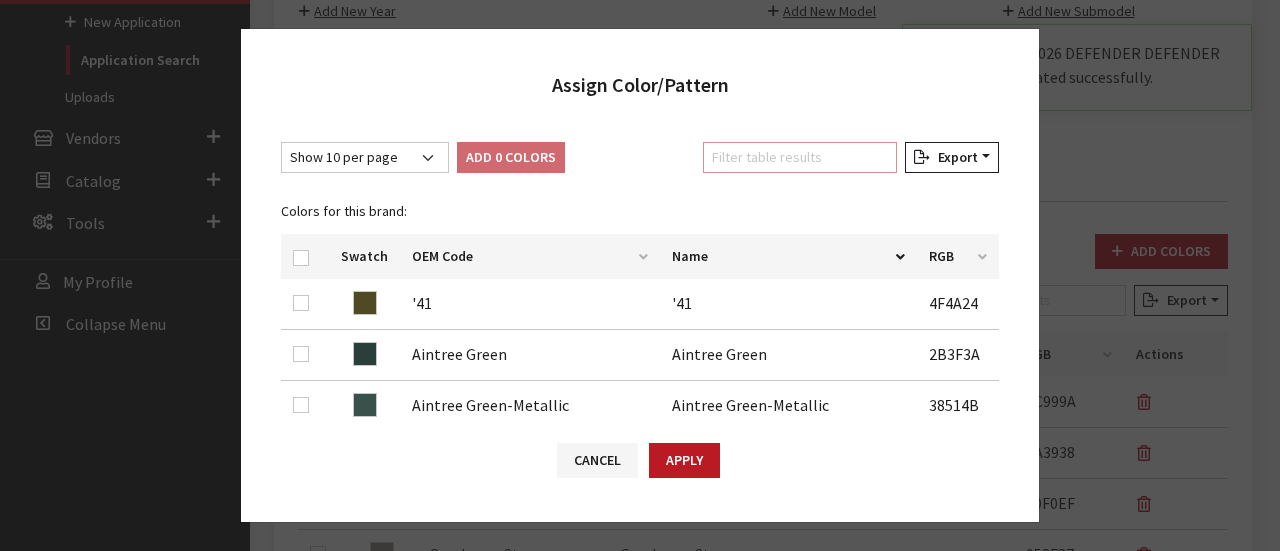 click on "Filter table results" at bounding box center [800, 157] 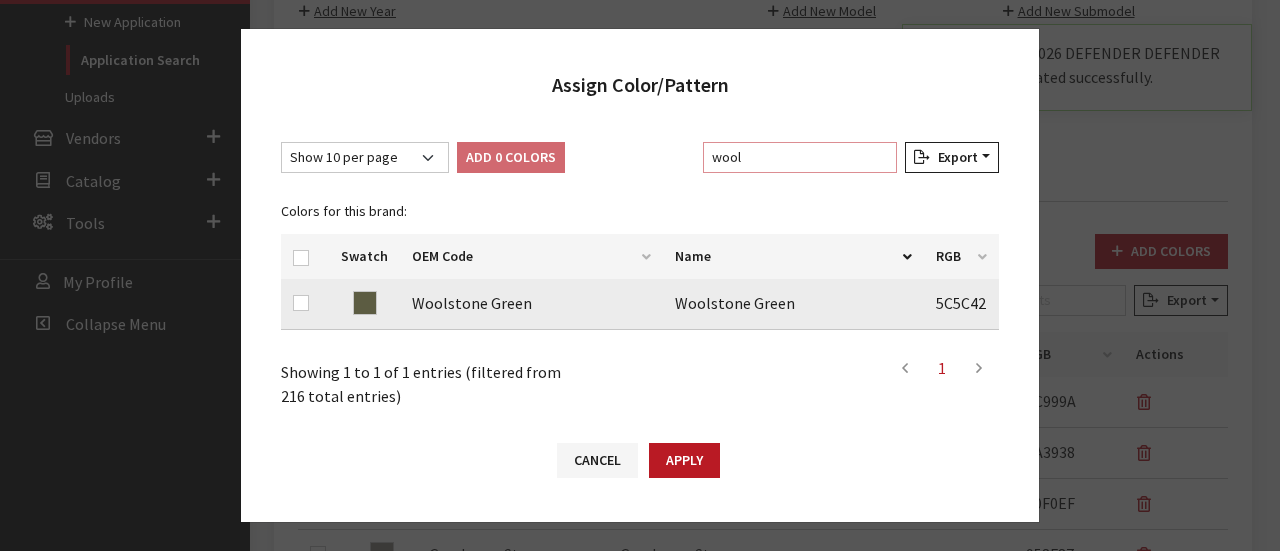 type on "wool" 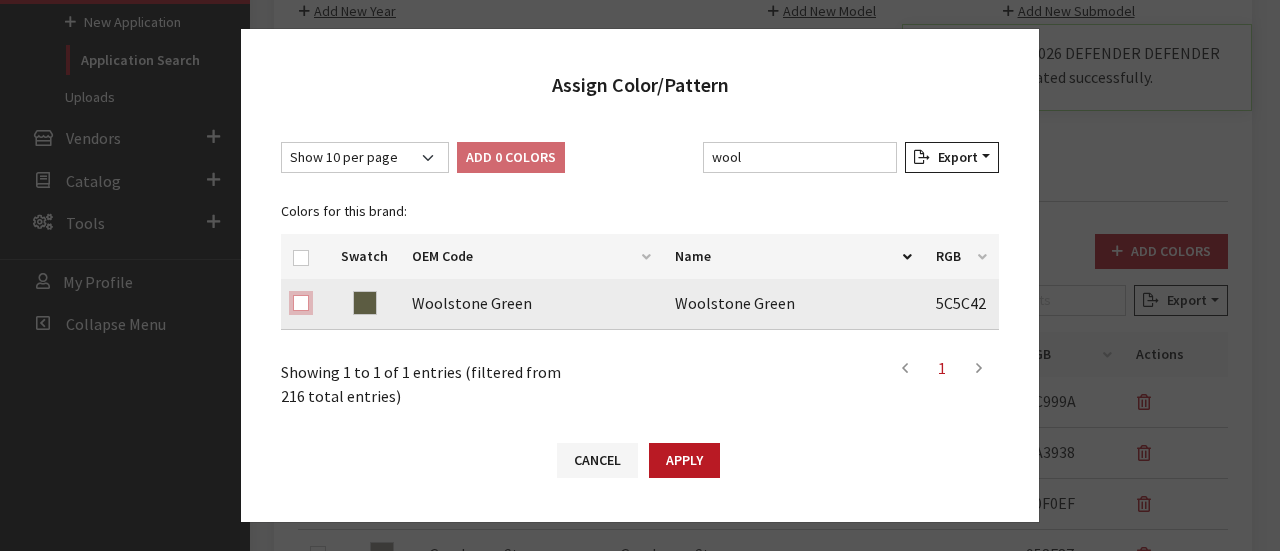 click at bounding box center [301, 303] 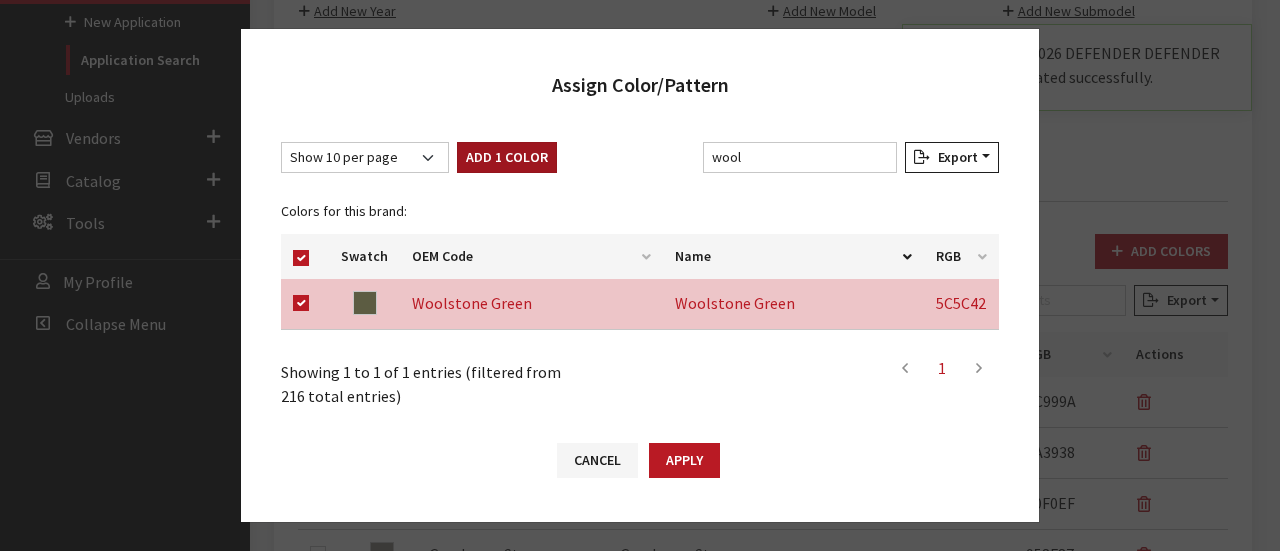 click on "Add 1 Color" at bounding box center (507, 157) 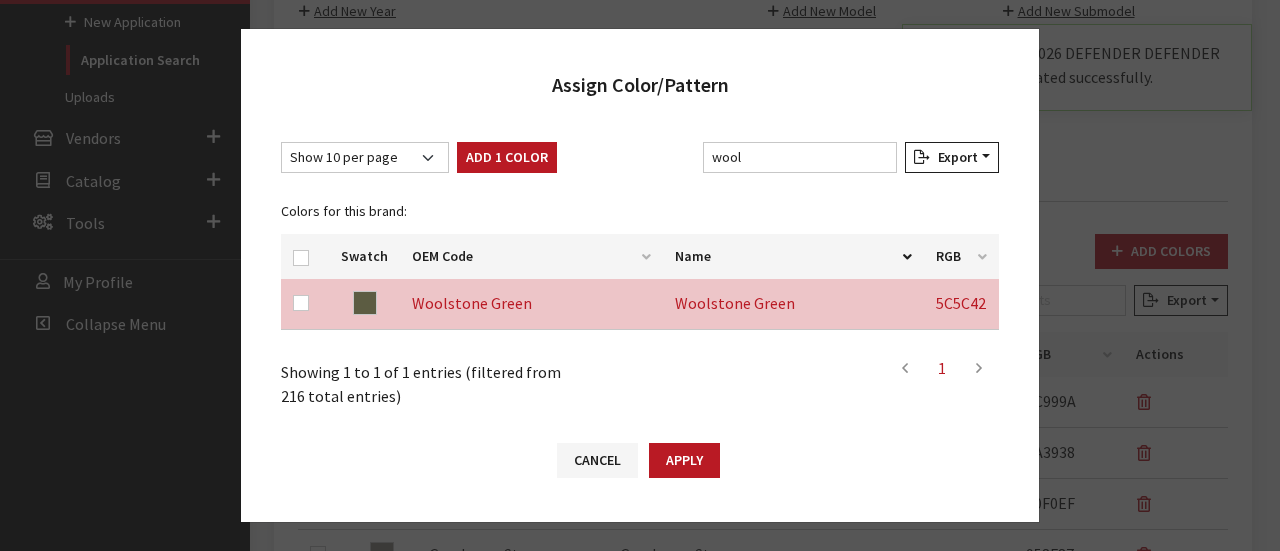 checkbox on "false" 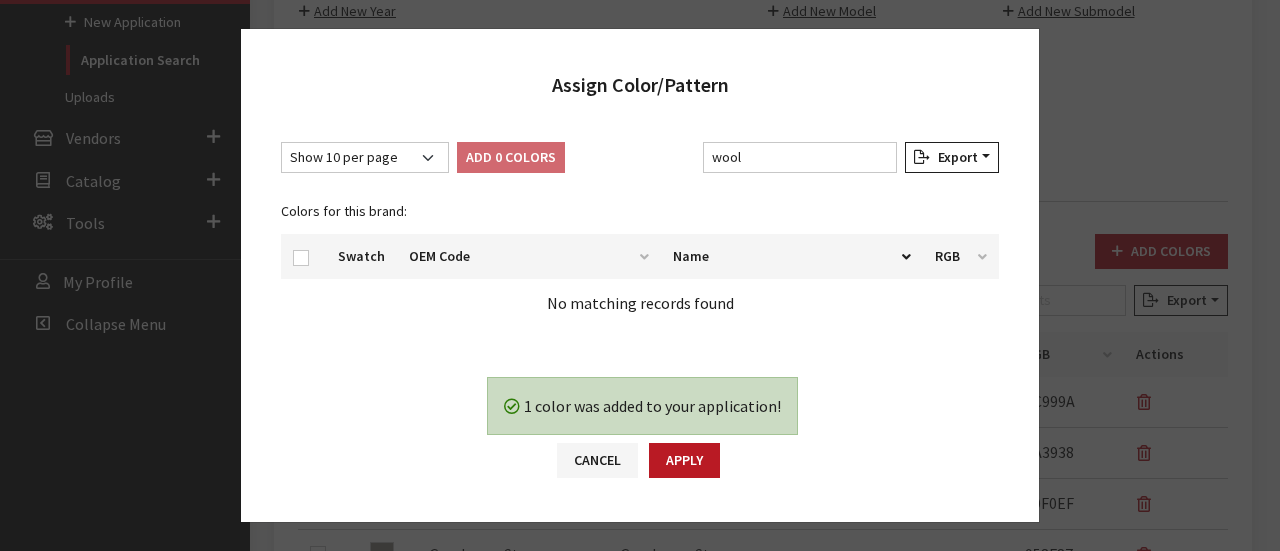 click on "1 color was added to your application!
Yes
No
Cancel
Apply" at bounding box center (640, 437) 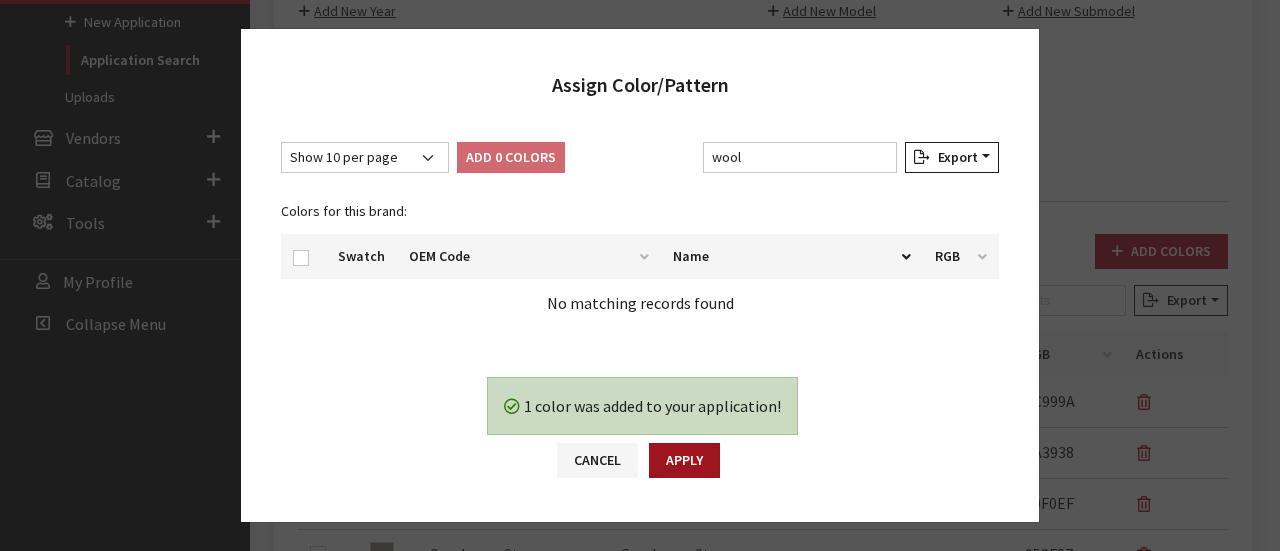 click on "Apply" at bounding box center [684, 460] 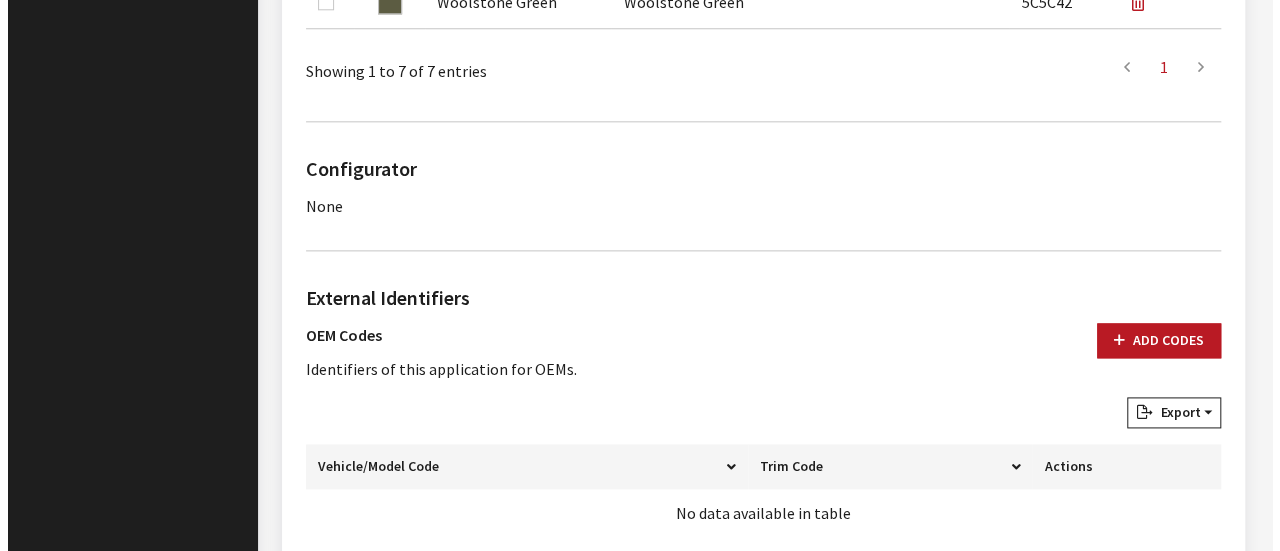scroll, scrollTop: 1528, scrollLeft: 0, axis: vertical 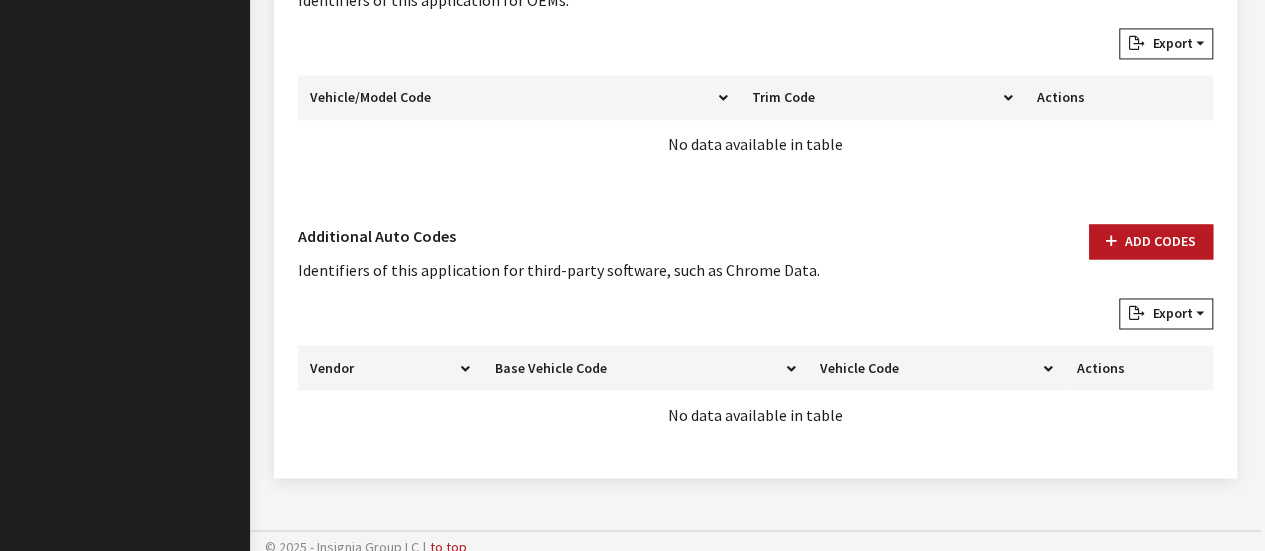 click on "External Identifiers
OEM Codes
Identifiers of this application for OEMs.
Add Codes
Export Excel CSV Print
OEM Auto Codes:
Vehicle/Model Code Trim Code Actions
No data available in table
Vehicle/Model Code
Vehicle/Model Code is required.
Trim Code
Trim Code is required.
Additional Auto Codes
Identifiers of this application for third-party software, such as Chrome Data.
Add Codes
Export Excel CSV Print
Additional Auto Codes:
Vendor Base Vehicle Code Vehicle Code Actions
No data available in table" at bounding box center (755, 176) 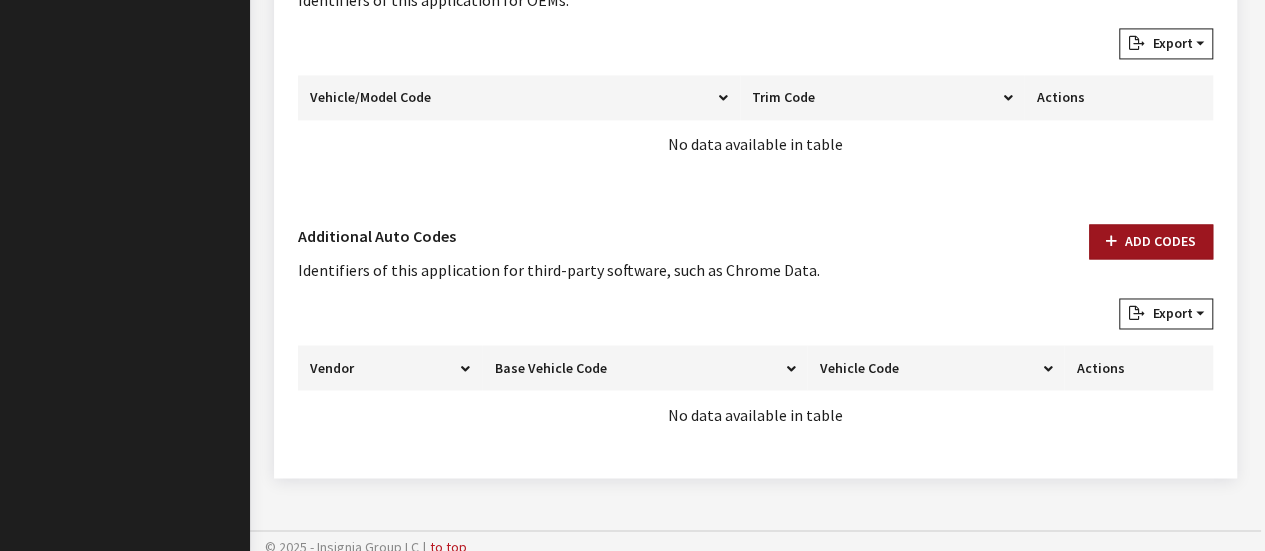 click at bounding box center (1111, 242) 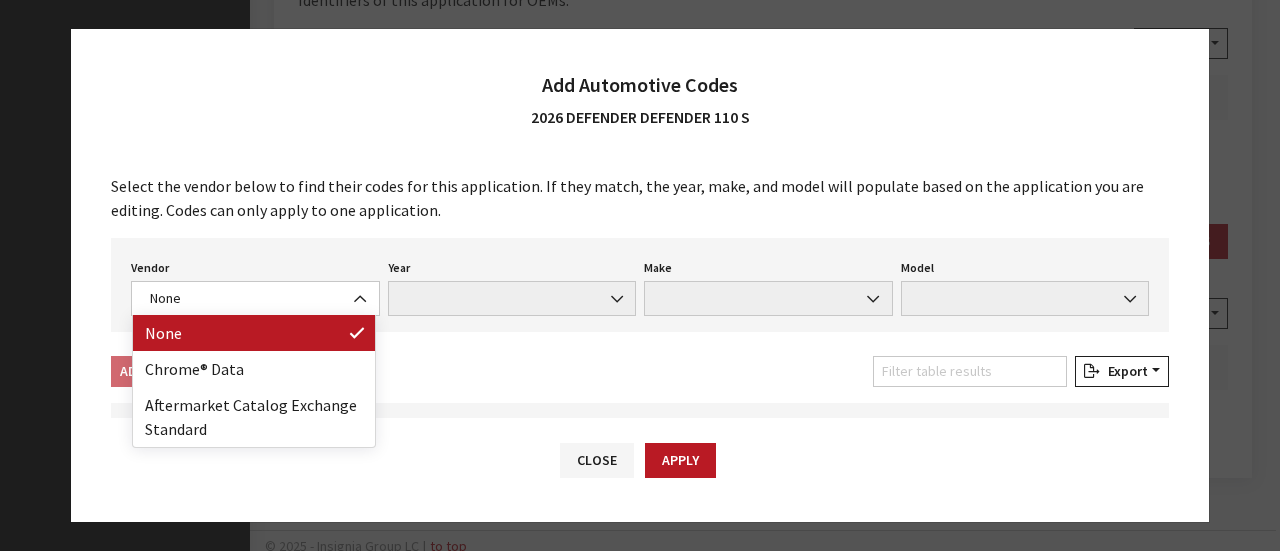 click on "None" at bounding box center (255, 298) 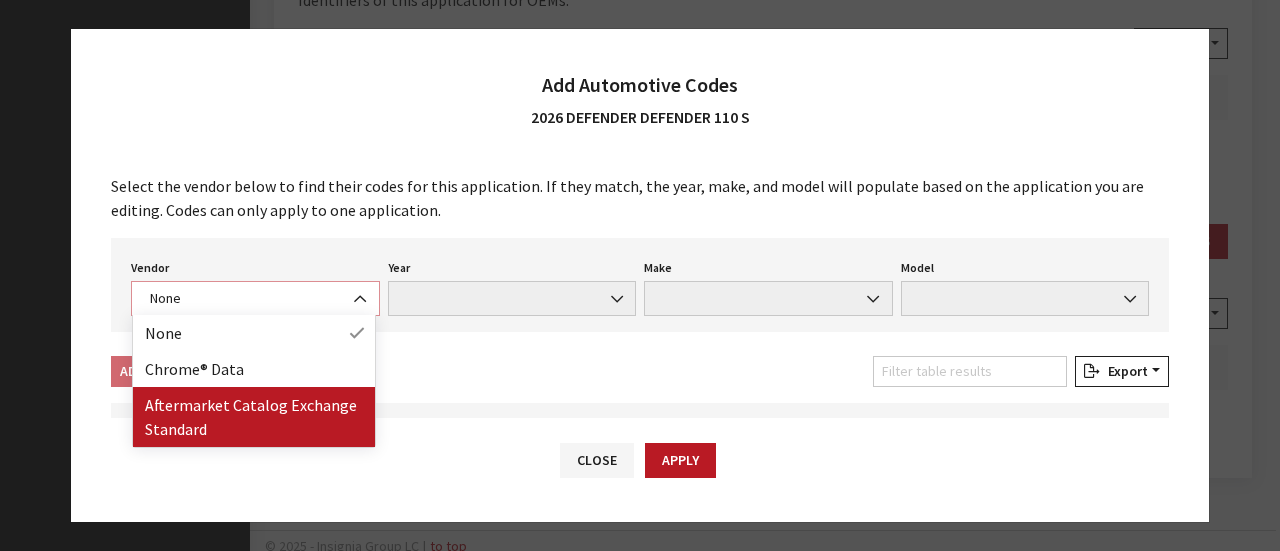 select on "2" 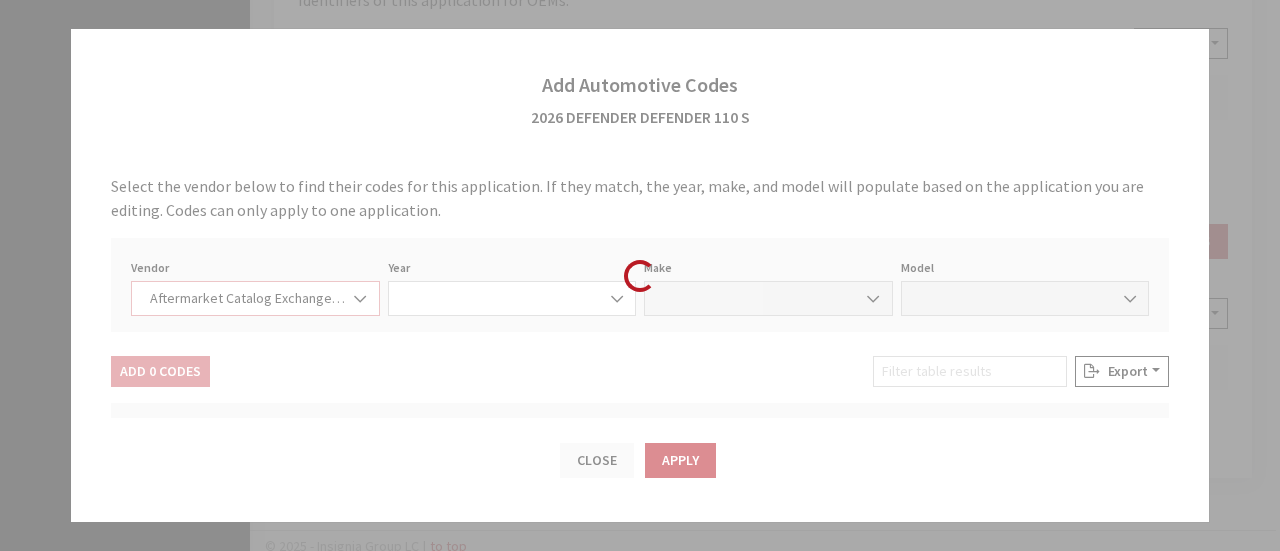 select on "2026" 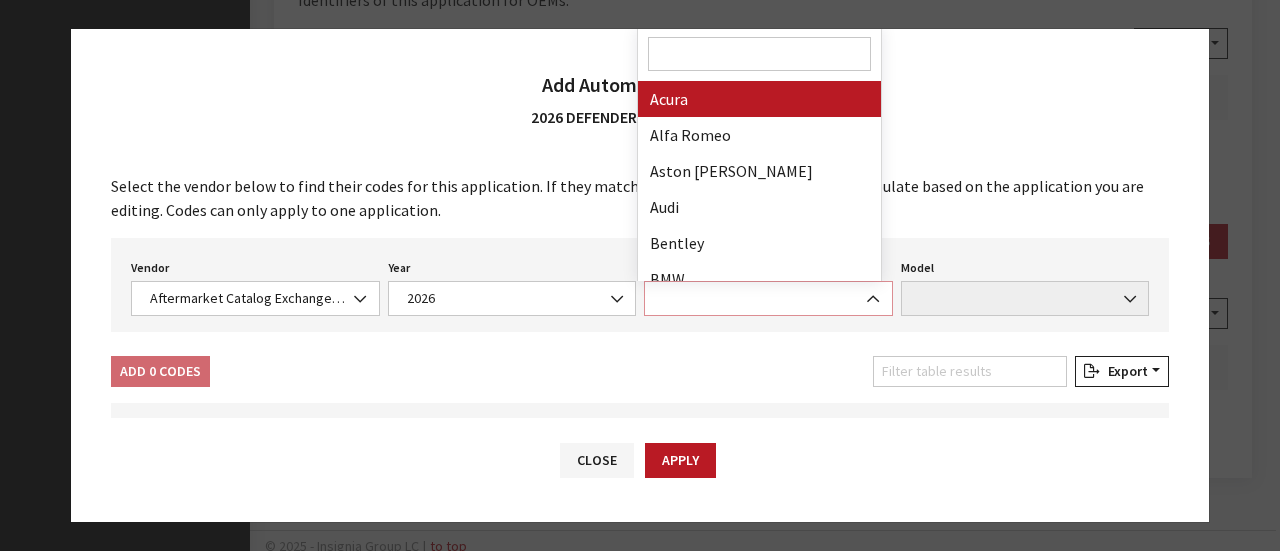 click at bounding box center (768, 298) 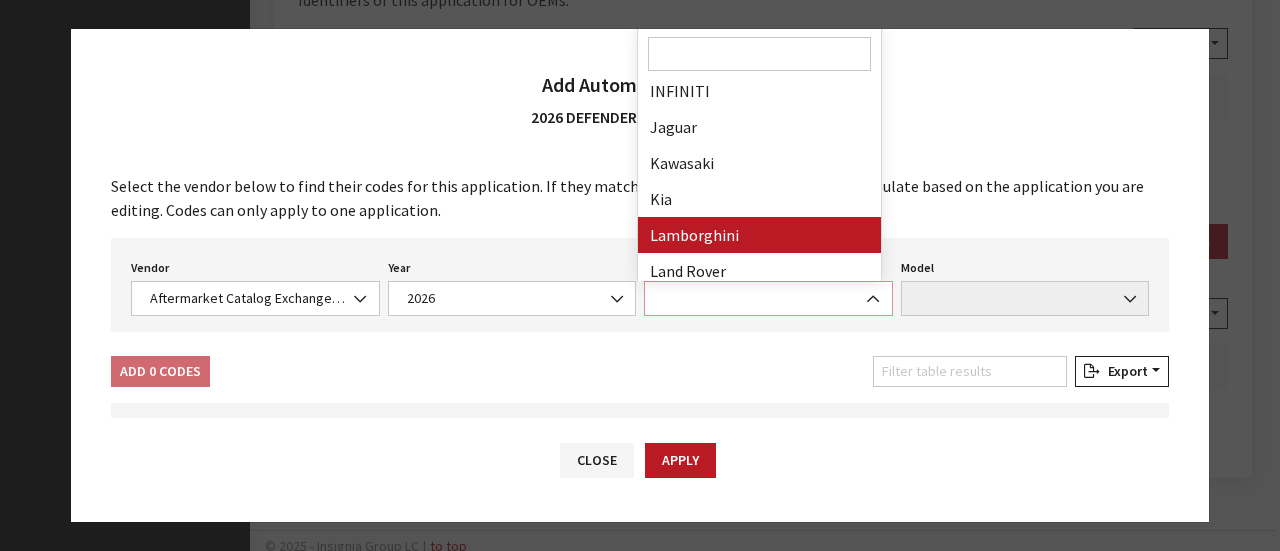 scroll, scrollTop: 900, scrollLeft: 0, axis: vertical 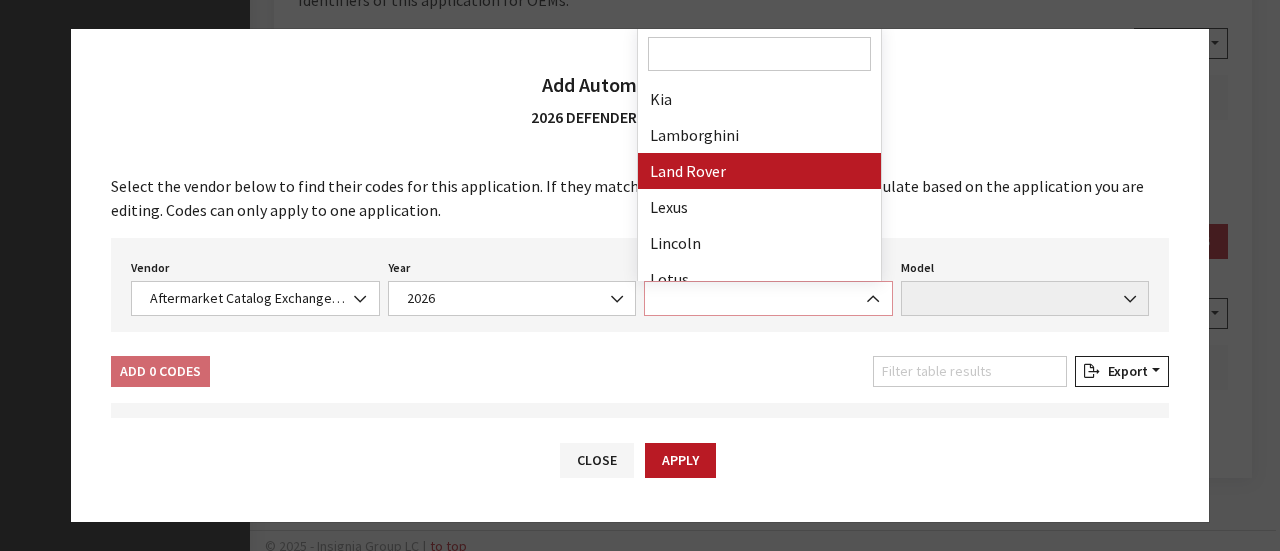 select on "11" 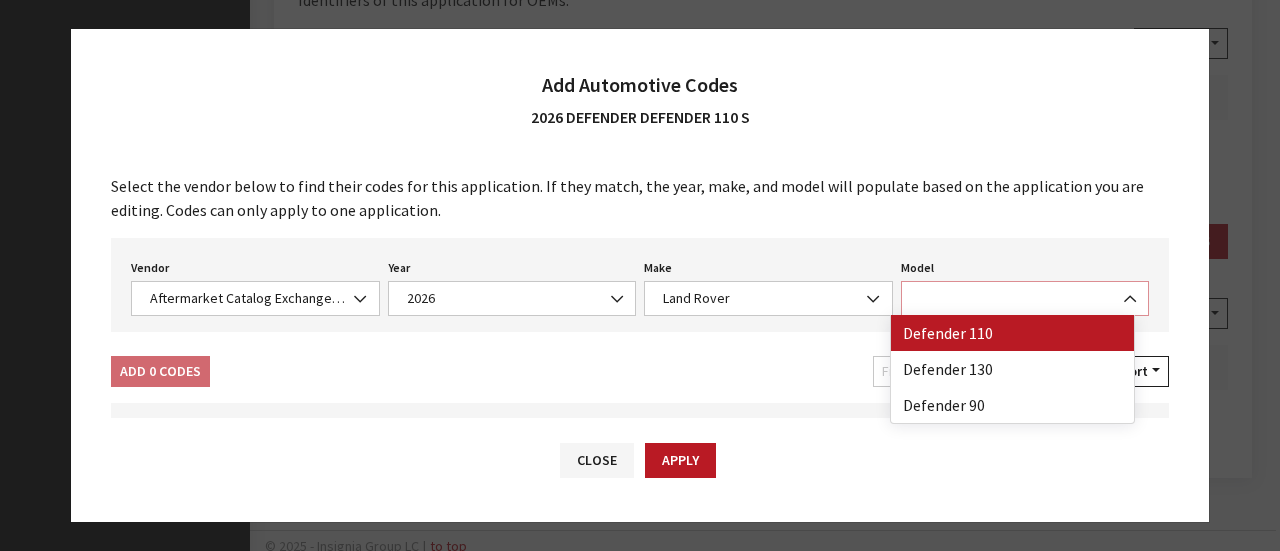 click at bounding box center [1025, 298] 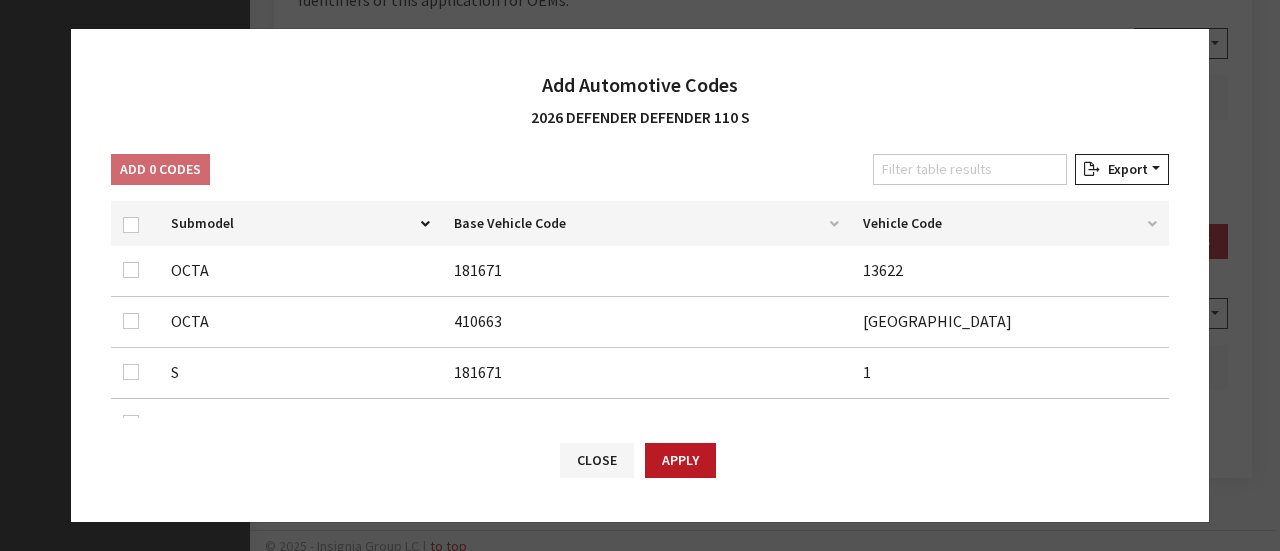 scroll, scrollTop: 300, scrollLeft: 0, axis: vertical 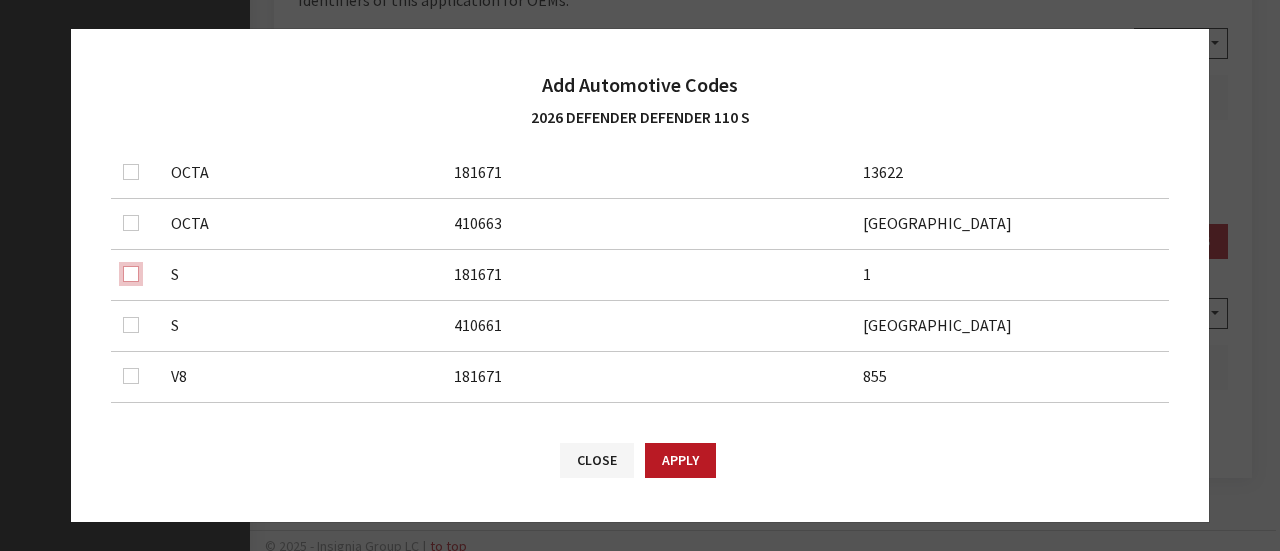 click at bounding box center [131, 172] 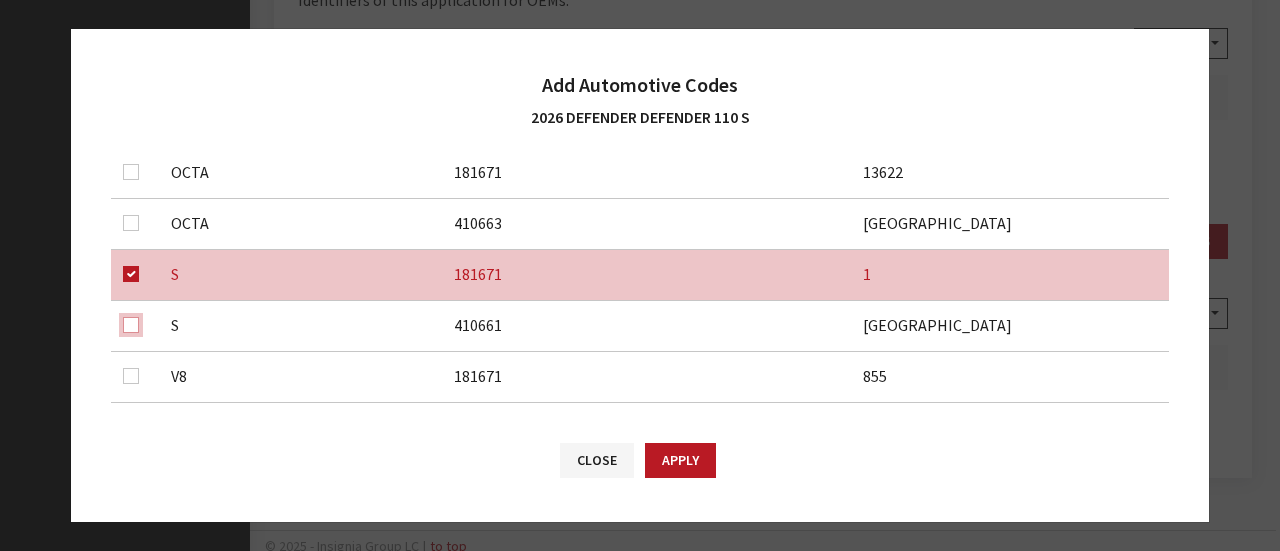 click at bounding box center [131, 223] 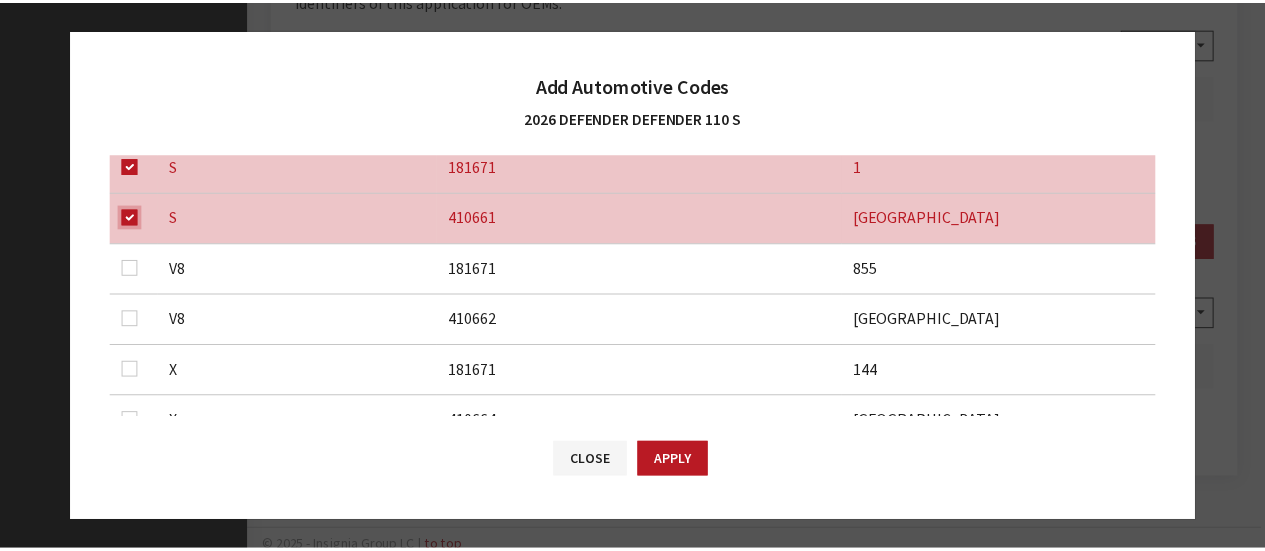 scroll, scrollTop: 569, scrollLeft: 0, axis: vertical 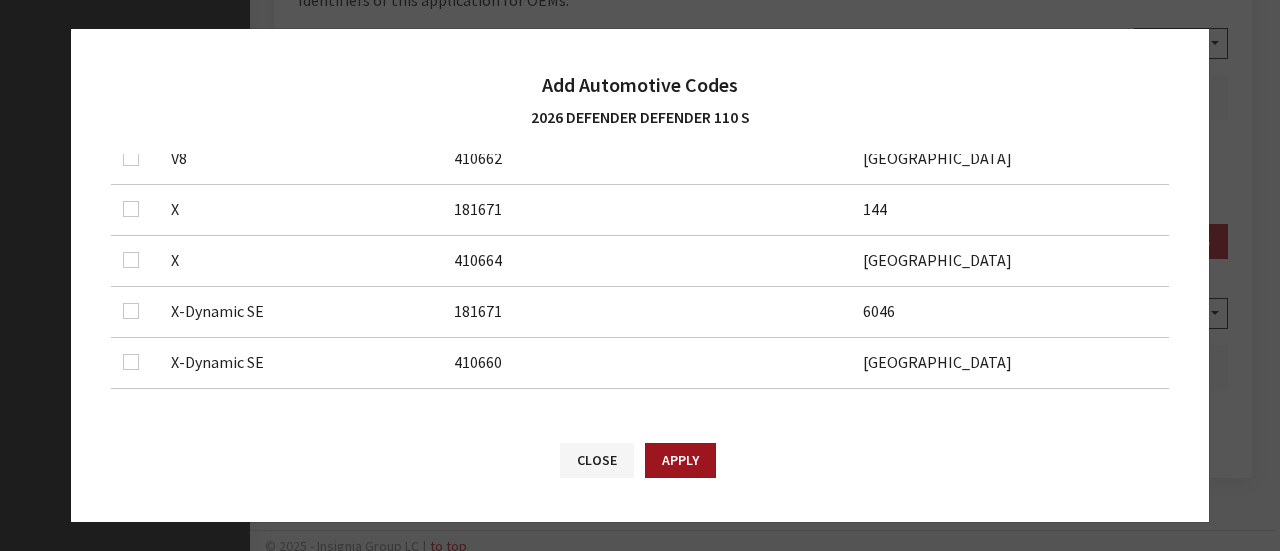 click on "Apply" at bounding box center [680, 460] 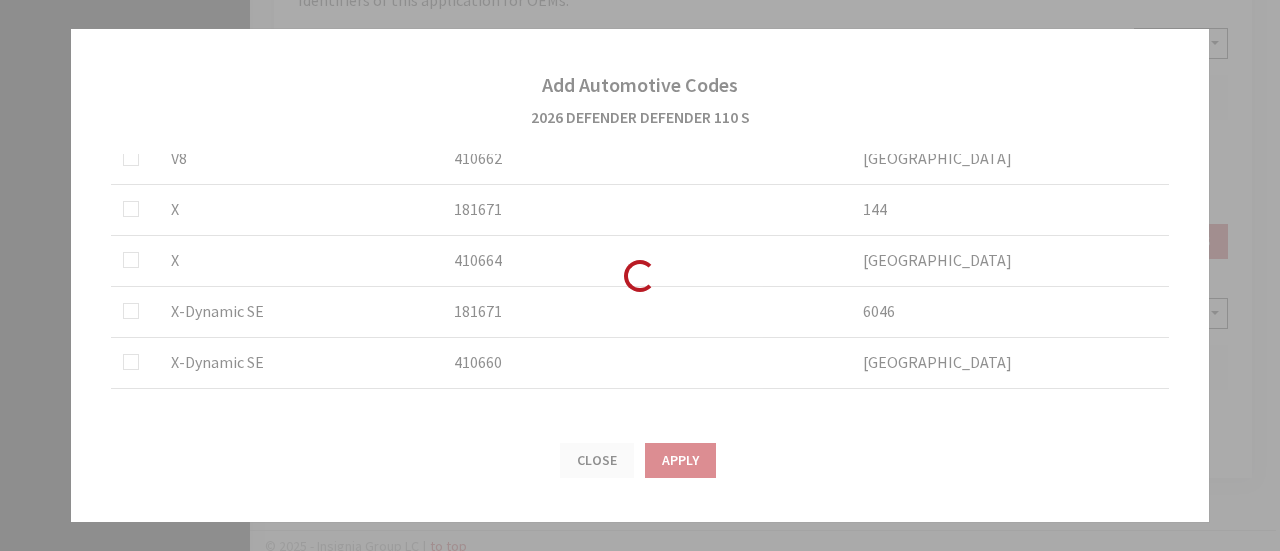 checkbox on "false" 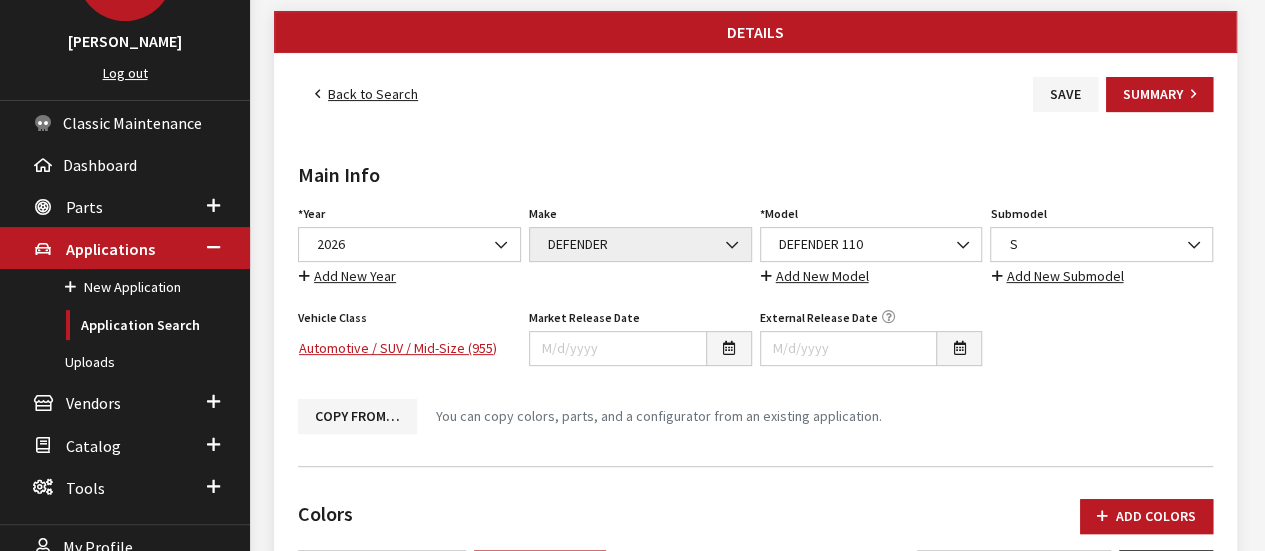 scroll, scrollTop: 0, scrollLeft: 0, axis: both 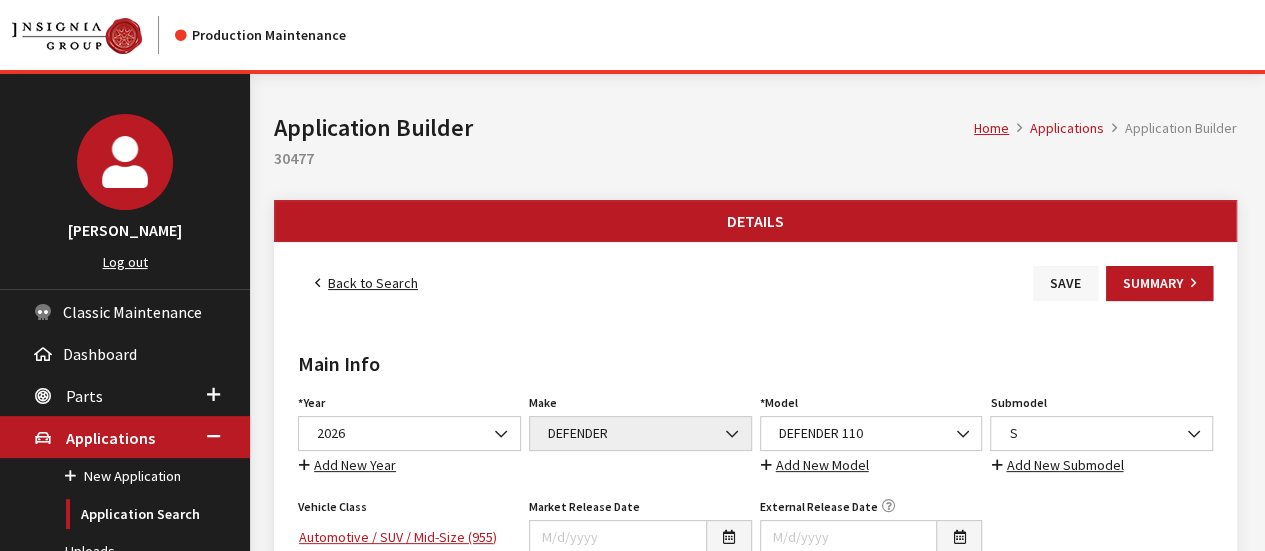 click on "Save" at bounding box center [1065, 283] 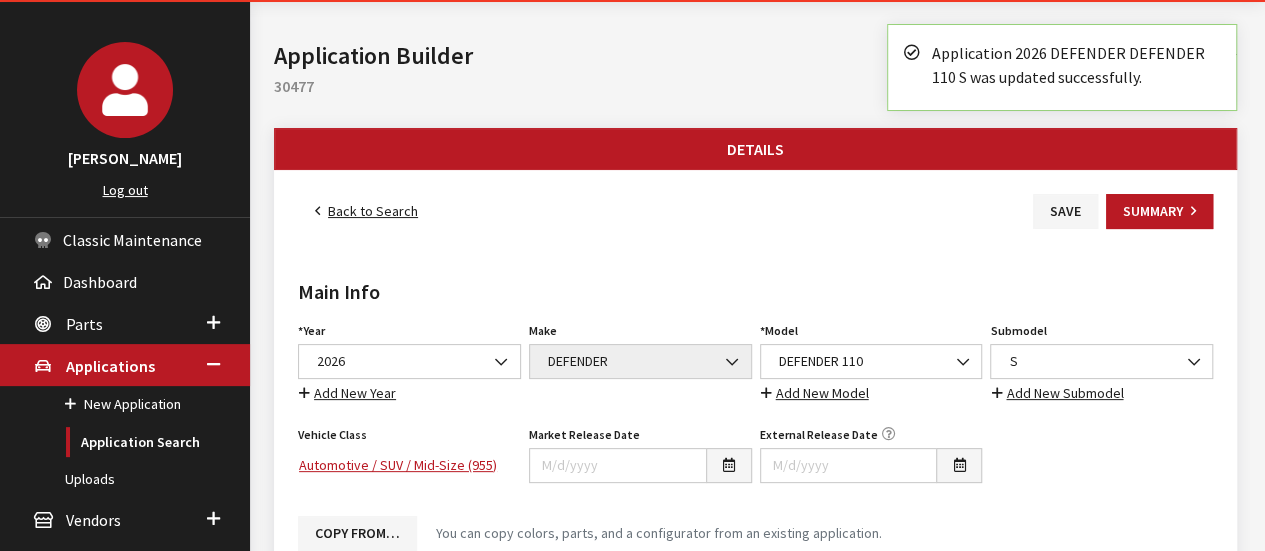 scroll, scrollTop: 0, scrollLeft: 0, axis: both 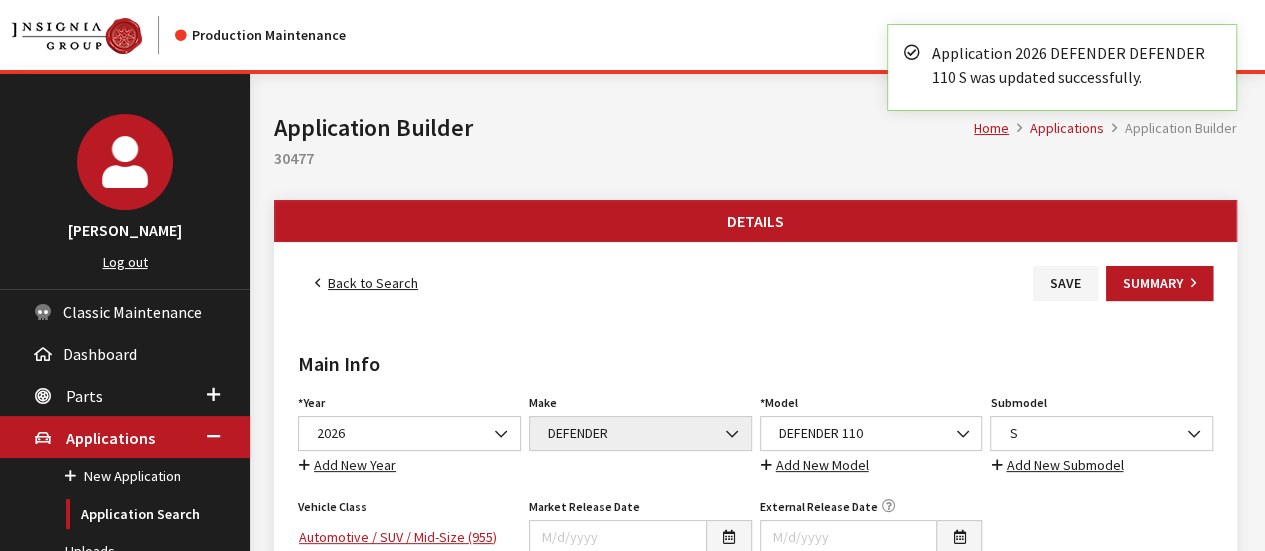 click on "Back to Search" at bounding box center (366, 283) 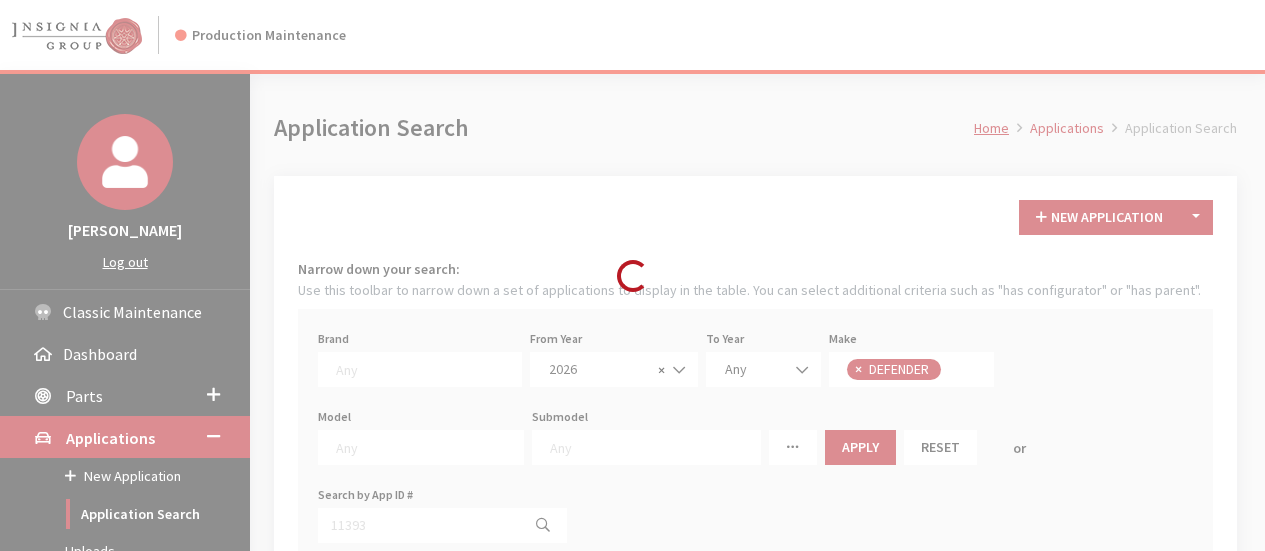 scroll, scrollTop: 0, scrollLeft: 0, axis: both 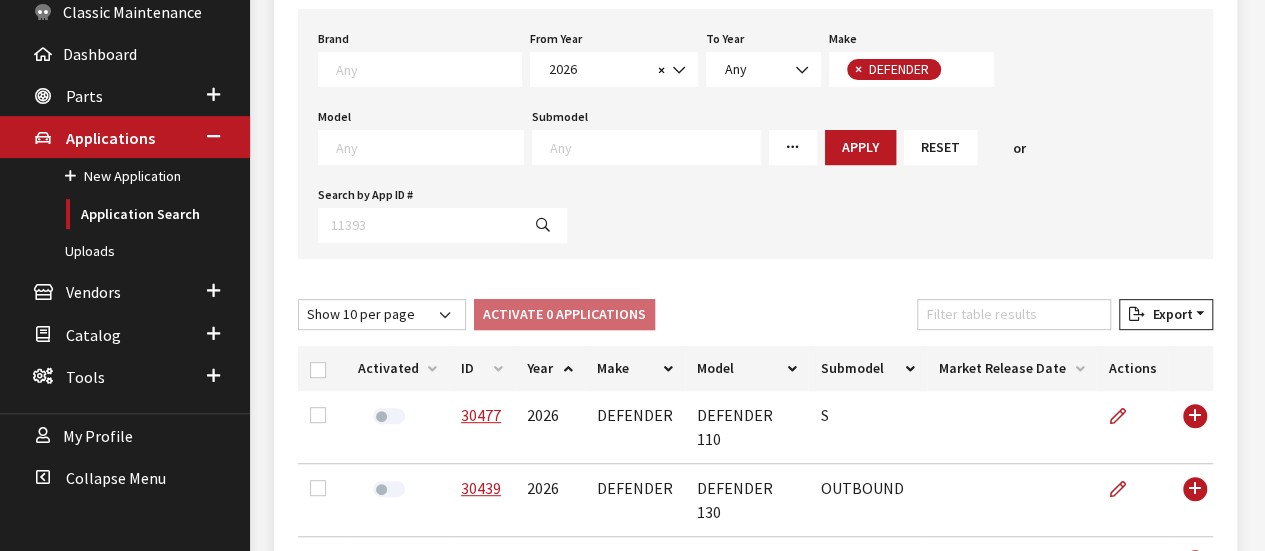 click on "ID" at bounding box center (482, 368) 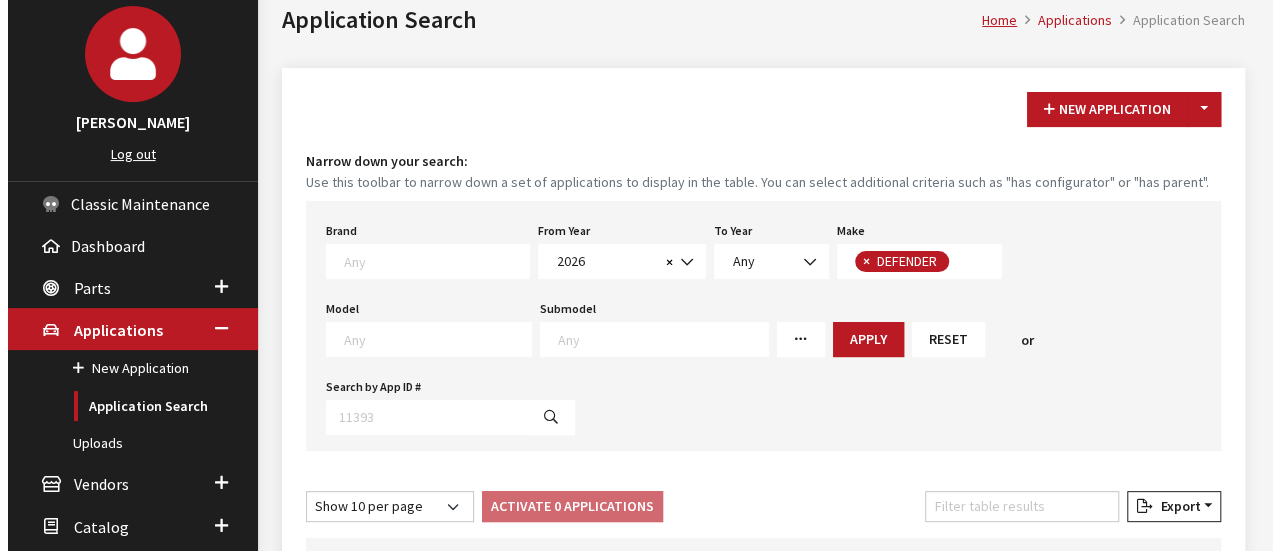 scroll, scrollTop: 100, scrollLeft: 0, axis: vertical 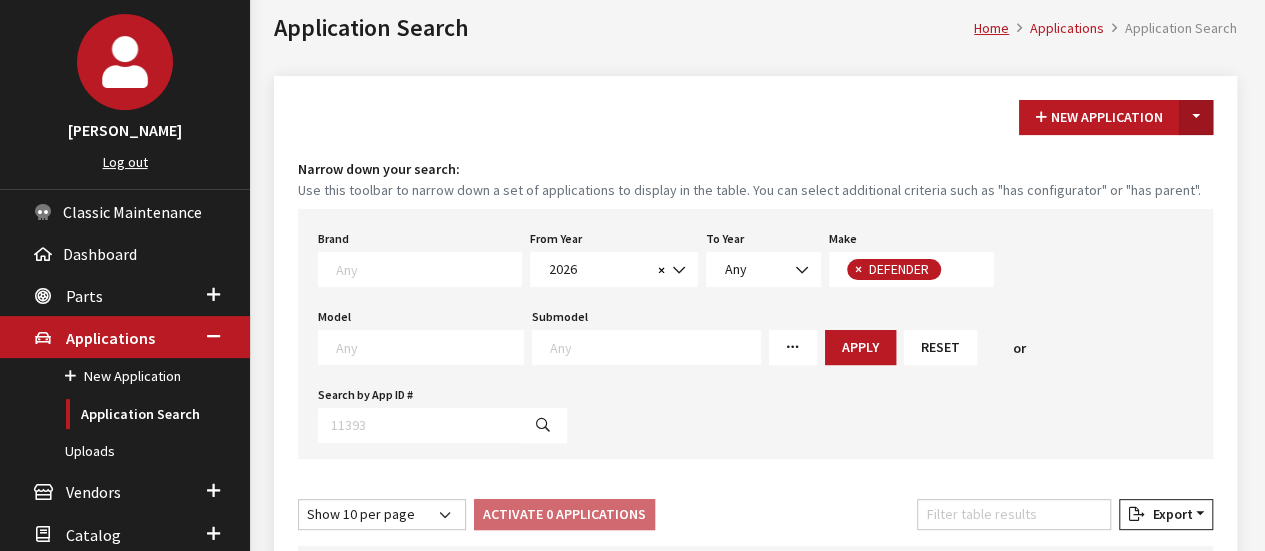 click on "Toggle Dropdown" at bounding box center (1196, 117) 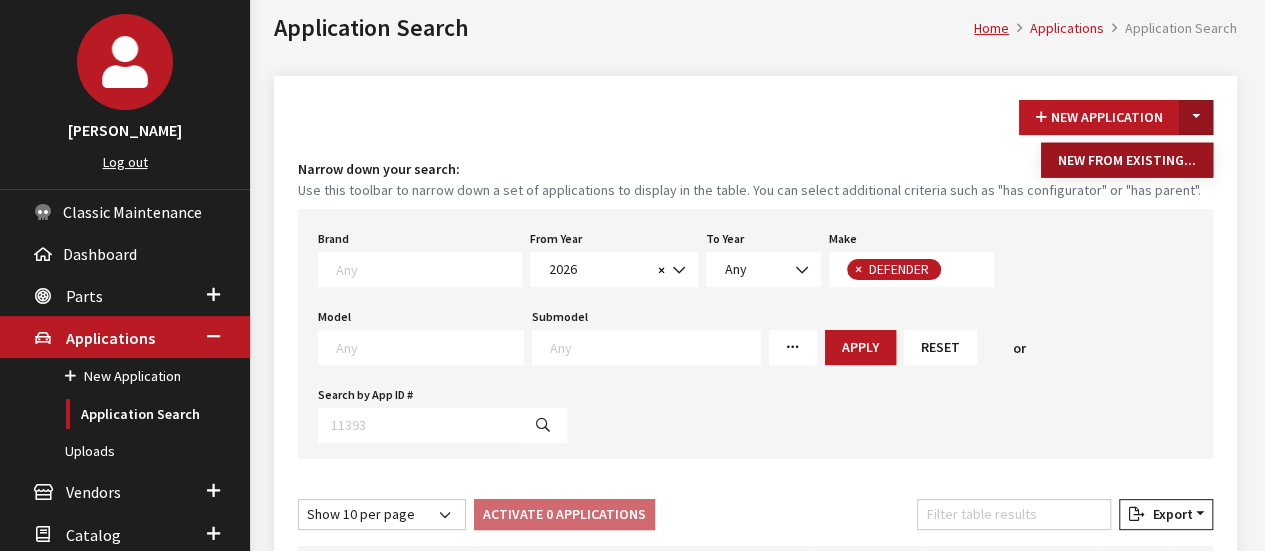 click on "New From Existing..." at bounding box center [1127, 160] 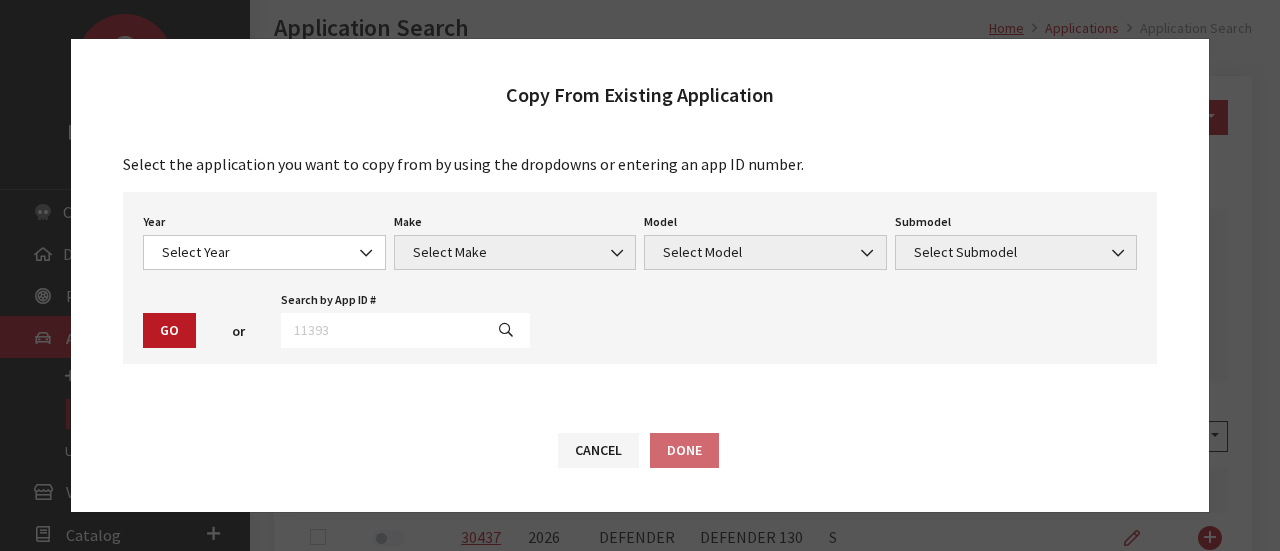 click on "Year
Select Year
[DATE]
2025
2024
2023
2022
2021
2020
2019
2018
2017
2016
2015
2014
2013
2012
2011
2010
2009
2008
2007
2006
2005
2004
2003
2002
2001
2000
1999
1998
1997
1996
1995
1994
1993
1992
1991
1990
1989
Select Year
Year is required.
Make
Select Make
Select Make
Make is required.
Model
Select Model
Select Model
Model is required.
Submodel
Select Submodel
Select Submodel" at bounding box center [640, 278] 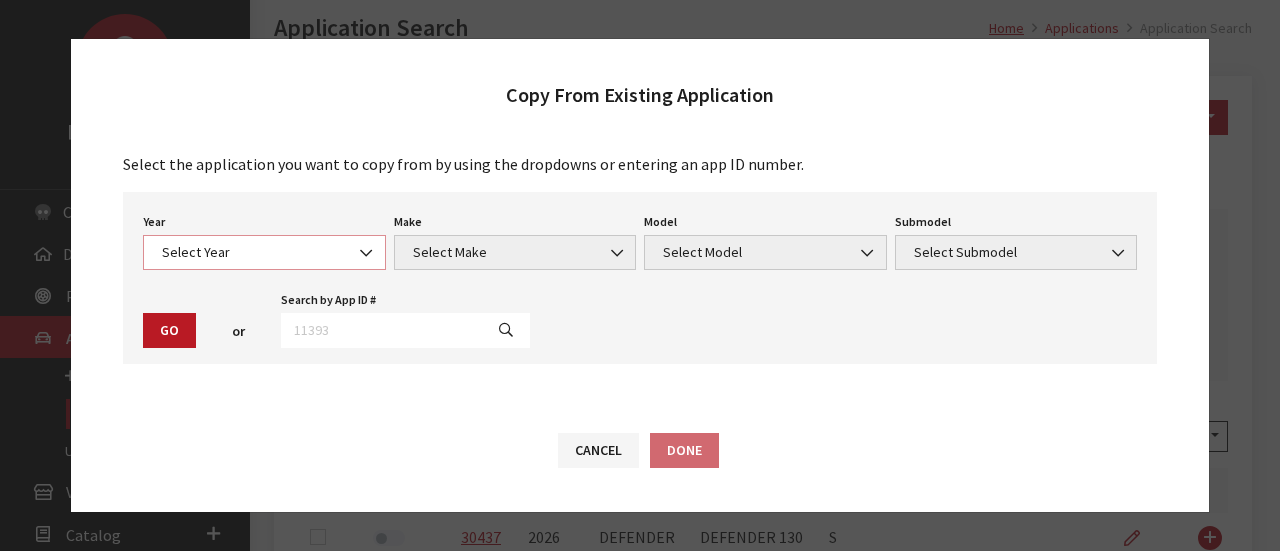 click on "Select Year" at bounding box center (264, 252) 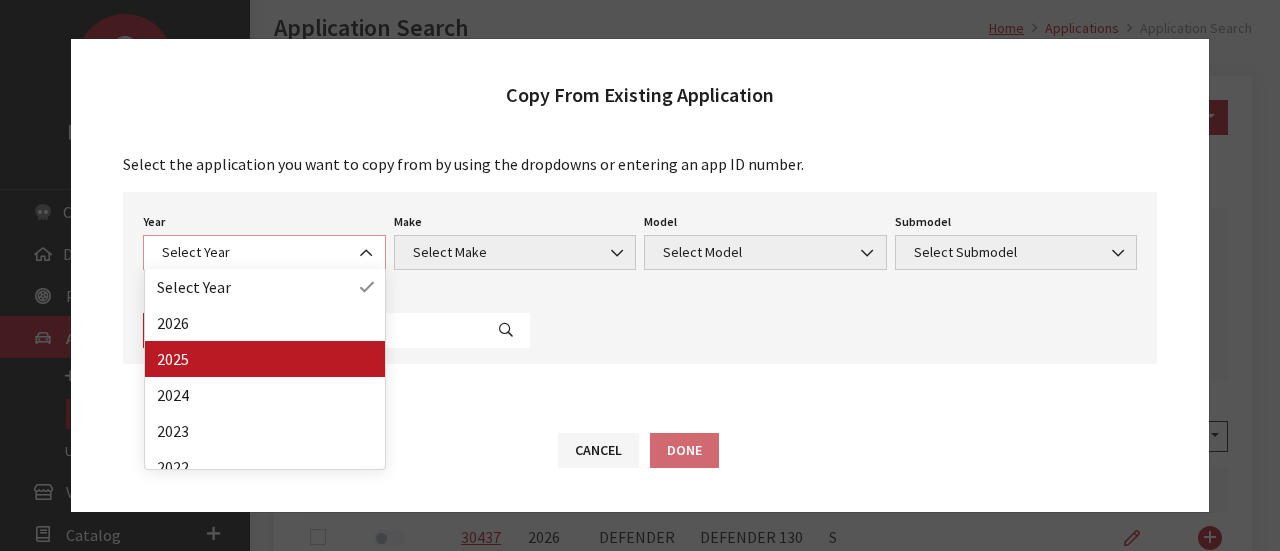 select on "43" 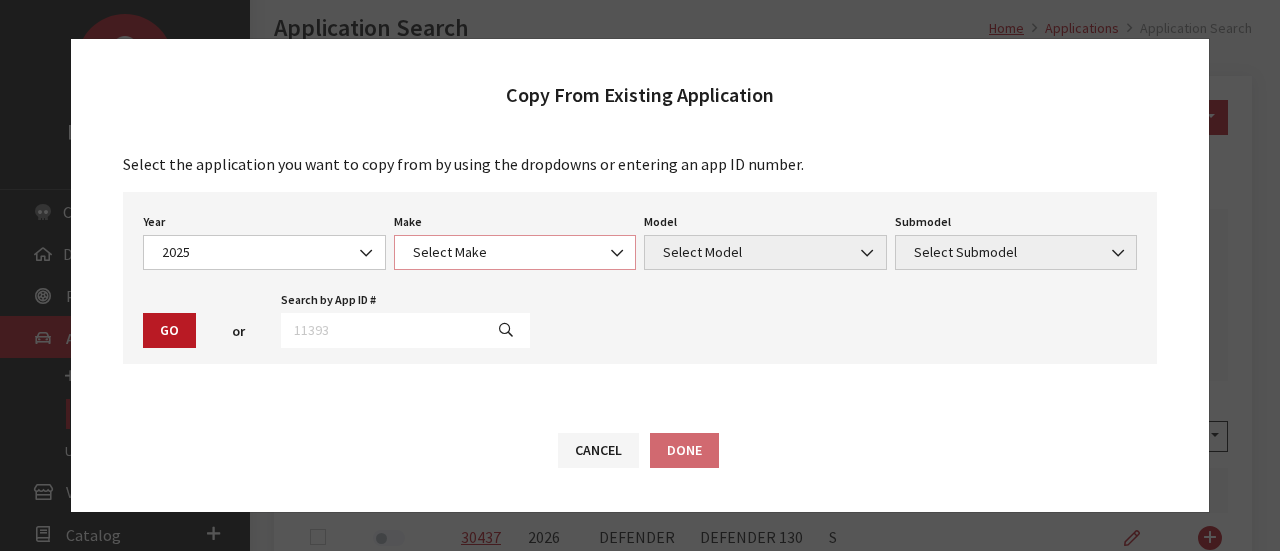 drag, startPoint x: 492, startPoint y: 255, endPoint x: 474, endPoint y: 262, distance: 19.313208 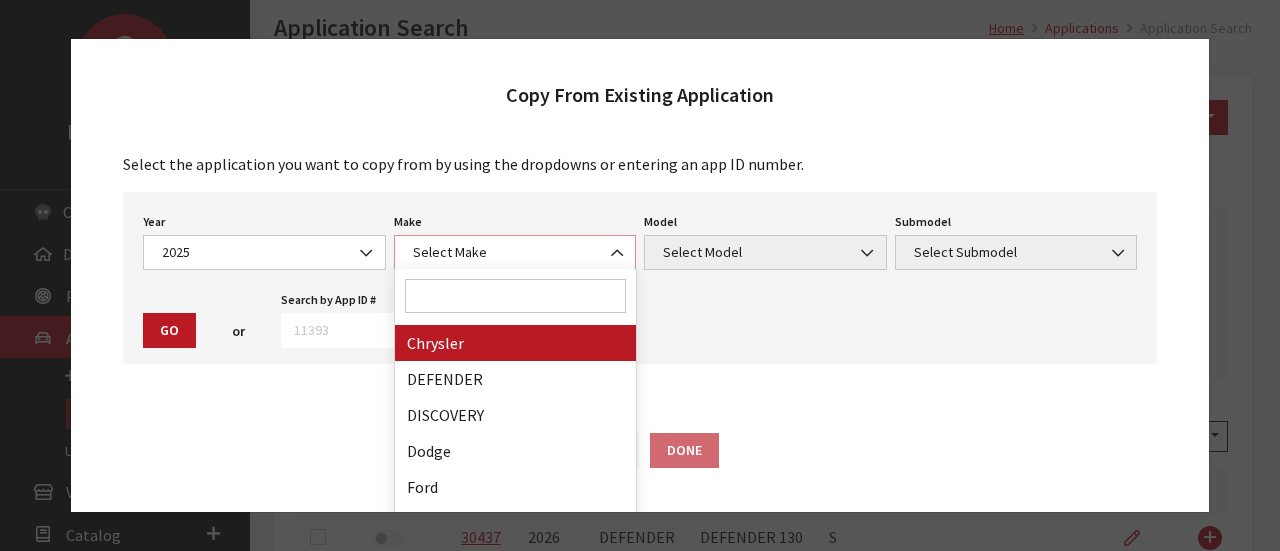 scroll, scrollTop: 300, scrollLeft: 0, axis: vertical 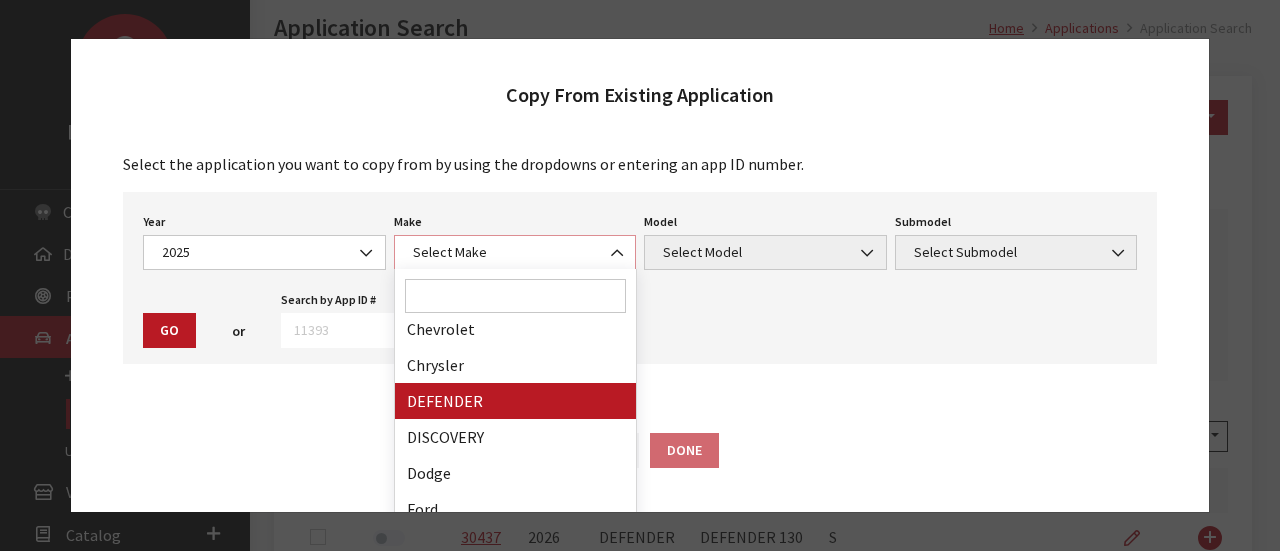 select on "64" 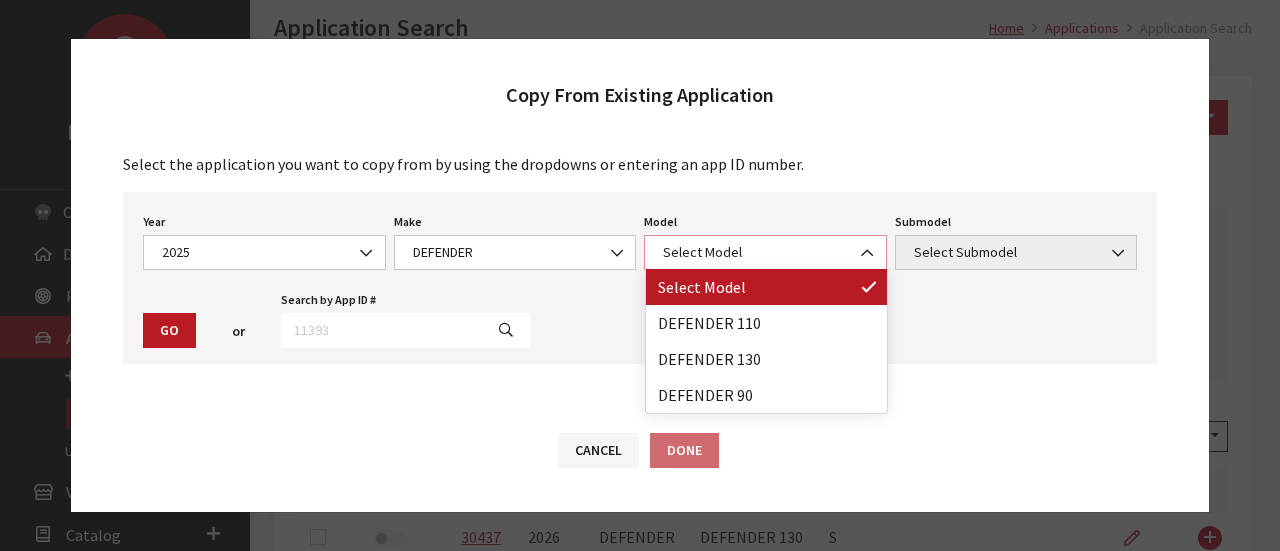 click on "Select Model" at bounding box center (765, 252) 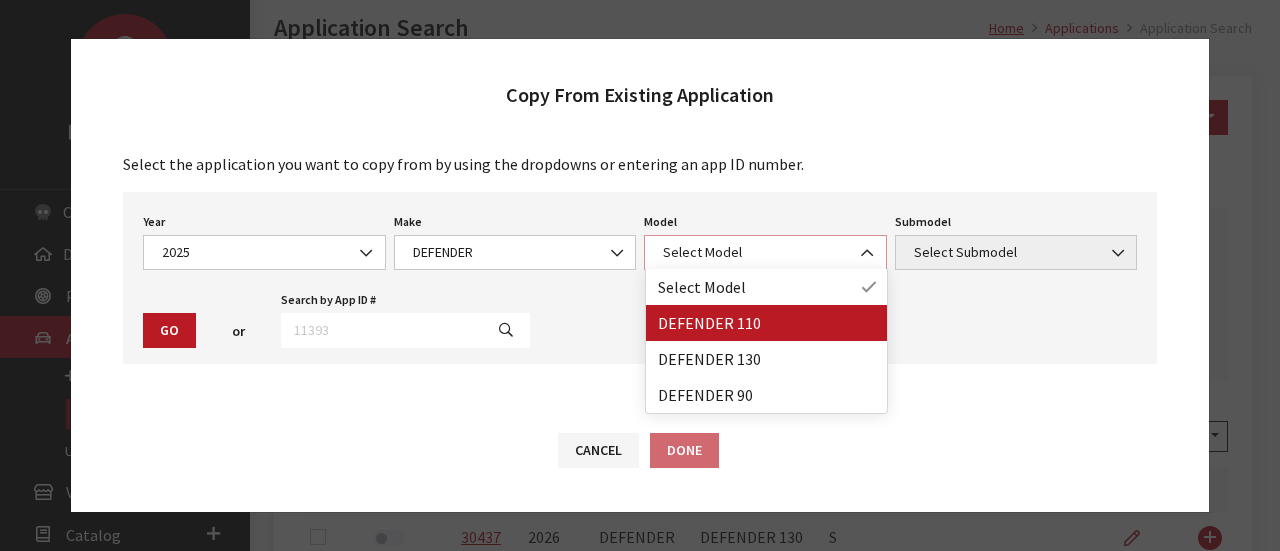 select on "1342" 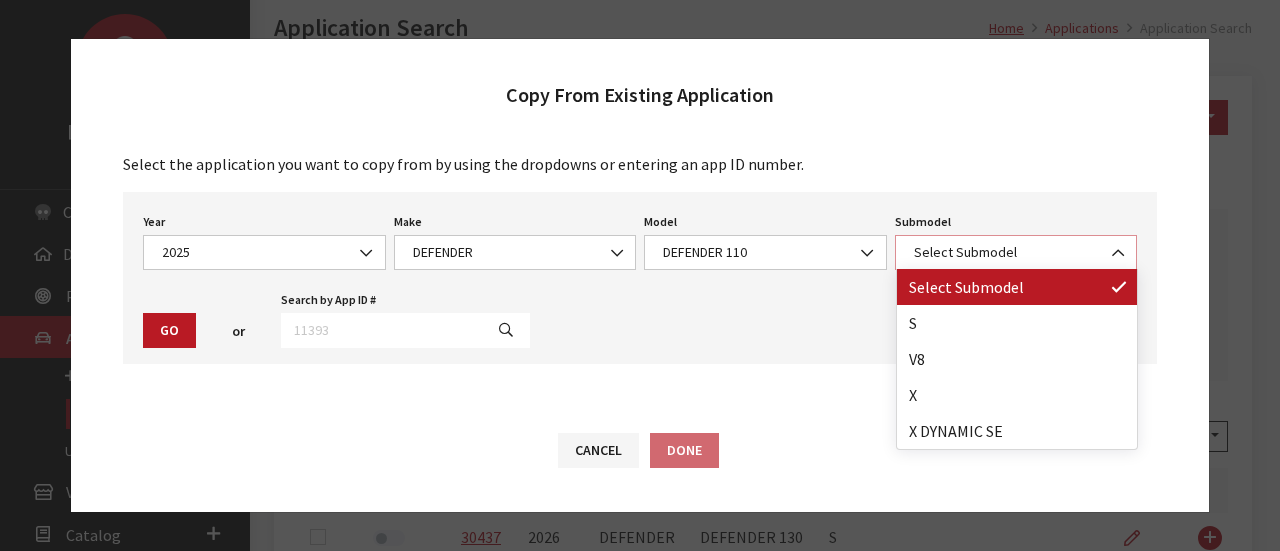 click on "Select Submodel" at bounding box center [1016, 252] 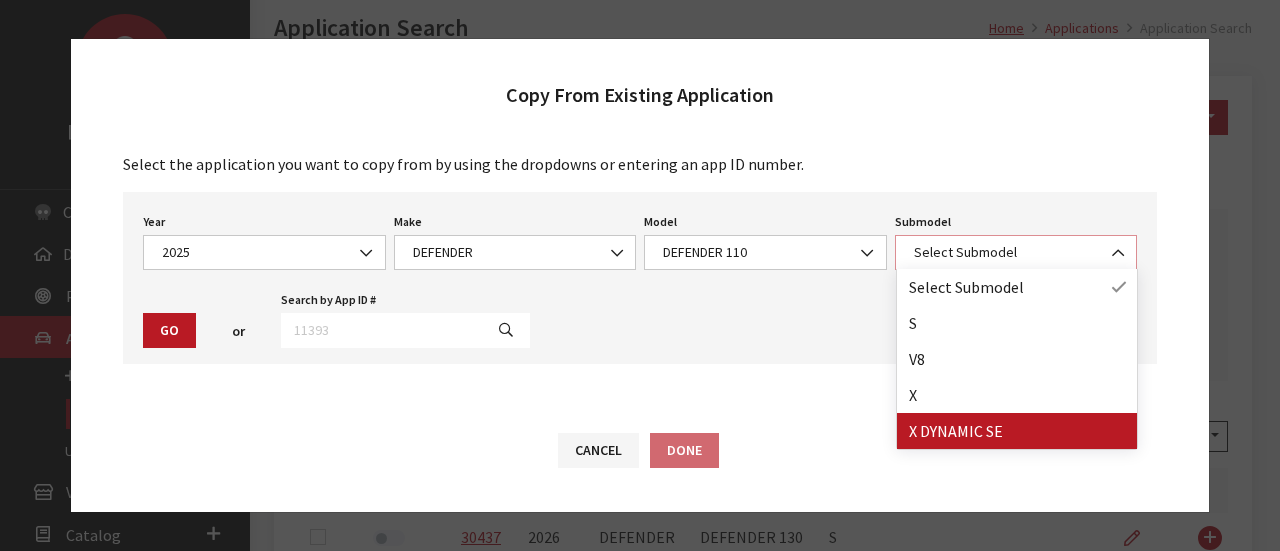 select on "4529" 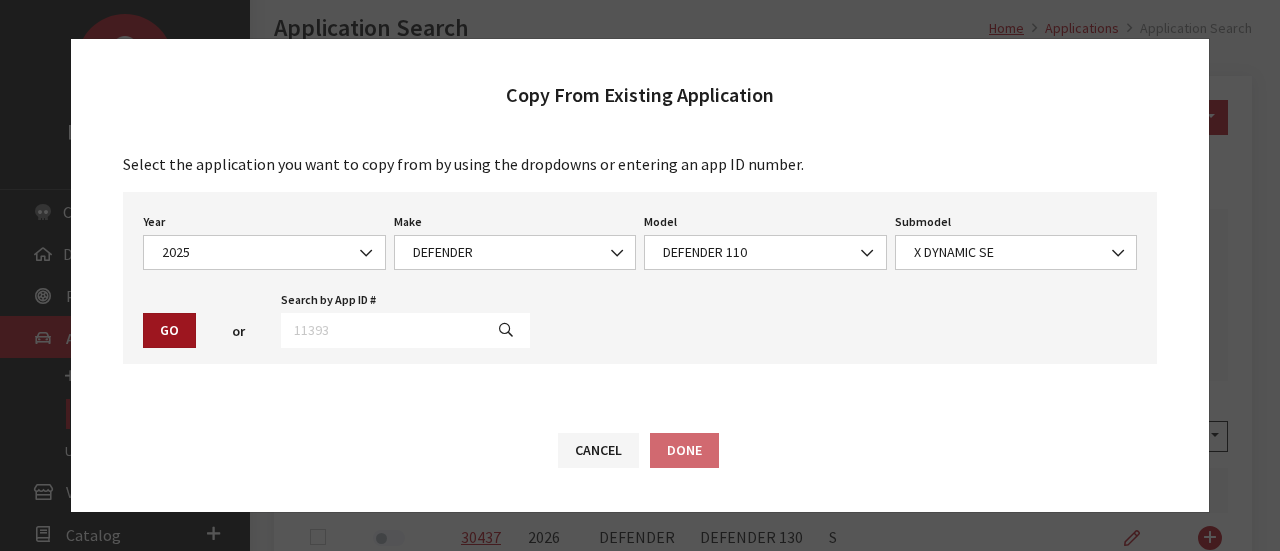 click on "Go" at bounding box center [169, 330] 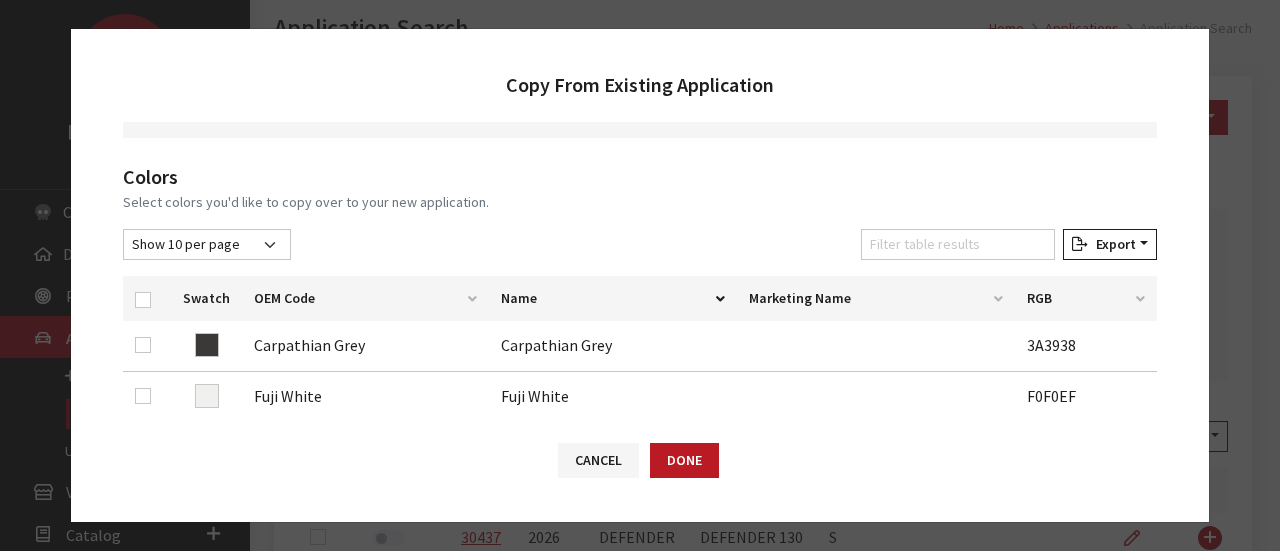 scroll, scrollTop: 300, scrollLeft: 0, axis: vertical 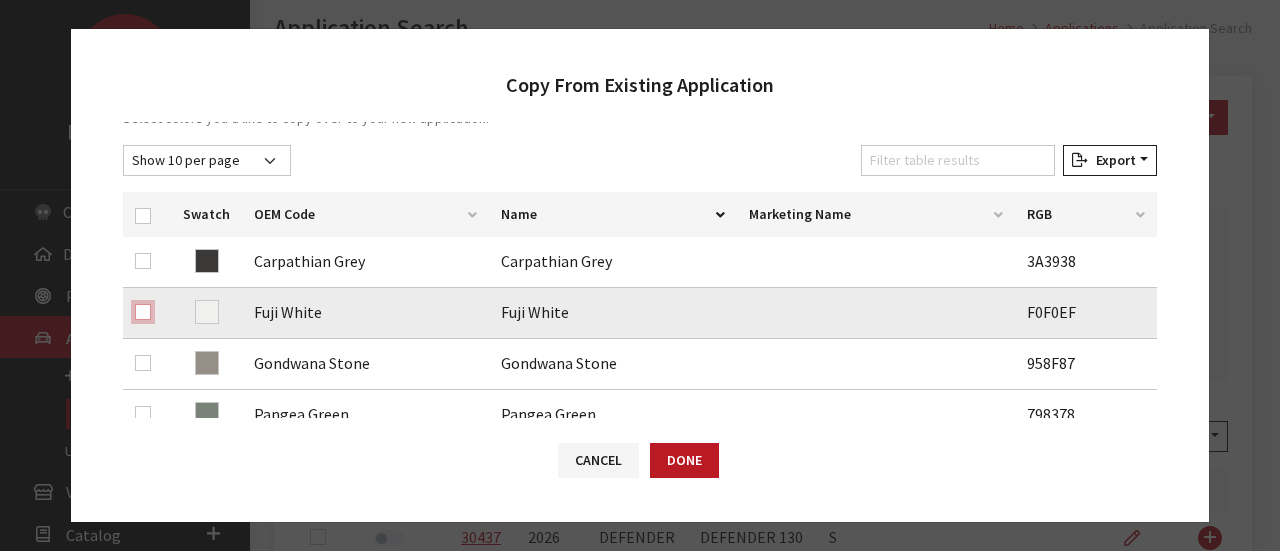 click at bounding box center (143, 312) 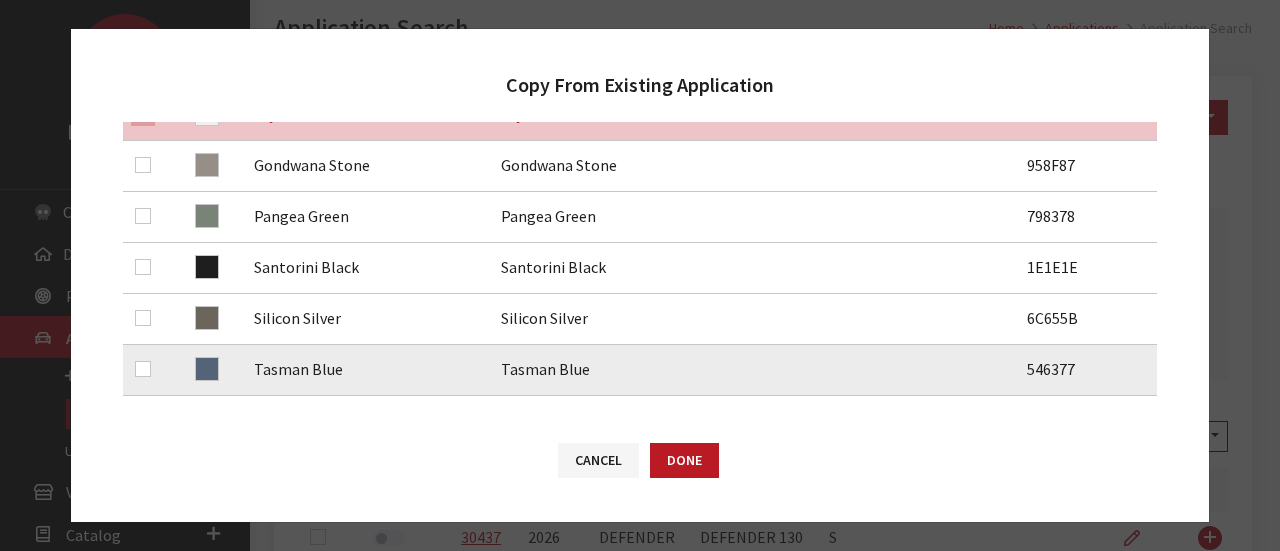 scroll, scrollTop: 500, scrollLeft: 0, axis: vertical 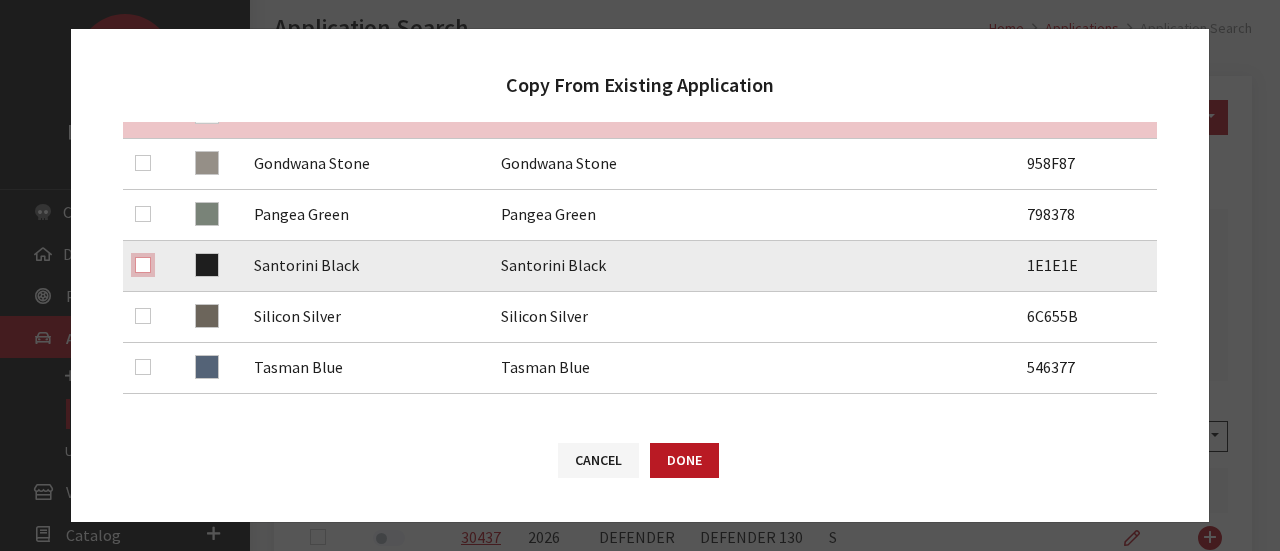 click at bounding box center [143, 265] 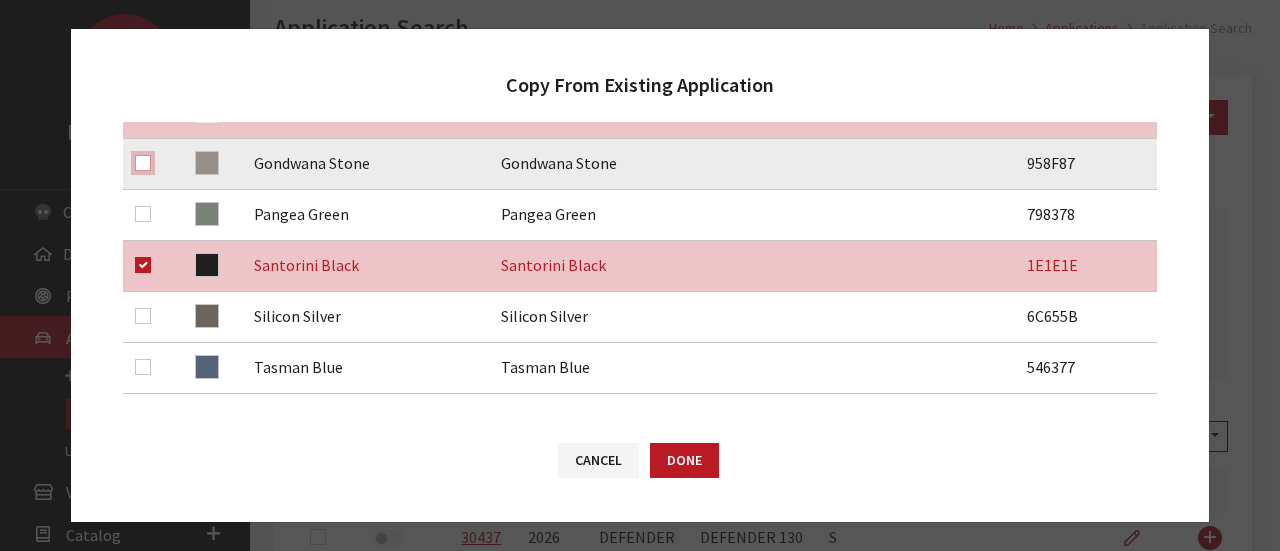 click at bounding box center [143, 163] 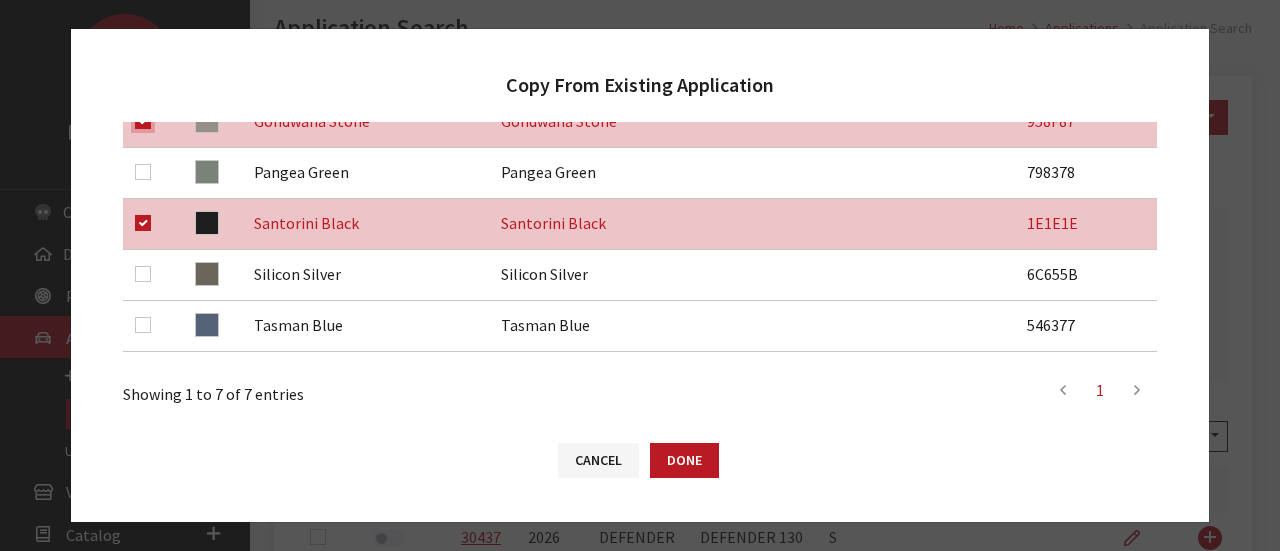 scroll, scrollTop: 500, scrollLeft: 0, axis: vertical 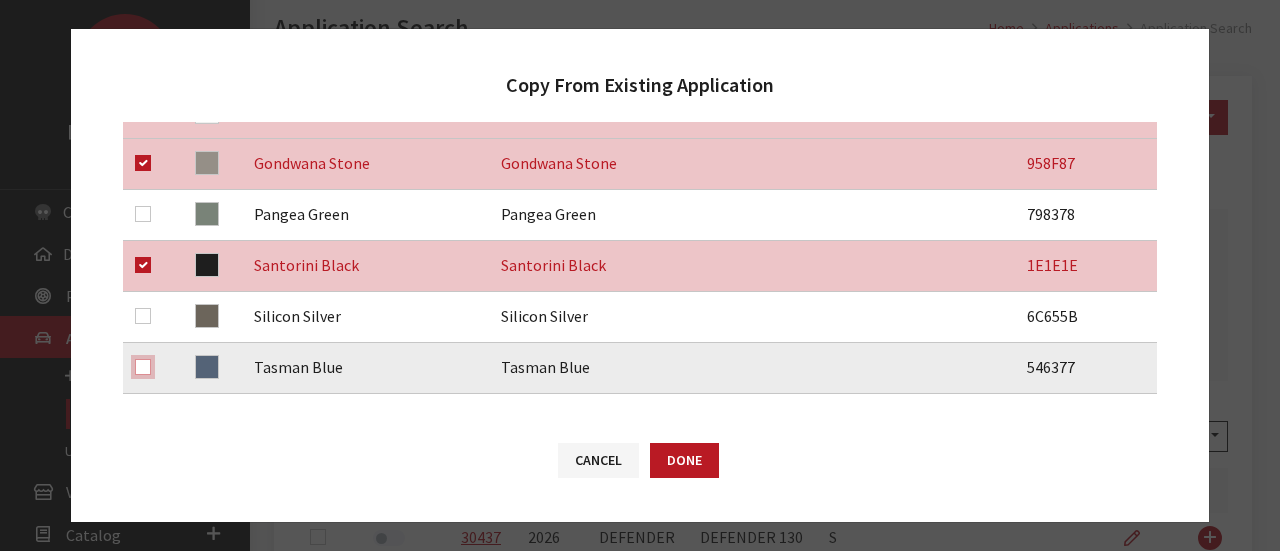 click at bounding box center [143, 367] 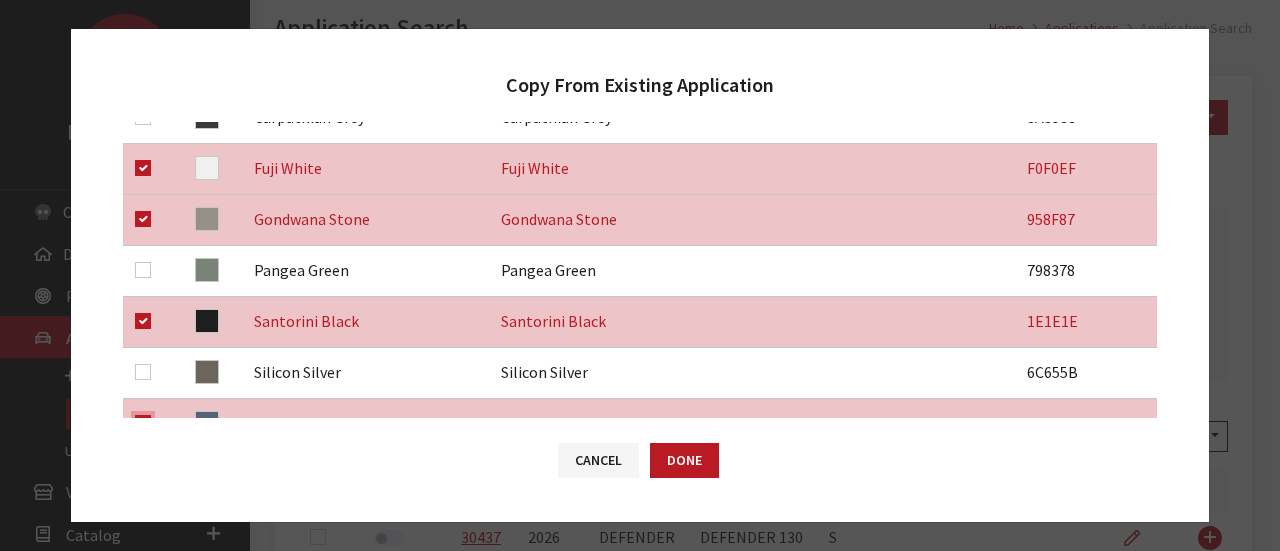 scroll, scrollTop: 400, scrollLeft: 0, axis: vertical 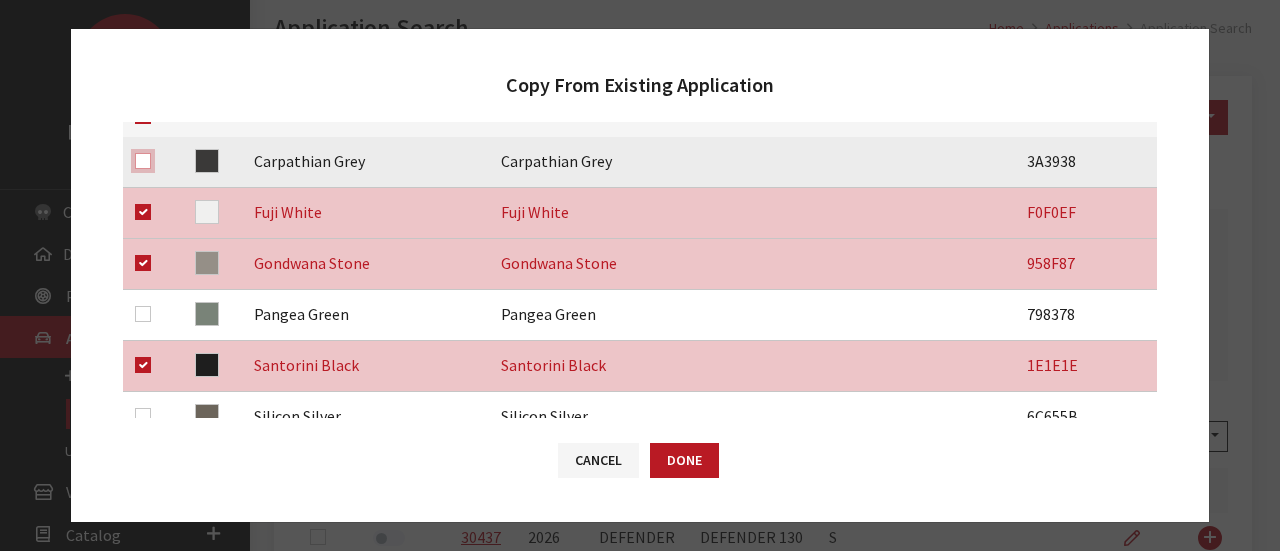 click at bounding box center (143, 161) 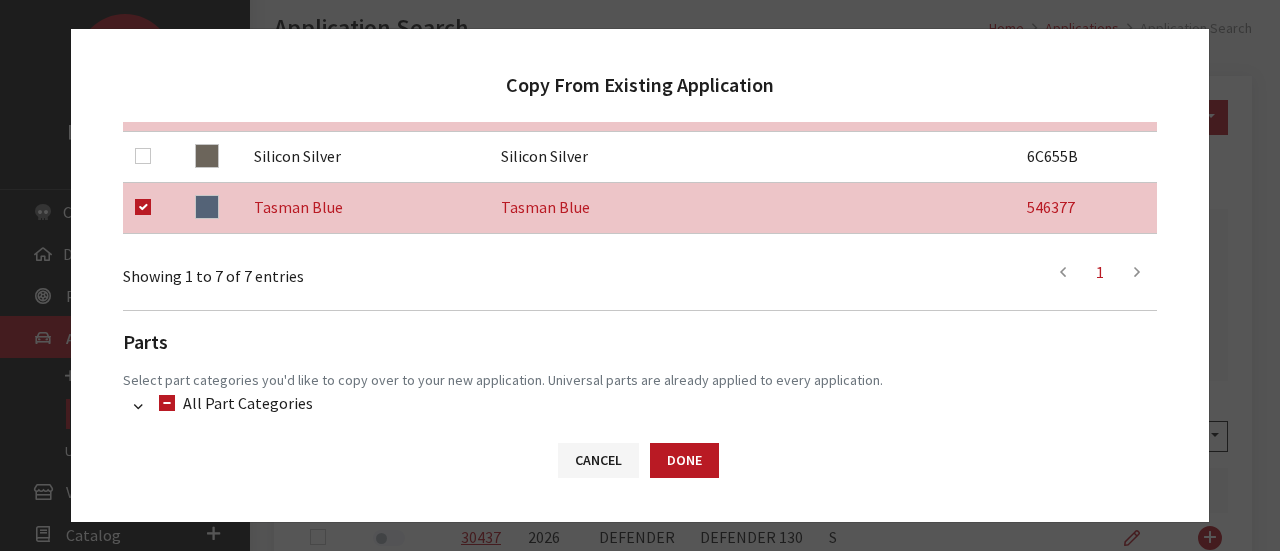 scroll, scrollTop: 800, scrollLeft: 0, axis: vertical 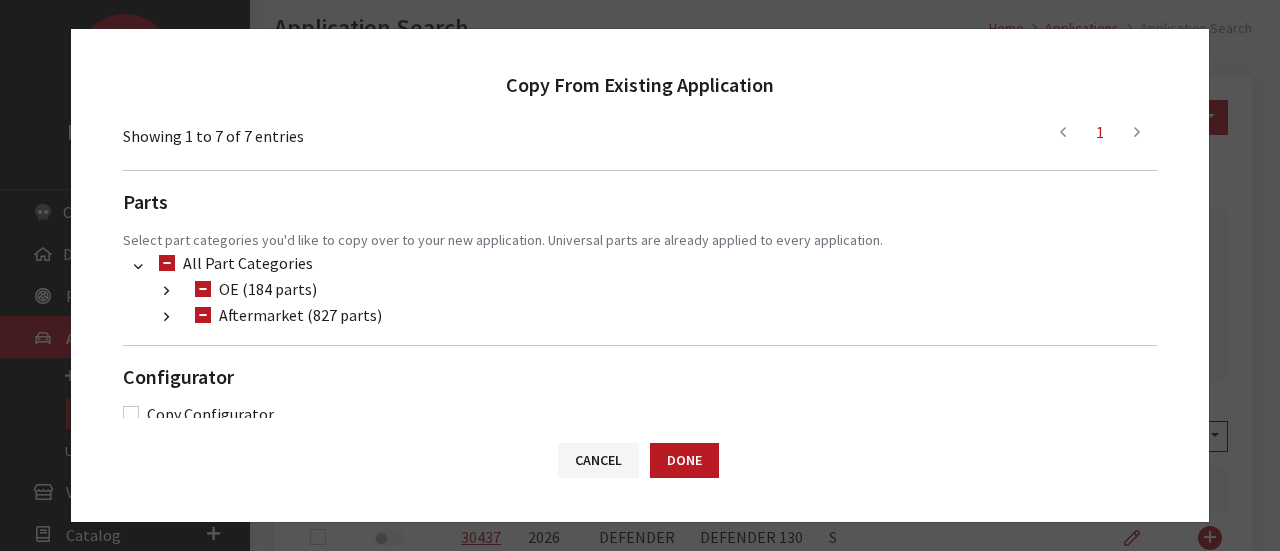click on "Aftermarket (827 parts)" at bounding box center [285, 315] 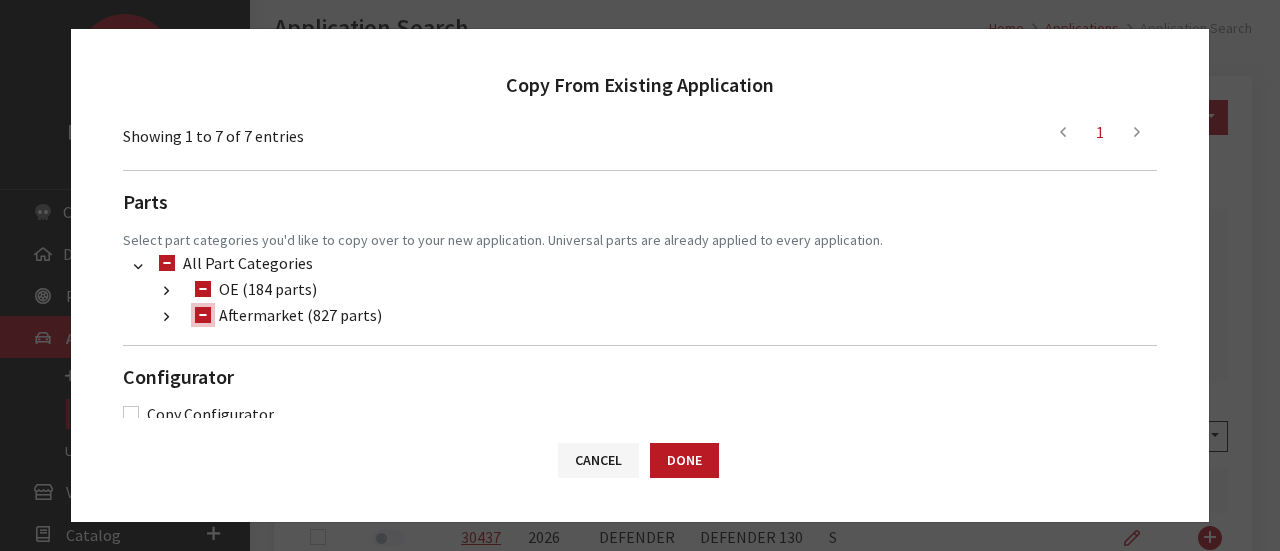 click on "Aftermarket (827 parts)" at bounding box center (203, 315) 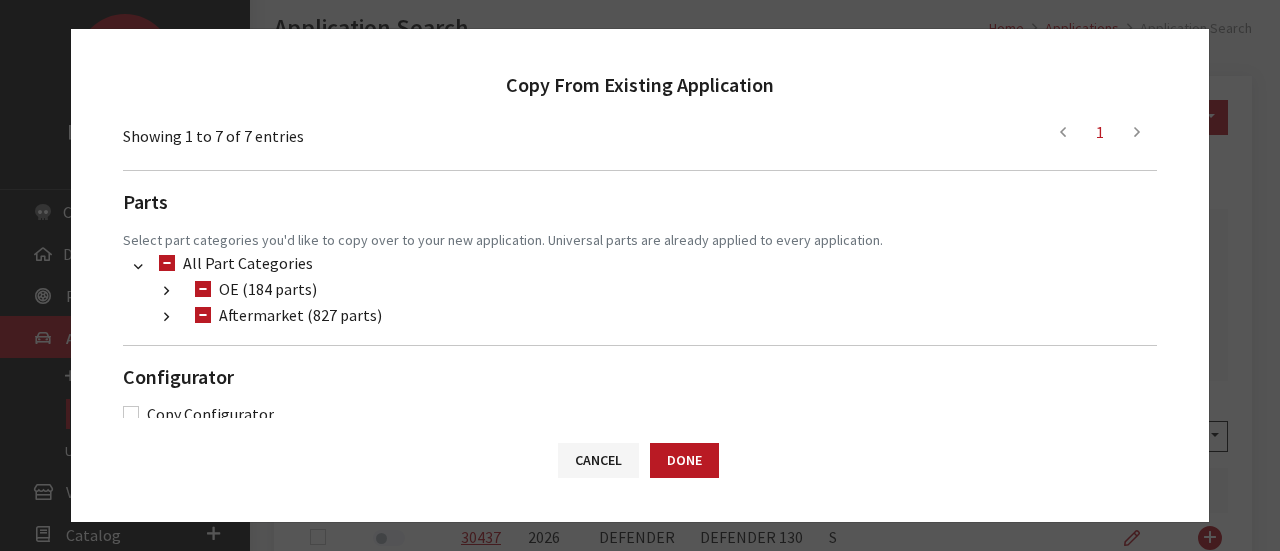 click at bounding box center (166, 318) 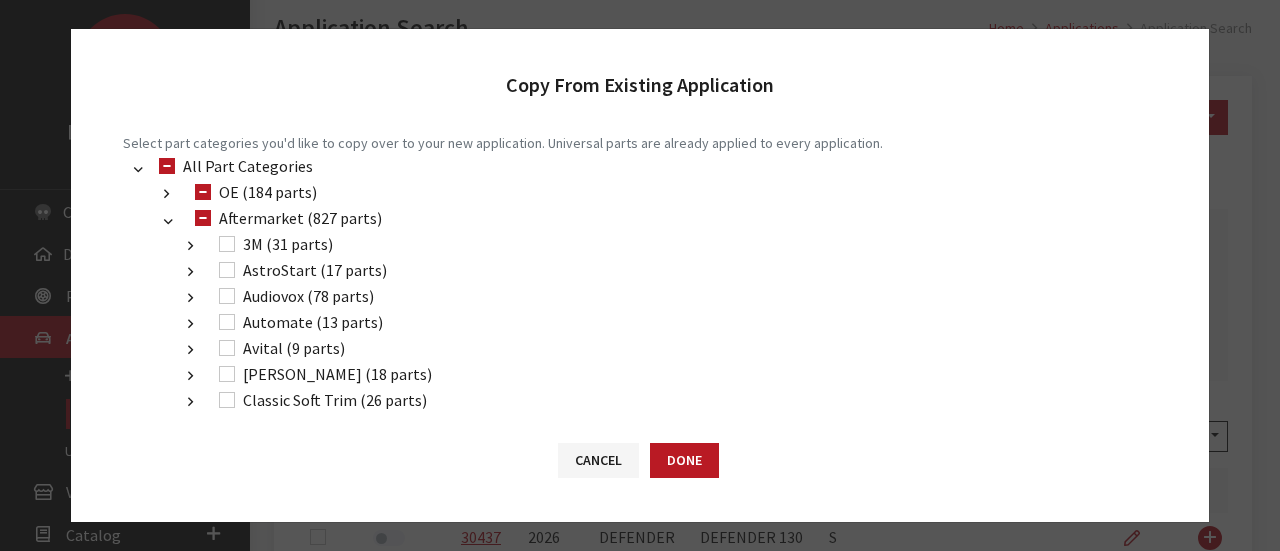 scroll, scrollTop: 1100, scrollLeft: 0, axis: vertical 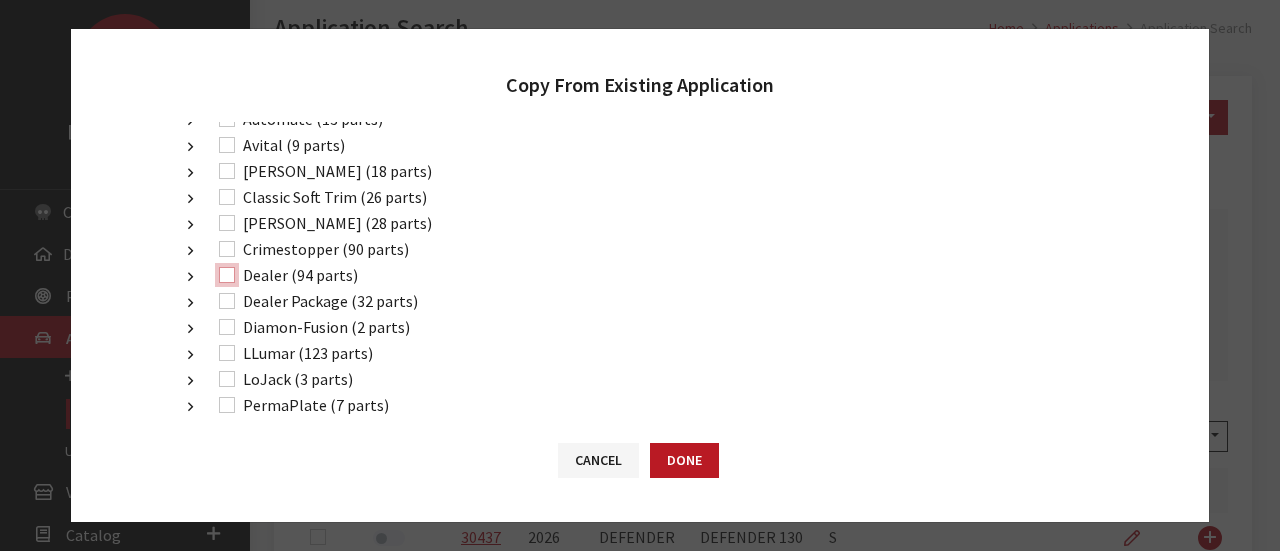 click on "Dealer (94 parts)" at bounding box center [227, 275] 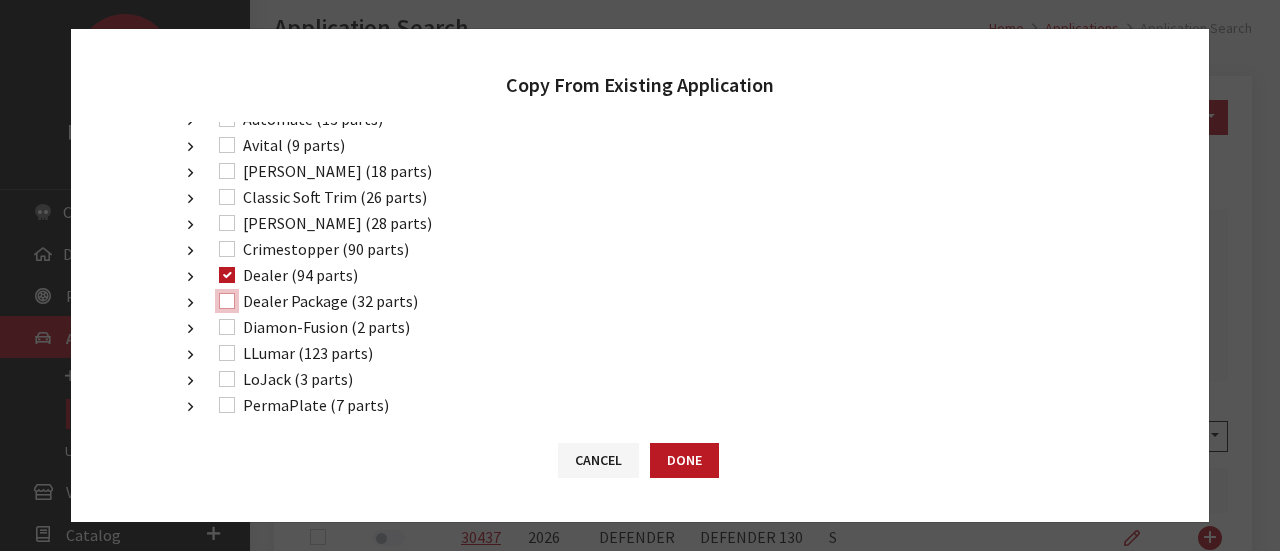 click on "Dealer Package (32 parts)" at bounding box center [227, 301] 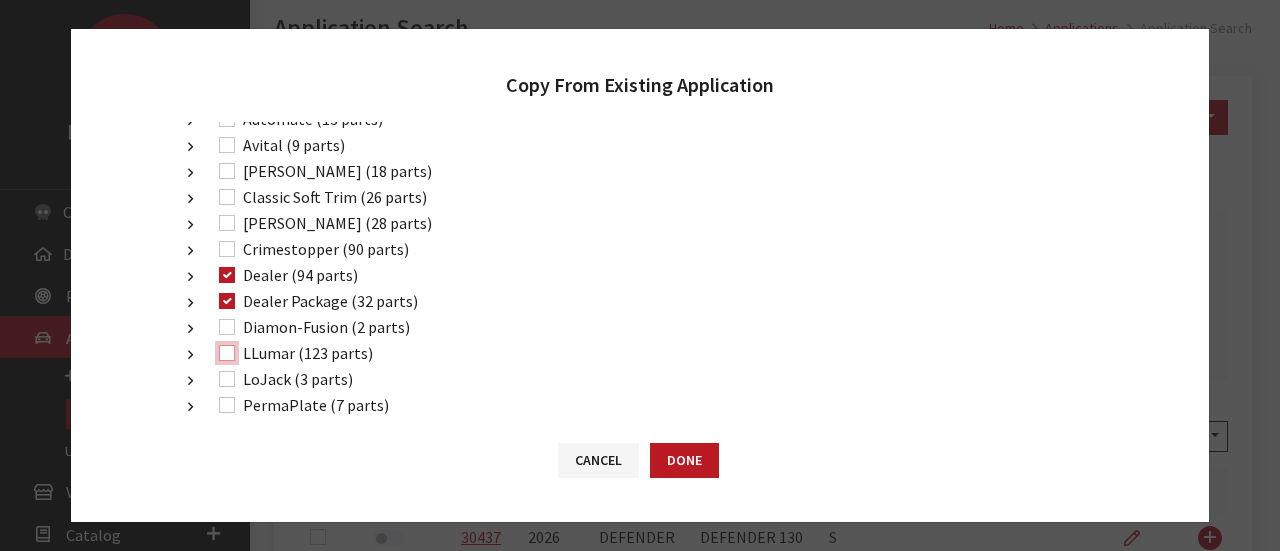 click on "LLumar (123 parts)" at bounding box center [227, 353] 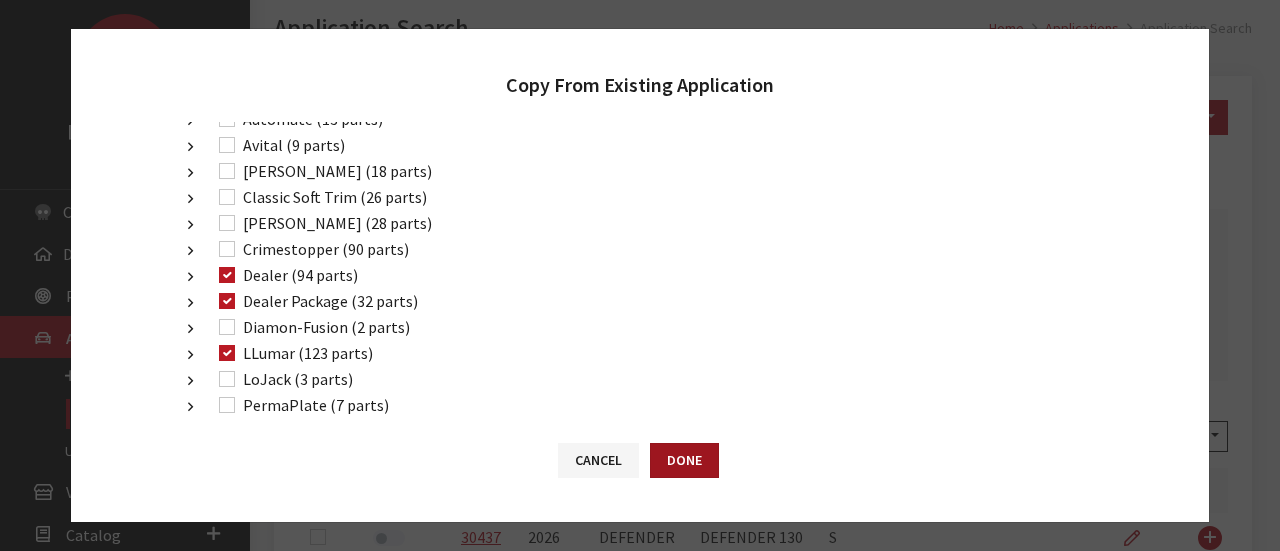 click on "Done" at bounding box center (684, 460) 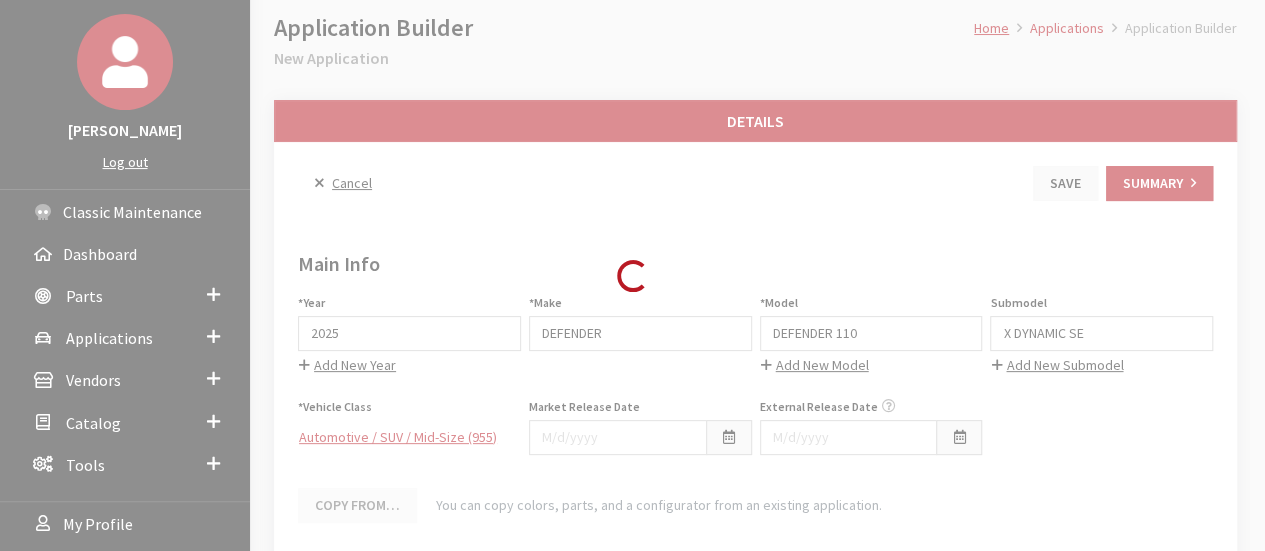 scroll, scrollTop: 100, scrollLeft: 0, axis: vertical 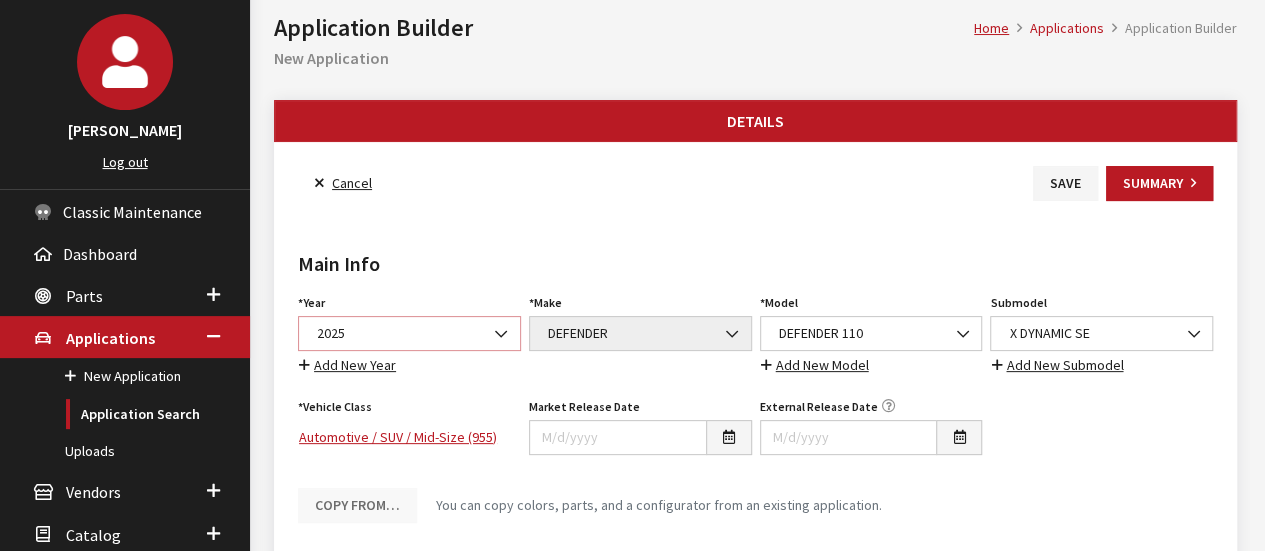 click on "2025" at bounding box center [409, 333] 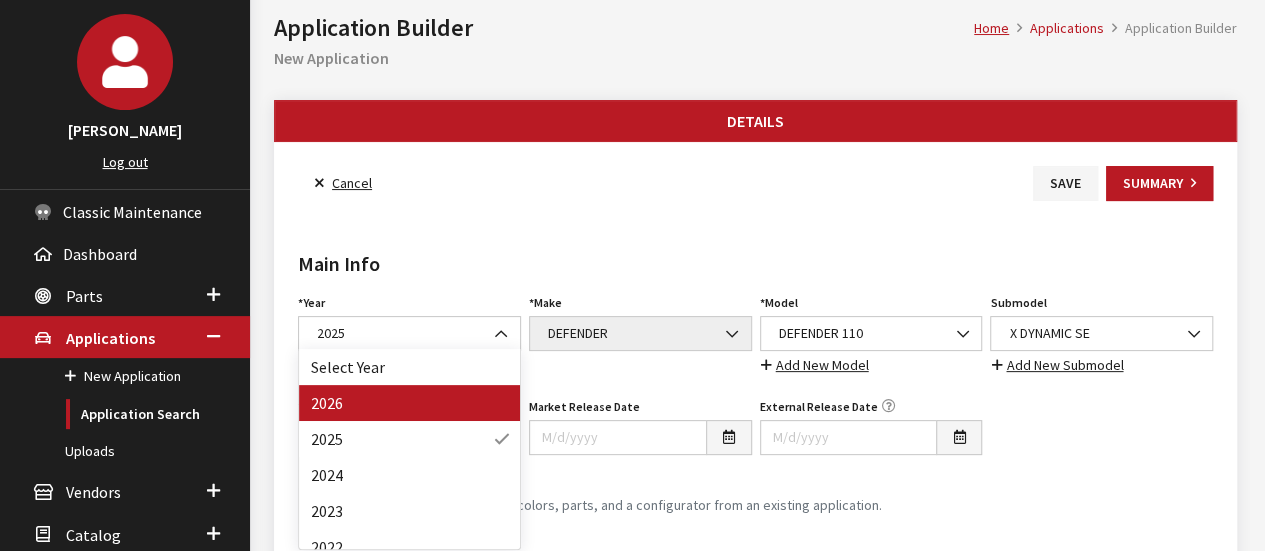 drag, startPoint x: 408, startPoint y: 383, endPoint x: 409, endPoint y: 394, distance: 11.045361 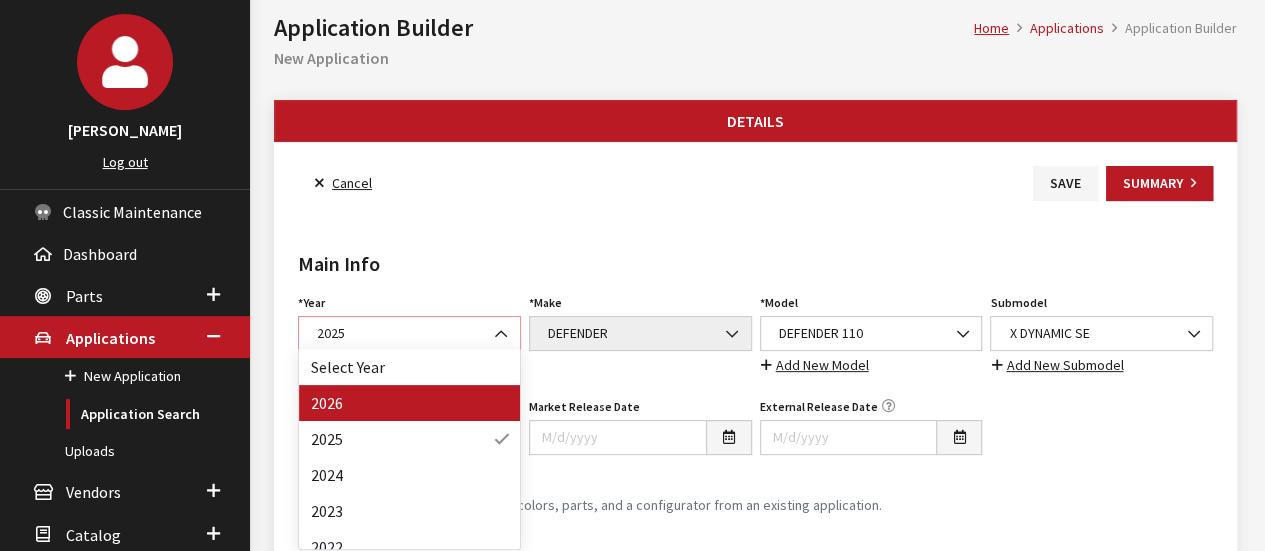 select on "44" 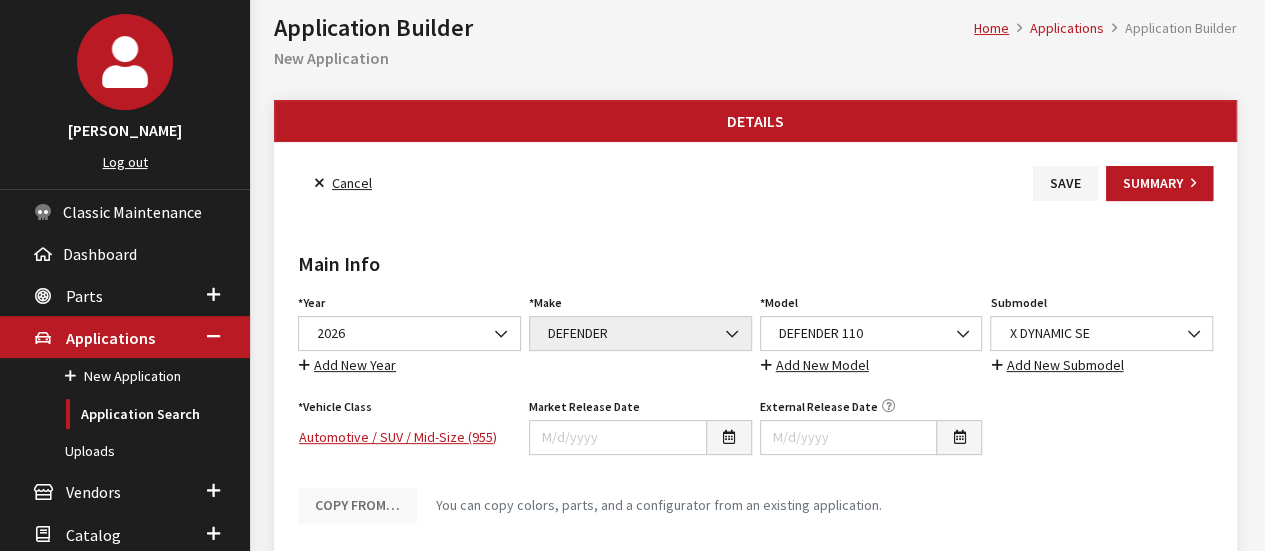 click on "Main Info
Year
Select Year
2026
2025
2024
2023
2022
2021
2020
2019
2018
2017
2016
2015
2014
2013
2012
2011
2010
2009
2008
2007
2006
2005
2004
2003
2002
2001
2000
1999
1998
1997
1996
1995
1994
1993
1992
1991
1990
1989
1988
1987
2026
Year is required.
Add New Year
Make
Select Make
Acura
Alfa Romeo
ATV
Audi
Bentley
BMW
Buick
Cadillac
Chevrolet
Chrysler
Club Car DS
Club Car Precedent
DEFENDER
DISCOVERY
Dodge
E-Z-GO TXT
FIAT
Ford
Genesis
GMC
Honda
Hummer
Hyundai
Infiniti
Jaguar
Jeep
Kia
LAND ROVER
Lexus
Lincoln
Maserati
Mazda
Mazda_Speed
Mercedes-Benz" at bounding box center (755, 370) 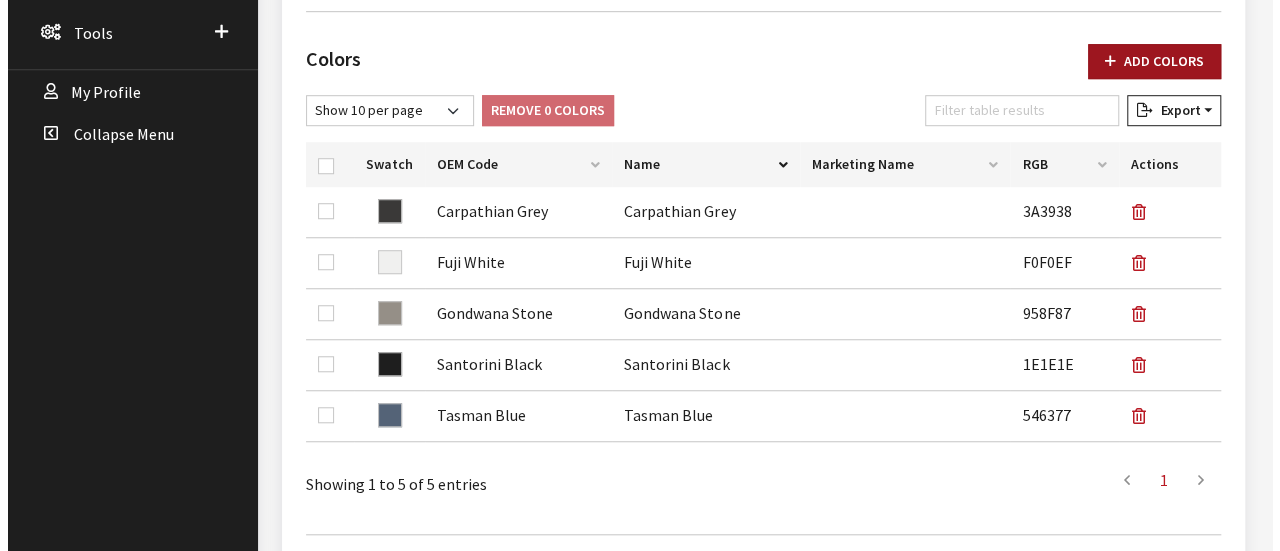 scroll, scrollTop: 600, scrollLeft: 0, axis: vertical 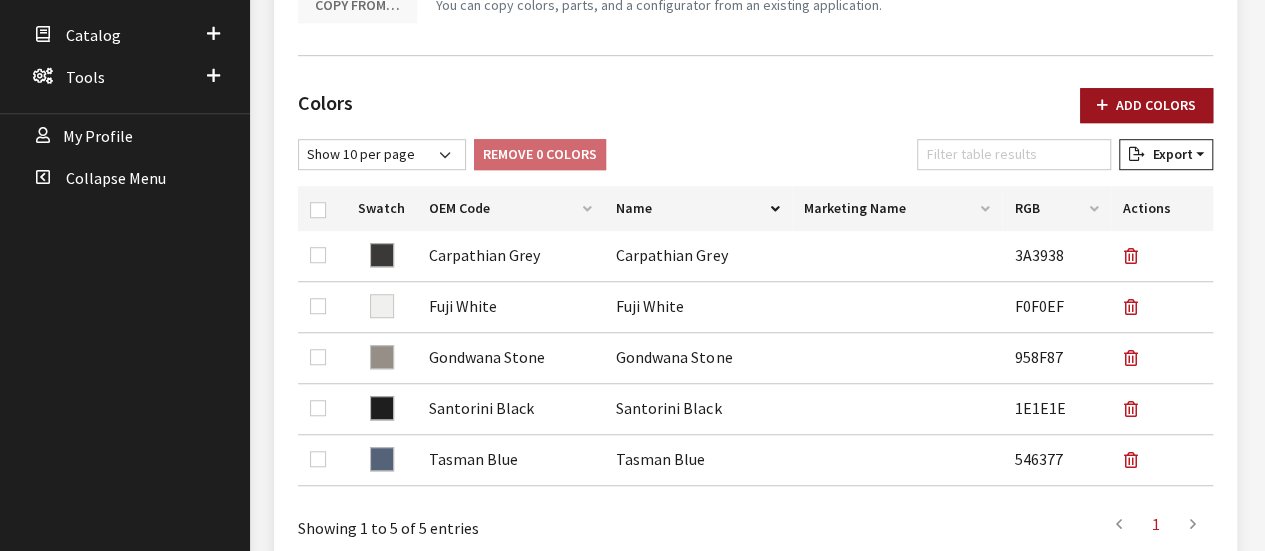 click on "Add Colors" at bounding box center (1146, 105) 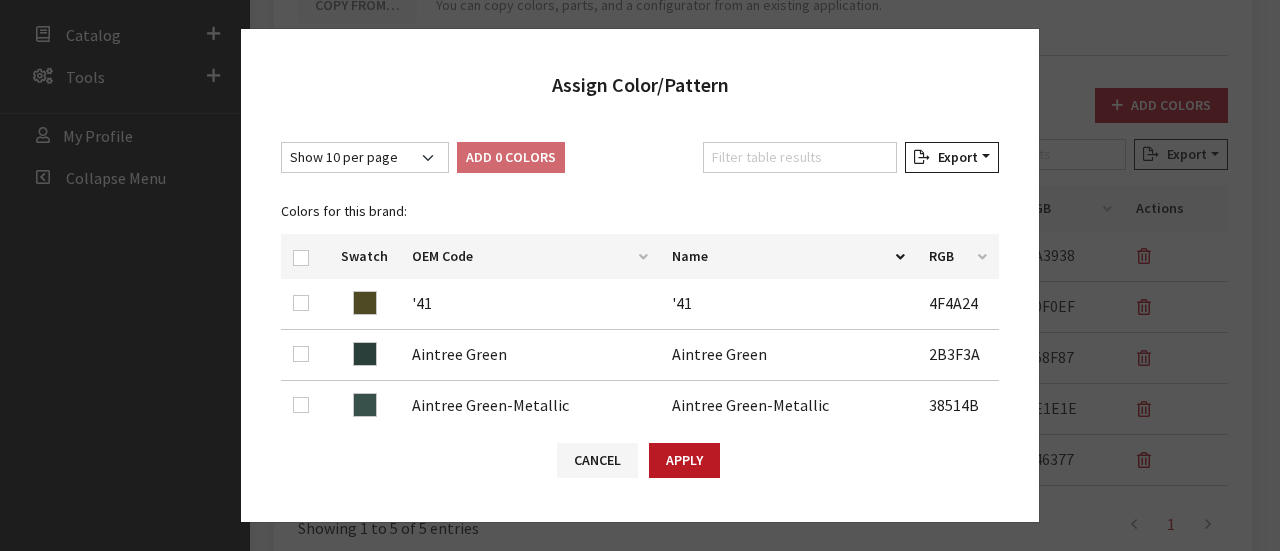 click on "Show 10 per page Show 25 per page Show 50 per page Show 100 per page Show 1000 per page Show All Add 0 Colors Filter table results             Export Excel CSV Print
Colors for this brand:
Swatch OEM Code Name RGB
'41
'41
4F4A24
Aintree Green
Aintree Green
2B3F3A
Aintree Green-Metallic
Aintree Green-Metallic
38514B
Almond
Almond
A88E6D
Aluminum
Aluminum
ADADAD
Amethyst Grey-Purple
Amethyst Grey-Purple
424257
Arroios Grey
Arroios Grey
C4C7C6
Aruba
Aruba
939081
Aruba Premium Metallic
Aruba Premium Metallic
969893
Balmoral Blue - Autobiography
Balmoral Blue - Autobiography
1E2C50
Showing 1 to 10 of 217 entries First 1 2 3 4 5 …" at bounding box center (640, 270) 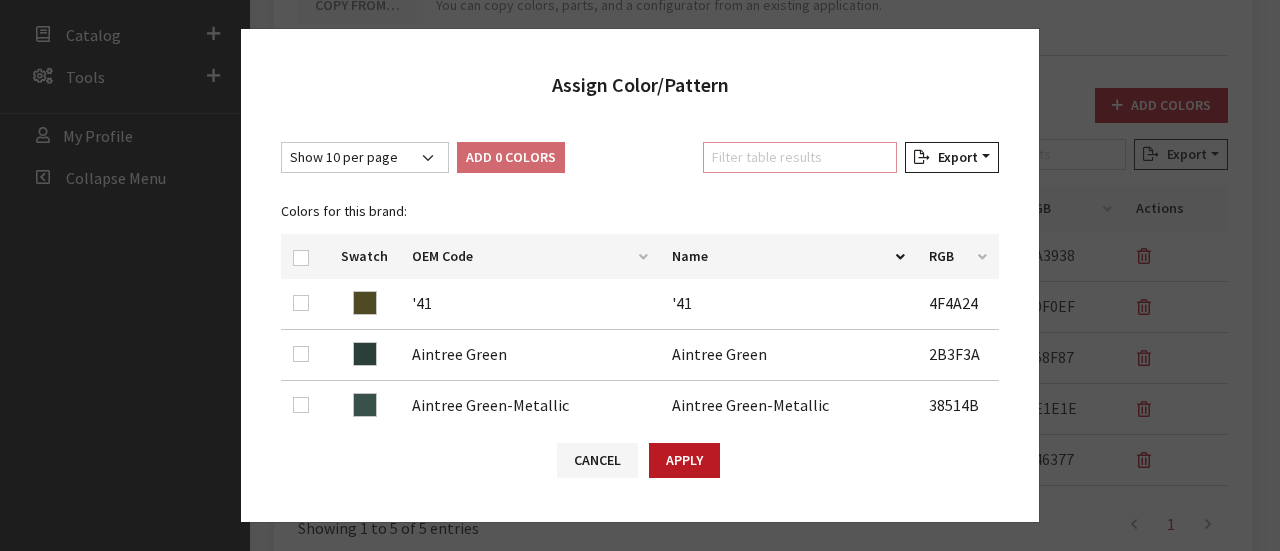 click on "Filter table results" at bounding box center (800, 157) 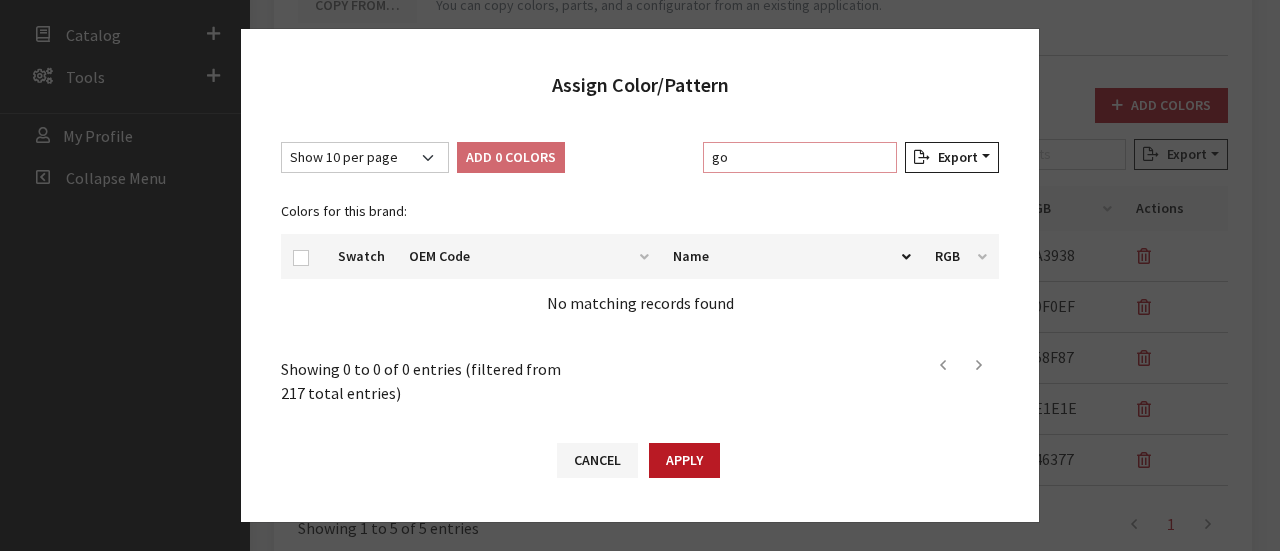 type on "g" 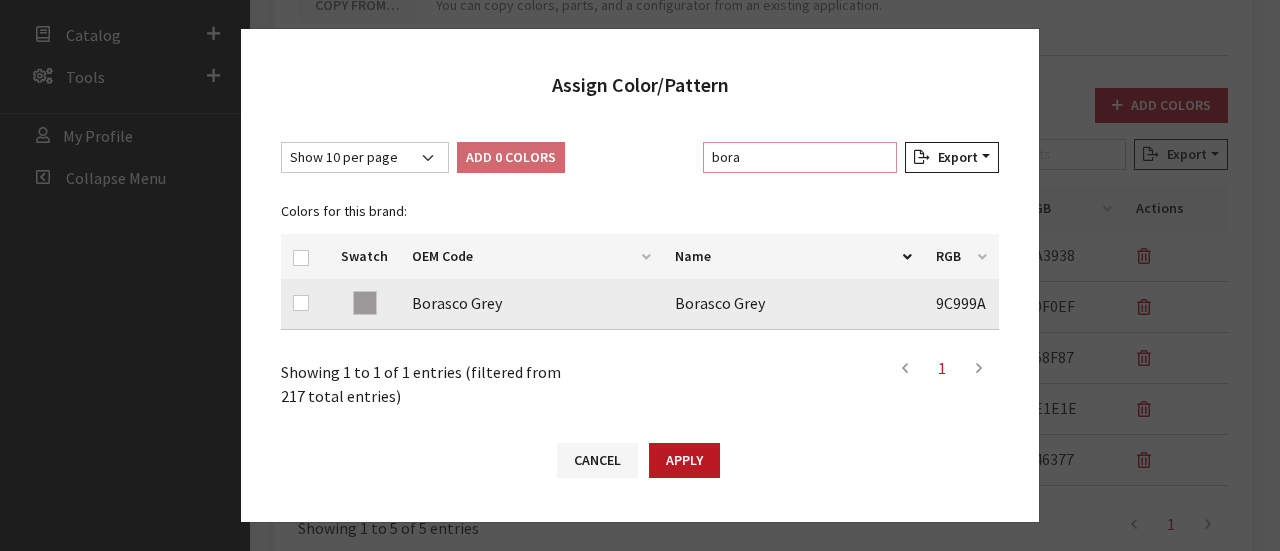type on "bora" 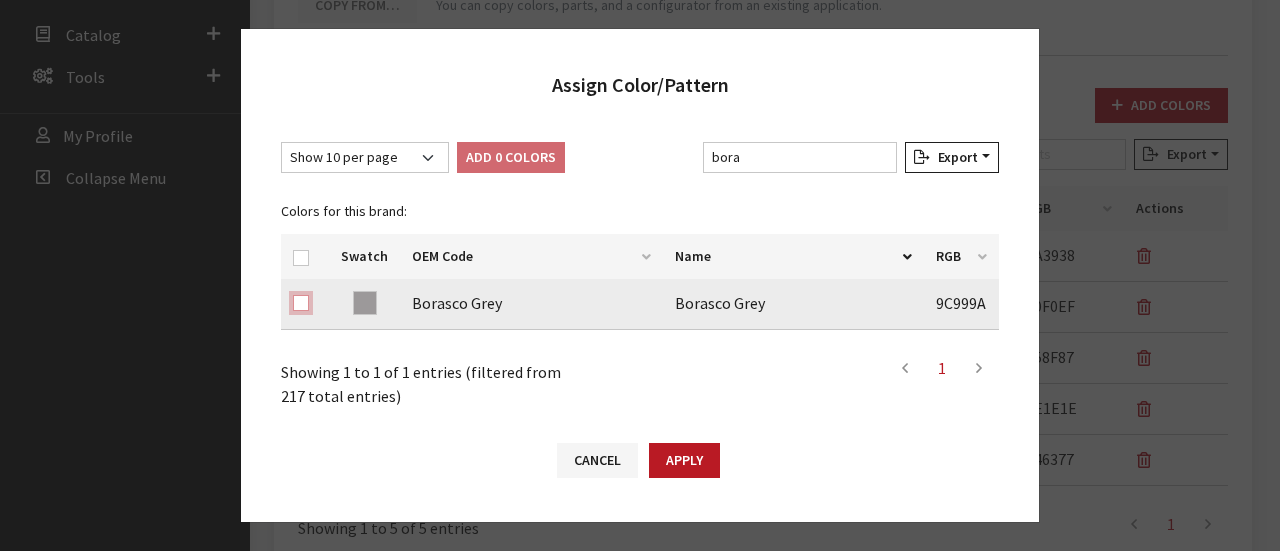 click at bounding box center [301, 303] 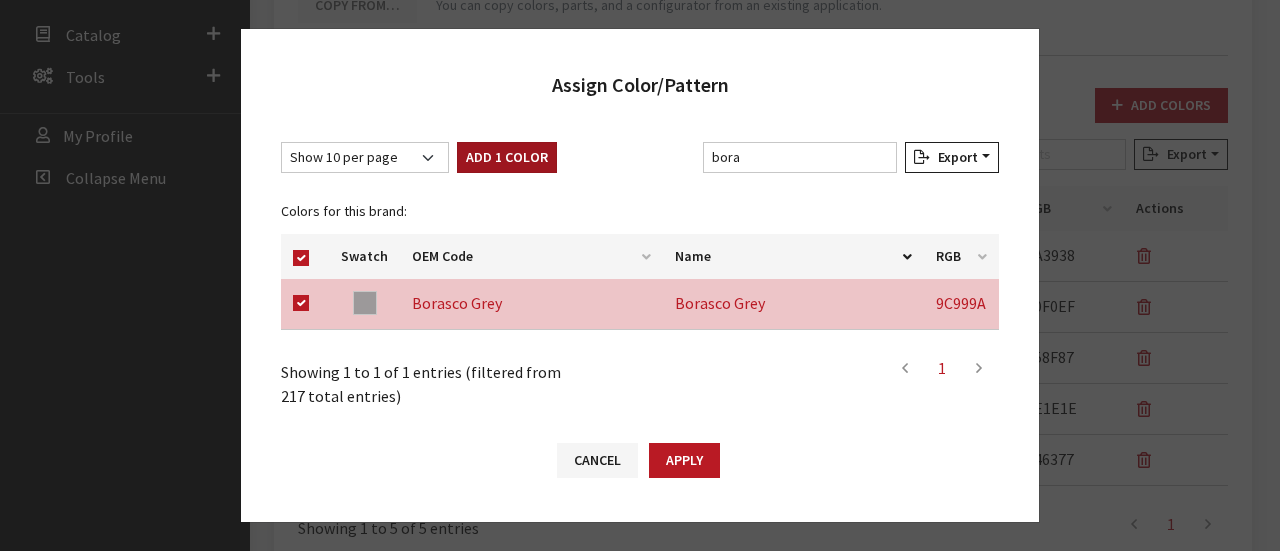 click on "Add 1 Color" at bounding box center [507, 157] 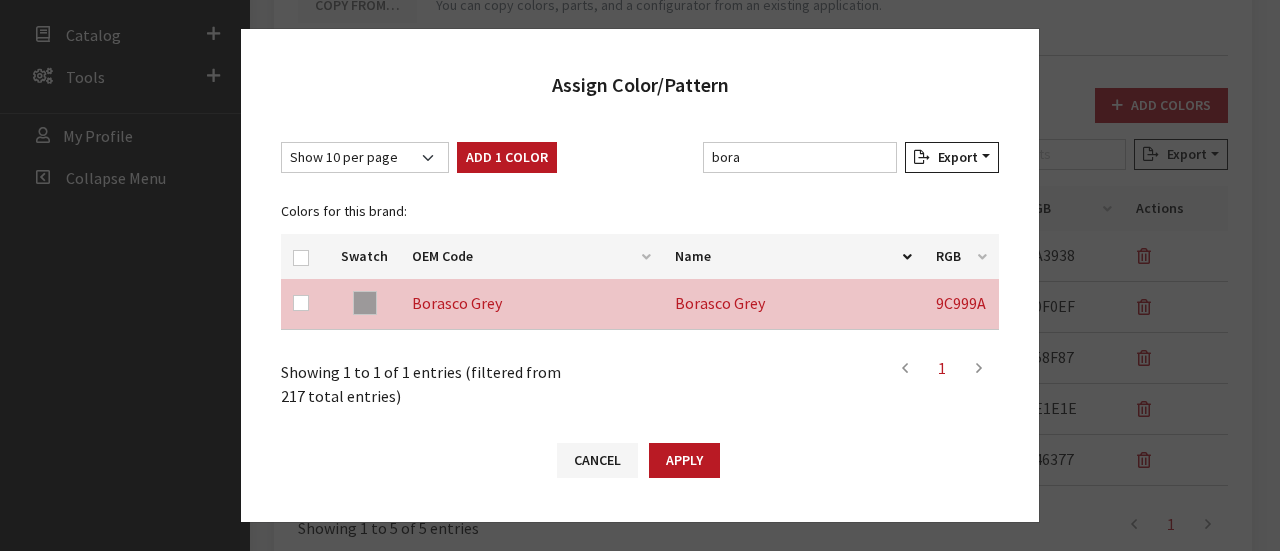 checkbox on "false" 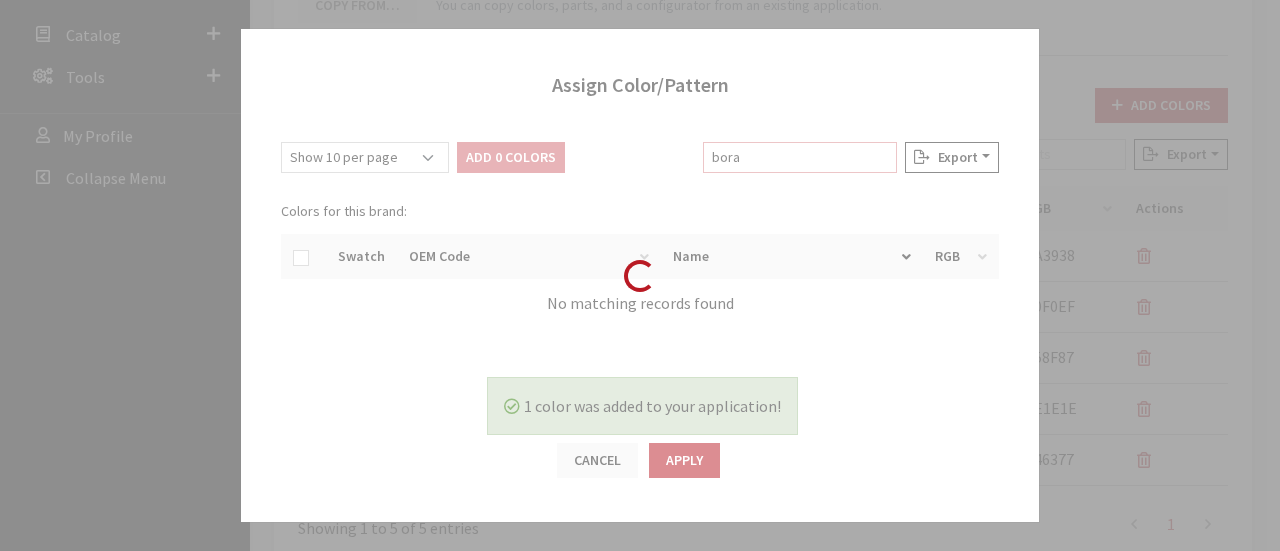 drag, startPoint x: 714, startPoint y: 168, endPoint x: 723, endPoint y: 163, distance: 10.29563 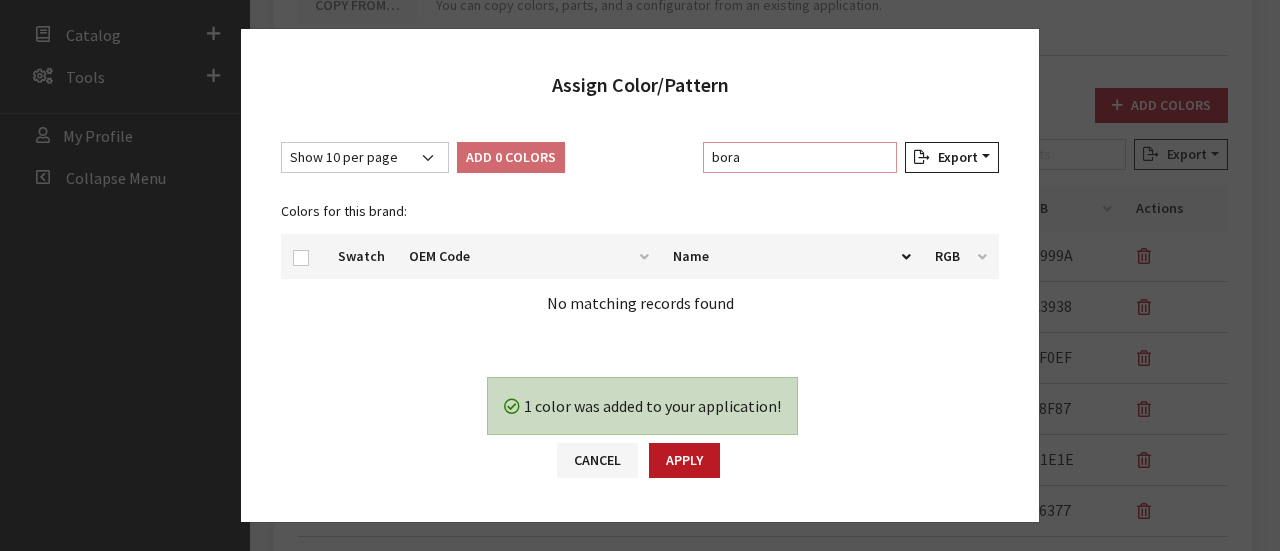 click on "bora" at bounding box center (800, 157) 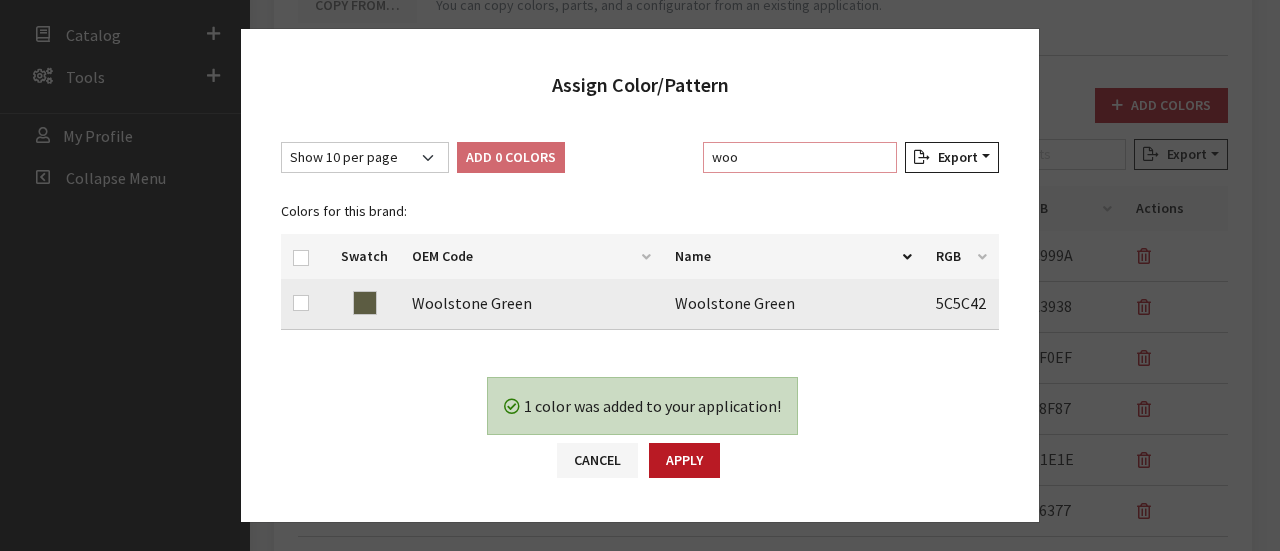 type on "woo" 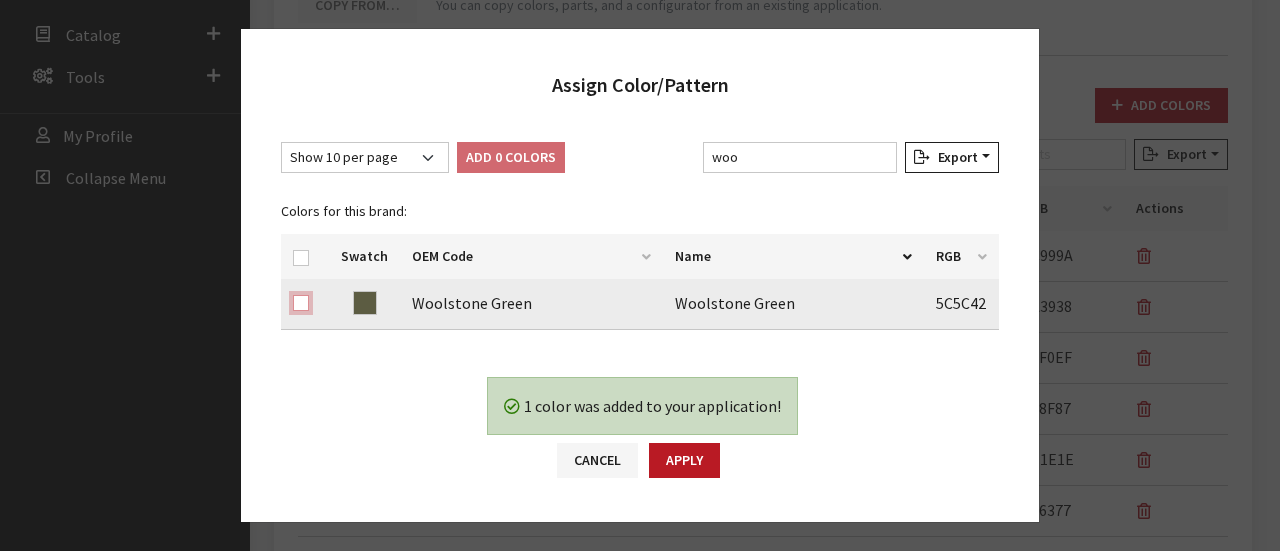 click at bounding box center (301, 303) 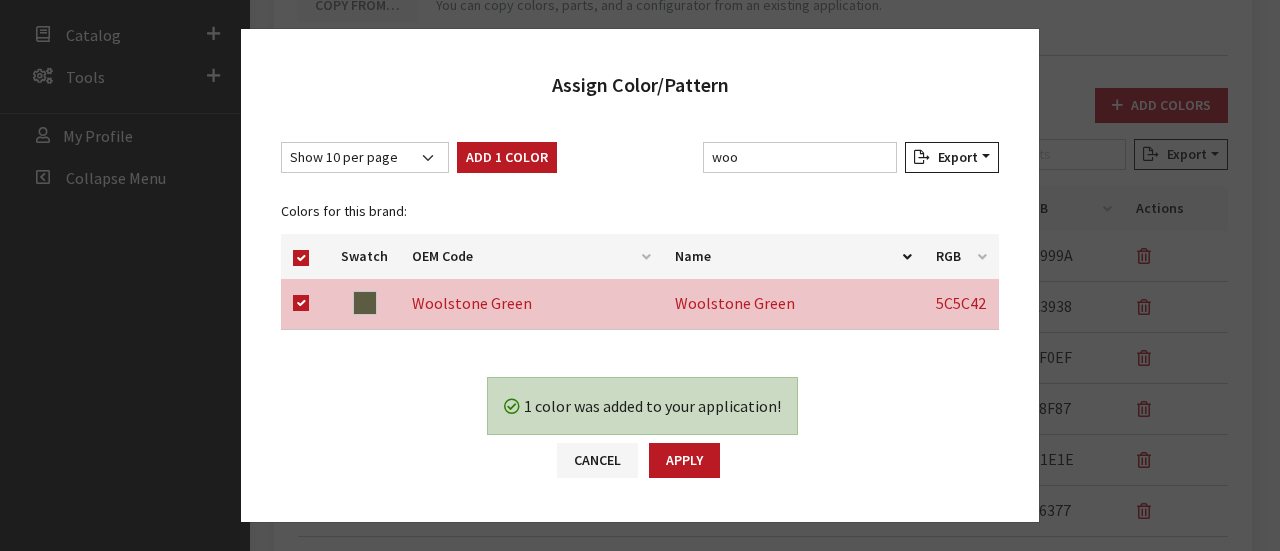 click on "Add 1 Color" at bounding box center (507, 157) 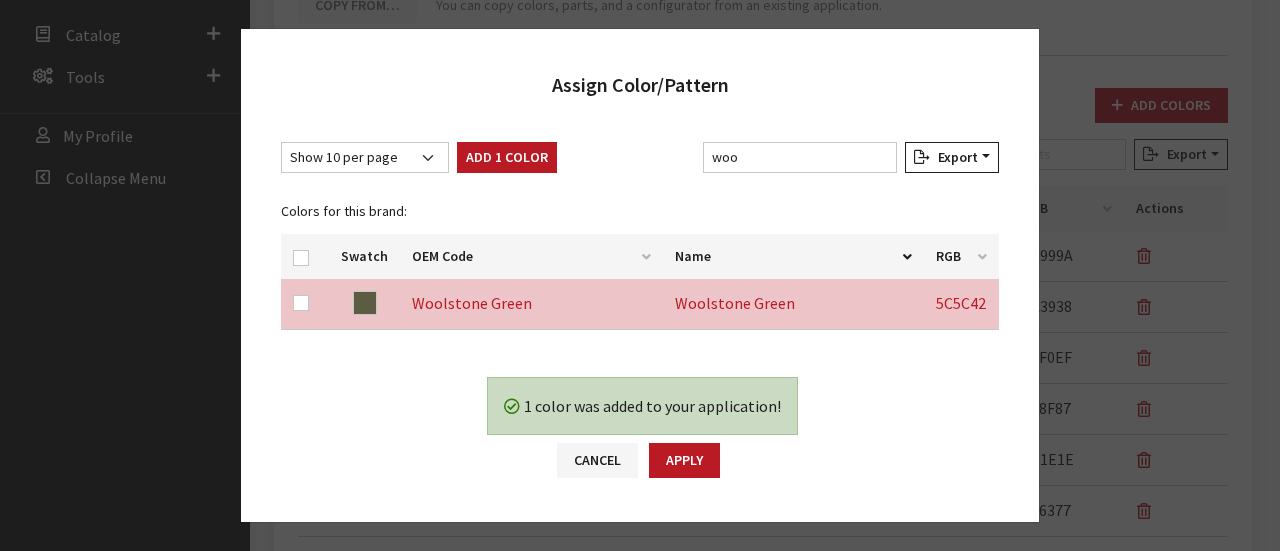 checkbox on "false" 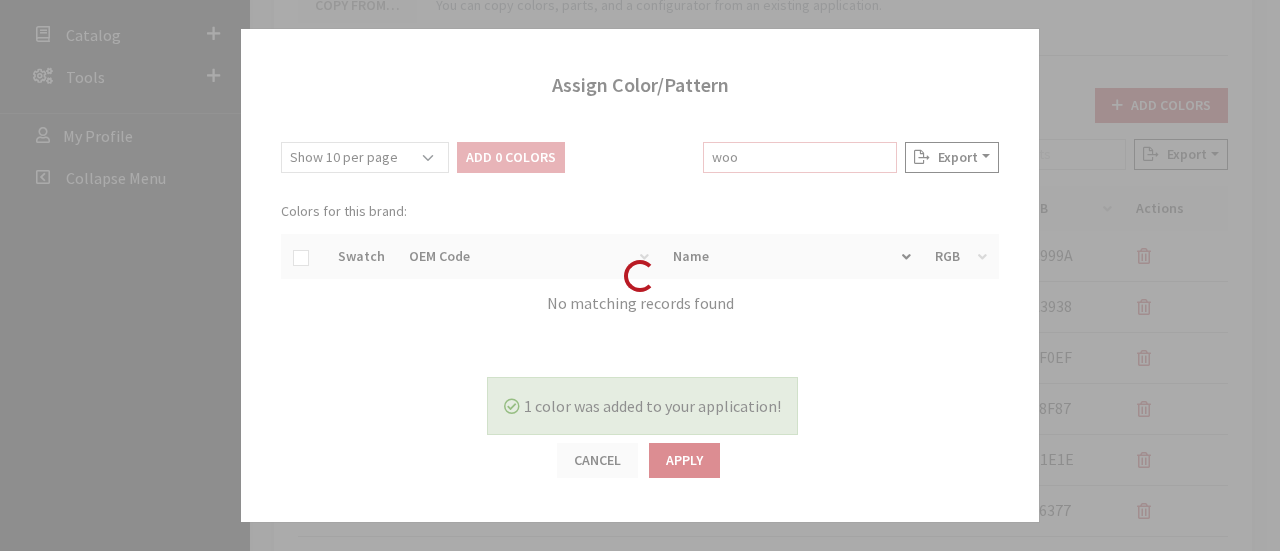 click on "woo" at bounding box center [800, 157] 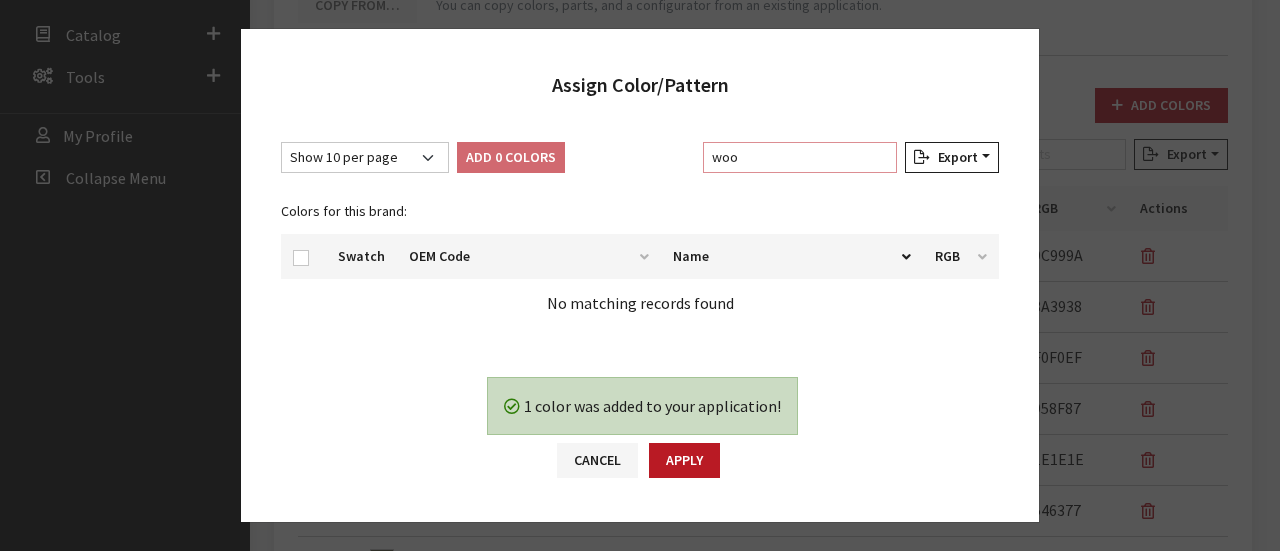 click on "woo" at bounding box center (800, 157) 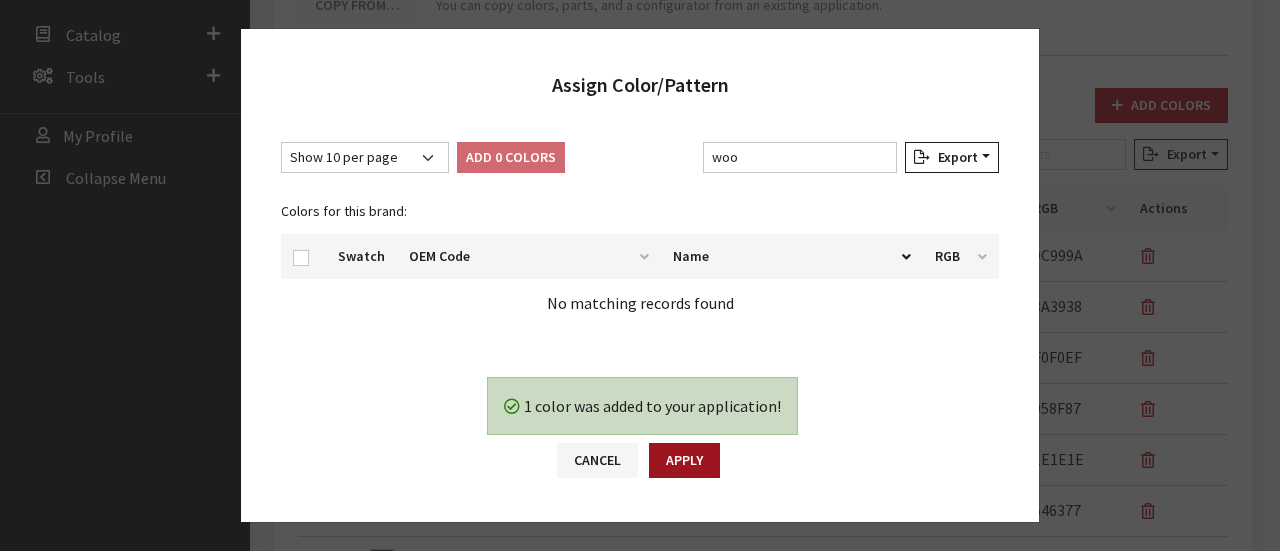click on "Apply" at bounding box center (684, 460) 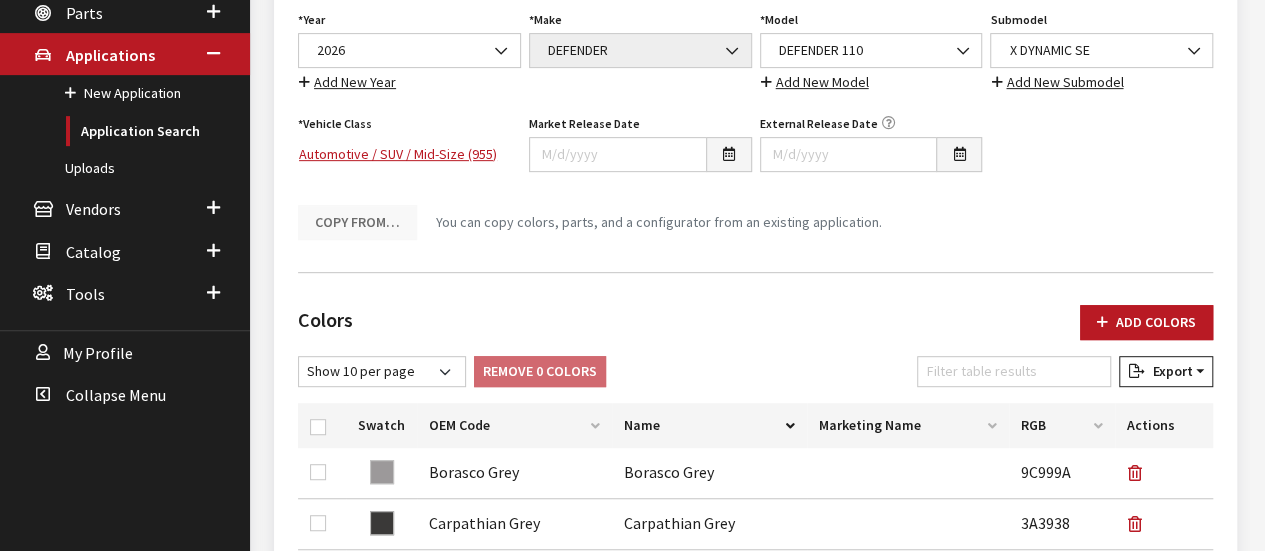 scroll, scrollTop: 100, scrollLeft: 0, axis: vertical 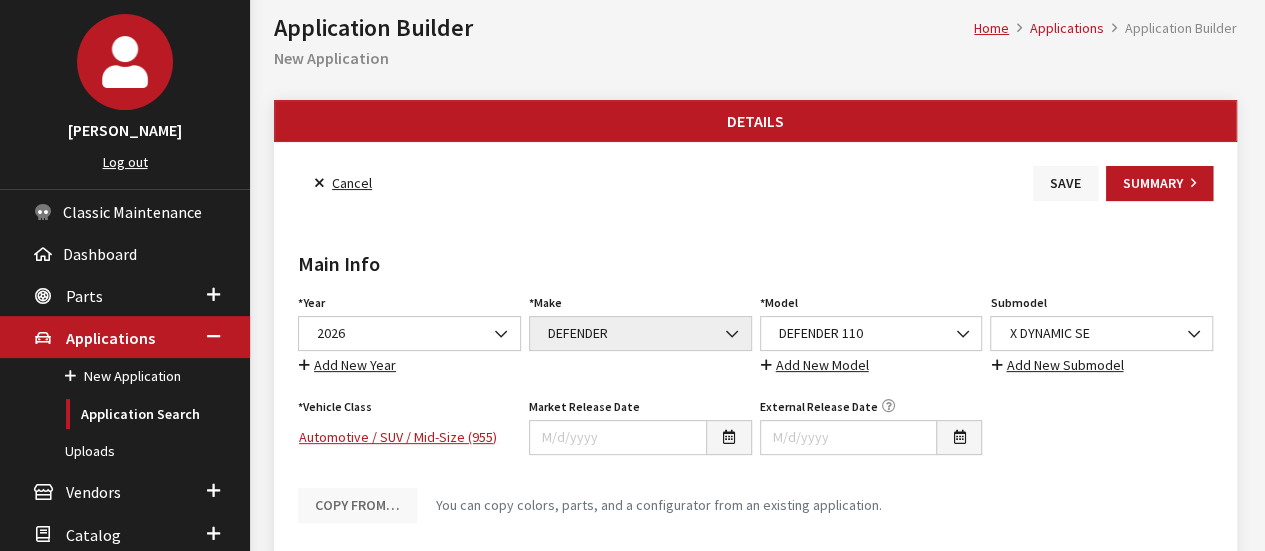 click on "Save" at bounding box center [1065, 183] 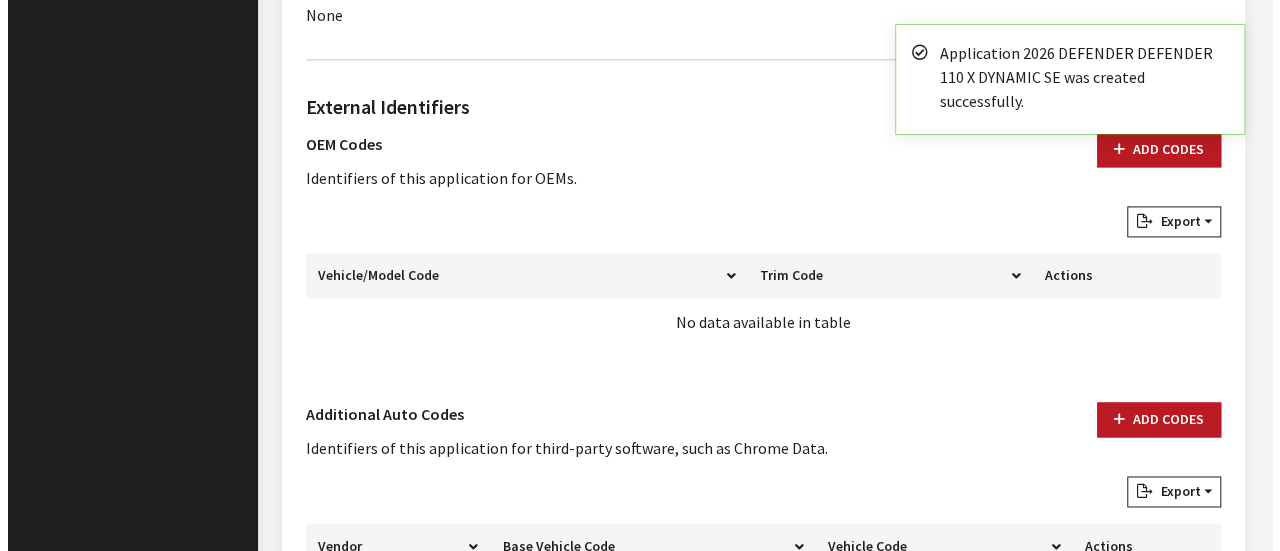scroll, scrollTop: 1528, scrollLeft: 0, axis: vertical 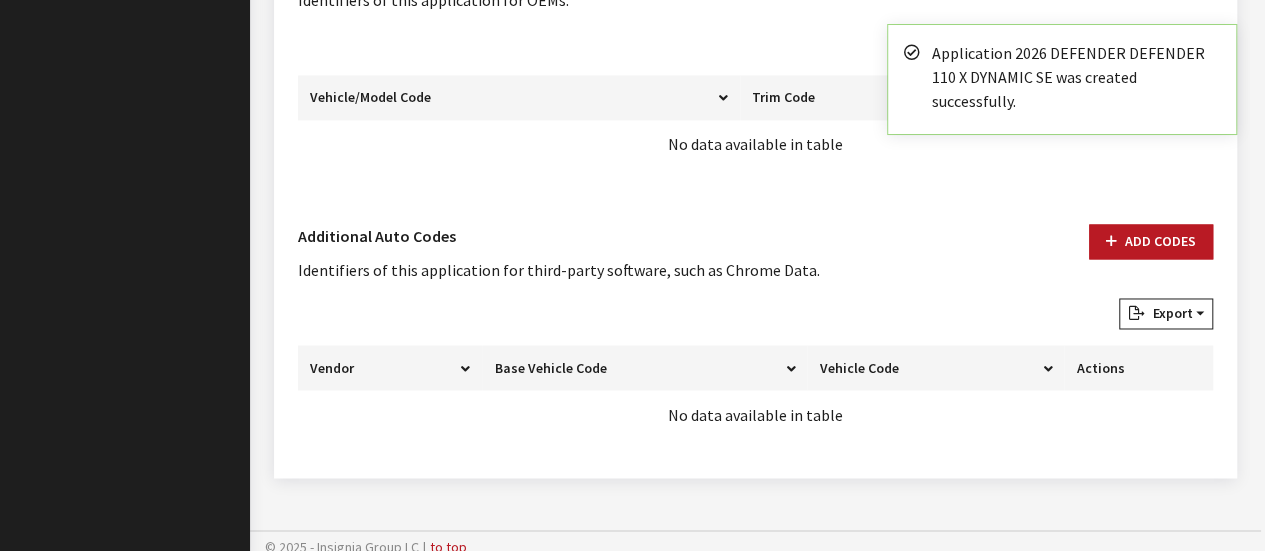 click on "Add Codes" at bounding box center [1151, 261] 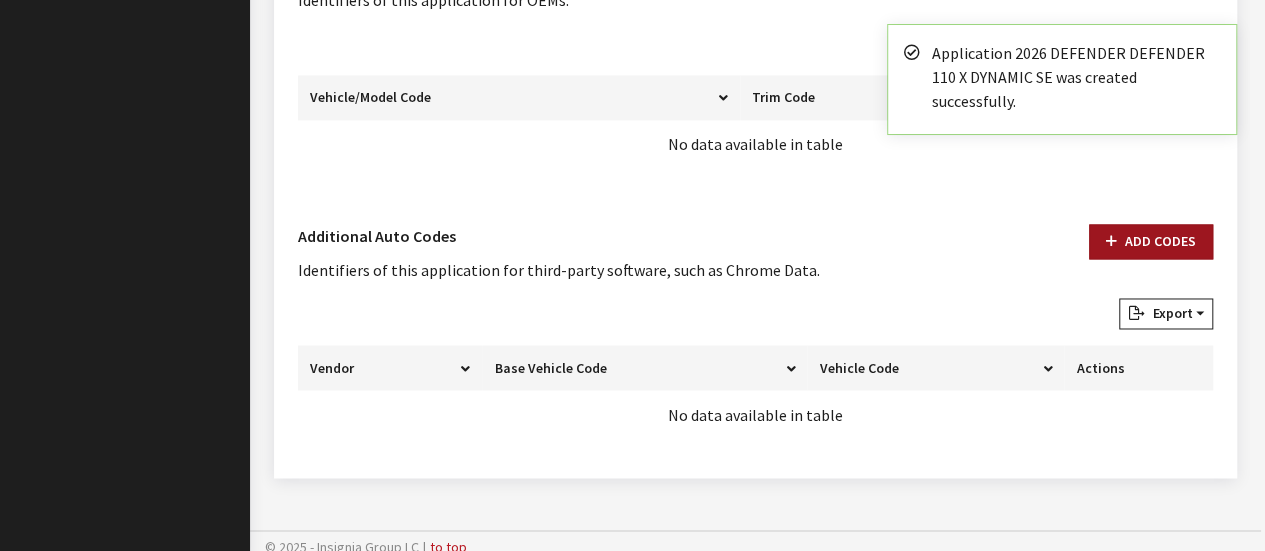 click on "Add Codes" at bounding box center [1151, 241] 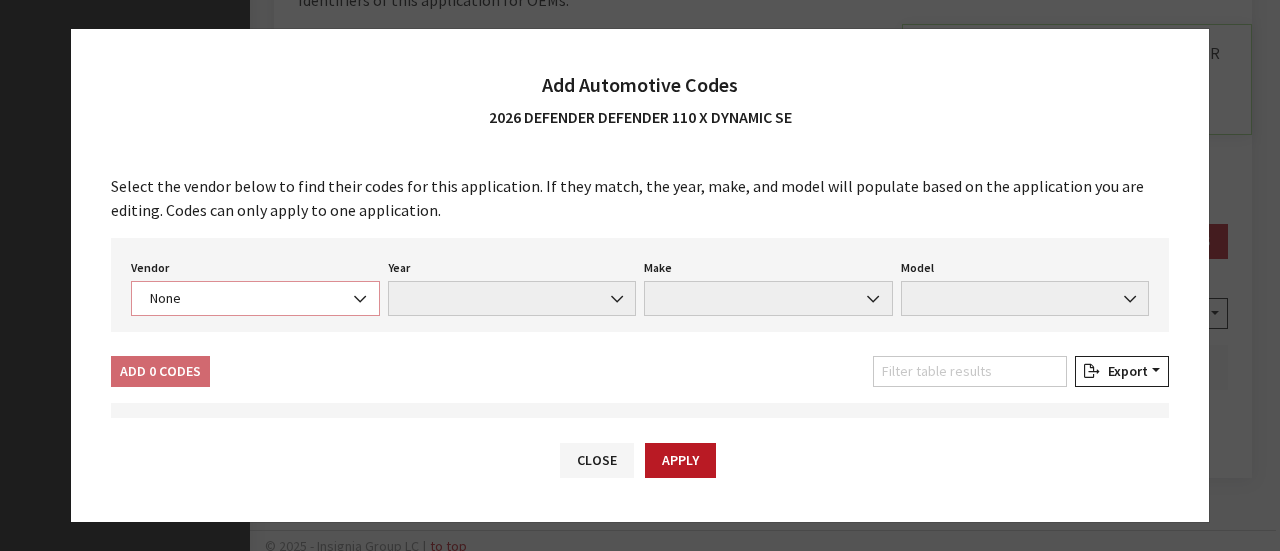 click on "None" at bounding box center (255, 298) 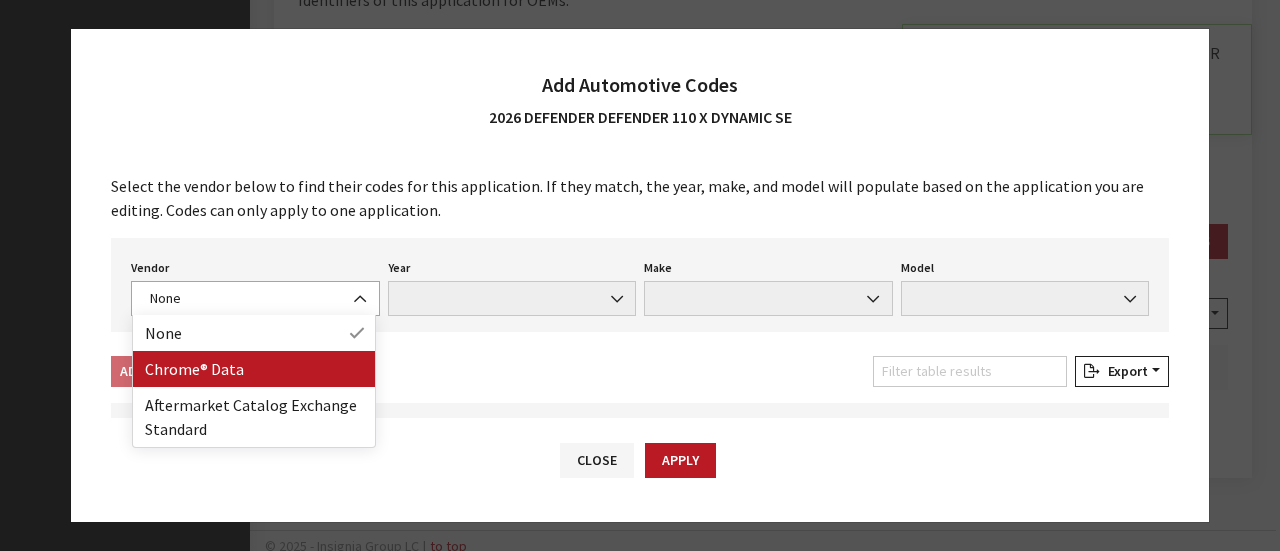 select on "4" 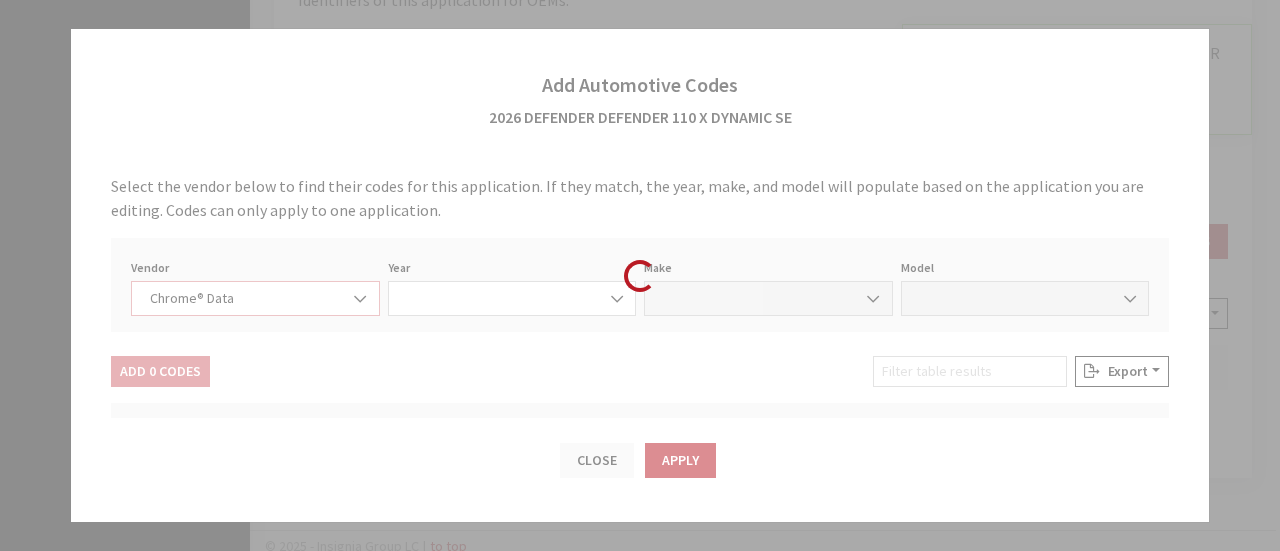 select on "2026" 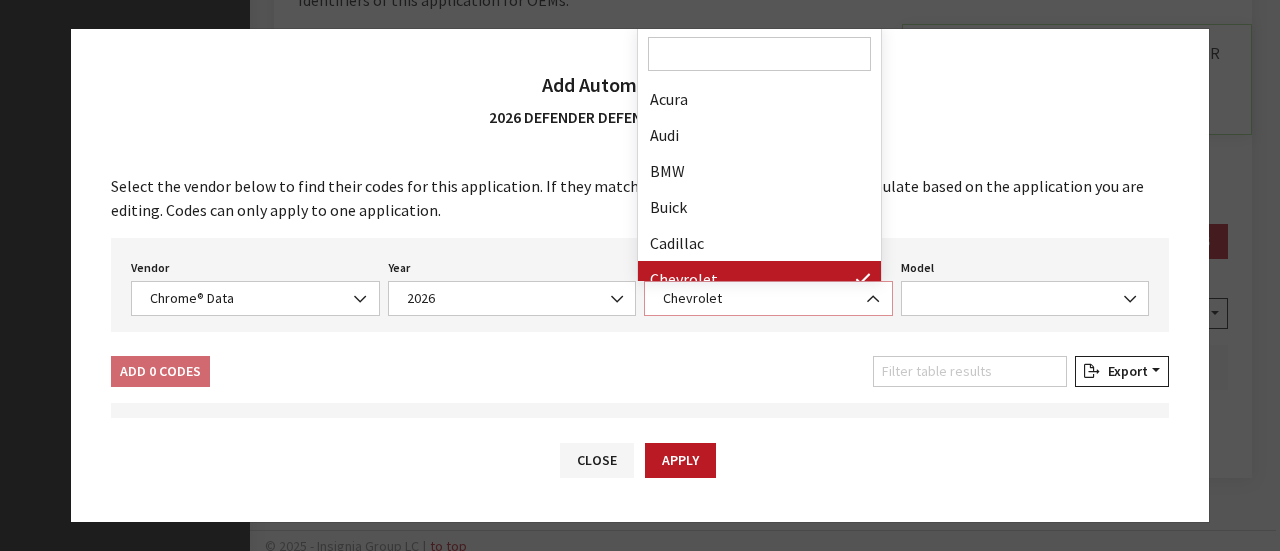 click on "Chevrolet" at bounding box center (768, 298) 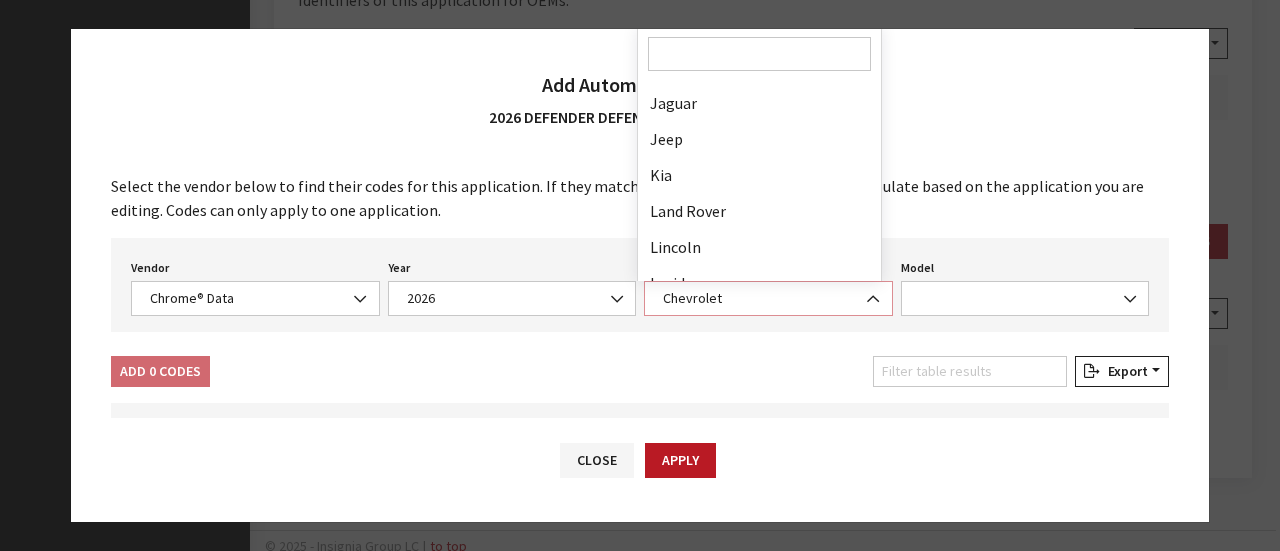 scroll, scrollTop: 544, scrollLeft: 0, axis: vertical 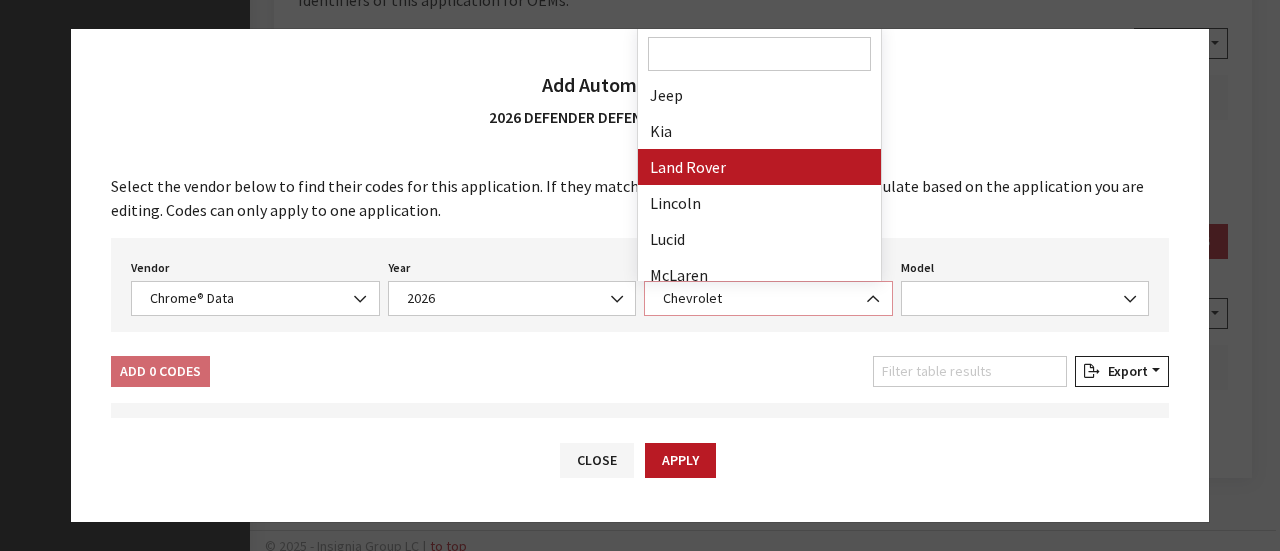 select on "23" 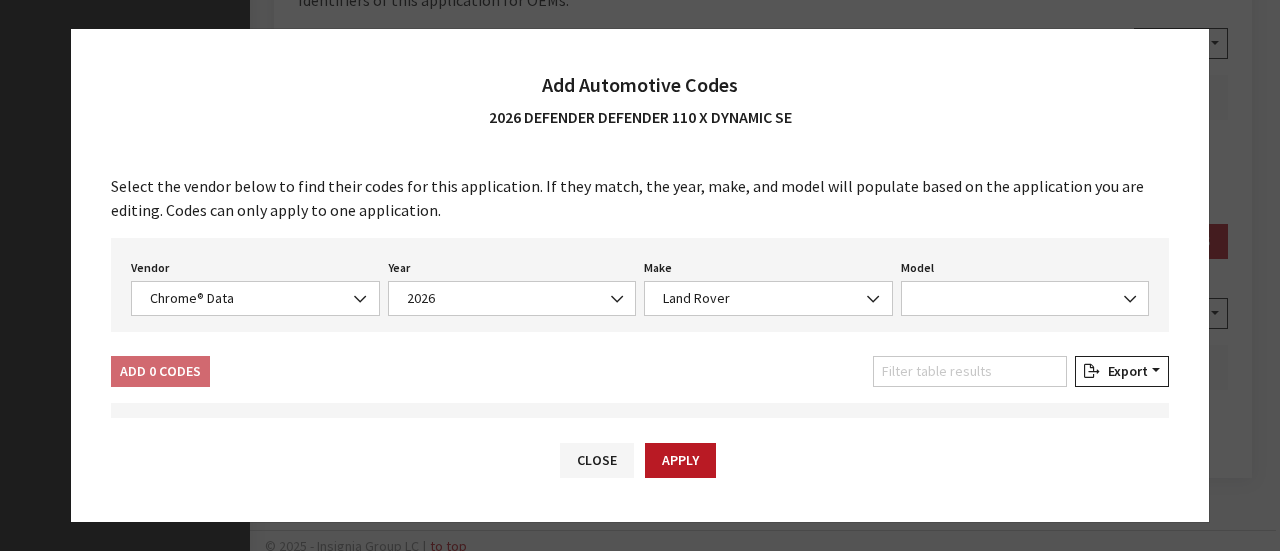 click on "Vendor
None
Chrome® Data
Aftermarket Catalog Exchange Standard
Chrome® Data
Year
None
1981 1982 1983 1984 1985 1986 1987 1988 1989 1990 1991 1992 1993 1994 1995 1996 1997 1998 1999 2000 2001 2002 2003 2004 2005 2006 2007 2008 2009 2010 2011 2012 2013 2014 2015 2016 2017 2018 2019 2020 2021 2022 2023 2024 2025 2026 2027 2026
Make
None
Acura Audi BMW Buick Cadillac Chevrolet Chrysler Dodge Ford Genesis GMC Honda Hyundai" at bounding box center (640, 285) 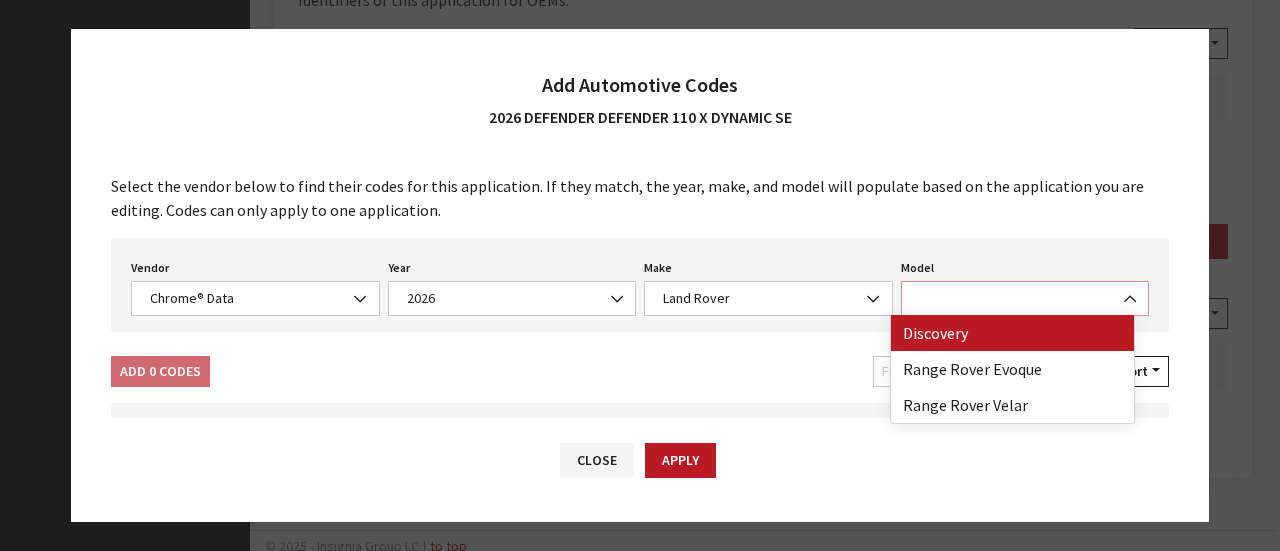 click at bounding box center (1025, 298) 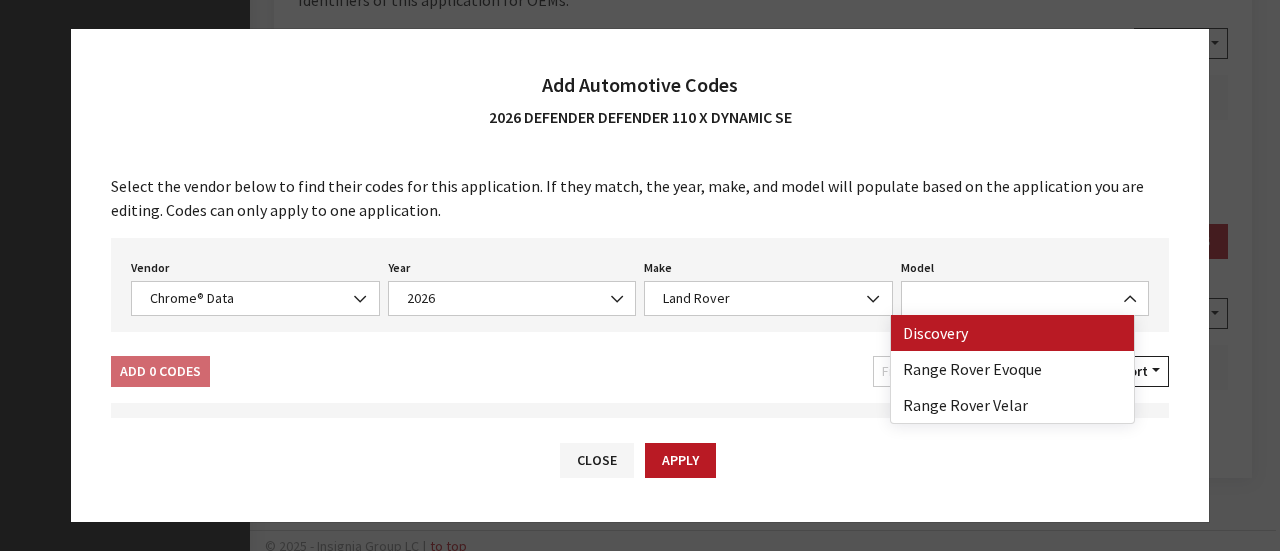click on "Vendor
None
Chrome® Data
Aftermarket Catalog Exchange Standard
Chrome® Data
Year
None
1981 1982 1983 1984 1985 1986 1987 1988 1989 1990 1991 1992 1993 1994 1995 1996 1997 1998 1999 2000 2001 2002 2003 2004 2005 2006 2007 2008 2009 2010 2011 2012 2013 2014 2015 2016 2017 2018 2019 2020 2021 2022 2023 2024 2025 2026 2027 2026
Make
None
Acura Audi BMW Buick Cadillac Chevrolet Chrysler Dodge Ford Genesis GMC Honda Hyundai" at bounding box center [640, 285] 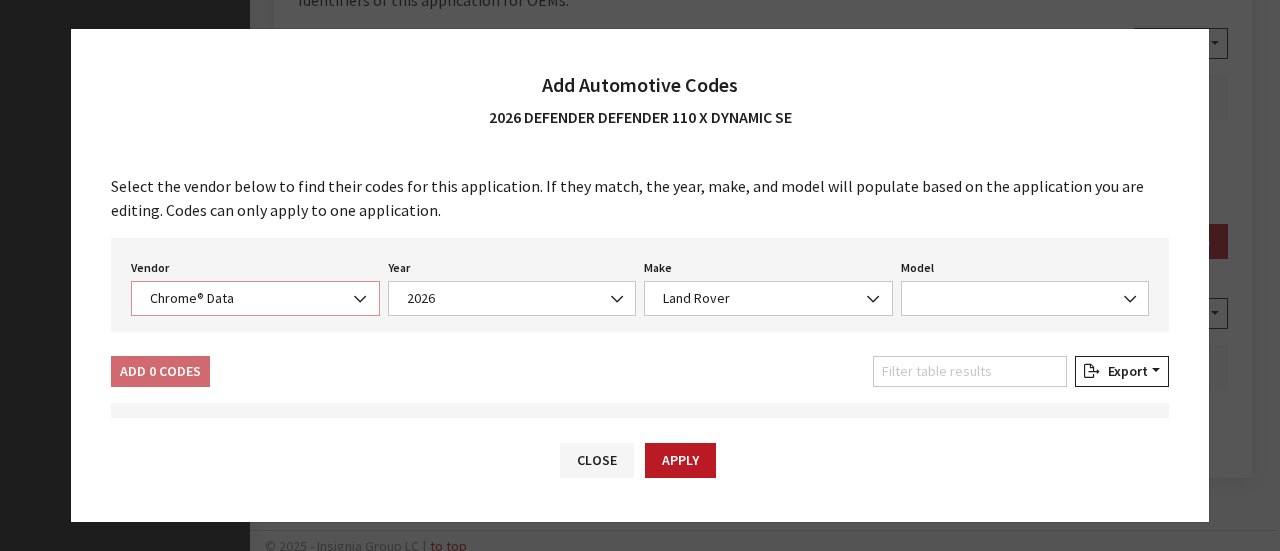 click on "Chrome® Data" at bounding box center [255, 298] 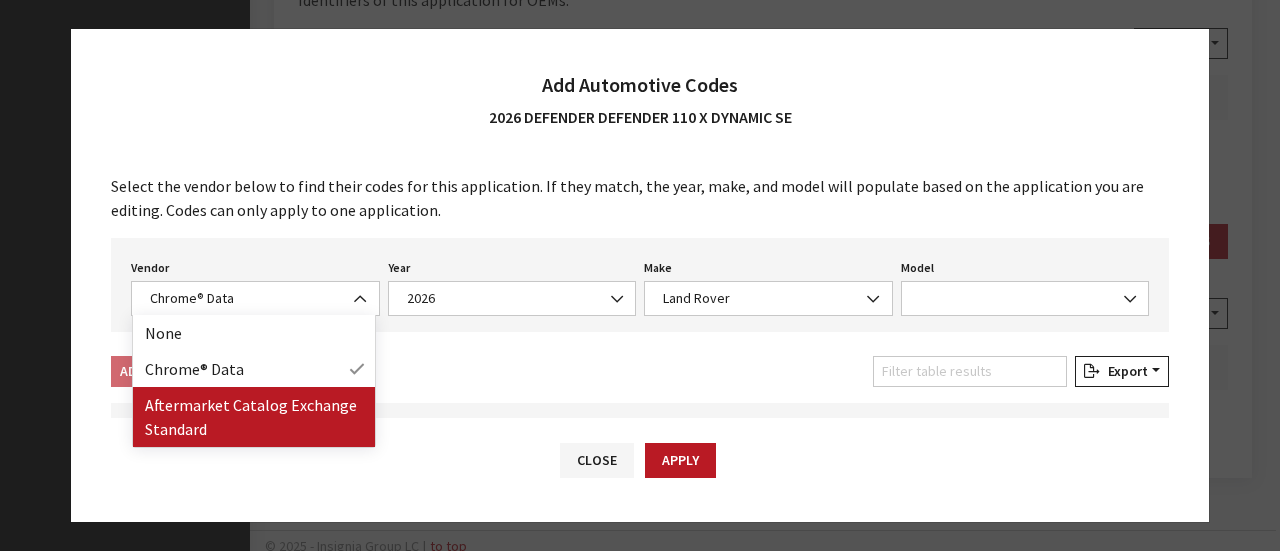 drag, startPoint x: 274, startPoint y: 414, endPoint x: 312, endPoint y: 411, distance: 38.118237 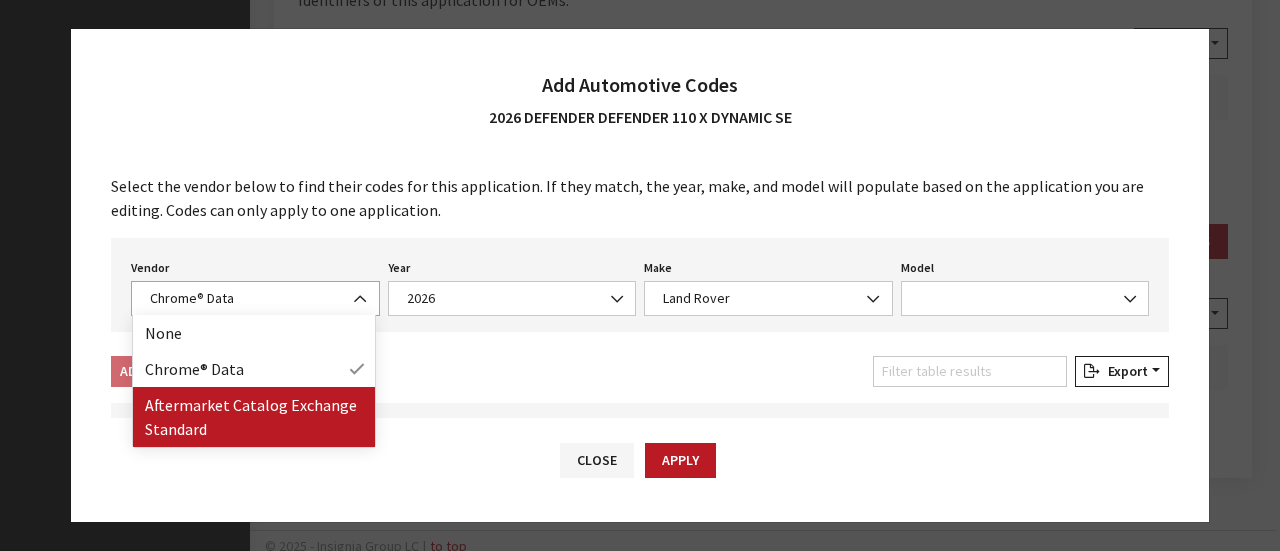 select on "2" 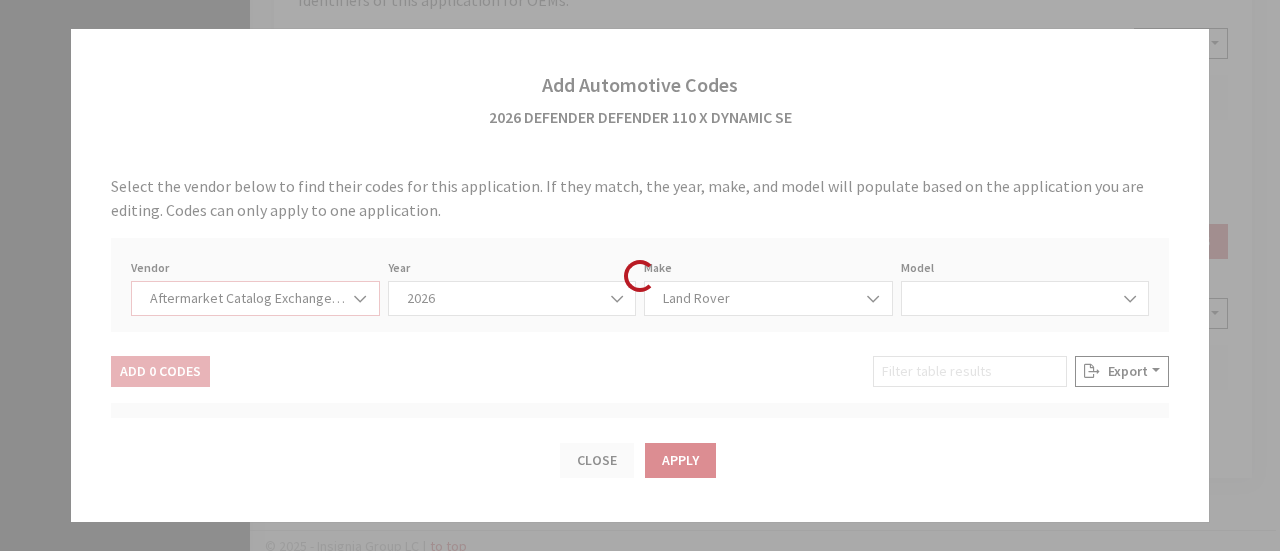 select on "2026" 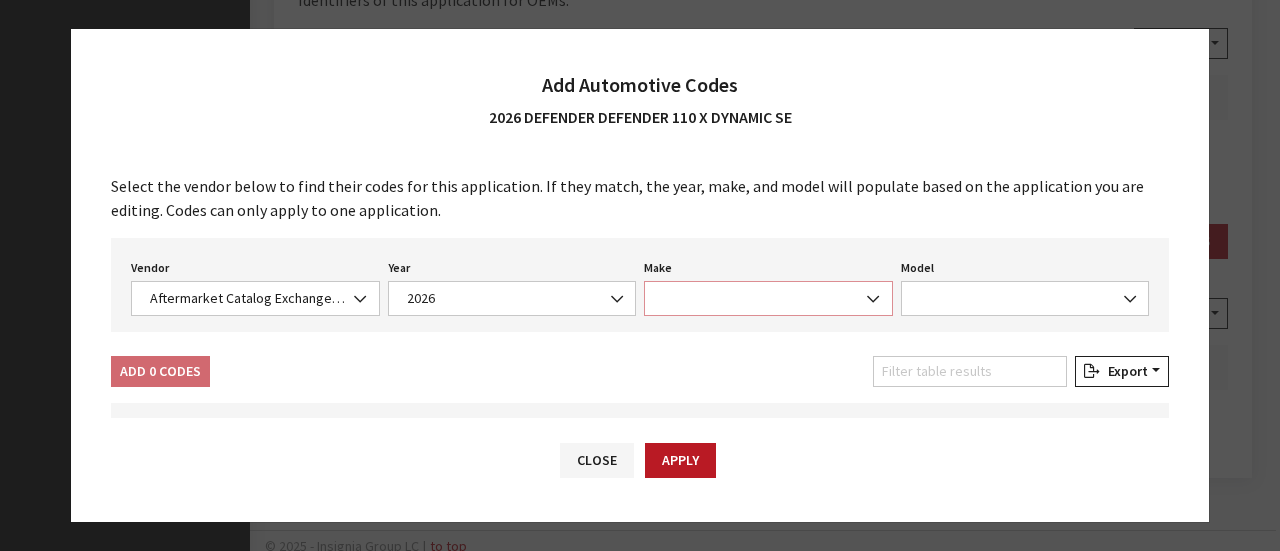 click at bounding box center [768, 298] 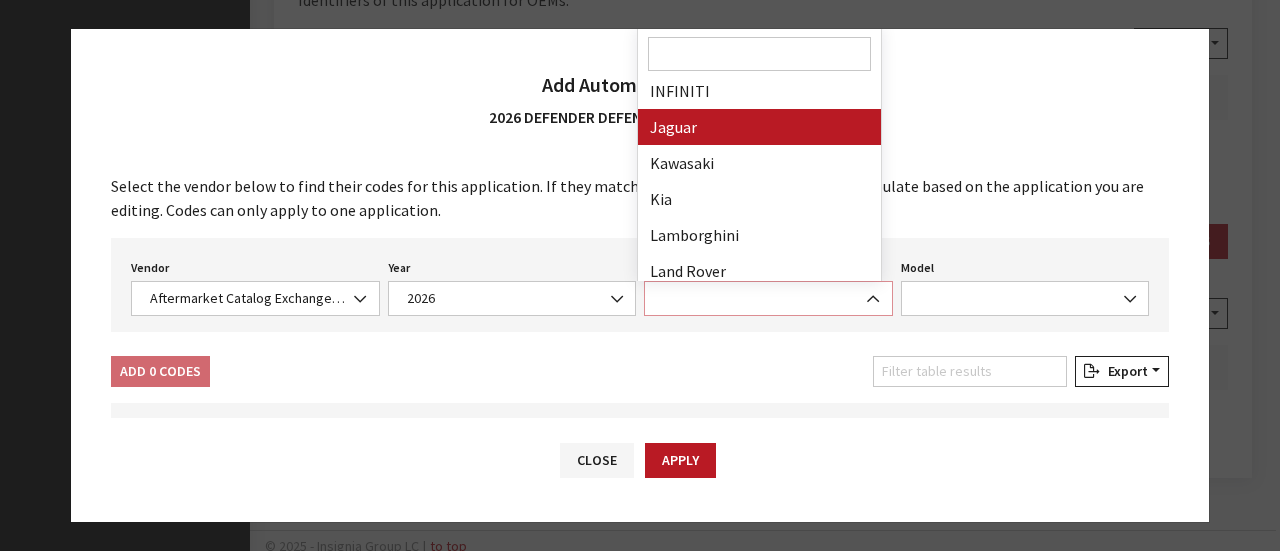 scroll, scrollTop: 900, scrollLeft: 0, axis: vertical 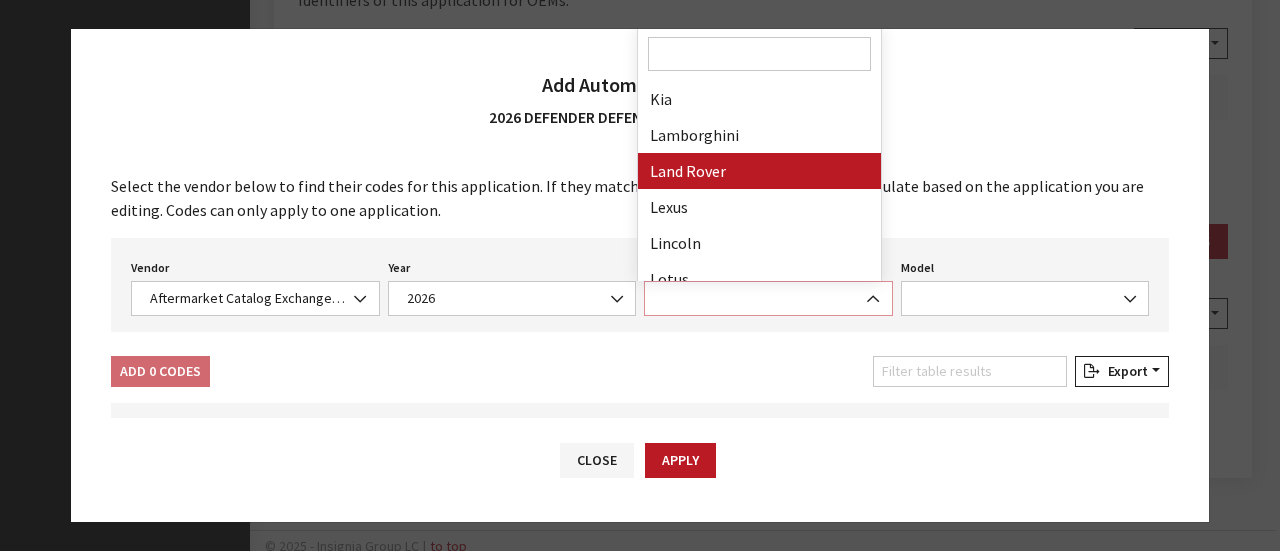 select on "11" 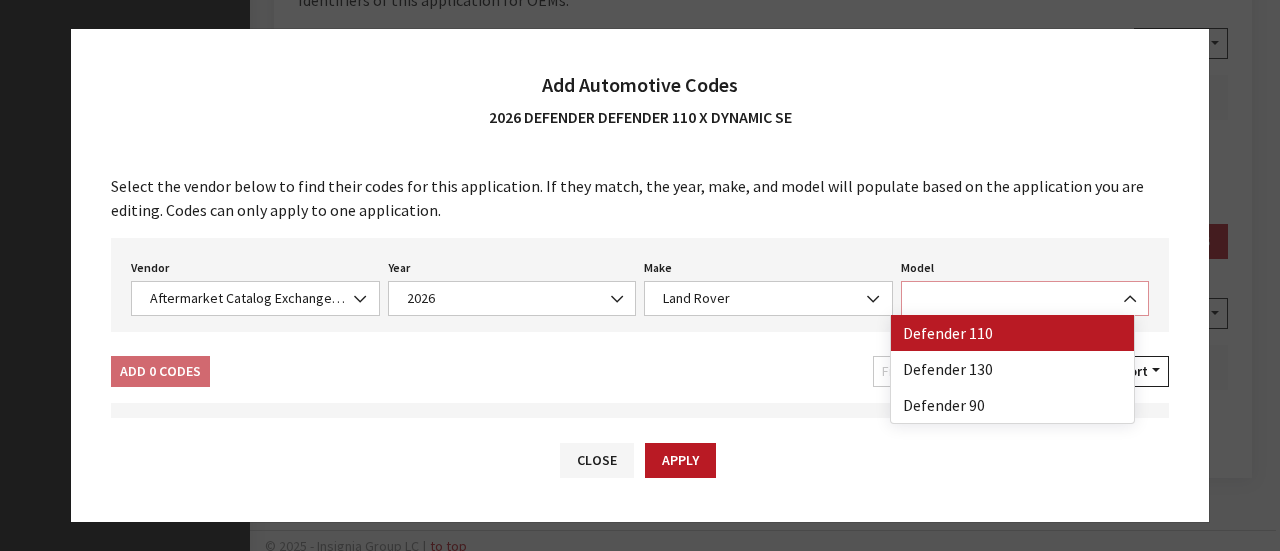 click at bounding box center [1025, 298] 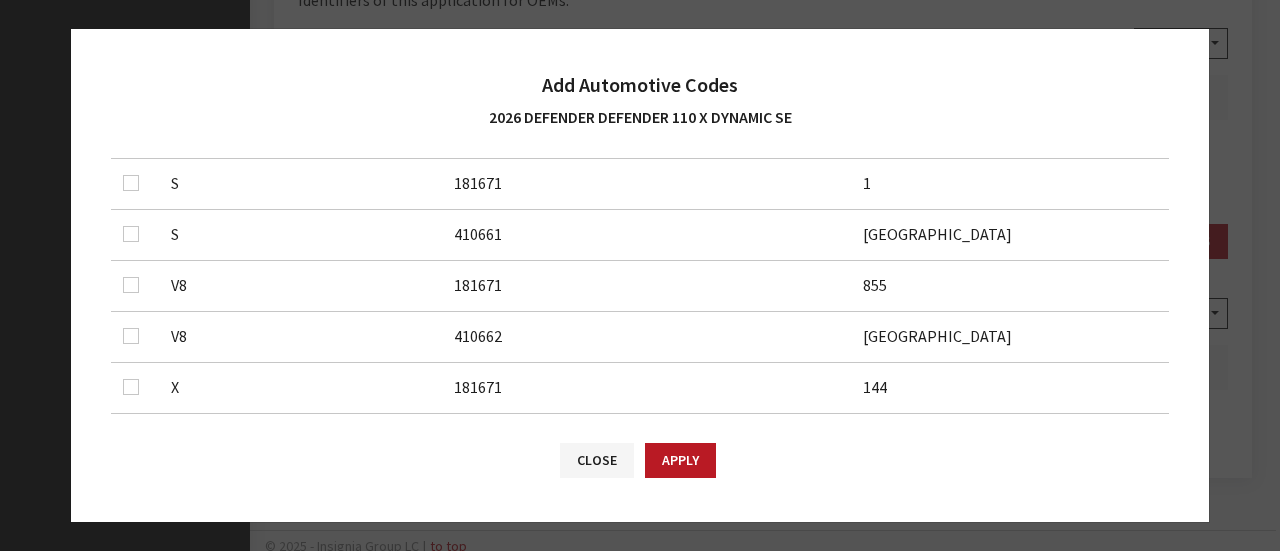 scroll, scrollTop: 569, scrollLeft: 0, axis: vertical 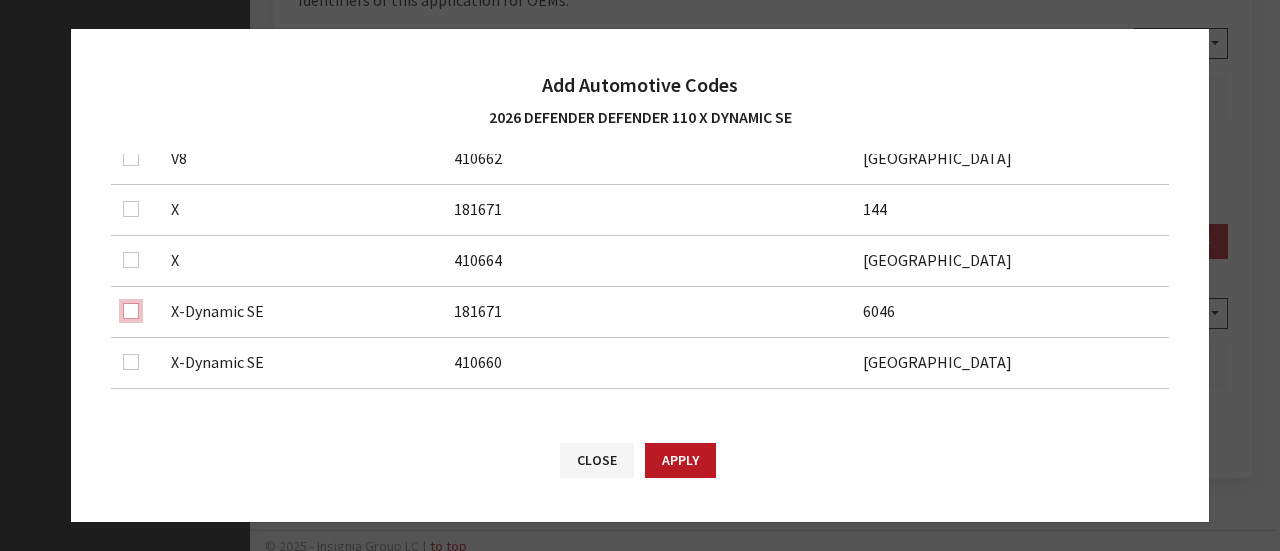 click at bounding box center [131, -97] 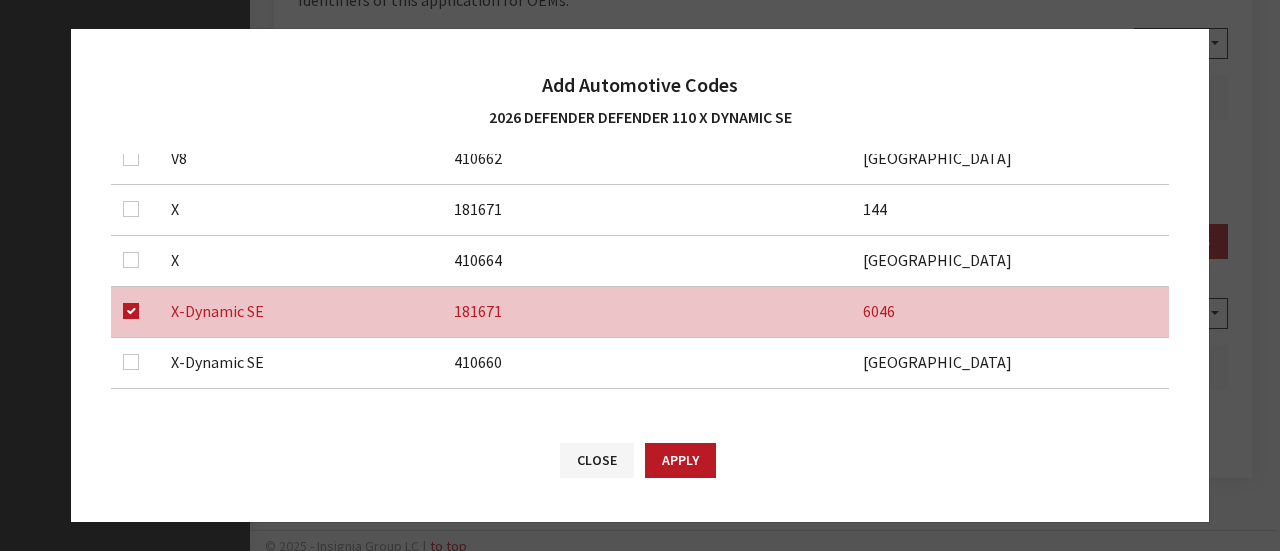 click at bounding box center (135, 363) 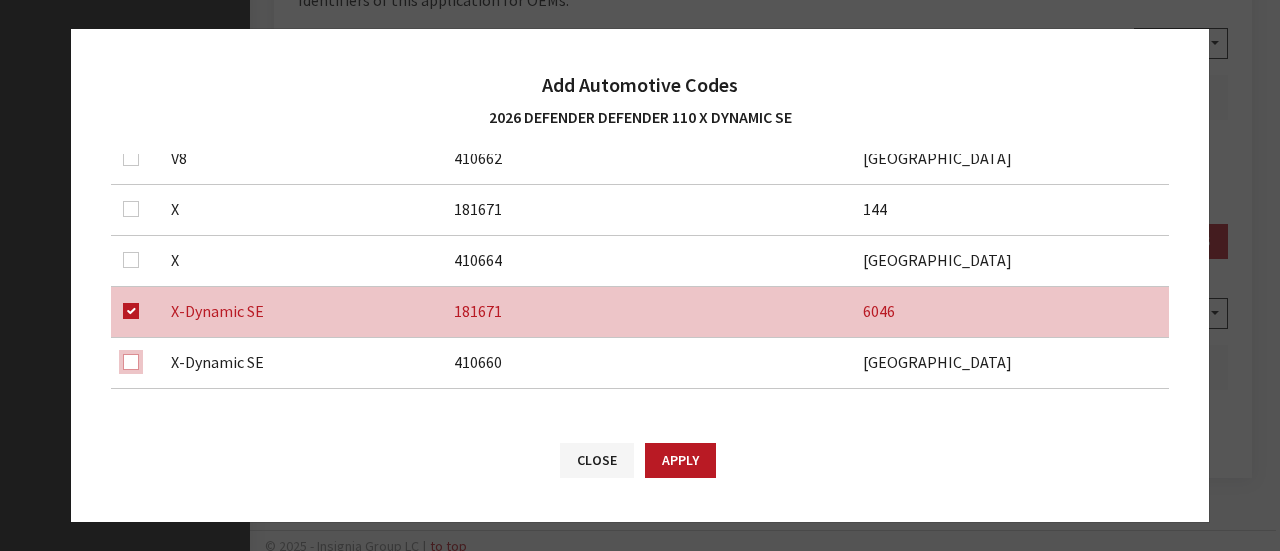 click at bounding box center [131, -46] 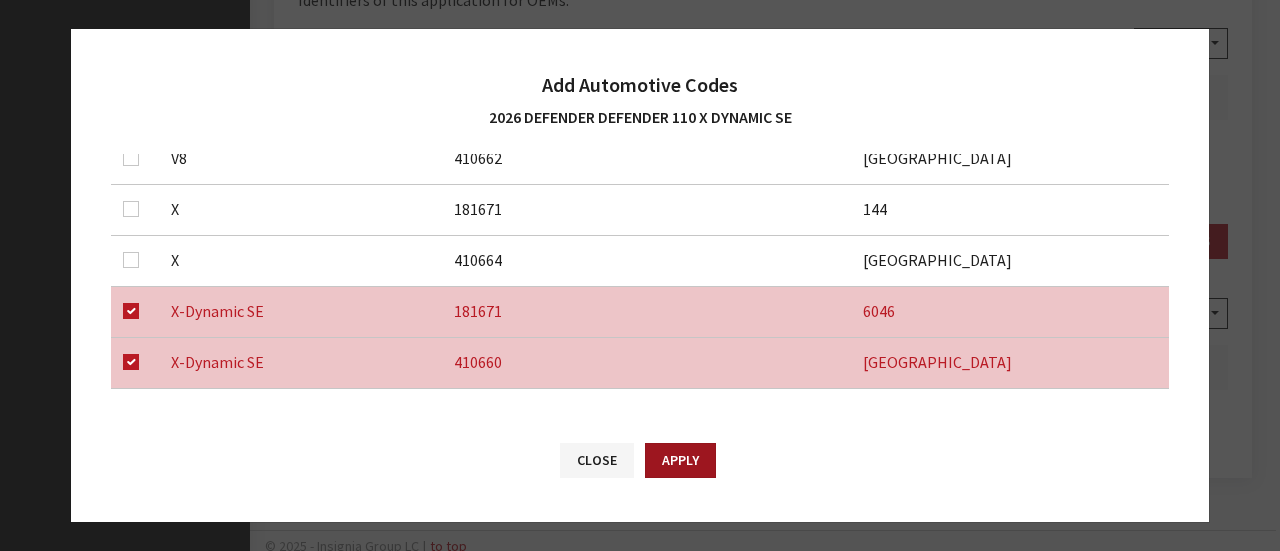 drag, startPoint x: 734, startPoint y: 463, endPoint x: 670, endPoint y: 455, distance: 64.49806 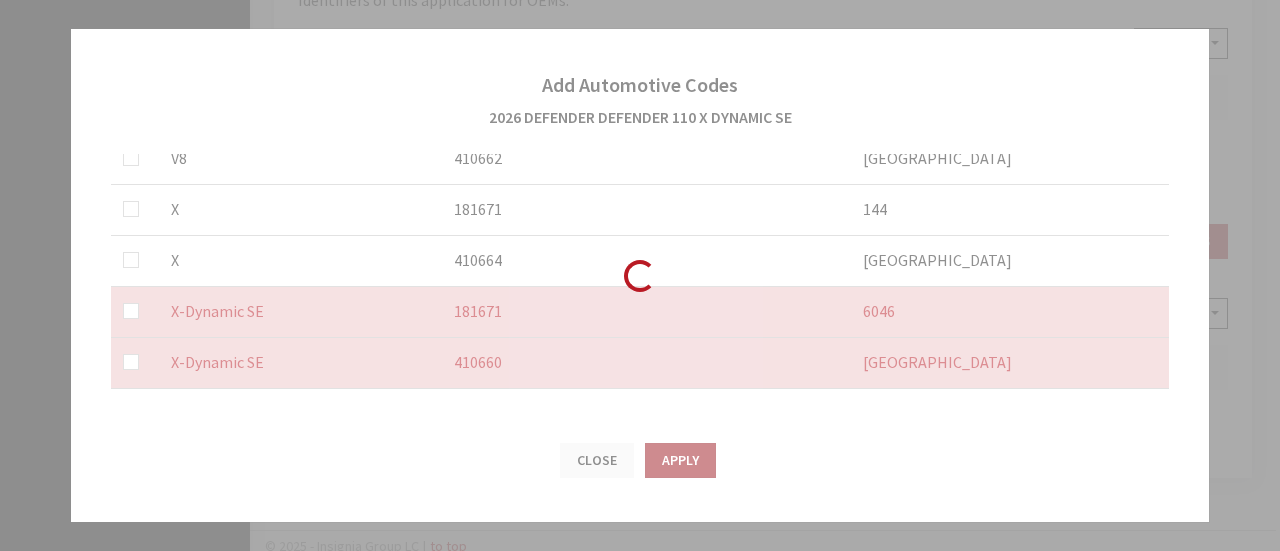 checkbox on "false" 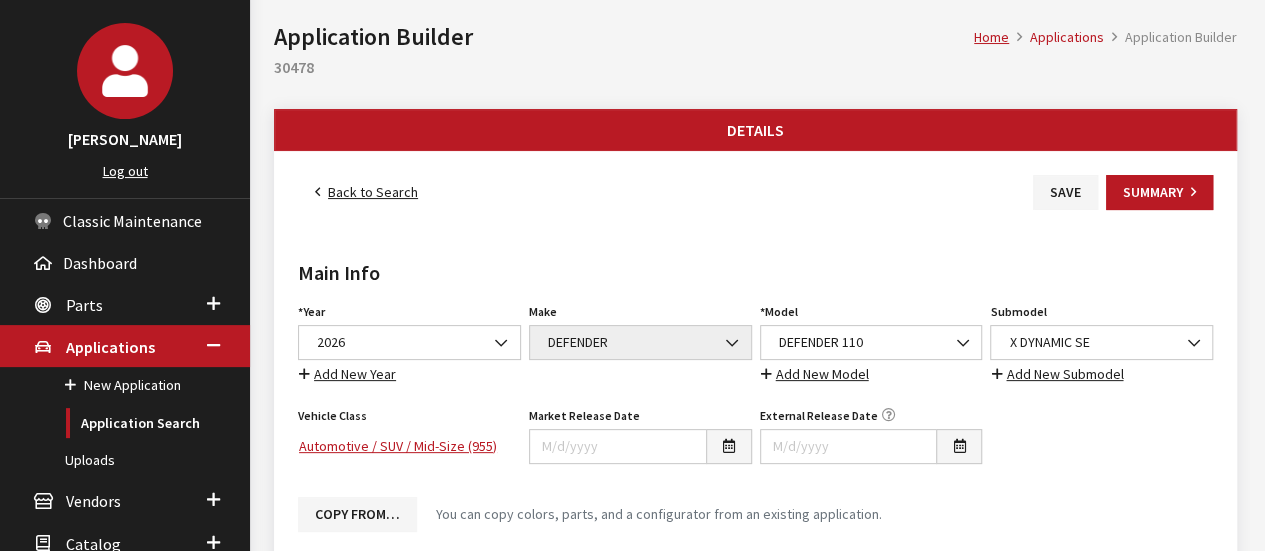 scroll, scrollTop: 0, scrollLeft: 0, axis: both 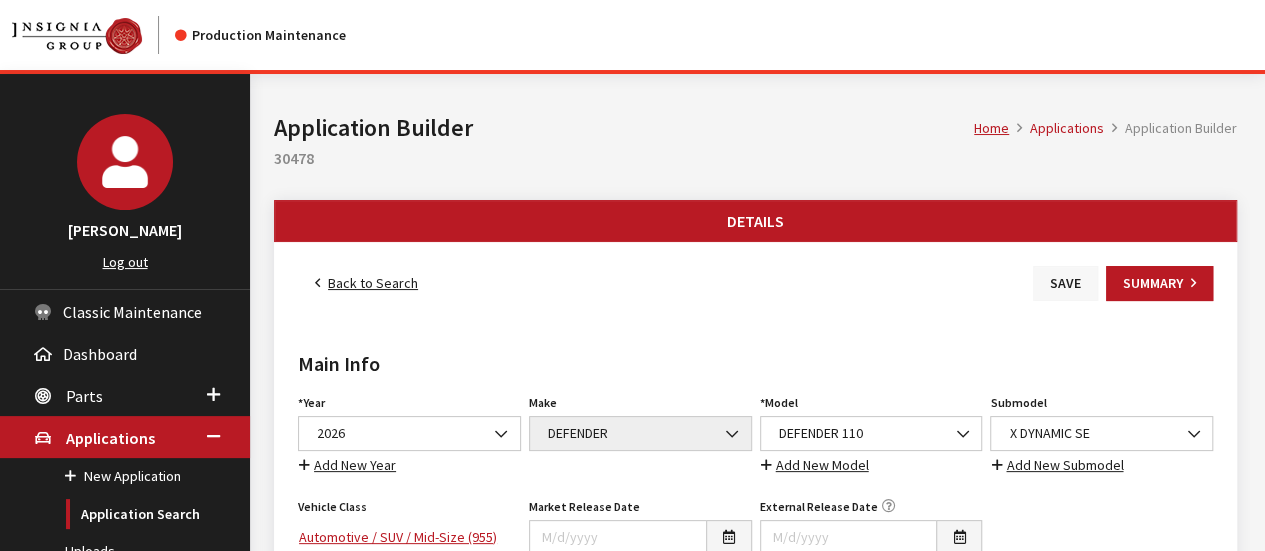 click on "Save" at bounding box center (1065, 283) 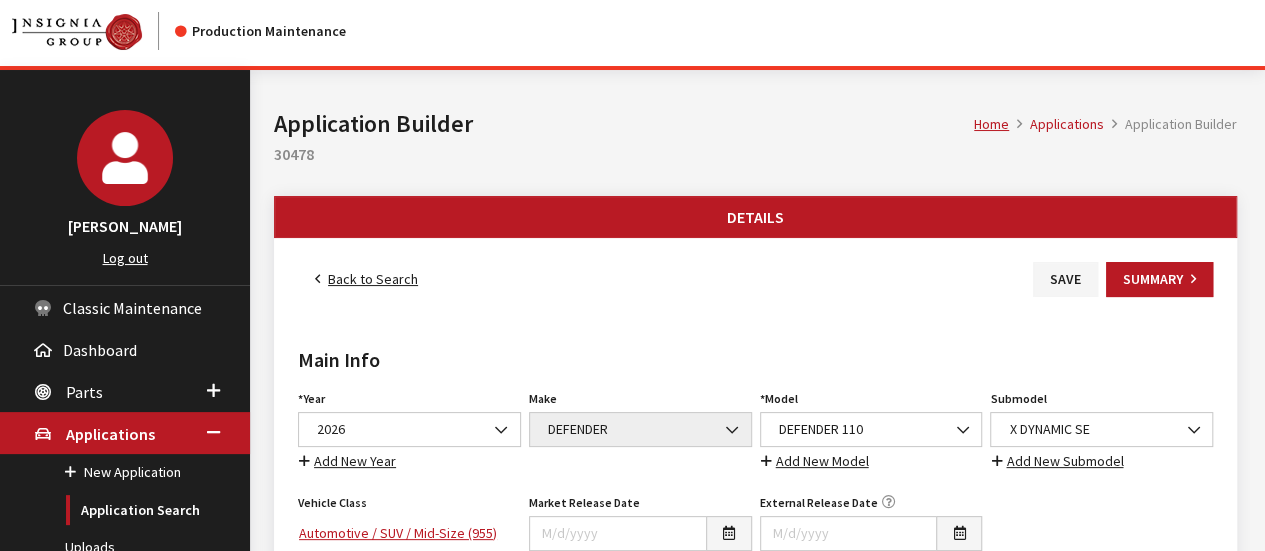 scroll, scrollTop: 0, scrollLeft: 0, axis: both 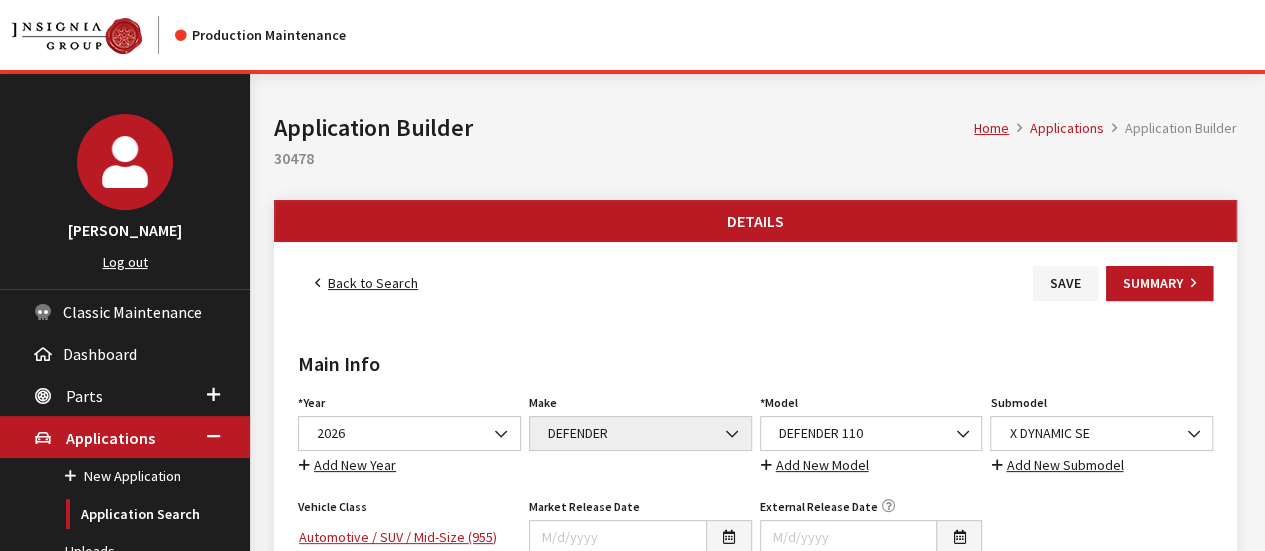 click on "Back to Search" at bounding box center (366, 283) 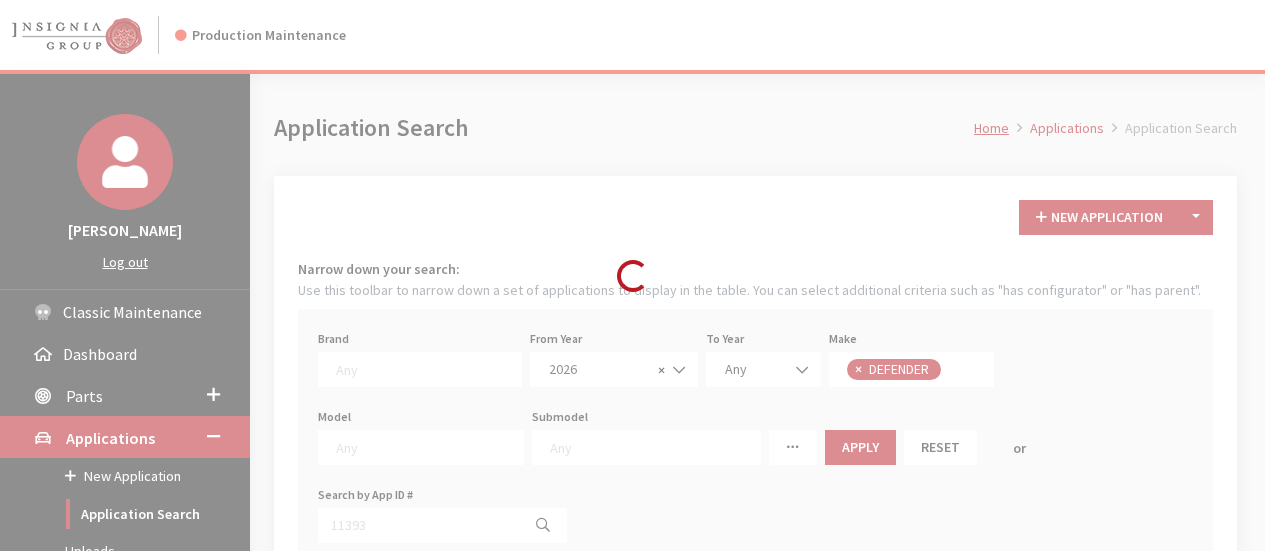 scroll, scrollTop: 0, scrollLeft: 0, axis: both 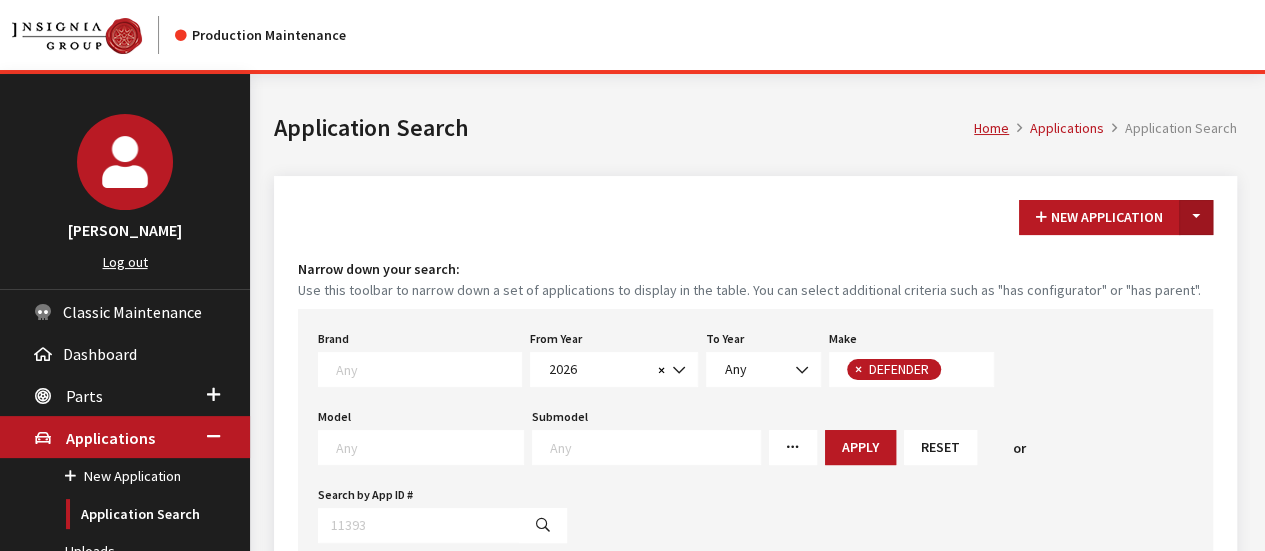 click on "Toggle Dropdown" at bounding box center (1196, 217) 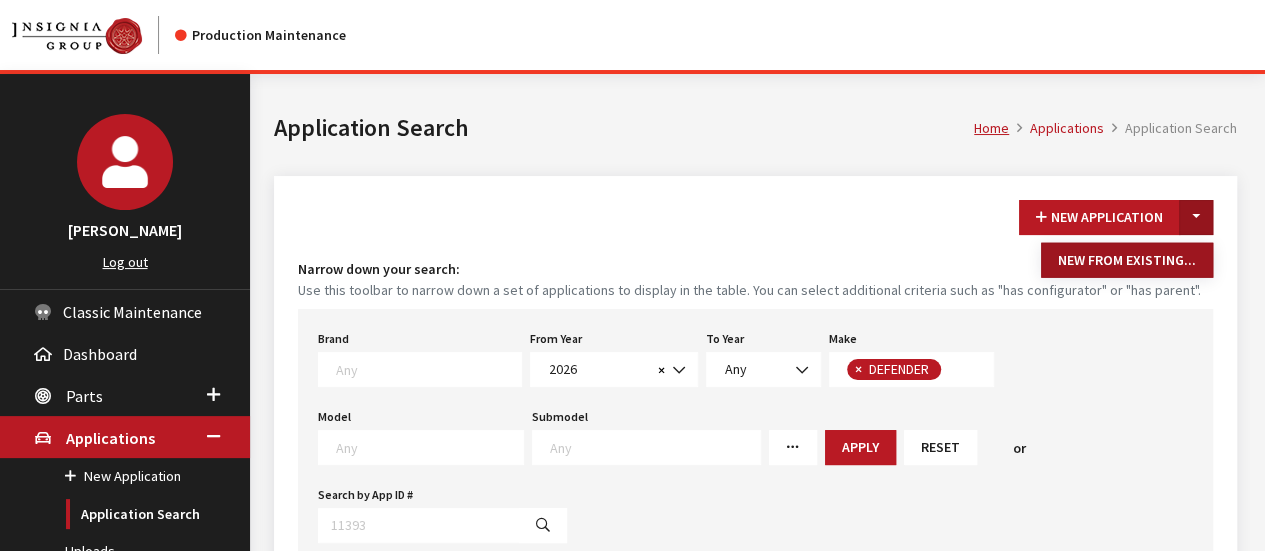 click on "New From Existing..." at bounding box center [1127, 260] 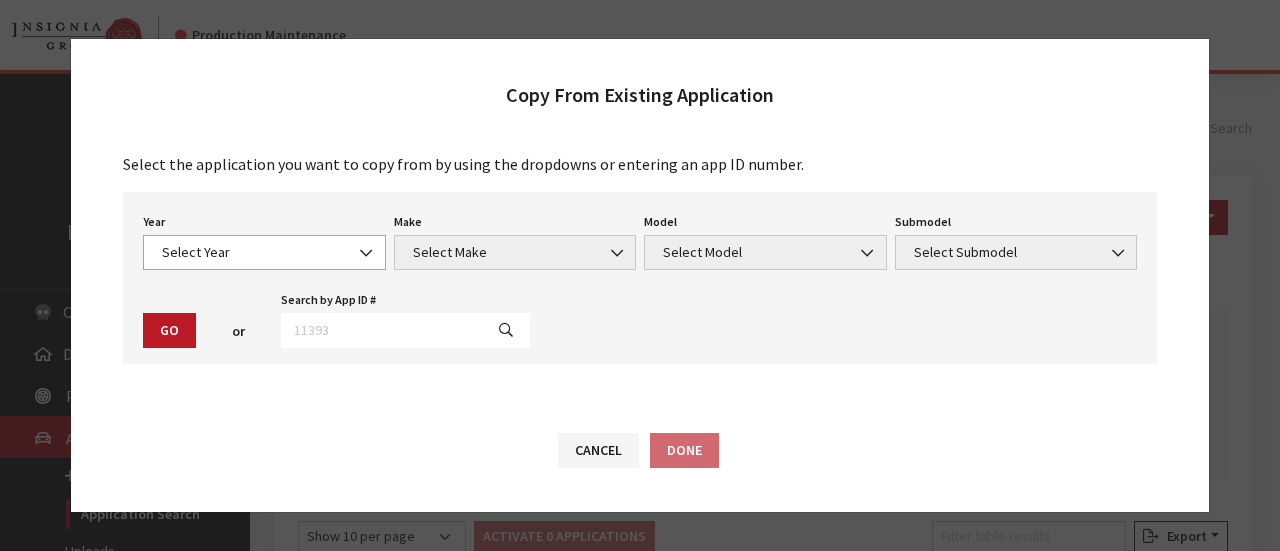 click on "Select Year" at bounding box center (264, 252) 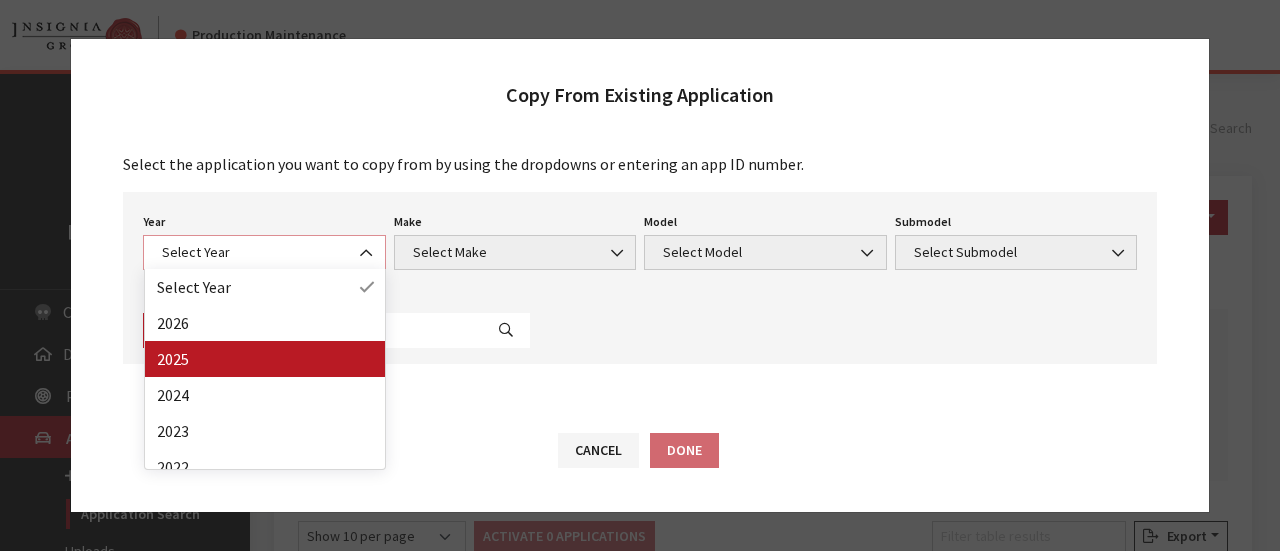 select on "43" 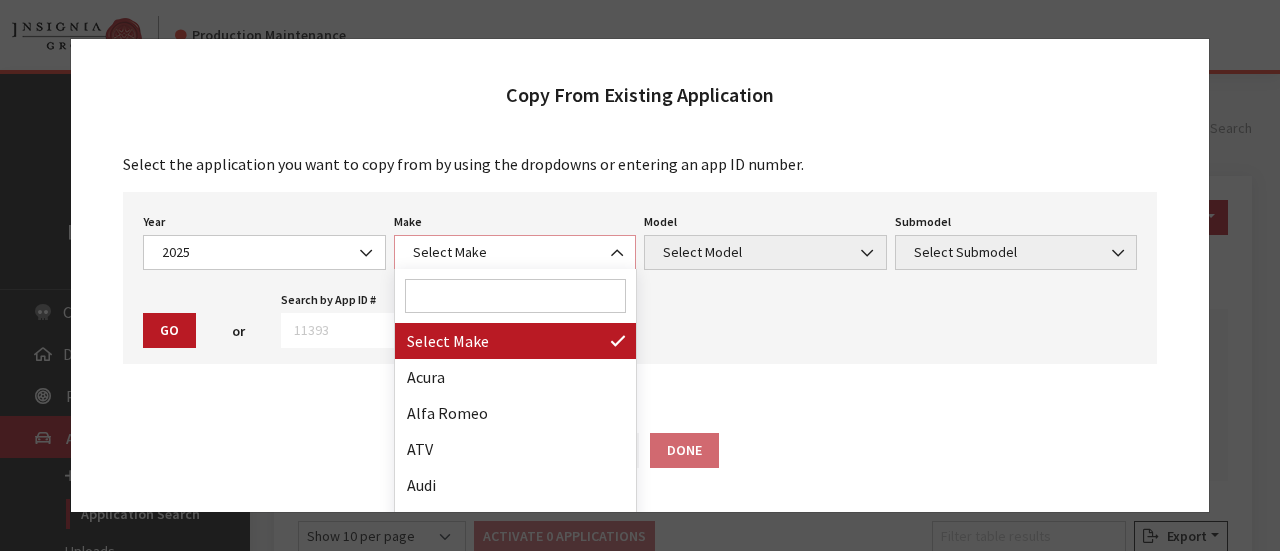 click on "Select Make" at bounding box center [515, 252] 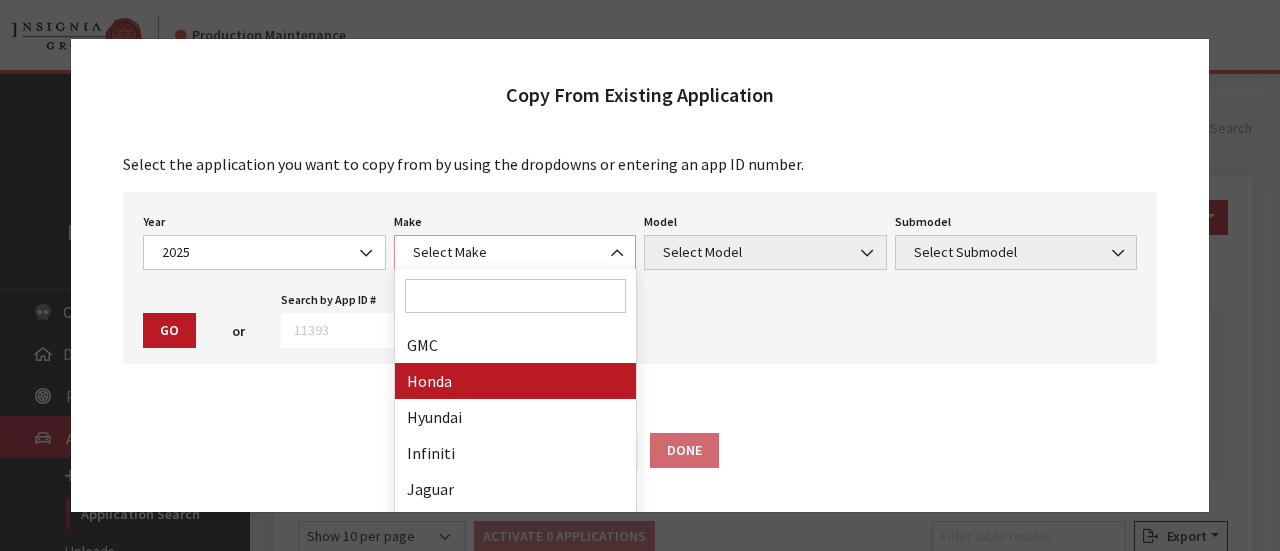 scroll, scrollTop: 300, scrollLeft: 0, axis: vertical 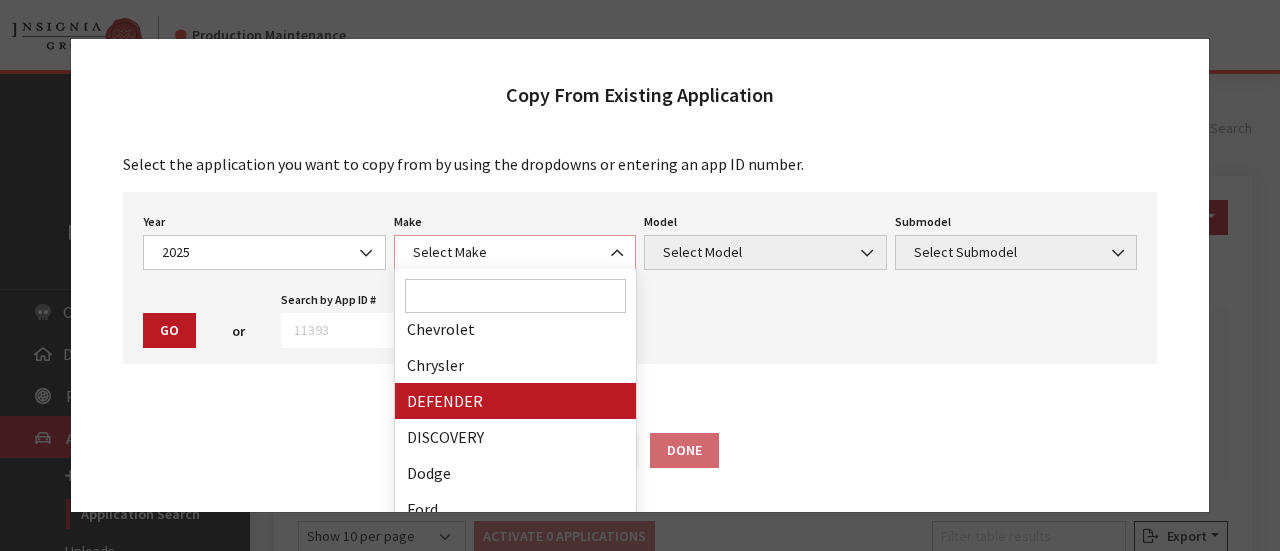 select on "64" 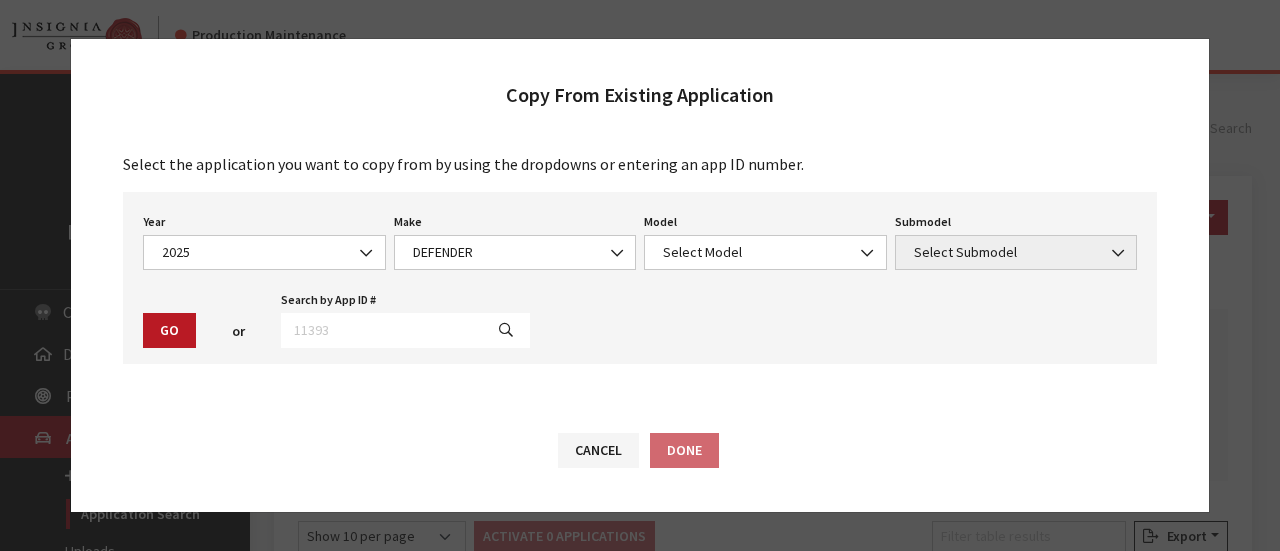 click on "Year
Select Year
2026
2025
2024
2023
2022
2021
2020
2019
2018
2017
2016
2015
2014
2013
2012
2011
2010
2009
2008
2007
2006
2005
2004
2003
2002
2001
2000
1999
1998
1997
1996
1995
1994
1993
1992
1991
1990
1989
2025
Year is required.
Make
Select Make
Acura Alfa Romeo ATV Audi BMW Buick Cadillac Chevrolet Chrysler DEFENDER DISCOVERY Dodge Ford GMC Honda Hyundai Infiniti Jaguar Jeep Kia Lexus Lincoln Mazda Mercedes-Benz Mini Mitsubishi Motorcycle Nissan Porsche RAM RANGE ROVER Side by Side Snowmobile Sport Boat Subaru Toyota Volkswagen Volvo Waverunner DEFENDER
Make is required.
Model Select Model" at bounding box center [640, 278] 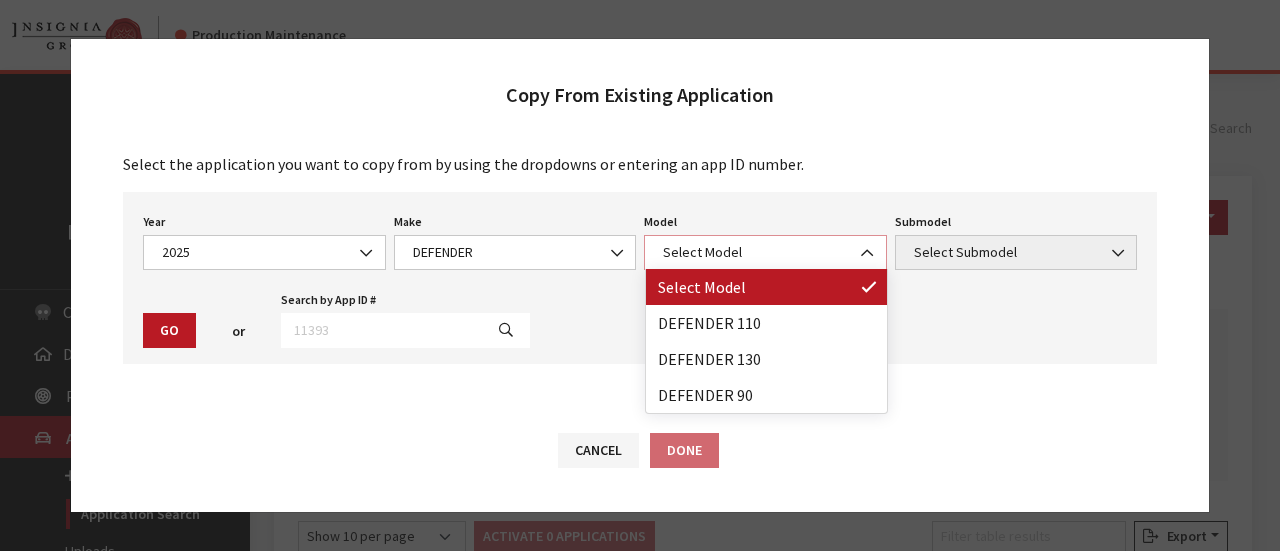 click on "Select Model" at bounding box center [765, 252] 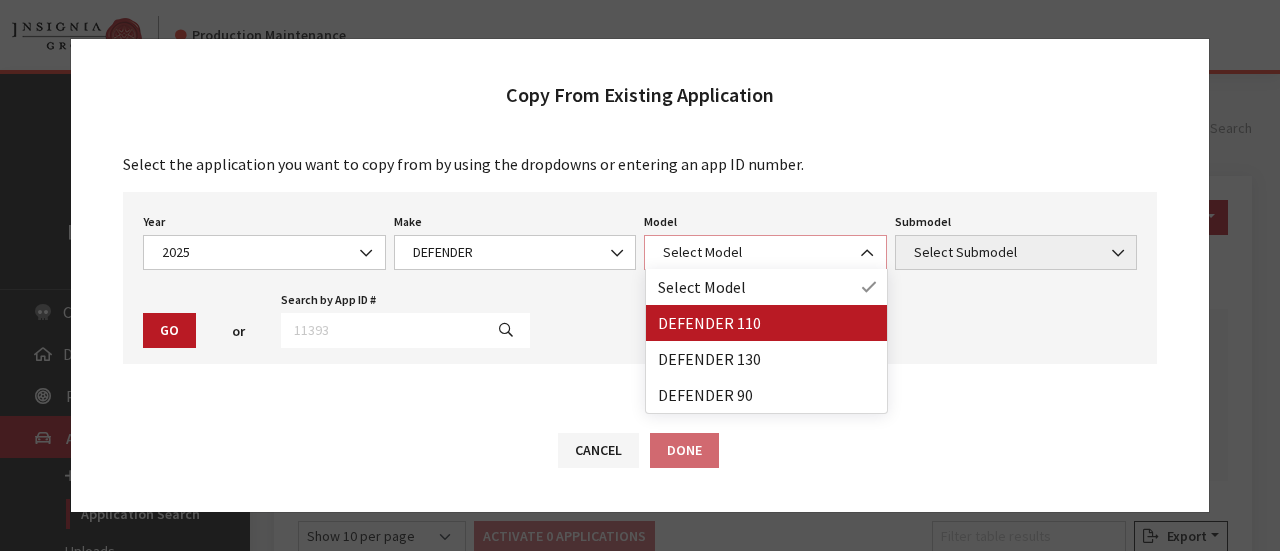 select on "1342" 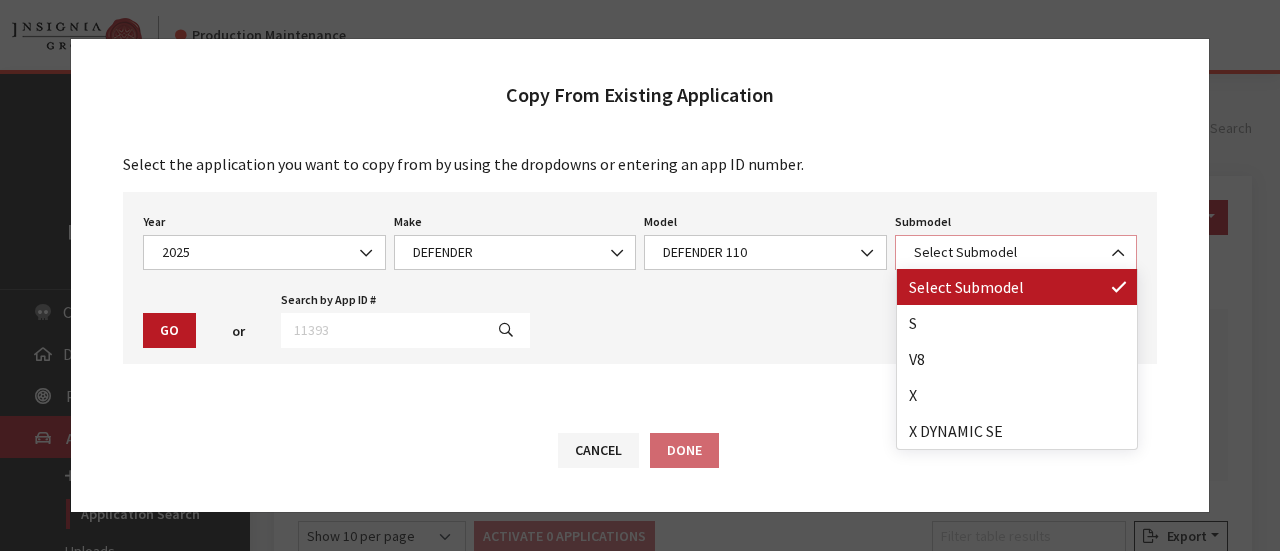 click on "Select Submodel" at bounding box center [1016, 252] 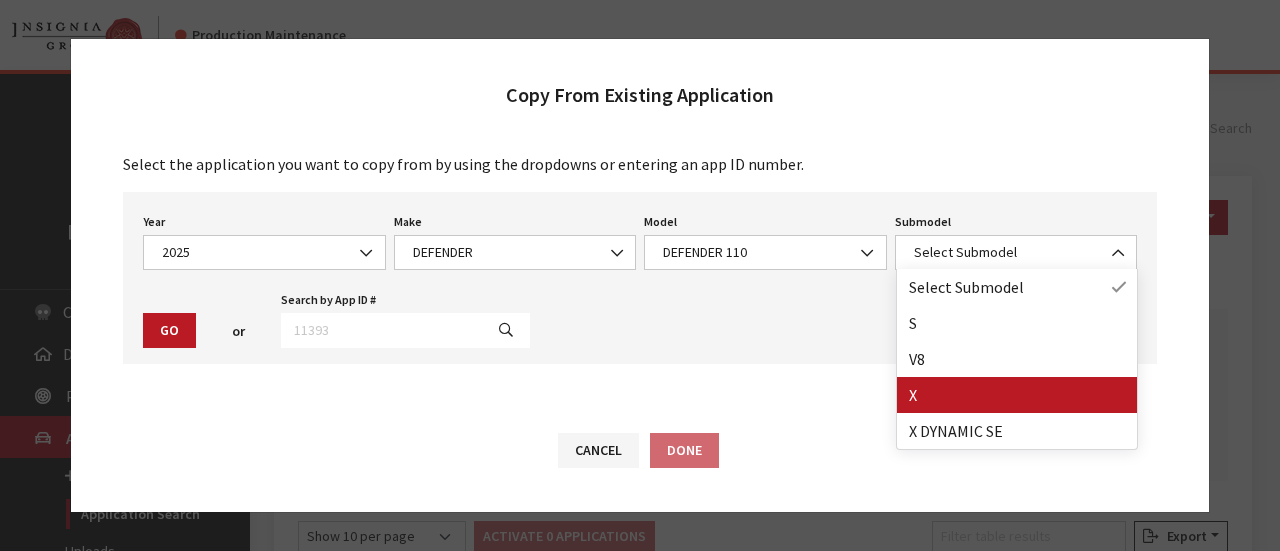 drag, startPoint x: 1002, startPoint y: 388, endPoint x: 992, endPoint y: 385, distance: 10.440307 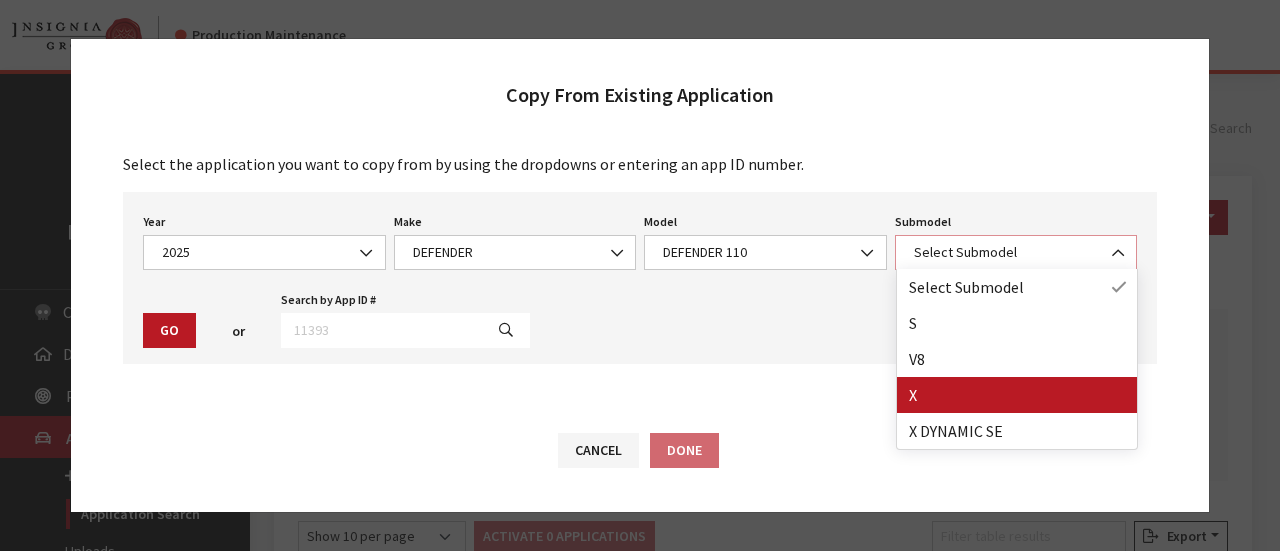 select on "592" 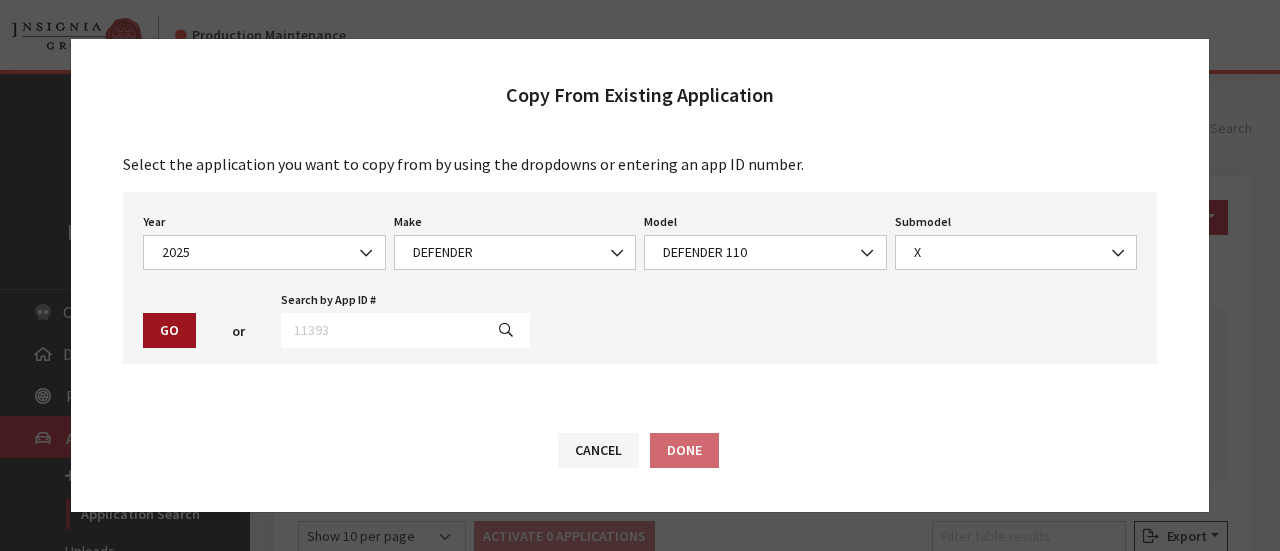 click on "Go" at bounding box center [169, 330] 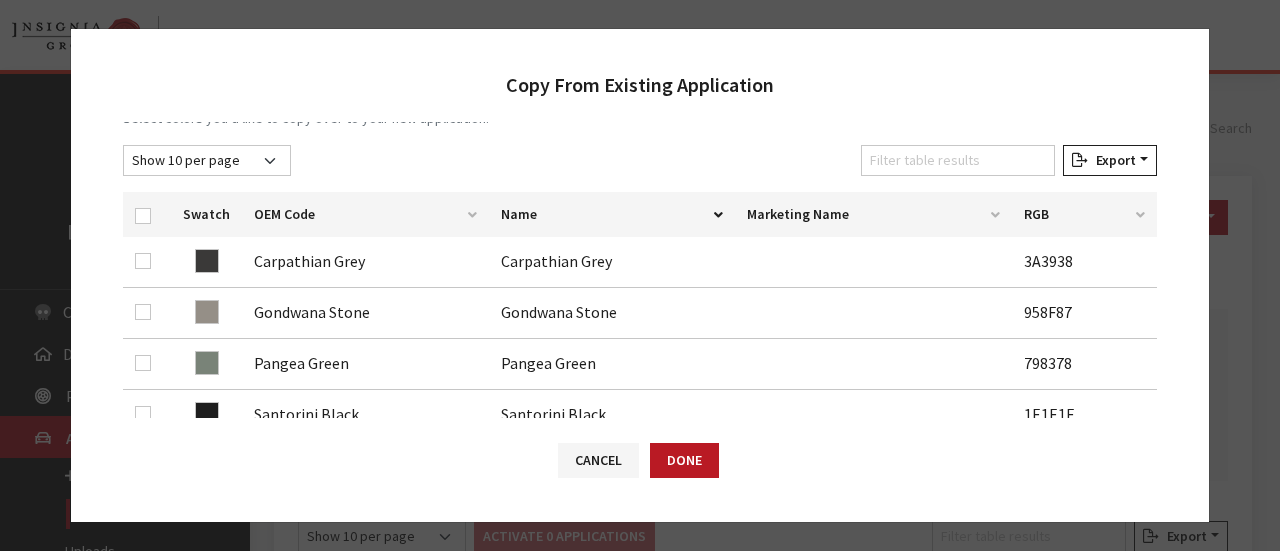 scroll, scrollTop: 500, scrollLeft: 0, axis: vertical 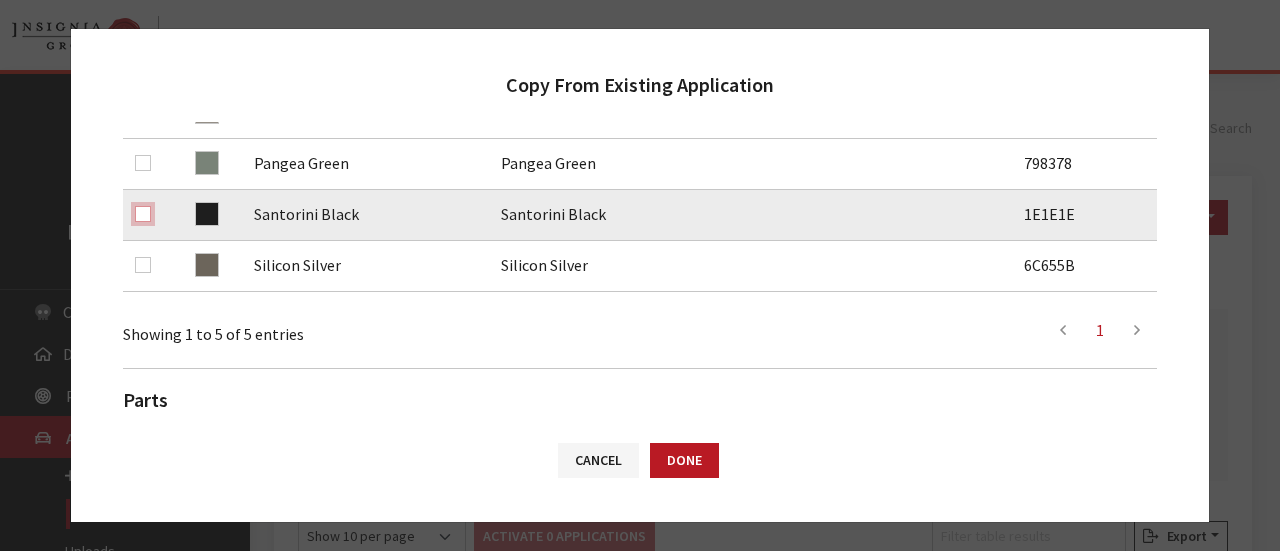 click at bounding box center [143, 214] 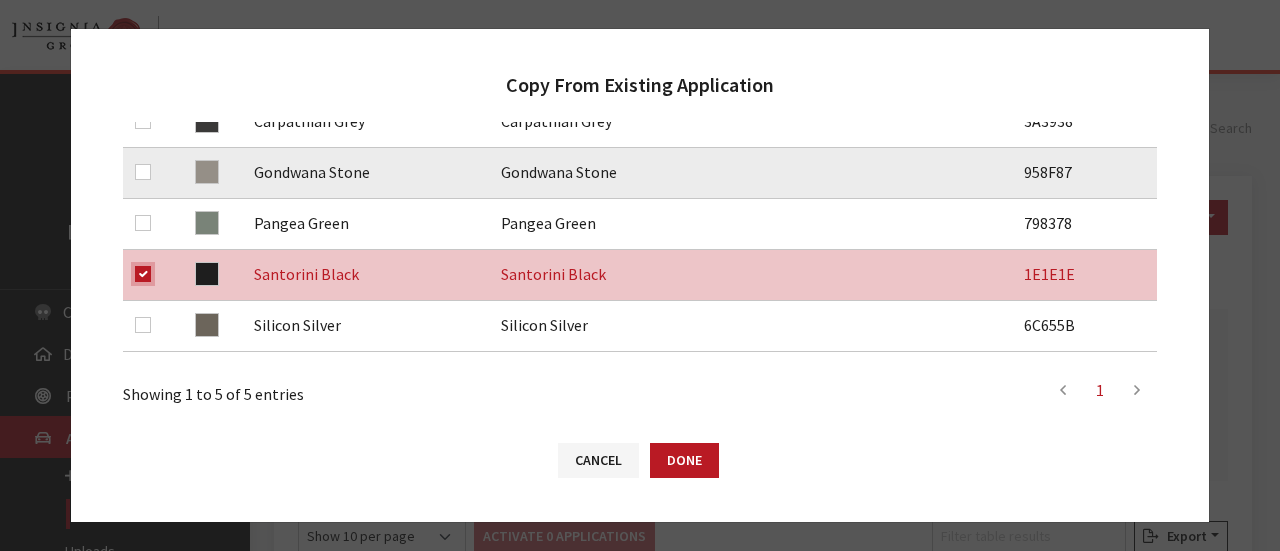 scroll, scrollTop: 400, scrollLeft: 0, axis: vertical 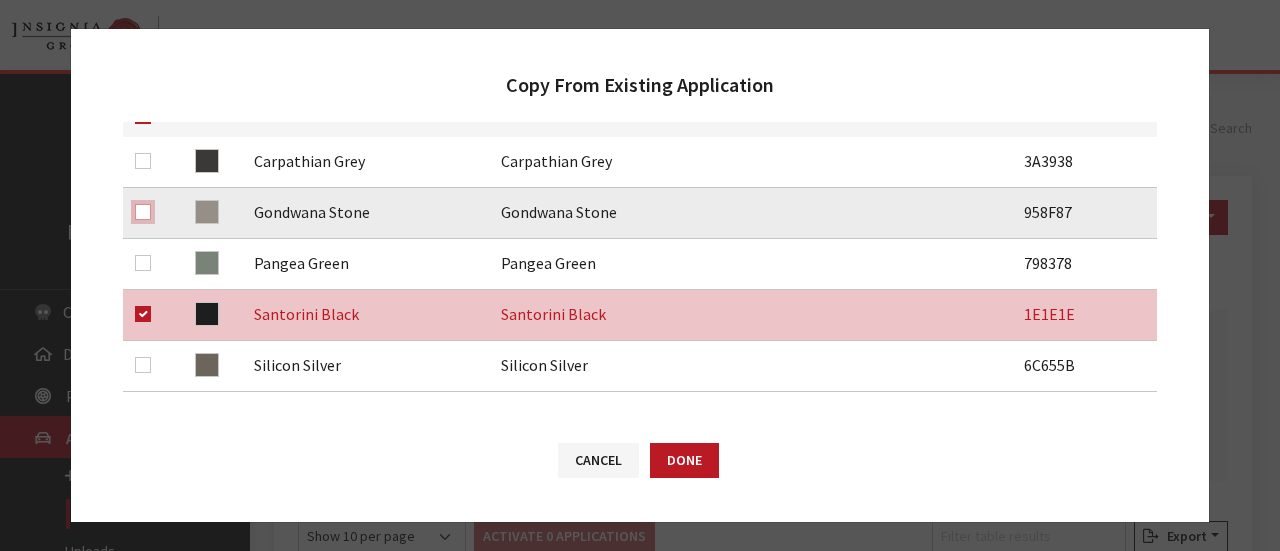 click at bounding box center [143, 212] 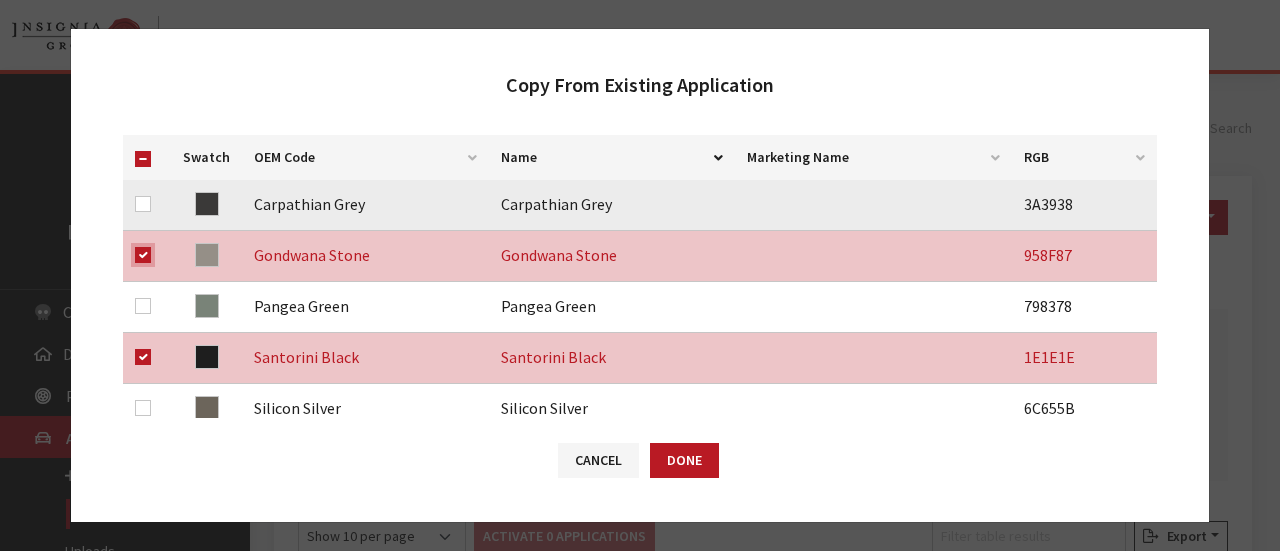 scroll, scrollTop: 300, scrollLeft: 0, axis: vertical 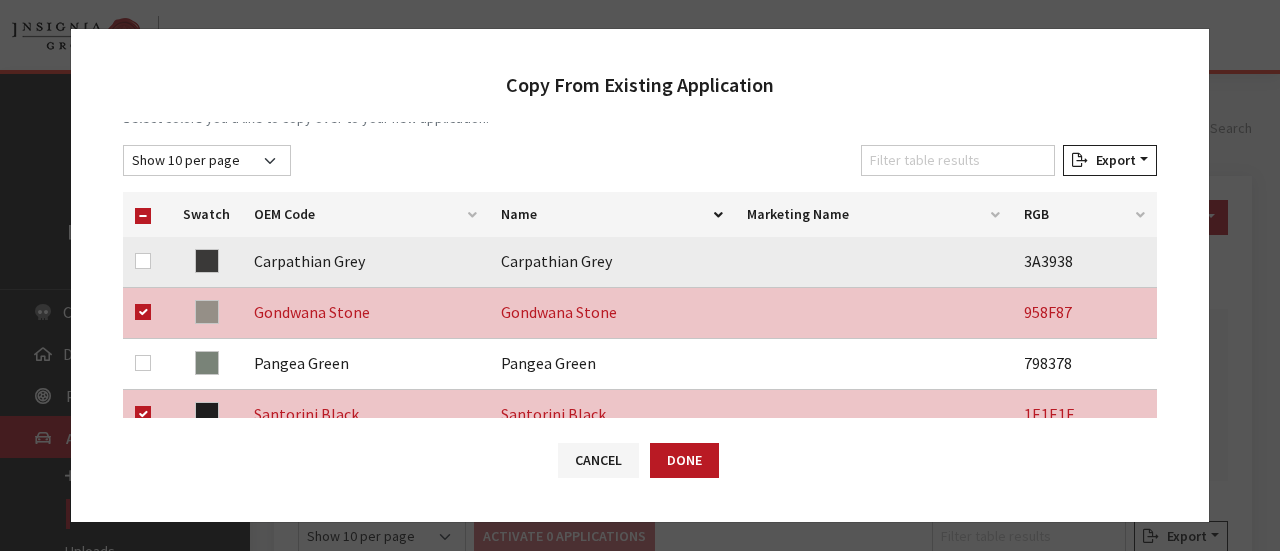 click at bounding box center [147, 261] 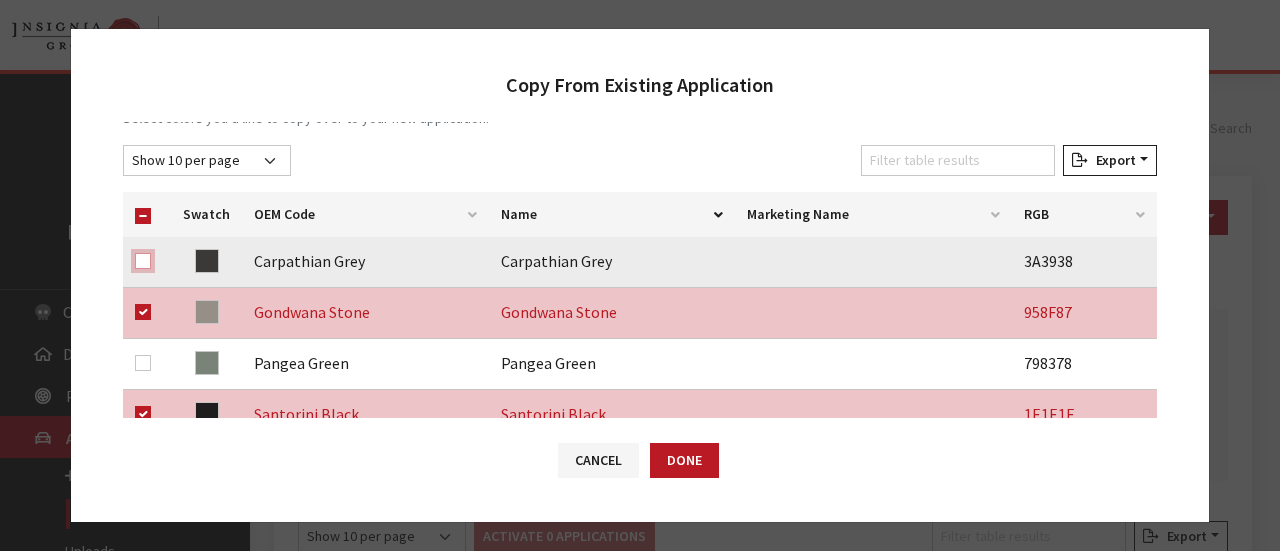 click at bounding box center [143, 261] 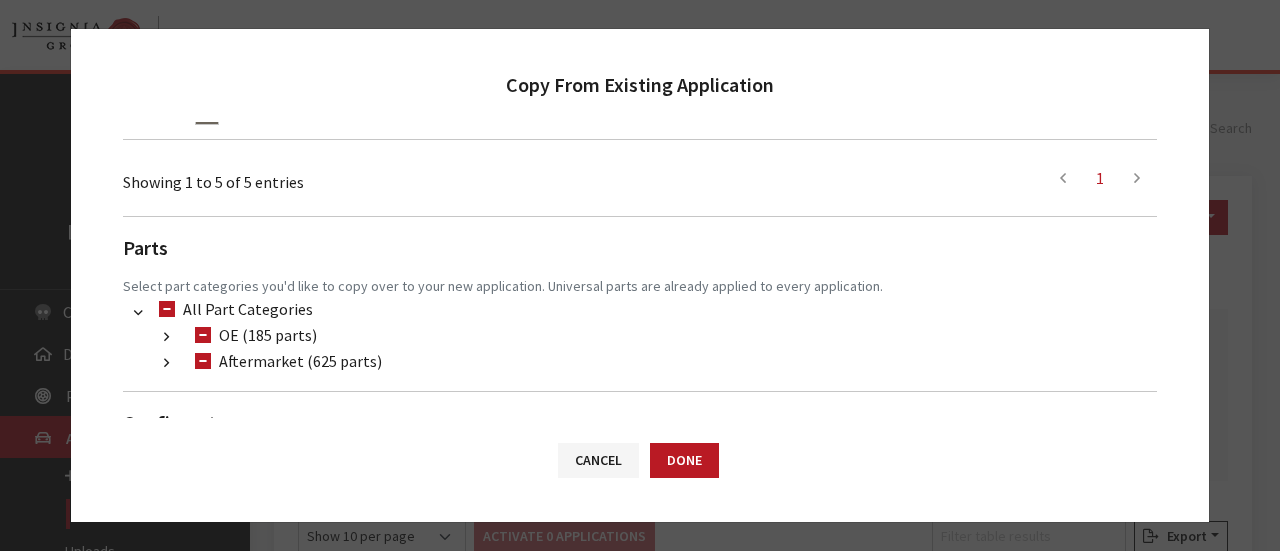 scroll, scrollTop: 720, scrollLeft: 0, axis: vertical 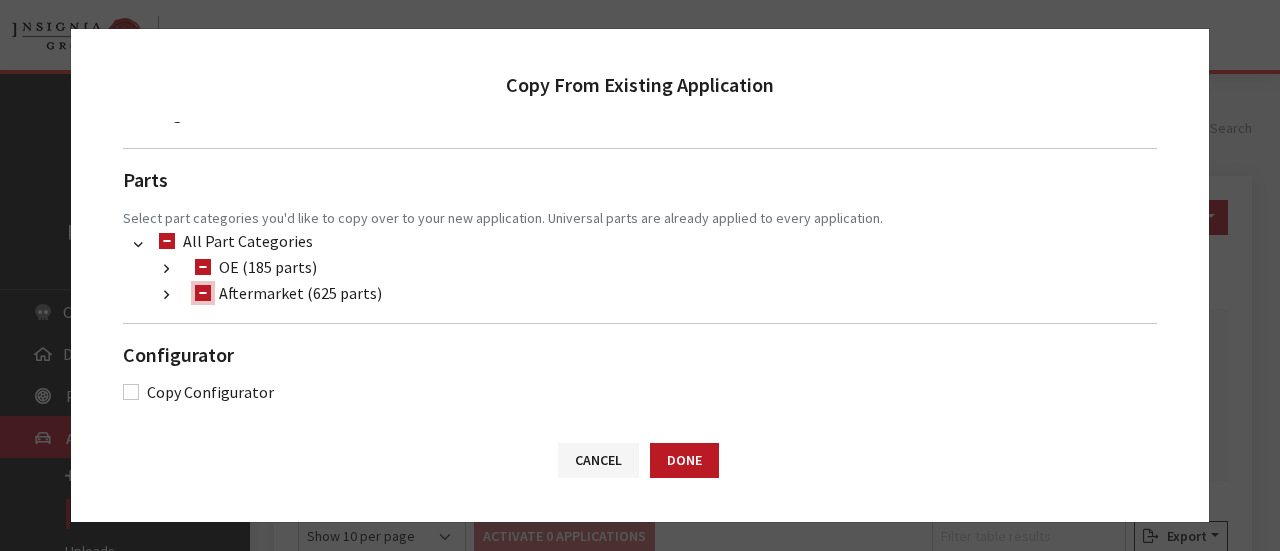 click on "Aftermarket (625 parts)" at bounding box center [203, 293] 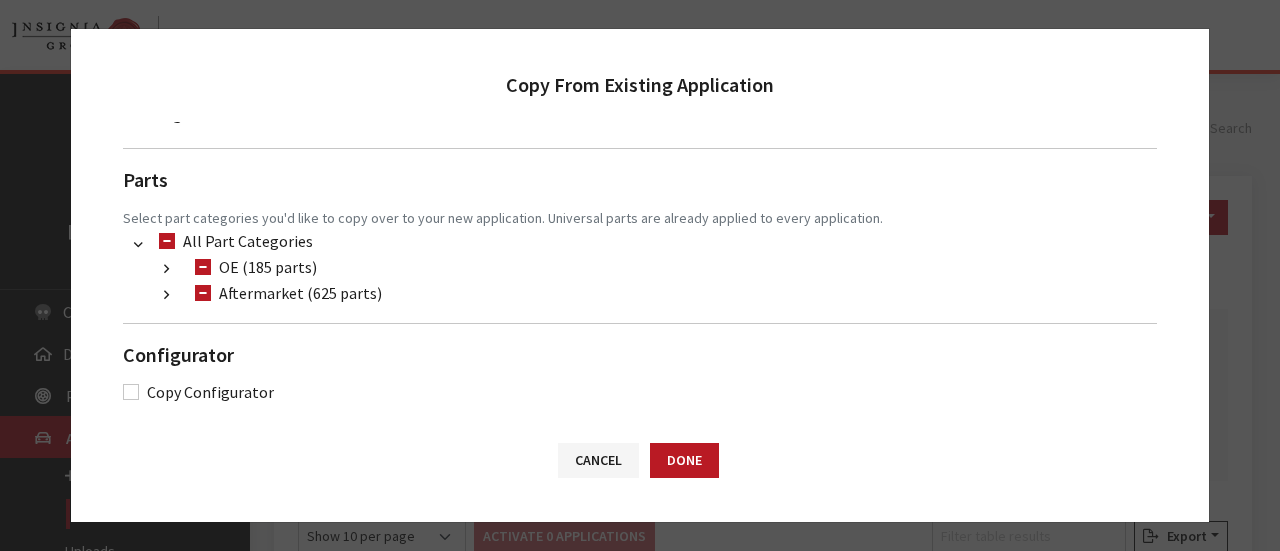 click at bounding box center [166, 295] 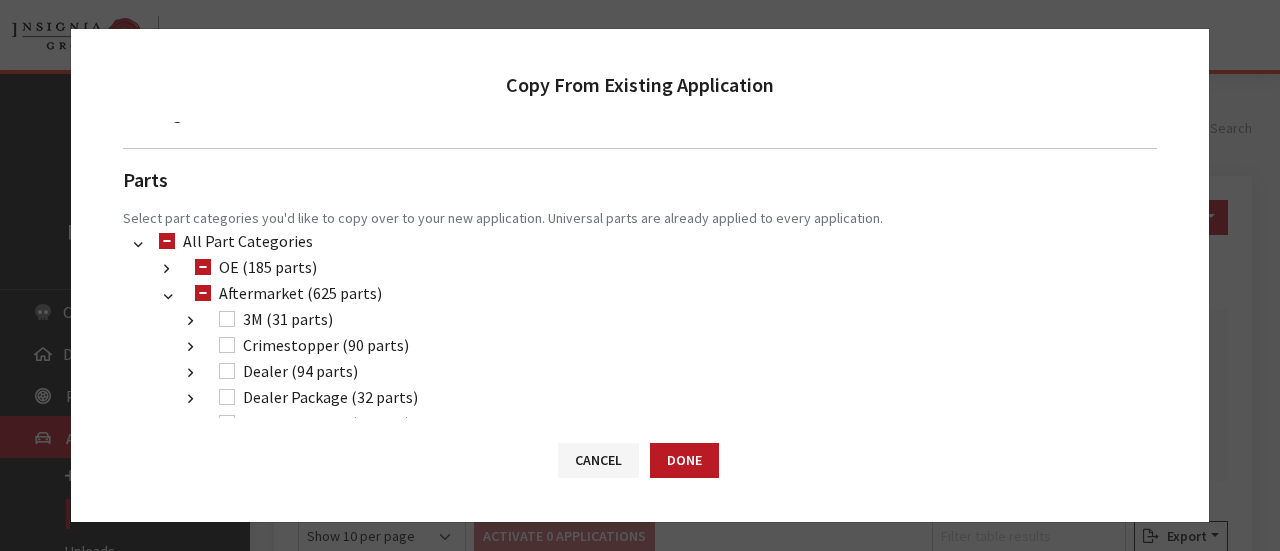 click on "Dealer (94 parts)
(300) Additional Products (94 parts)" at bounding box center [664, 372] 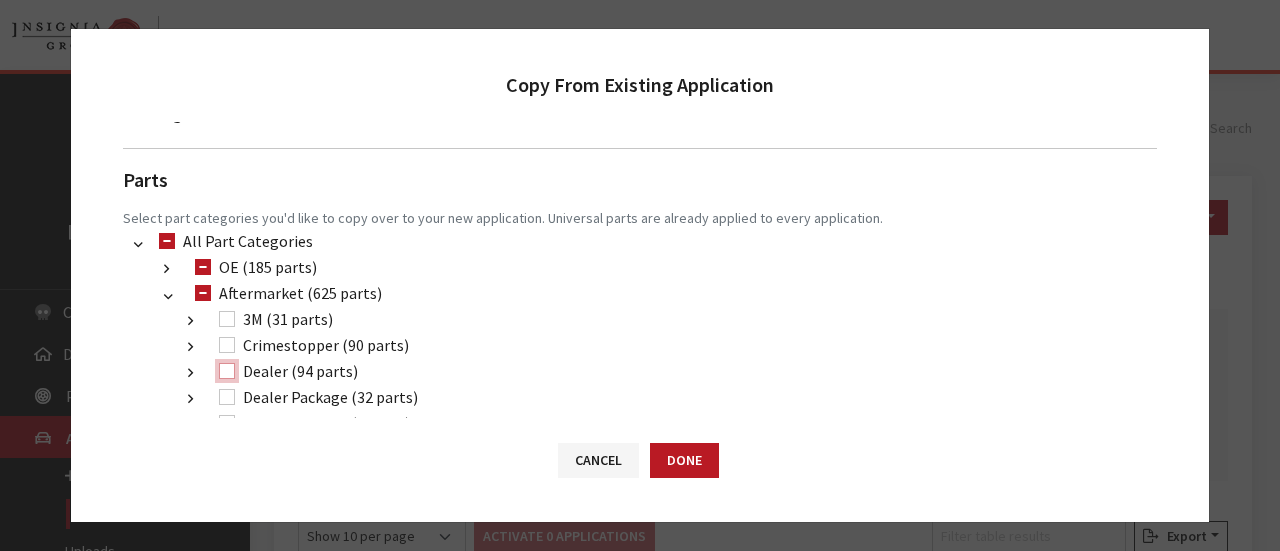 drag, startPoint x: 223, startPoint y: 359, endPoint x: 228, endPoint y: 383, distance: 24.5153 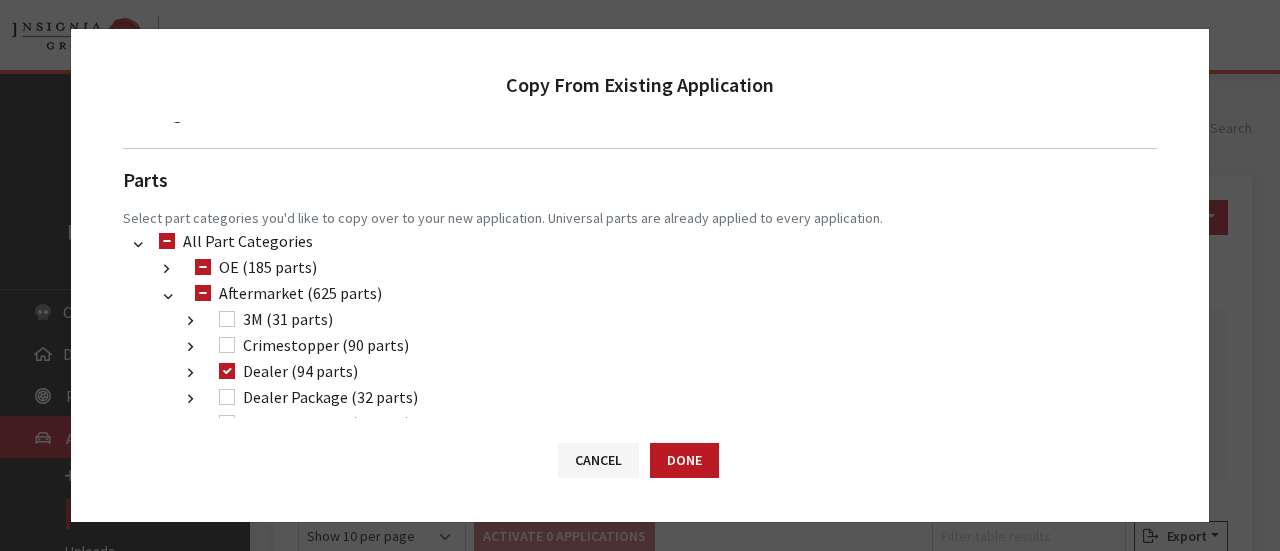 click on "Dealer Package (32 parts)" at bounding box center [315, 397] 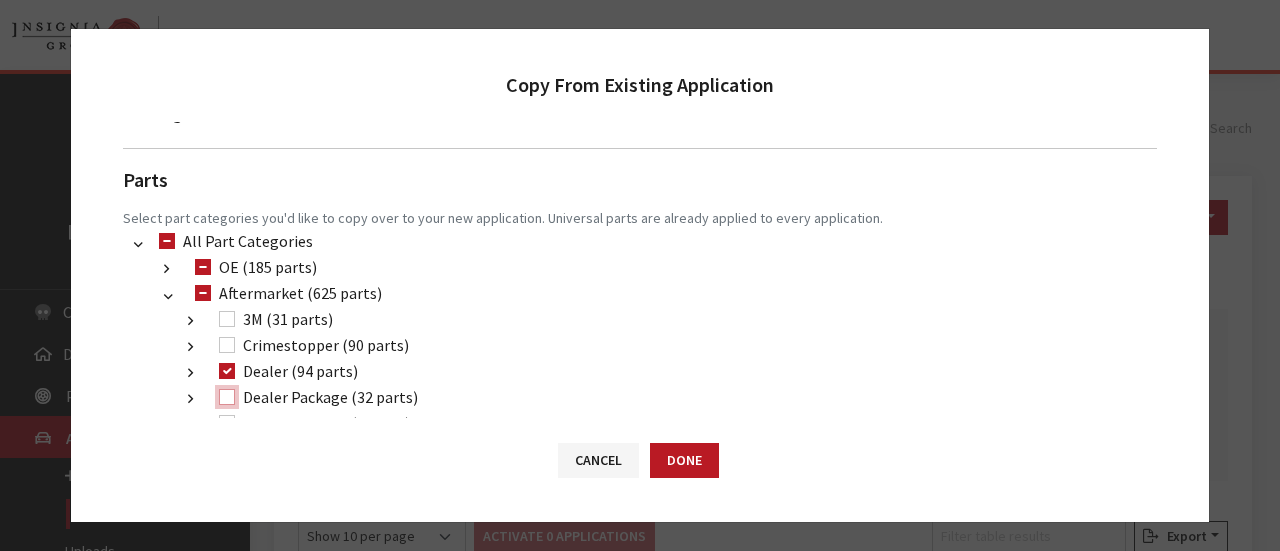 click on "Dealer Package (32 parts)" at bounding box center [227, 397] 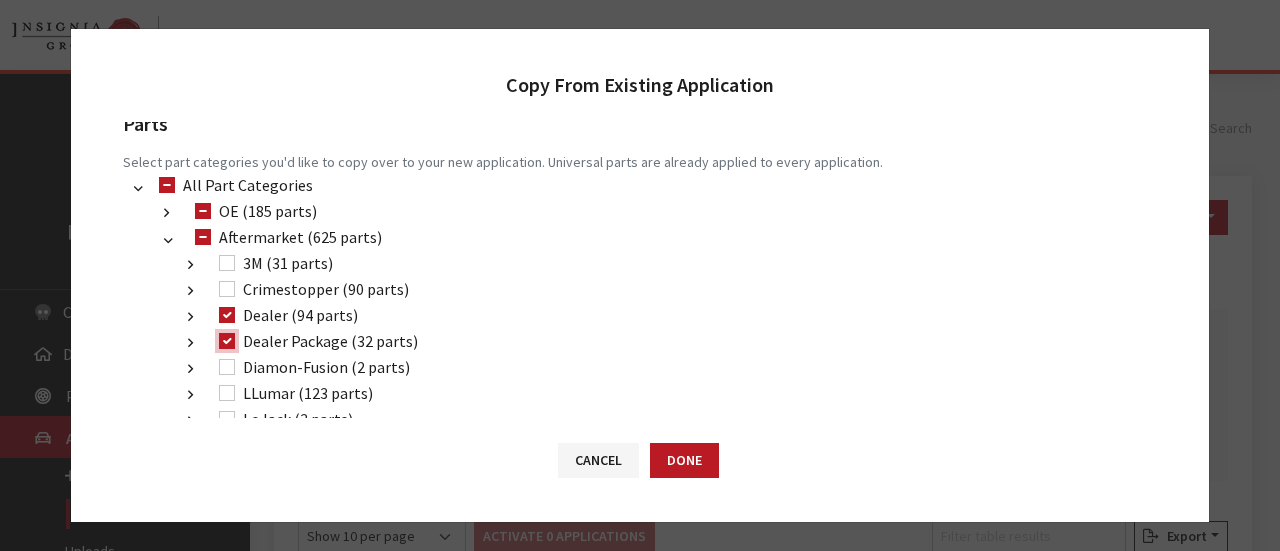 scroll, scrollTop: 820, scrollLeft: 0, axis: vertical 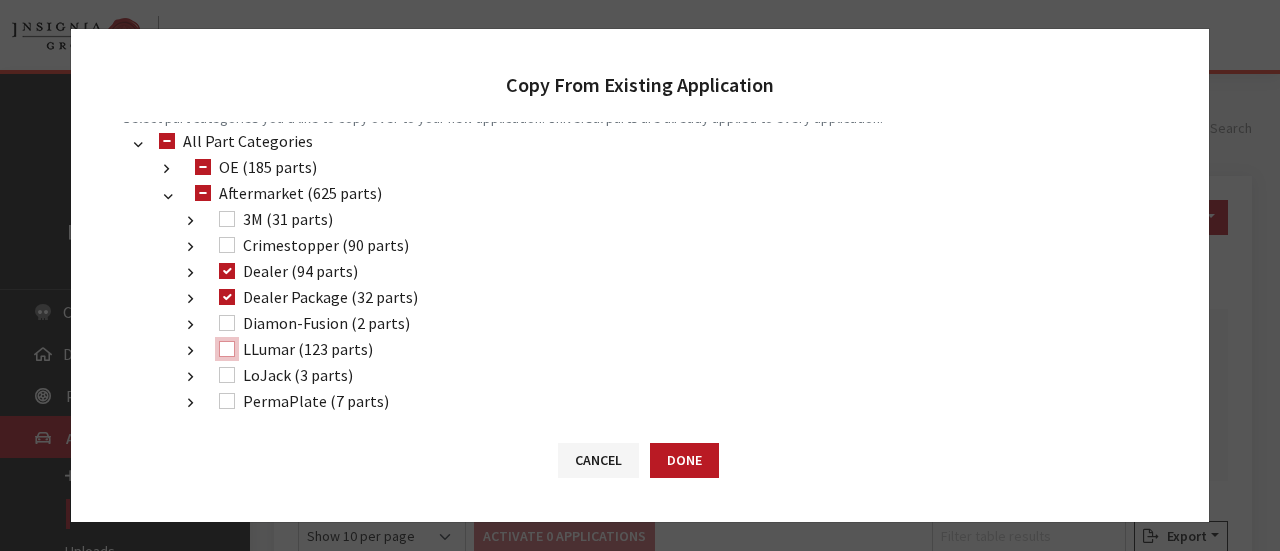 click on "LLumar (123 parts)" at bounding box center [227, 349] 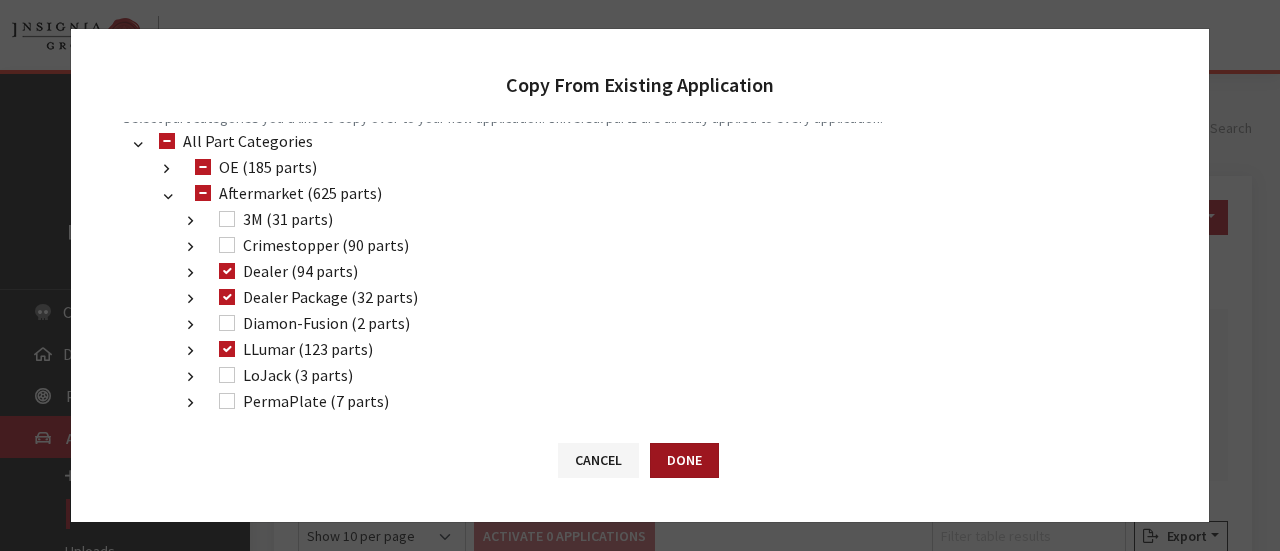 click on "Done" at bounding box center [684, 460] 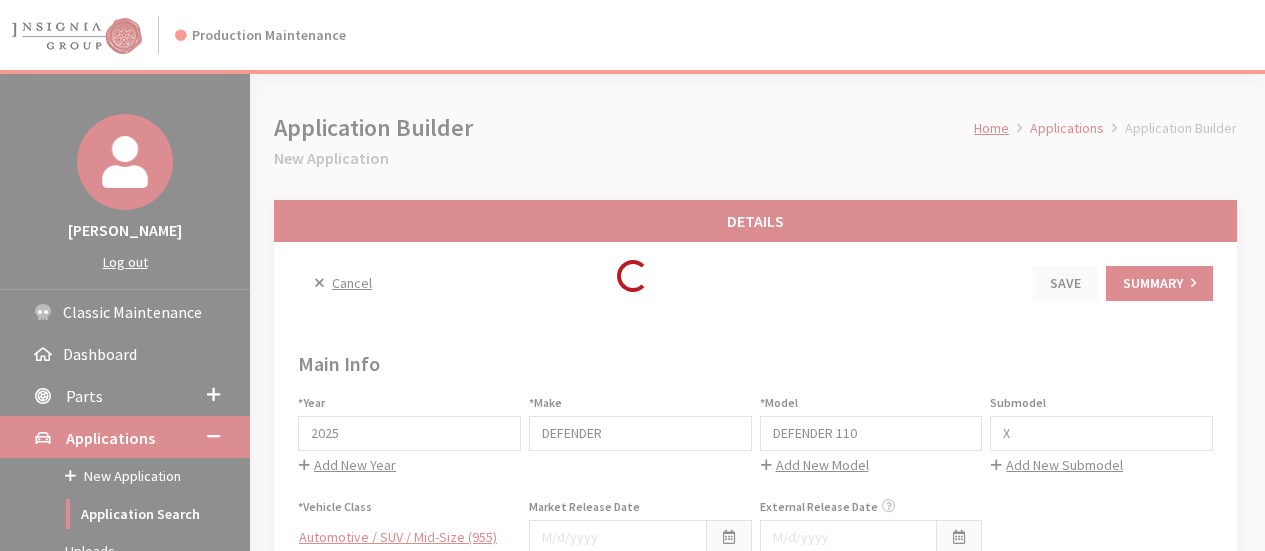 scroll, scrollTop: 0, scrollLeft: 0, axis: both 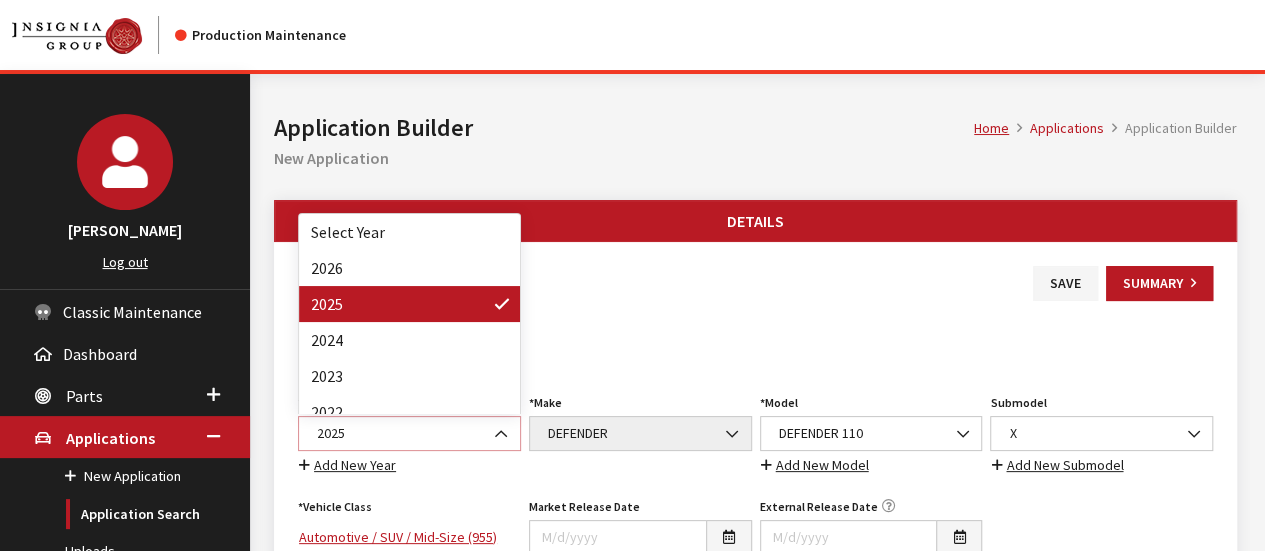 click on "2025" at bounding box center (409, 433) 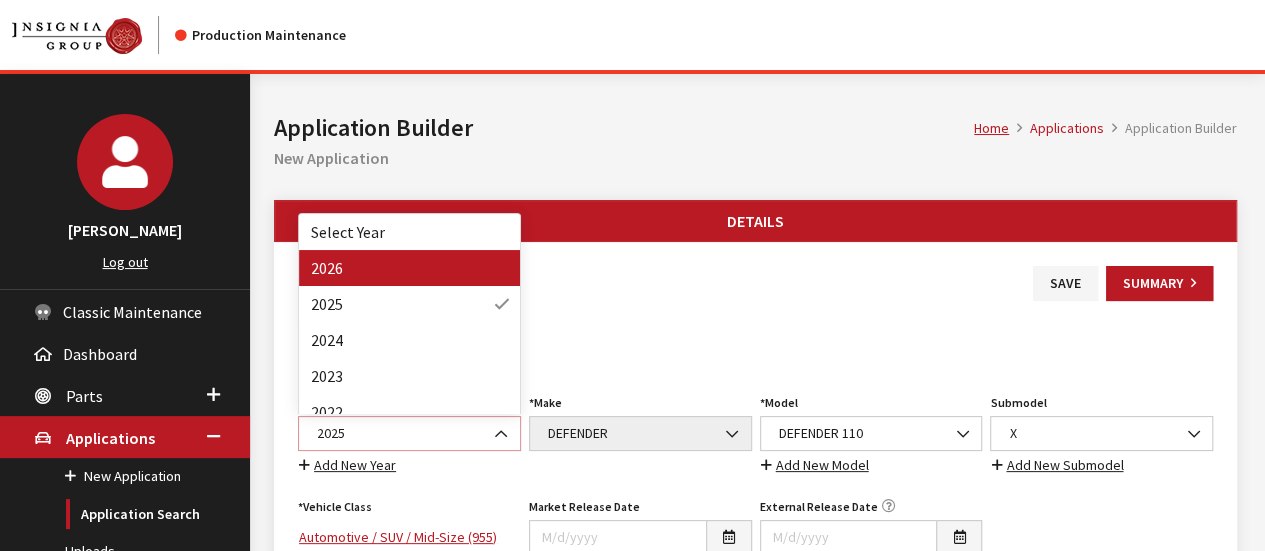 select on "44" 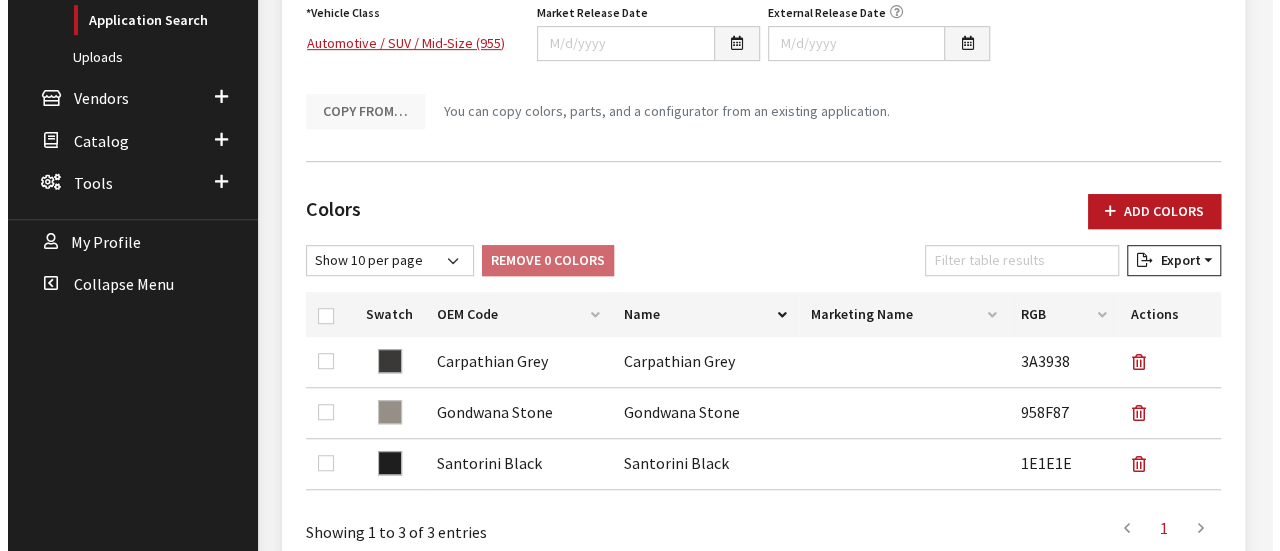 scroll, scrollTop: 500, scrollLeft: 0, axis: vertical 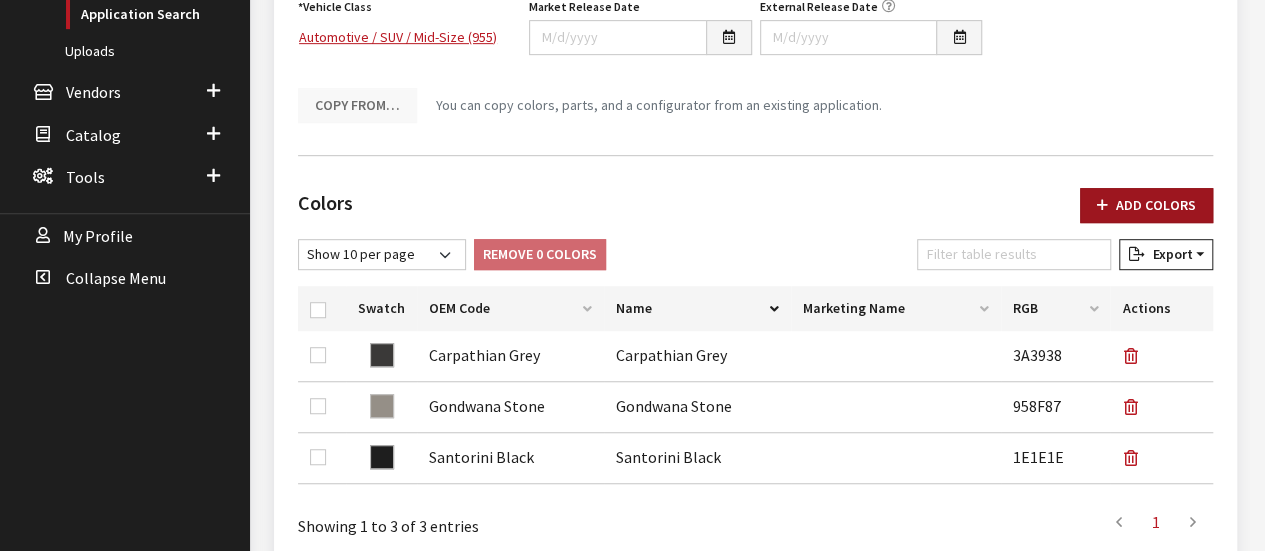 click on "Add Colors" at bounding box center (1146, 205) 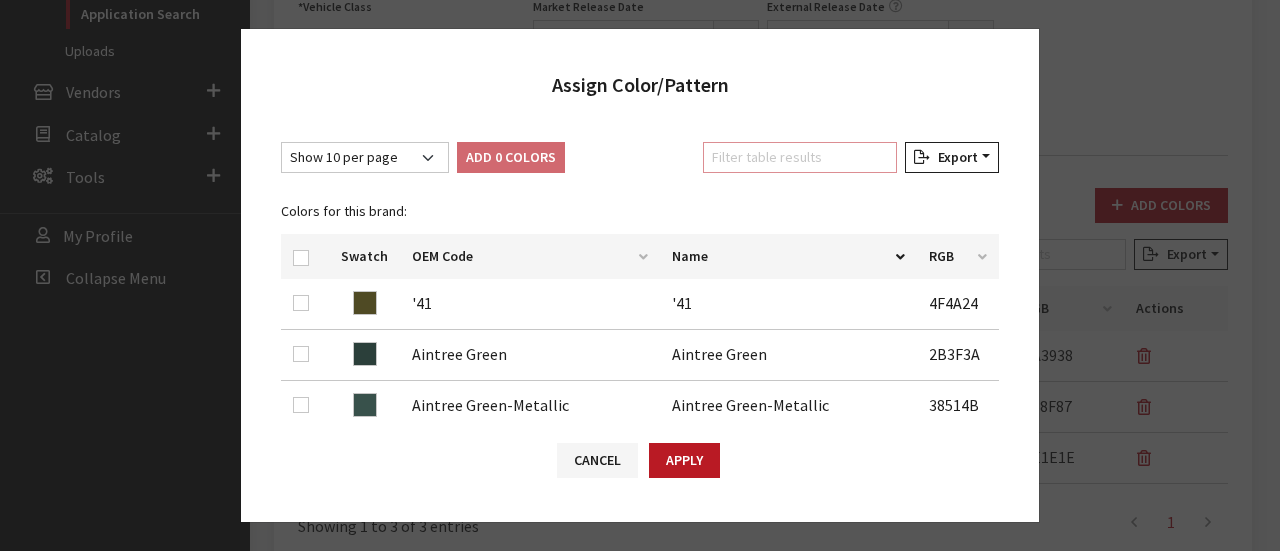 click on "Filter table results" at bounding box center [800, 157] 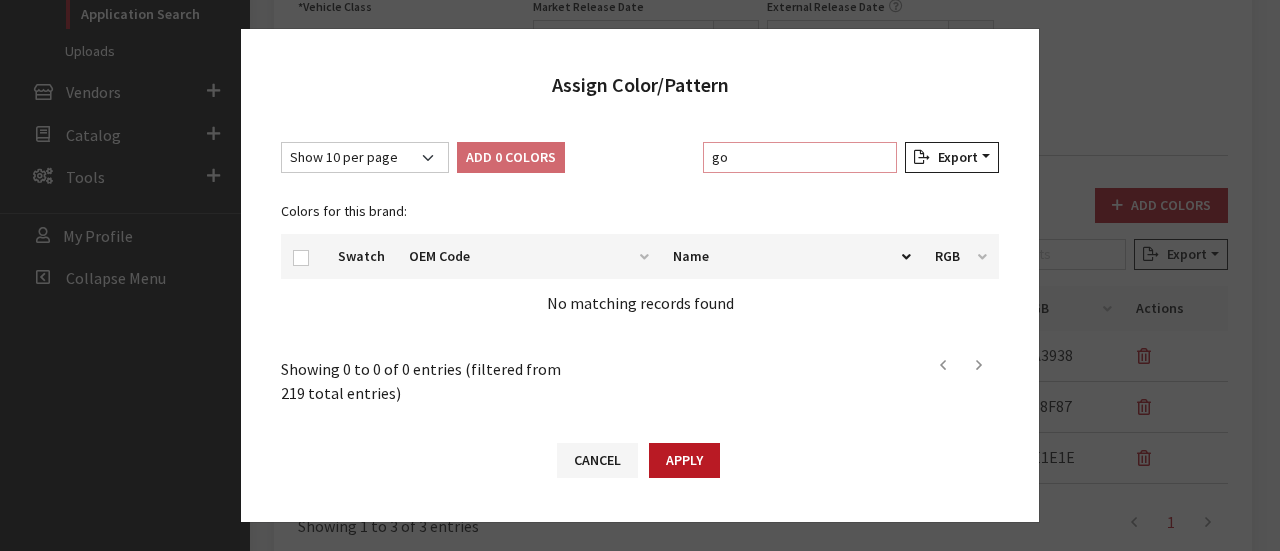 type on "g" 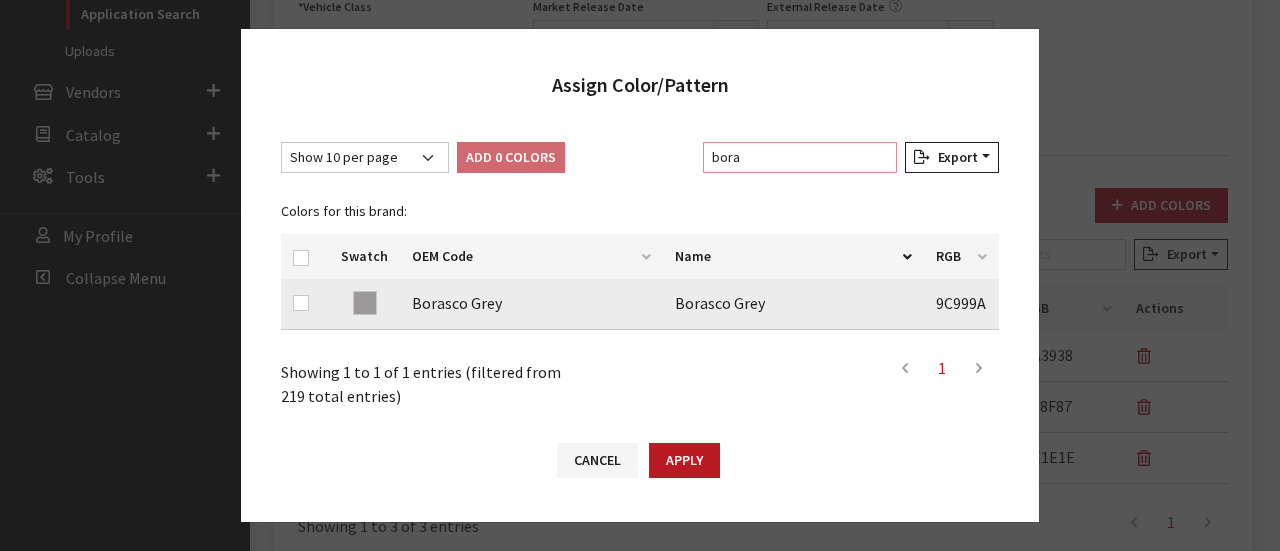 type on "bora" 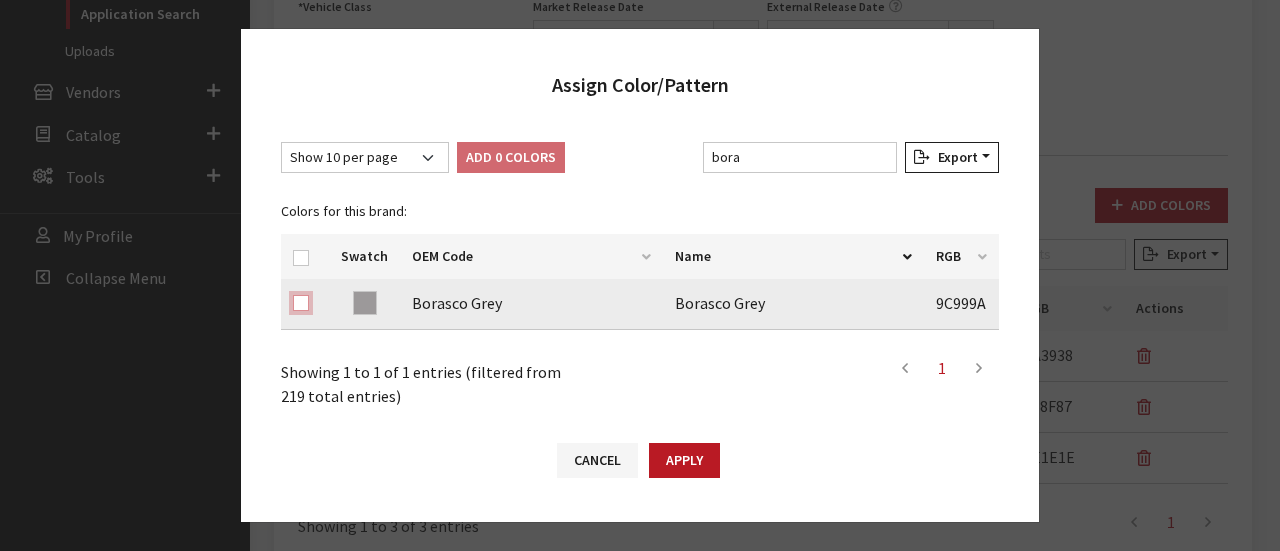 drag, startPoint x: 294, startPoint y: 304, endPoint x: 307, endPoint y: 299, distance: 13.928389 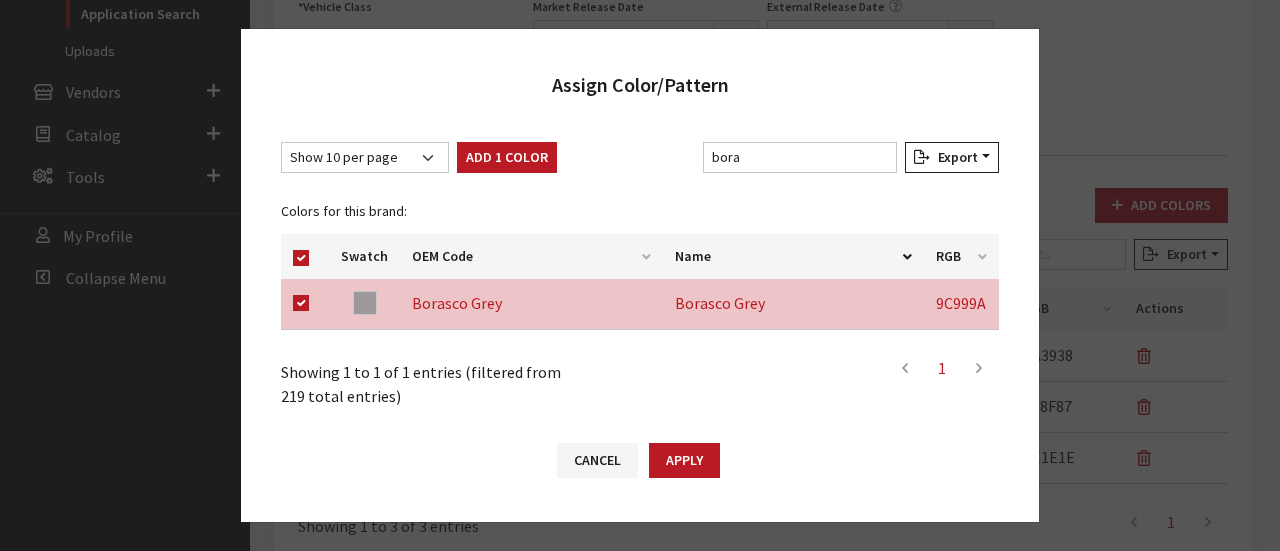 click on "Add 1 Color" at bounding box center [507, 157] 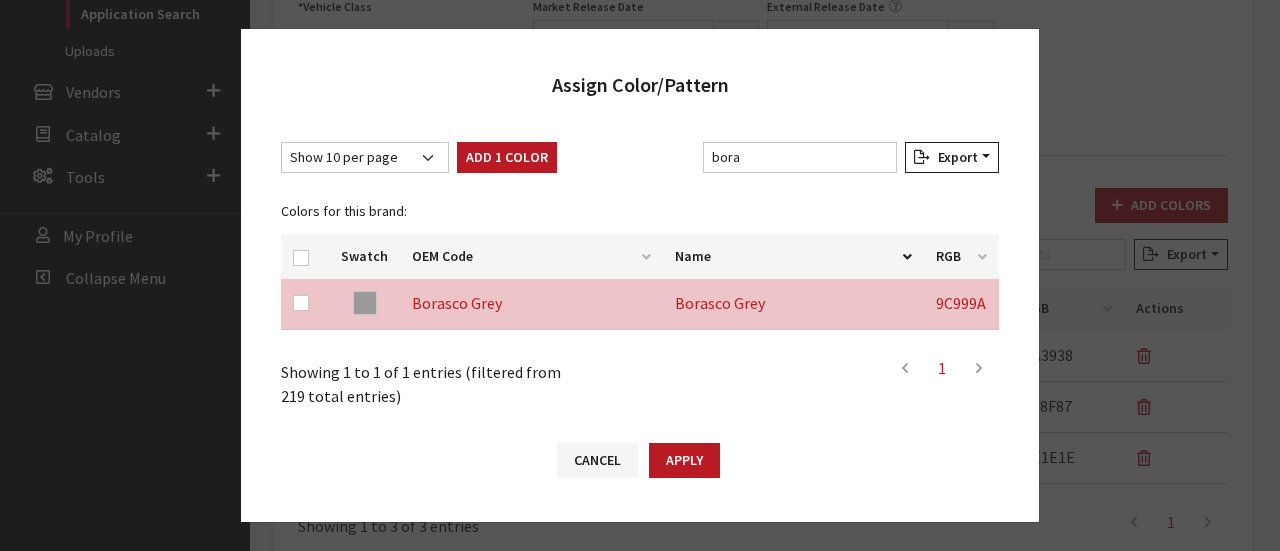 checkbox on "false" 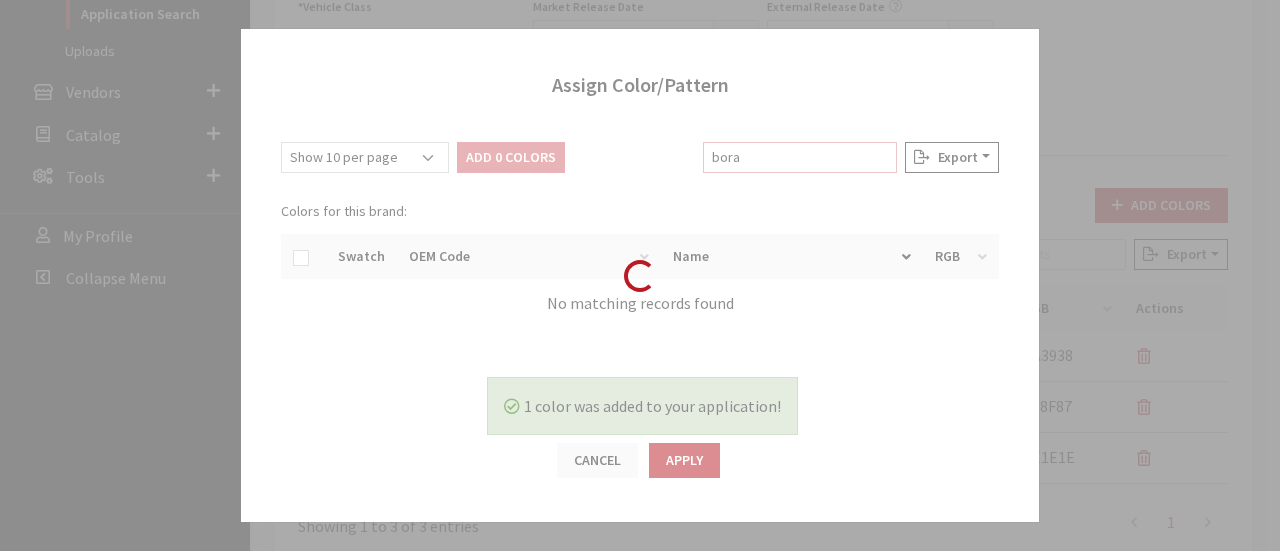 click on "bora" at bounding box center [800, 157] 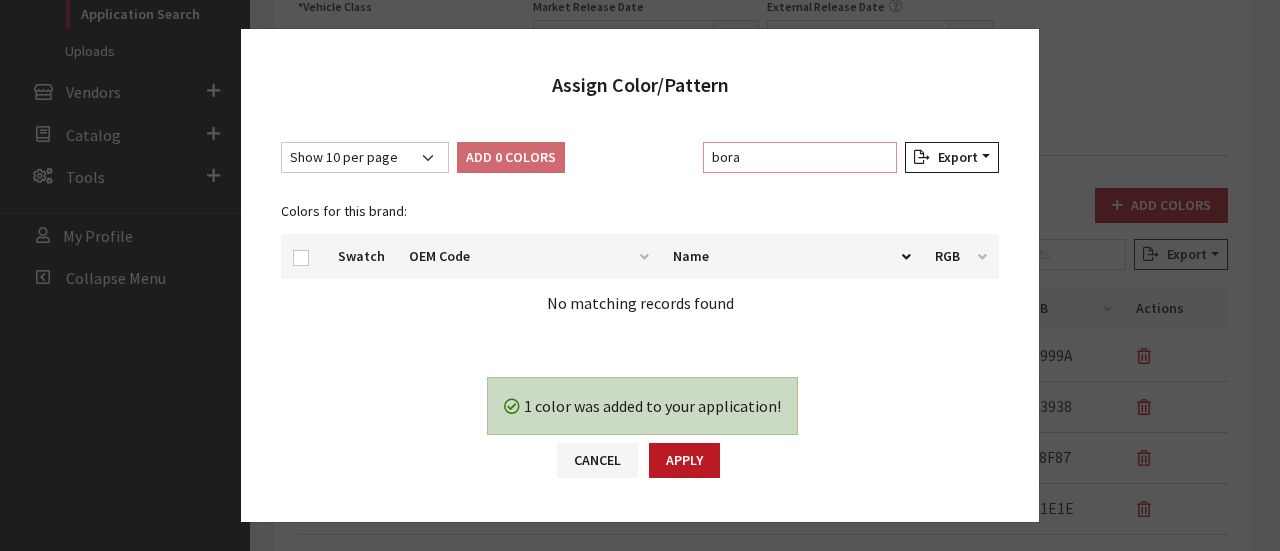 click on "bora" at bounding box center [800, 157] 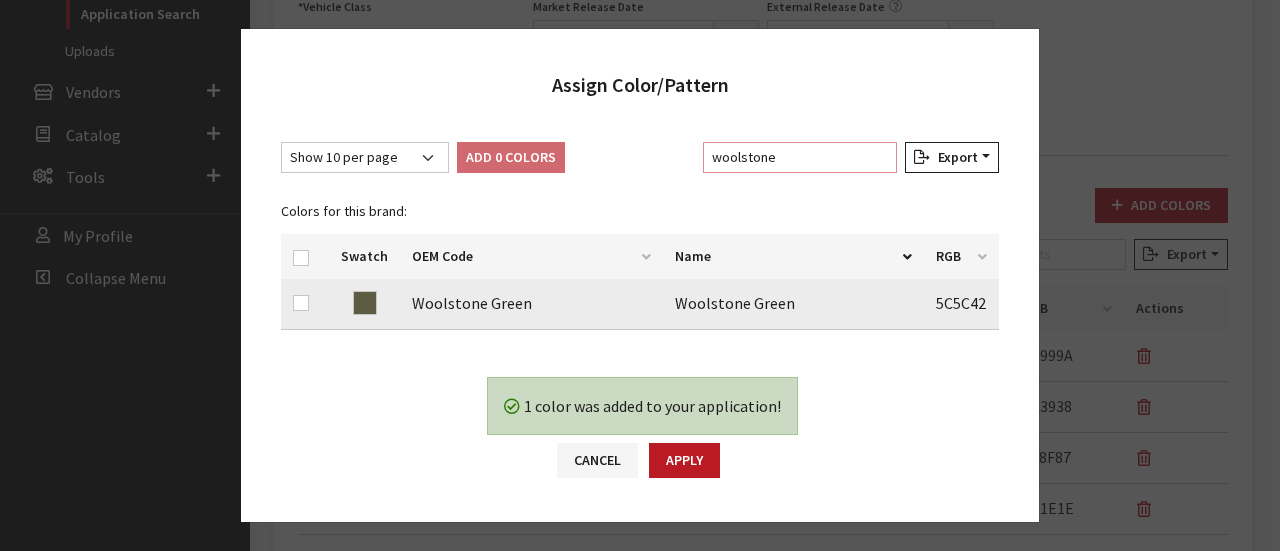 type on "woolstone" 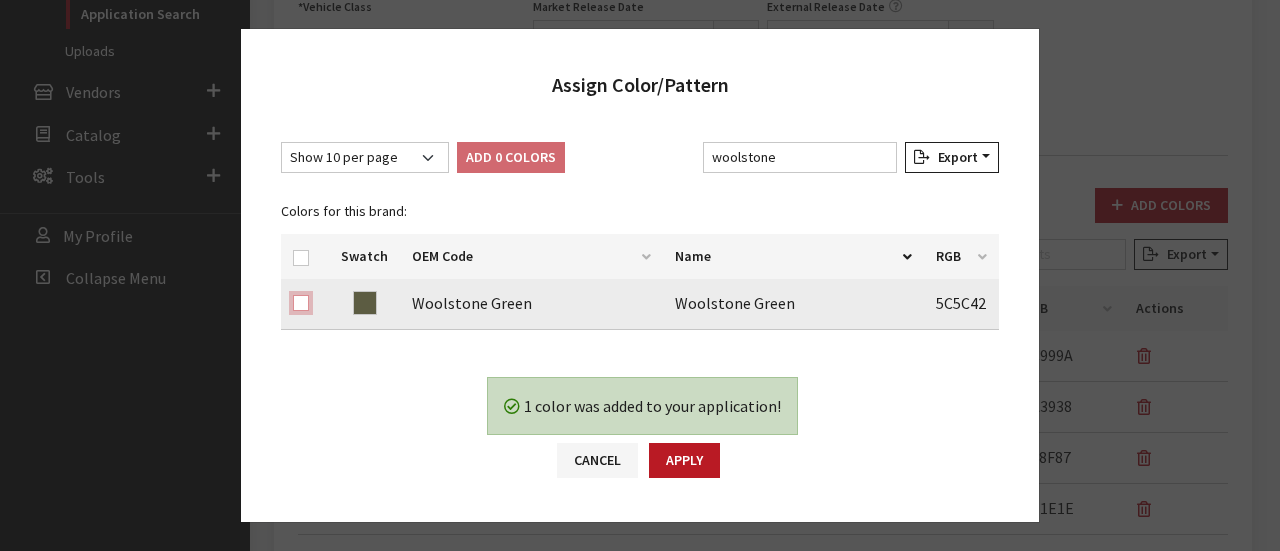 click at bounding box center [301, 303] 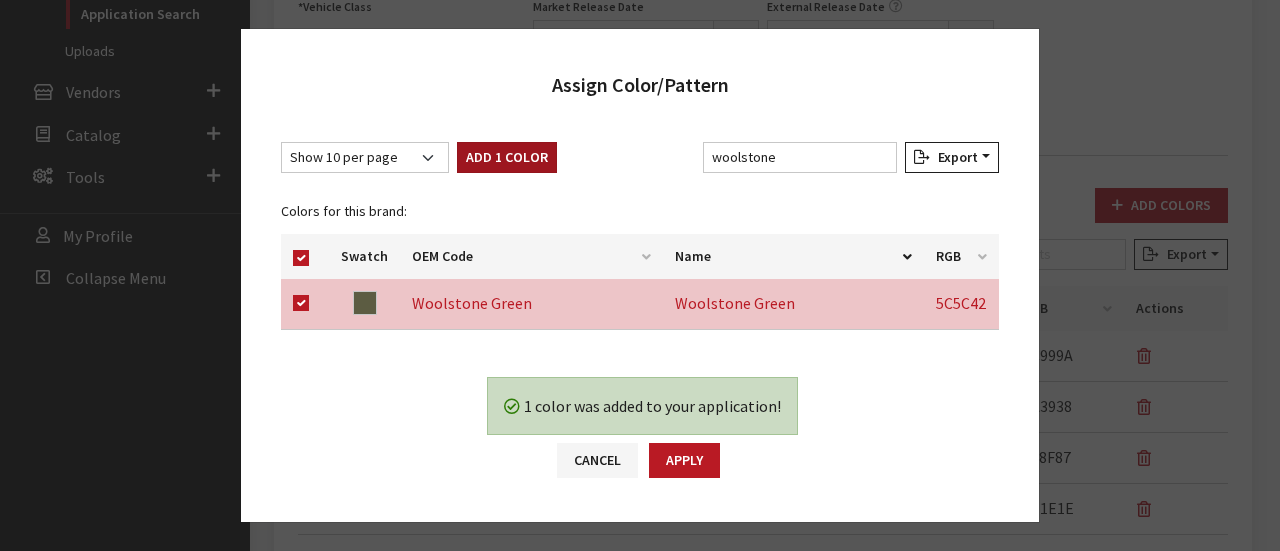 click on "Add 1 Color" at bounding box center [507, 157] 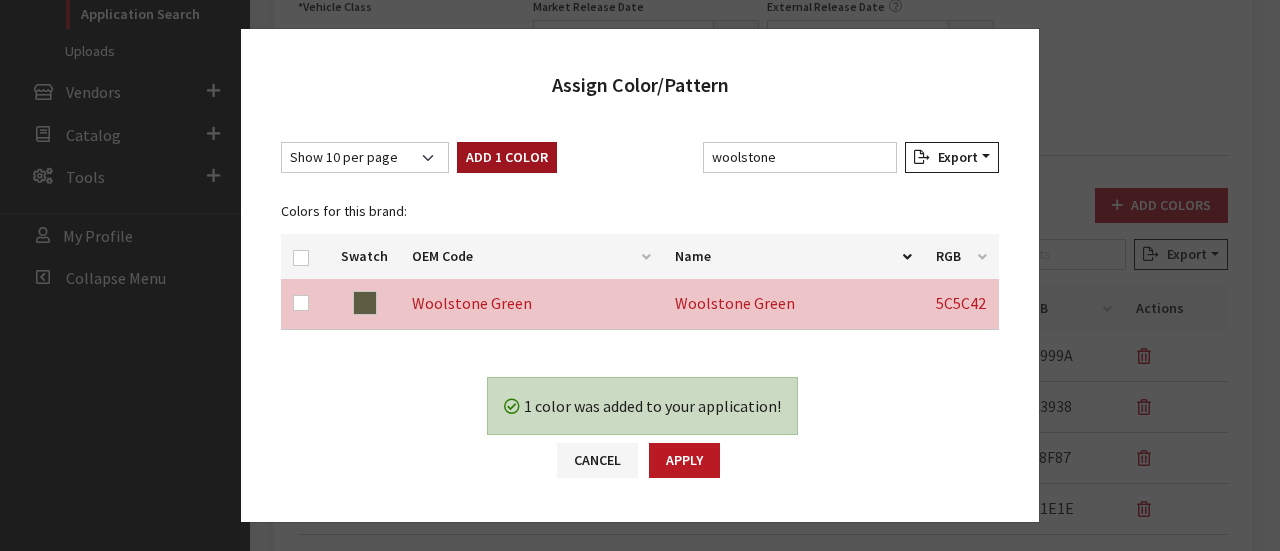 checkbox on "false" 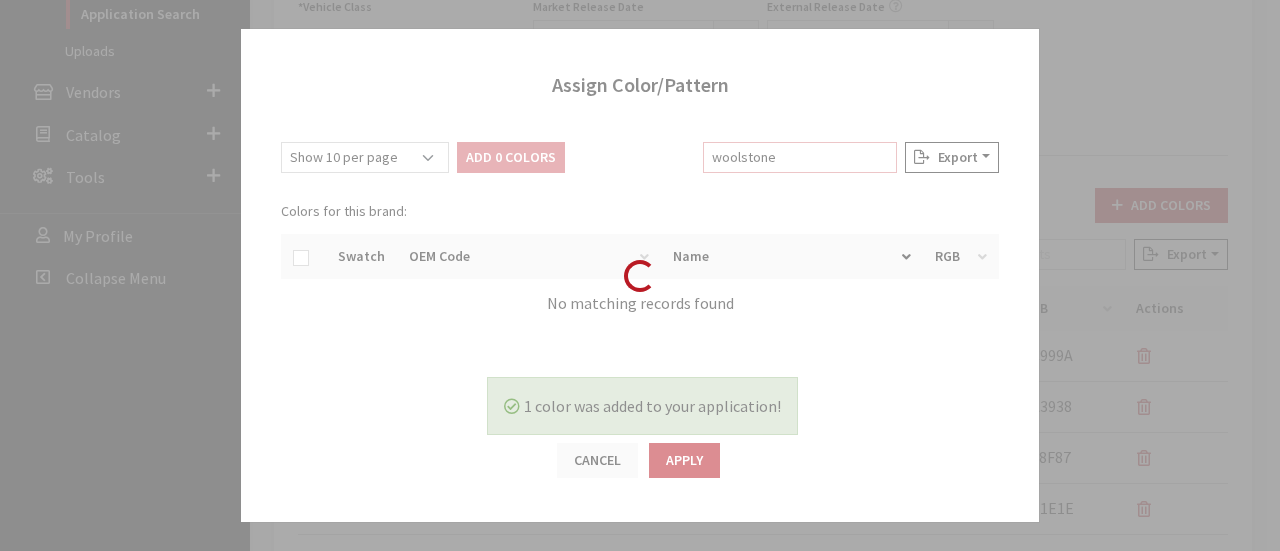 click on "woolstone" at bounding box center (800, 157) 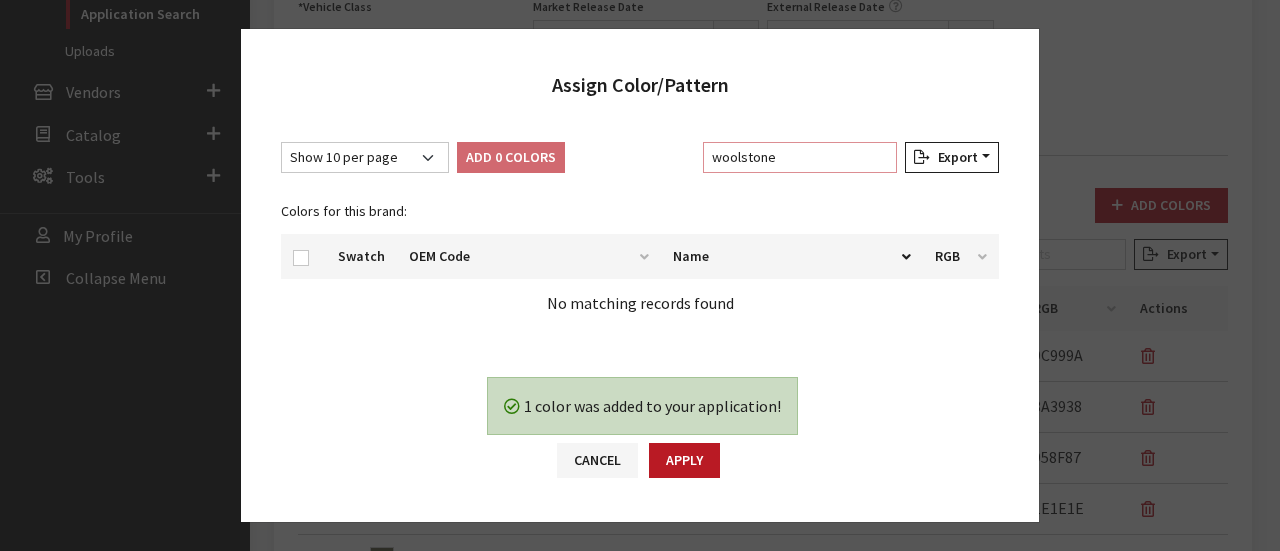 click on "woolstone" at bounding box center (800, 157) 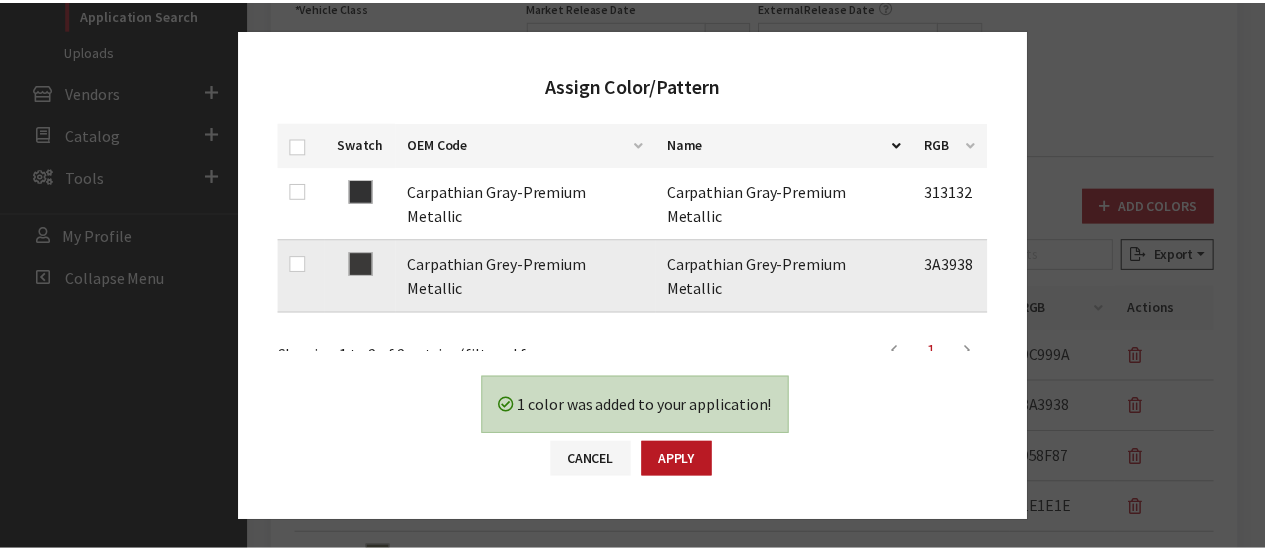 scroll, scrollTop: 122, scrollLeft: 0, axis: vertical 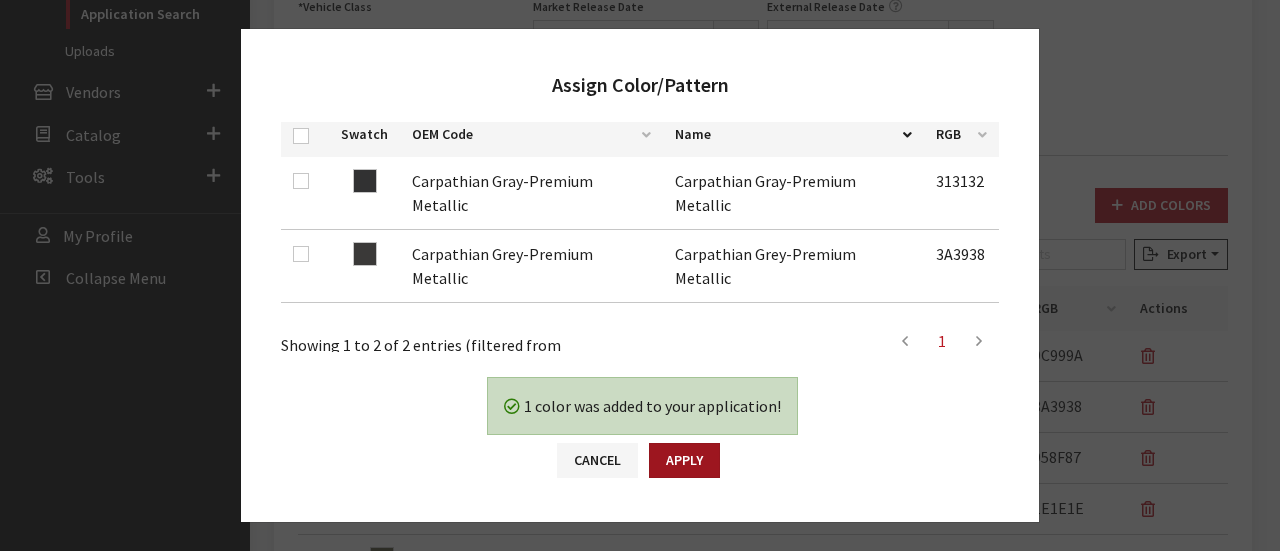 type on "carp" 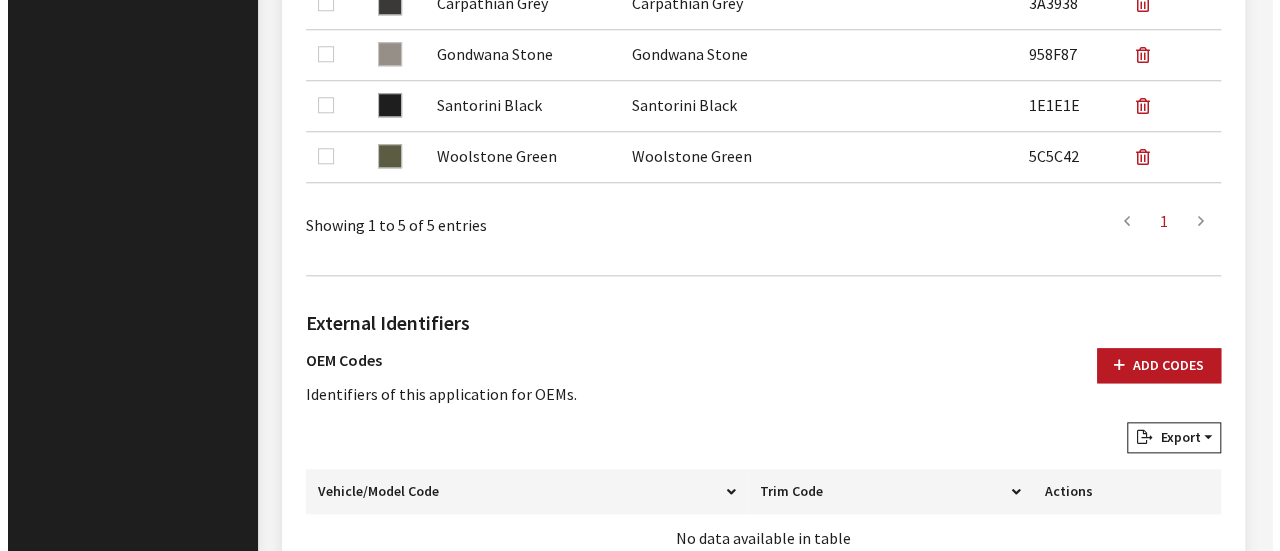 scroll, scrollTop: 1298, scrollLeft: 0, axis: vertical 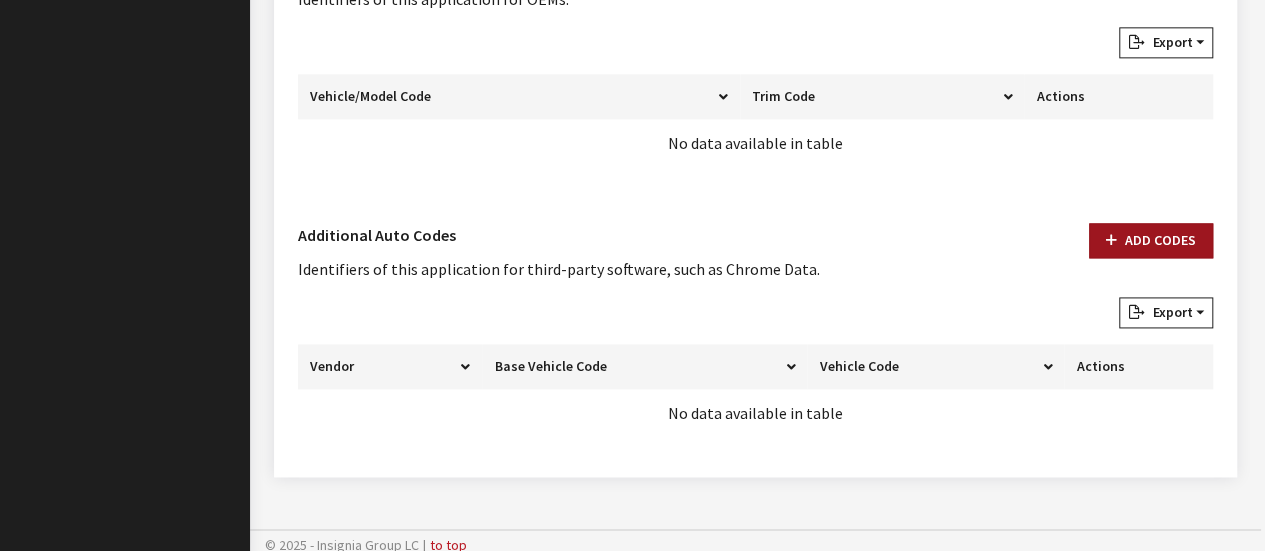 click on "Add Codes" at bounding box center [1151, 240] 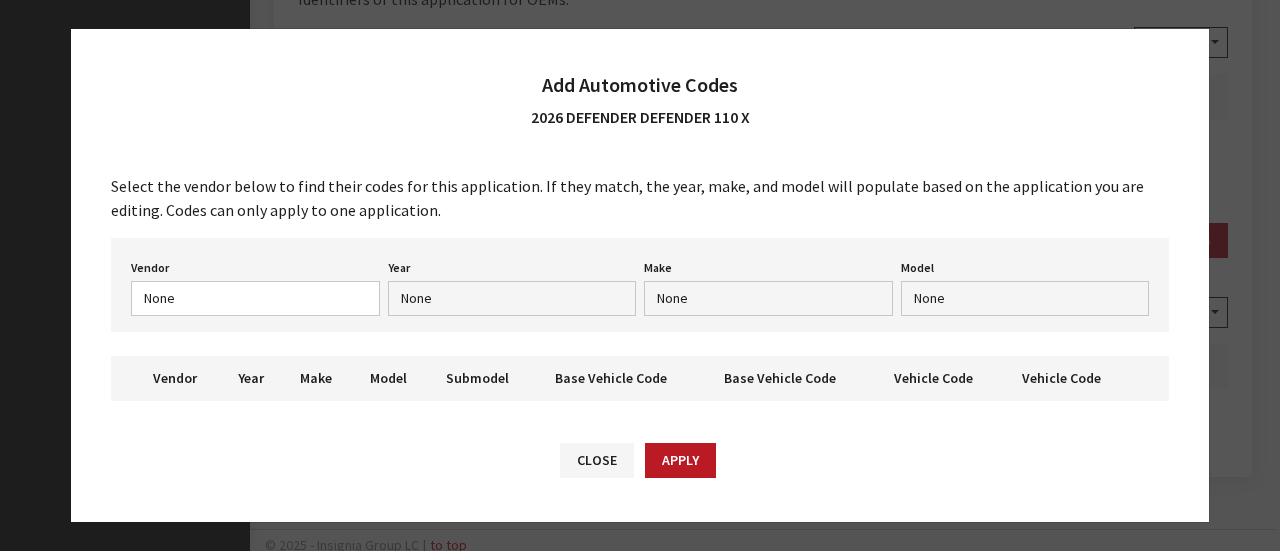 click on "Vendor
None
Chrome® Data
Aftermarket Catalog Exchange Standard" at bounding box center [255, 285] 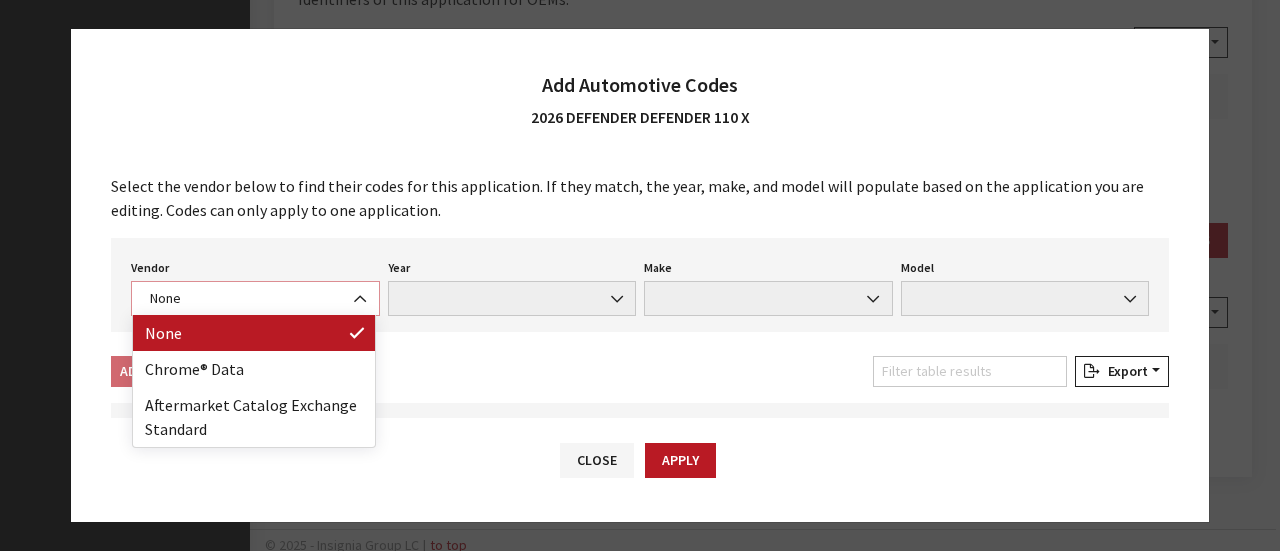 click on "None" at bounding box center (255, 298) 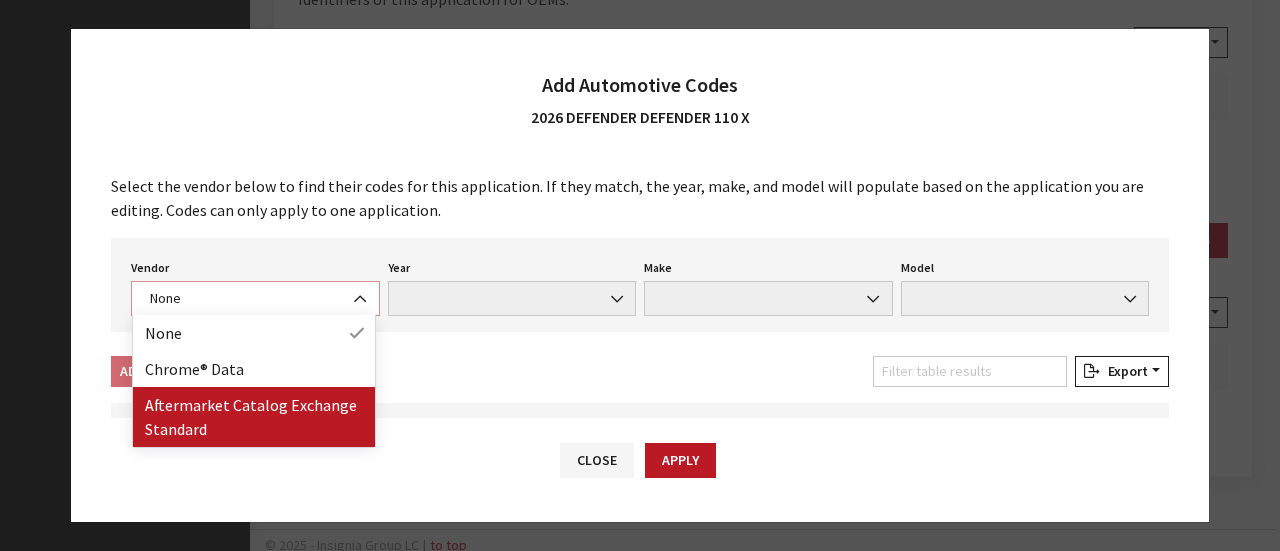 select on "2" 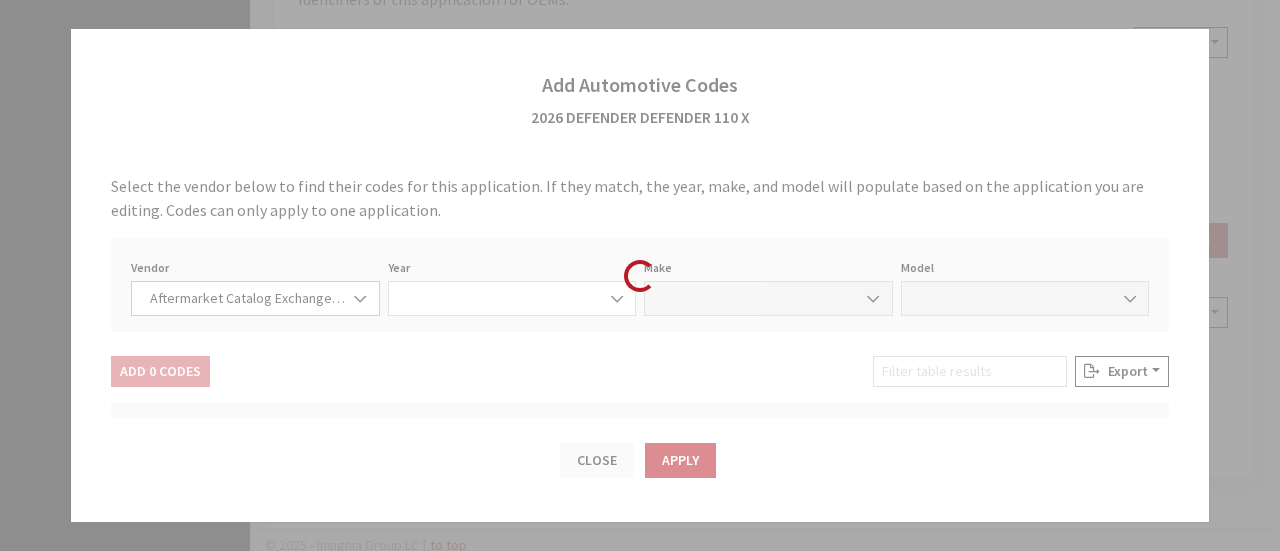 select on "2026" 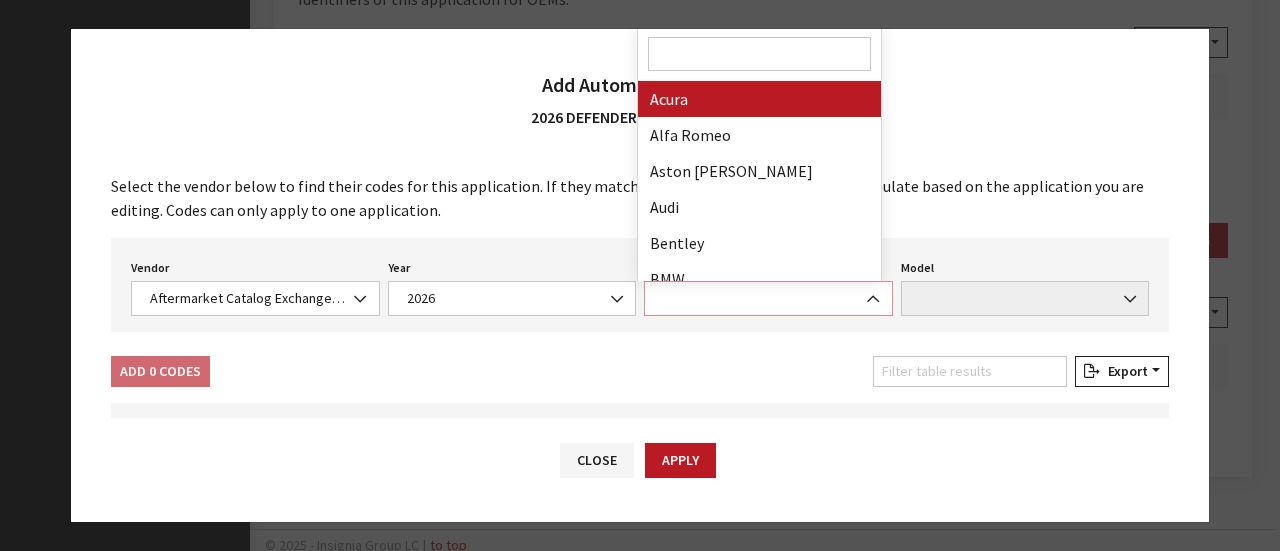 click at bounding box center [768, 298] 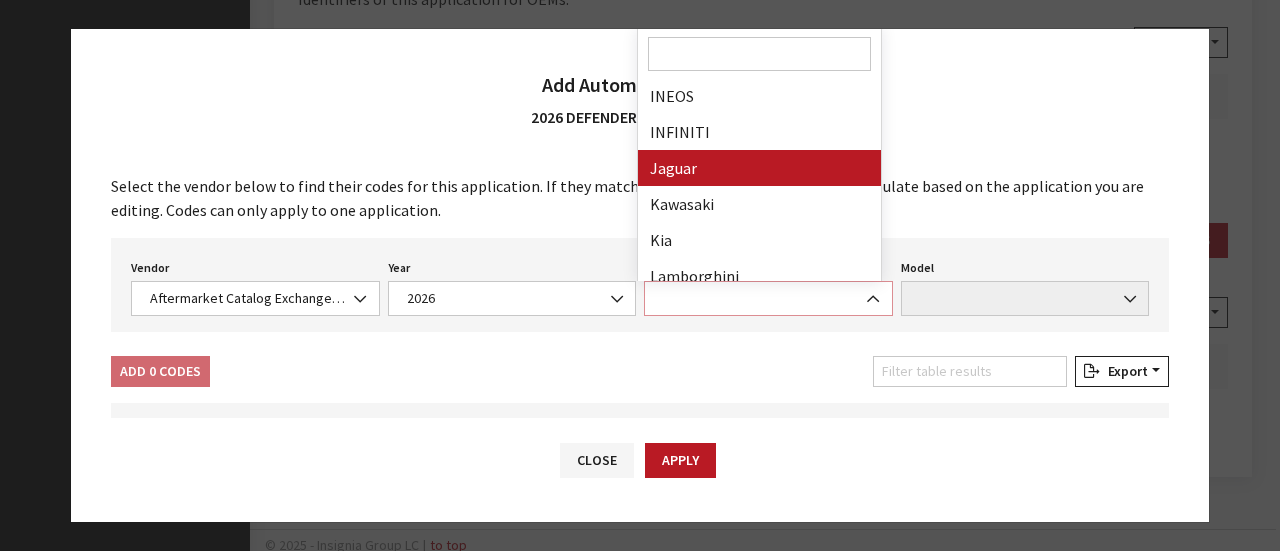 scroll, scrollTop: 800, scrollLeft: 0, axis: vertical 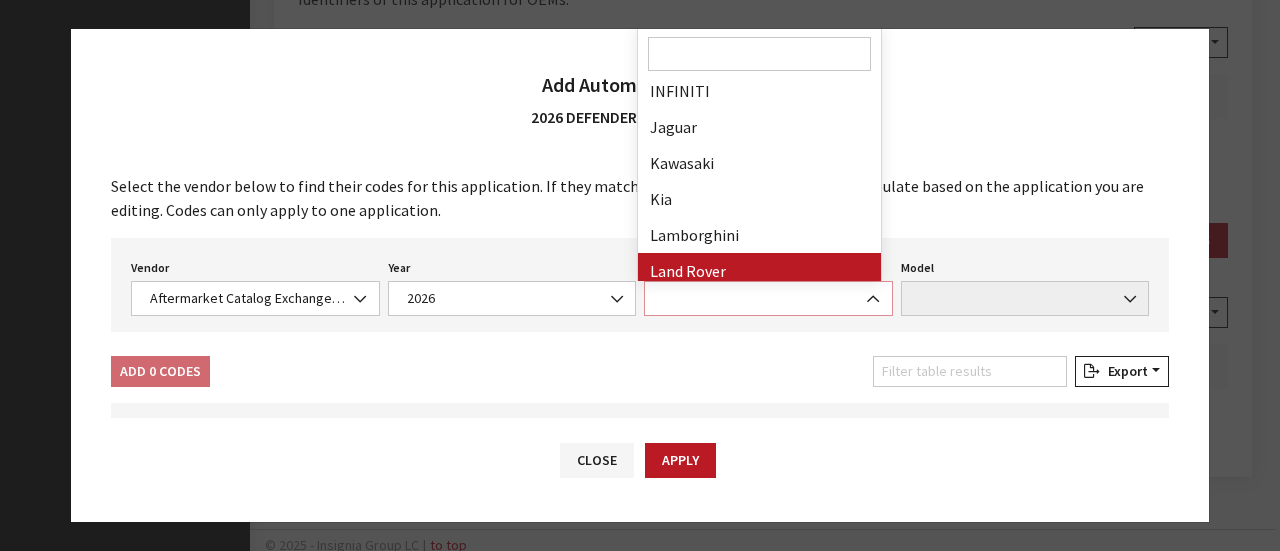 select on "11" 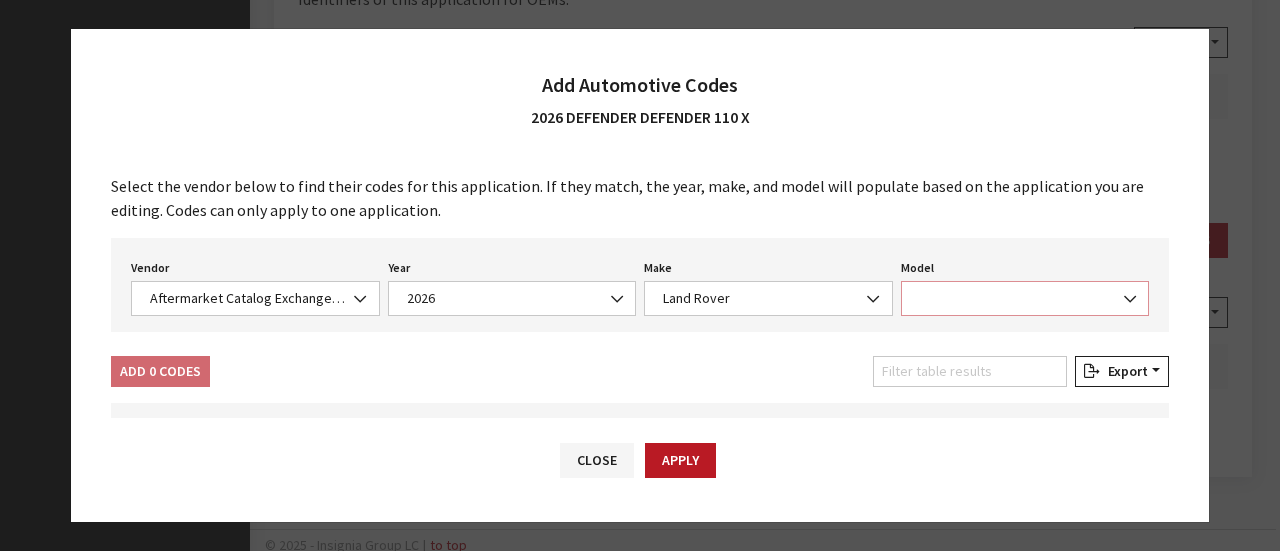 click at bounding box center [1025, 298] 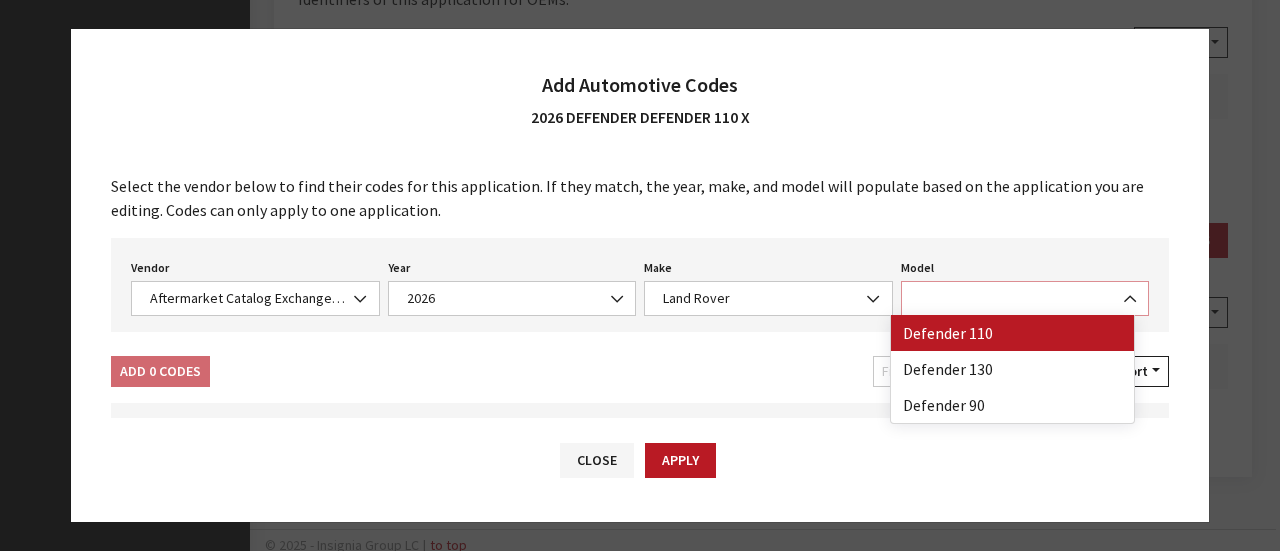 select on "46" 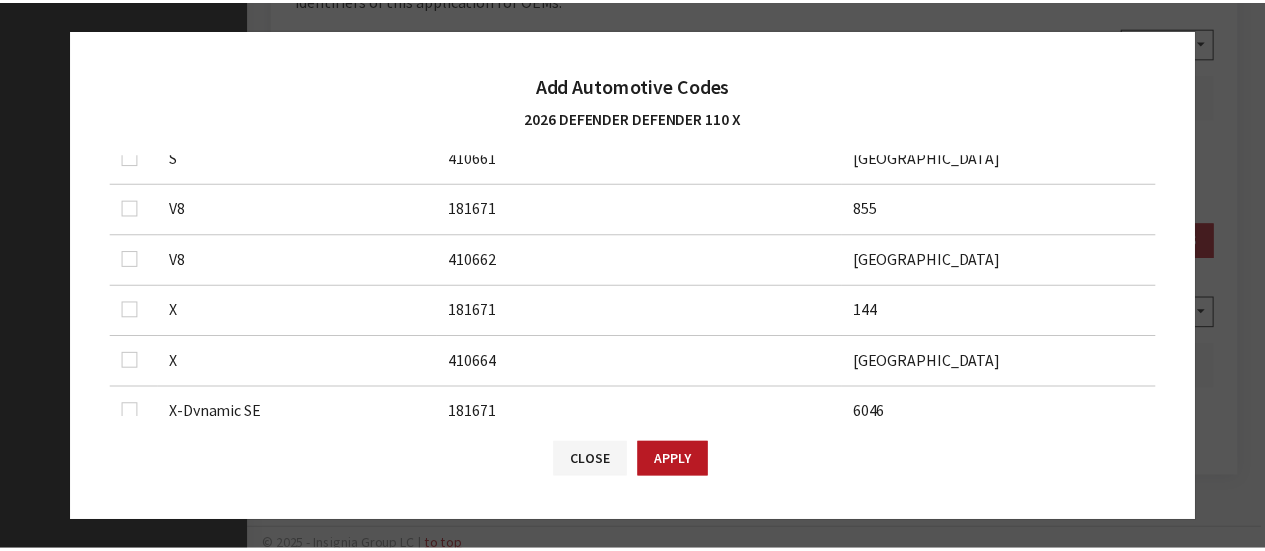 scroll, scrollTop: 500, scrollLeft: 0, axis: vertical 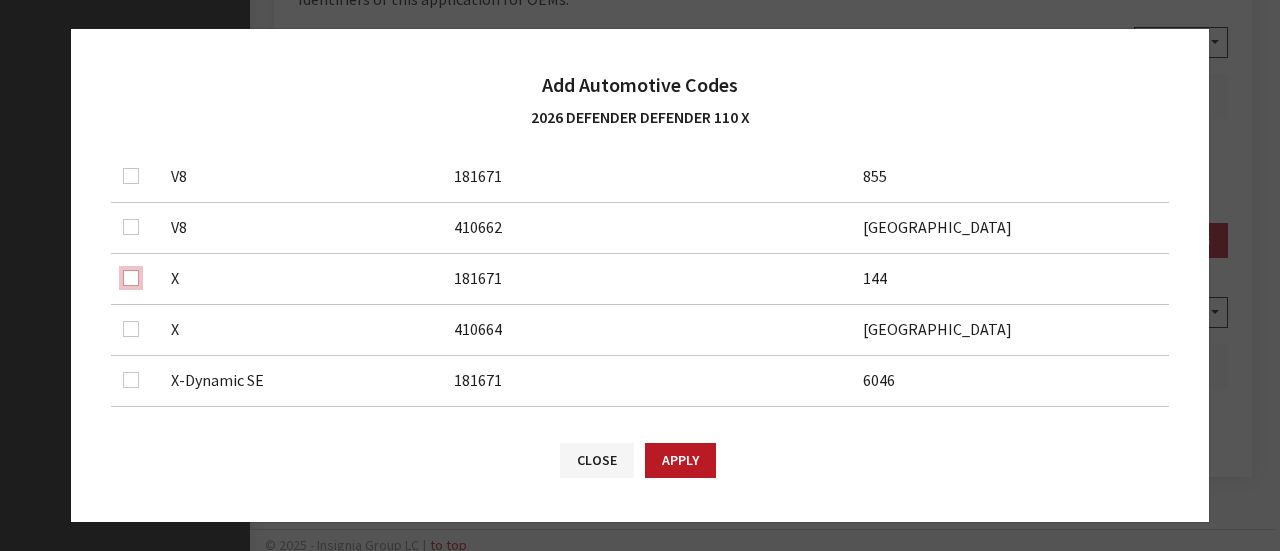 click at bounding box center [131, -28] 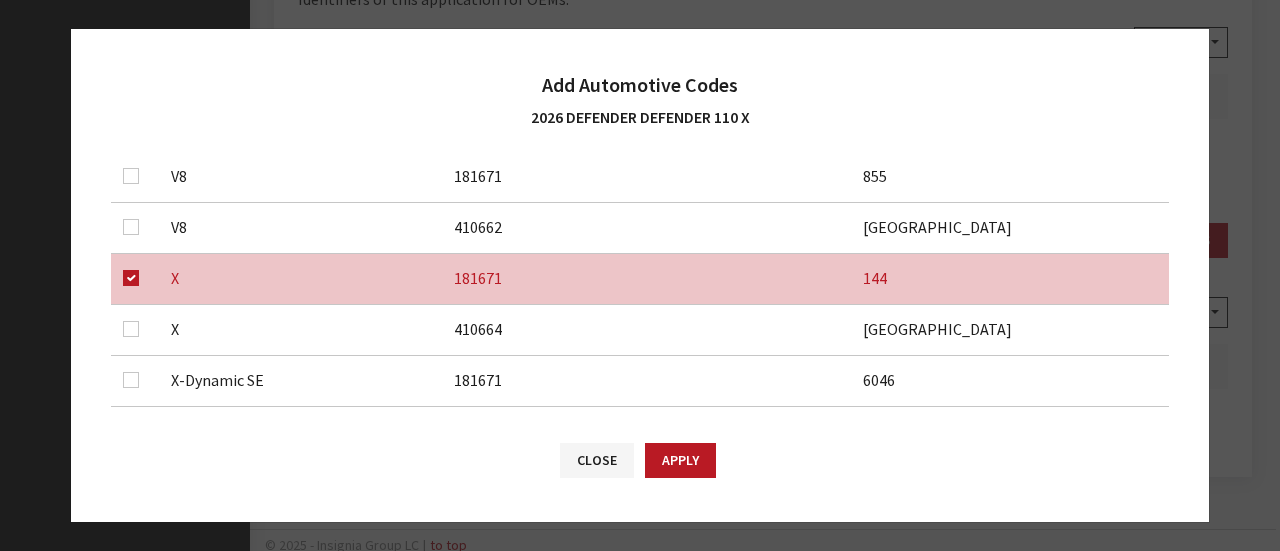 drag, startPoint x: 142, startPoint y: 345, endPoint x: 134, endPoint y: 338, distance: 10.630146 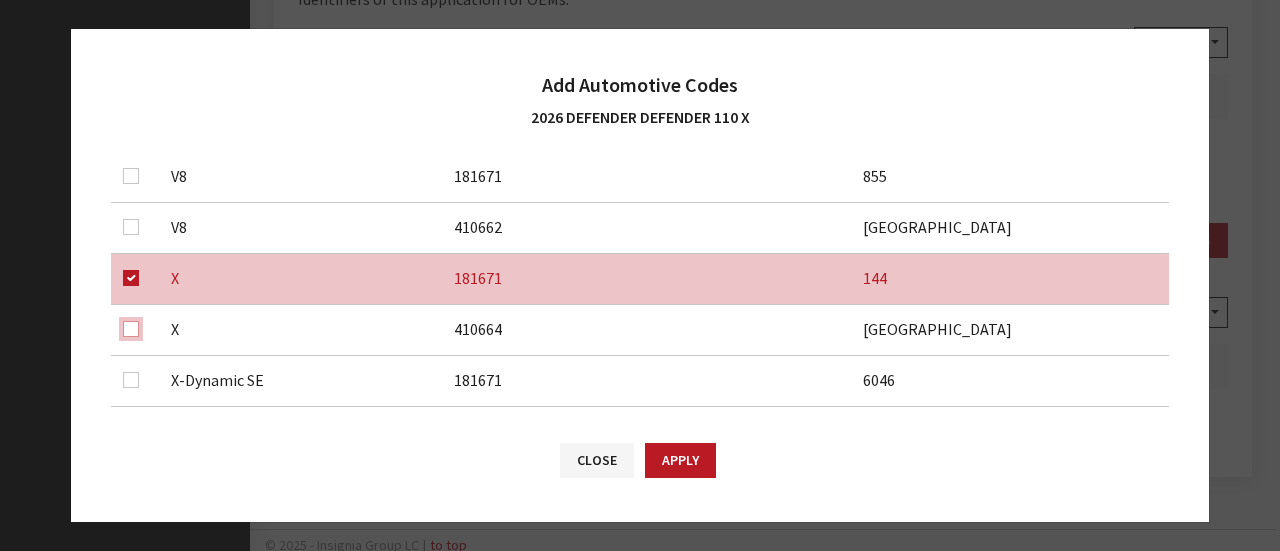click at bounding box center [131, 23] 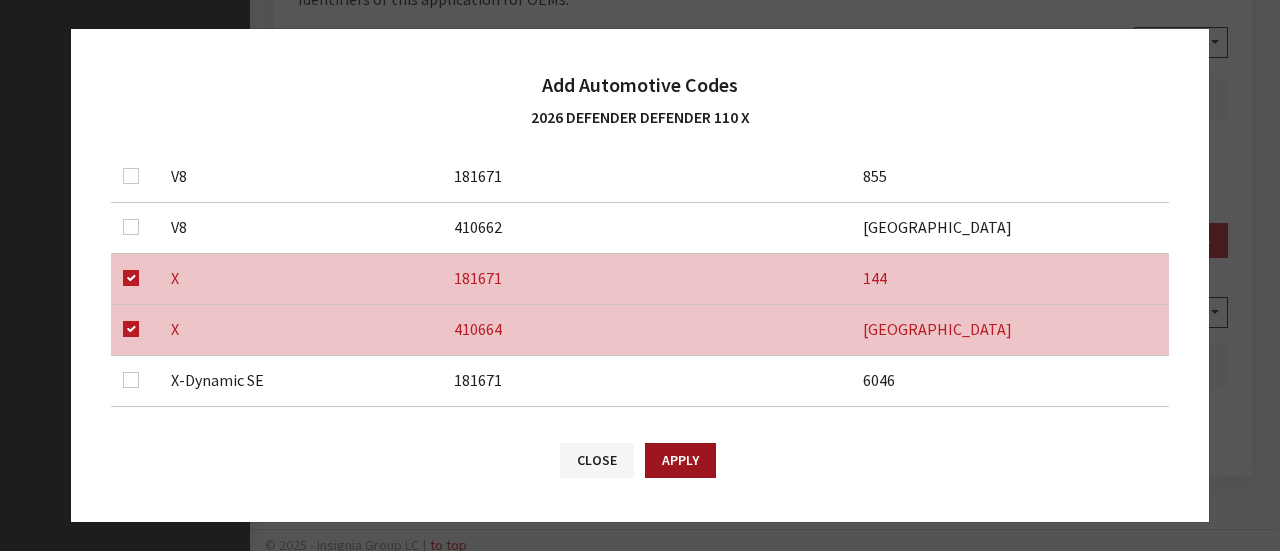click on "Apply" at bounding box center [680, 460] 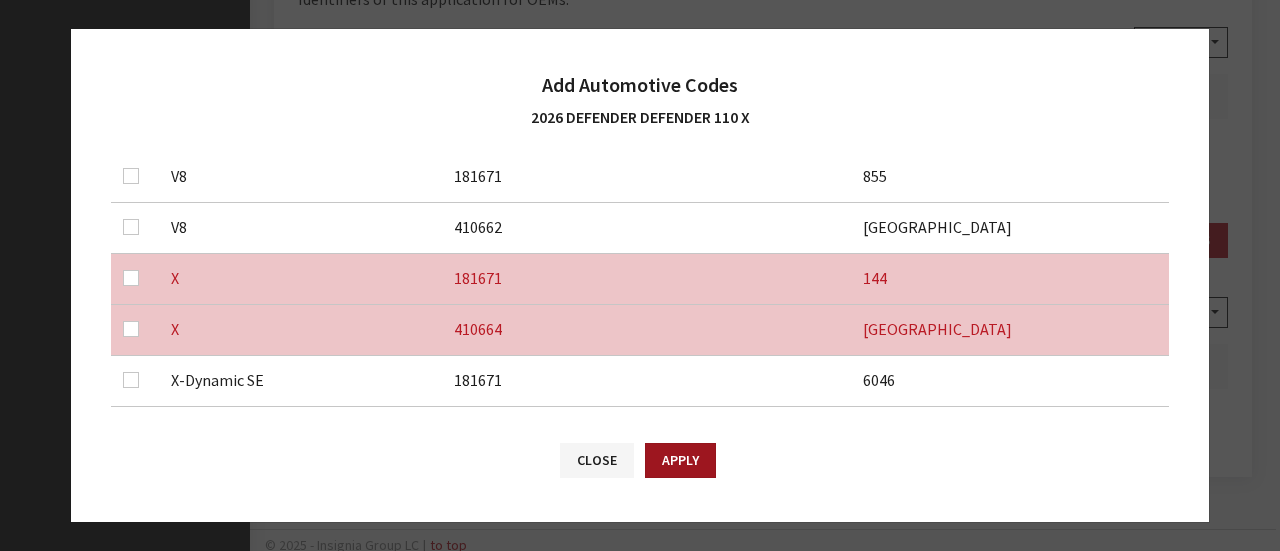 checkbox on "false" 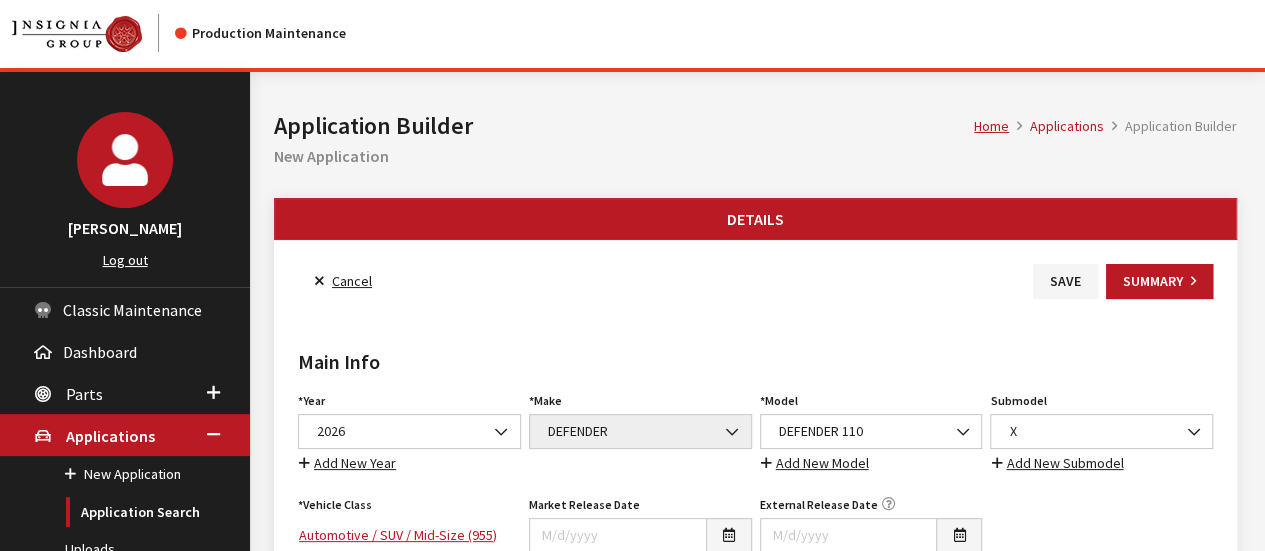 scroll, scrollTop: 0, scrollLeft: 0, axis: both 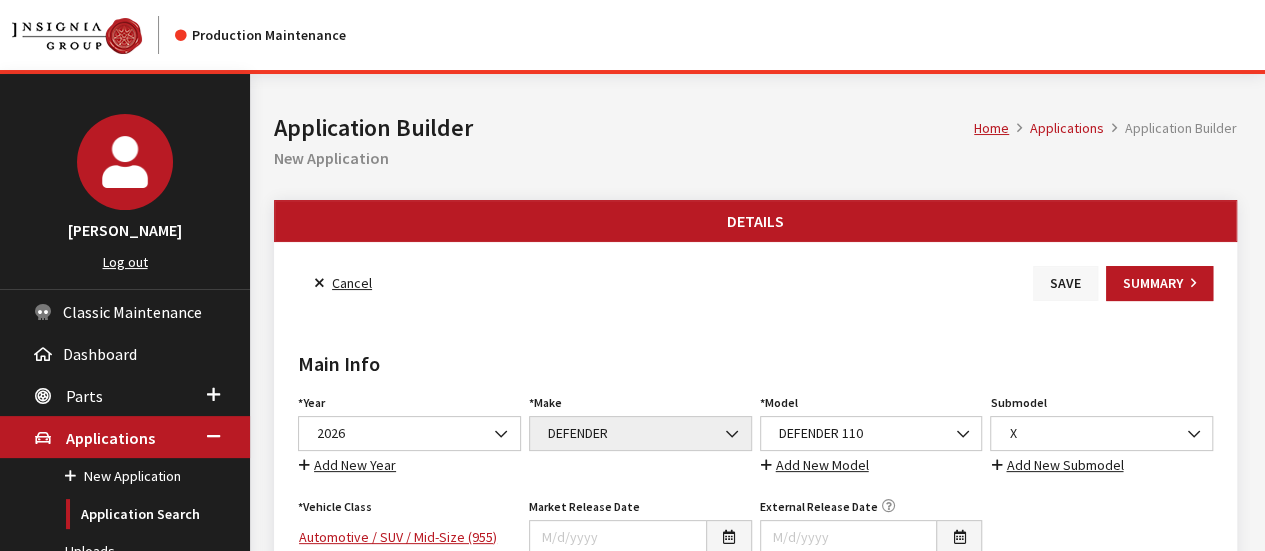 click on "Save" at bounding box center (1065, 283) 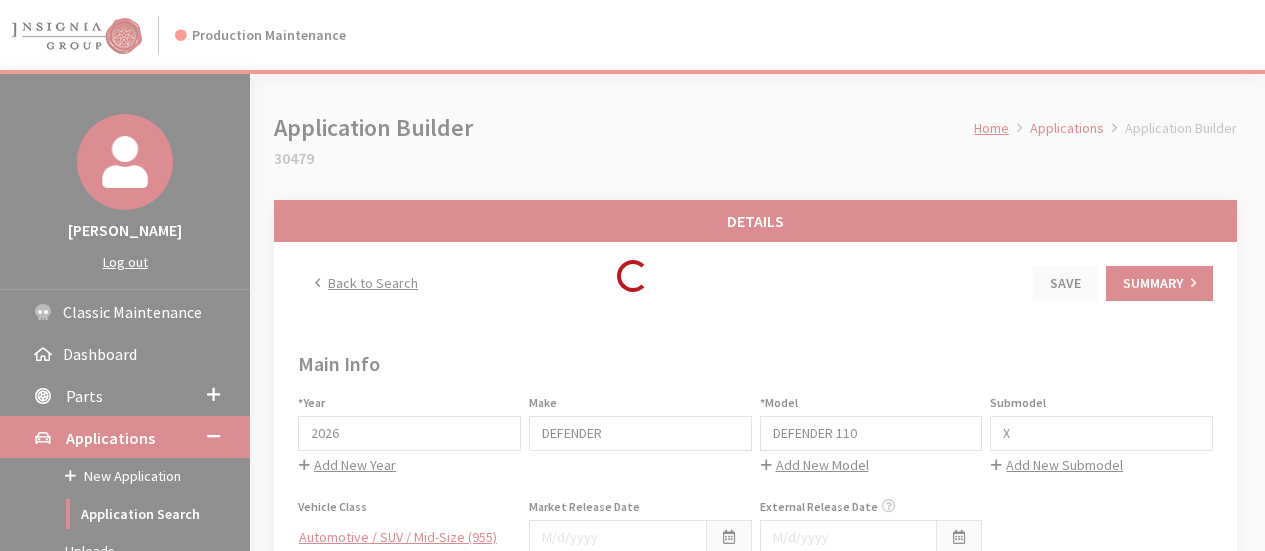 scroll, scrollTop: 0, scrollLeft: 0, axis: both 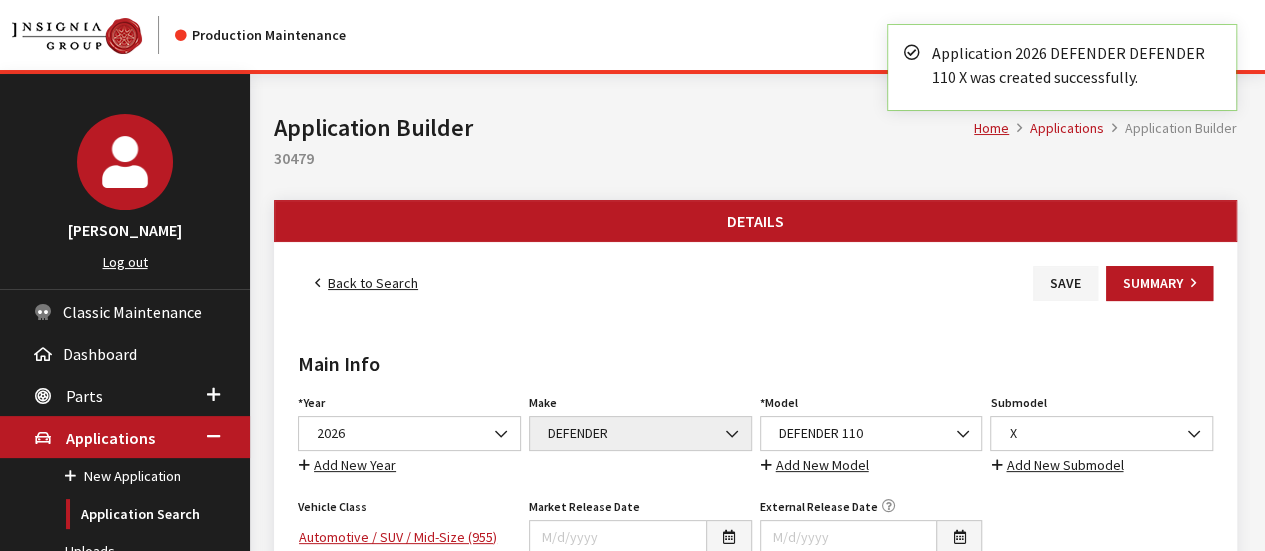 click on "Back to Search" at bounding box center [366, 283] 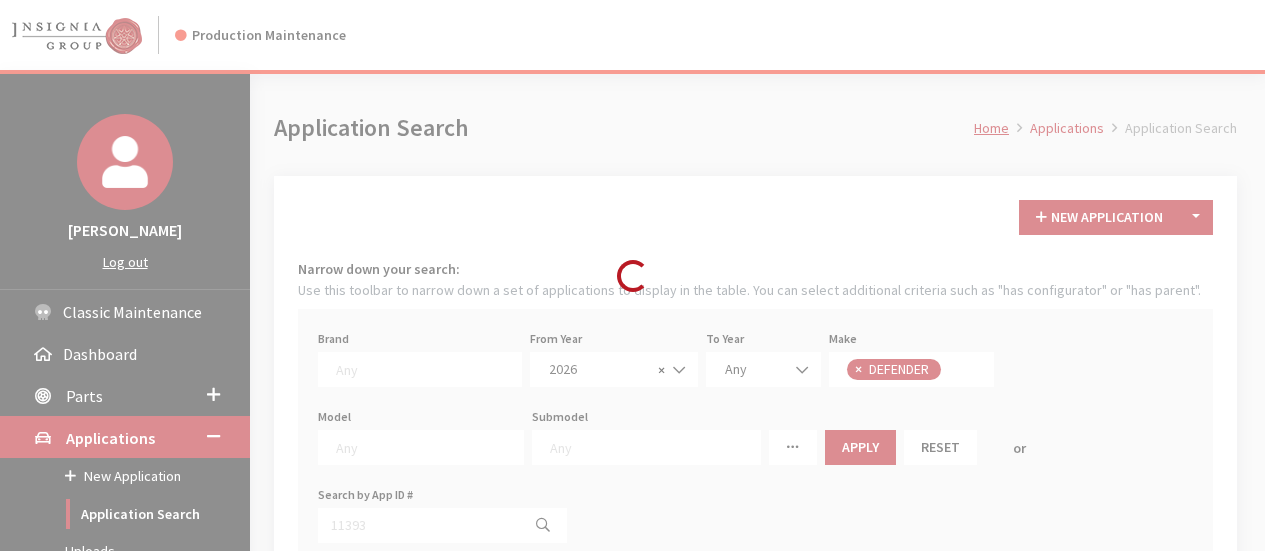 scroll, scrollTop: 0, scrollLeft: 0, axis: both 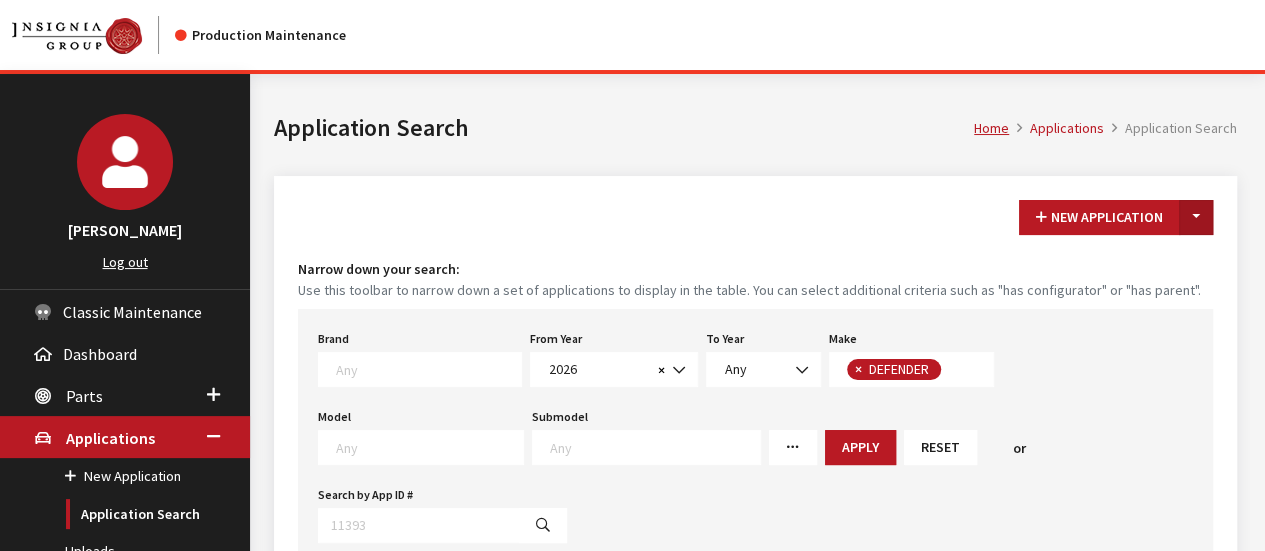 click on "Toggle Dropdown" at bounding box center (1196, 217) 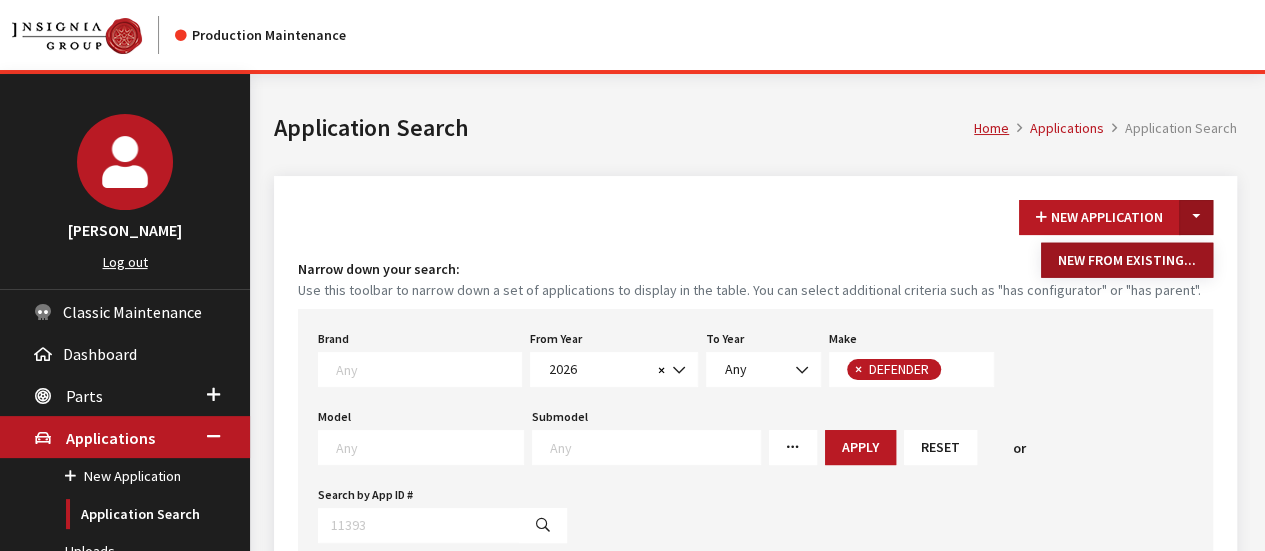 click on "New From Existing..." at bounding box center (1127, 260) 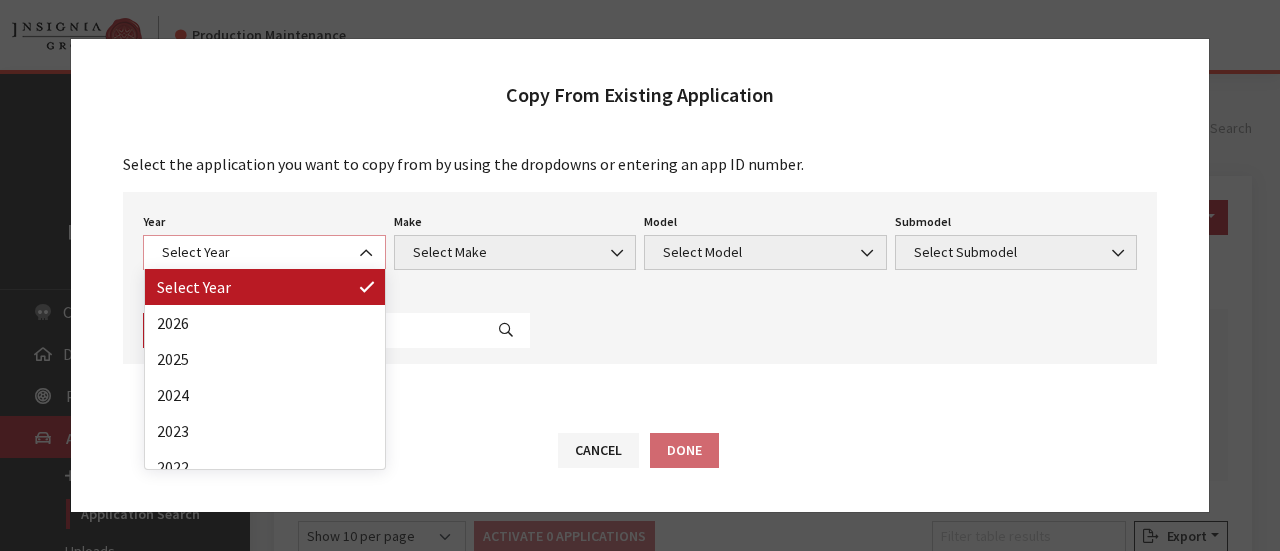 click at bounding box center (368, 253) 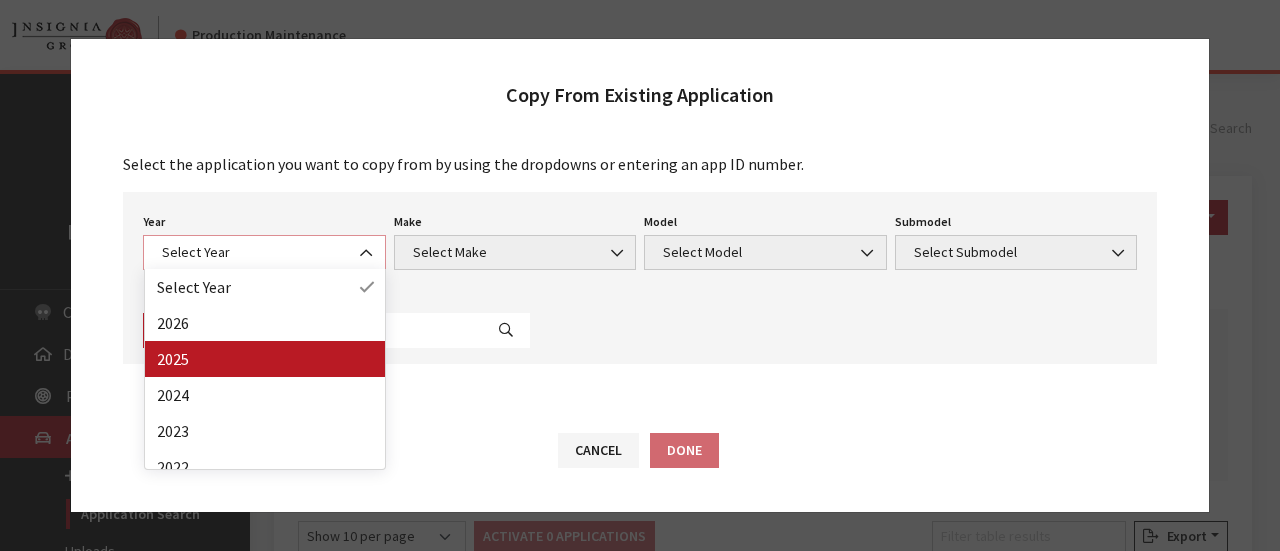 select on "43" 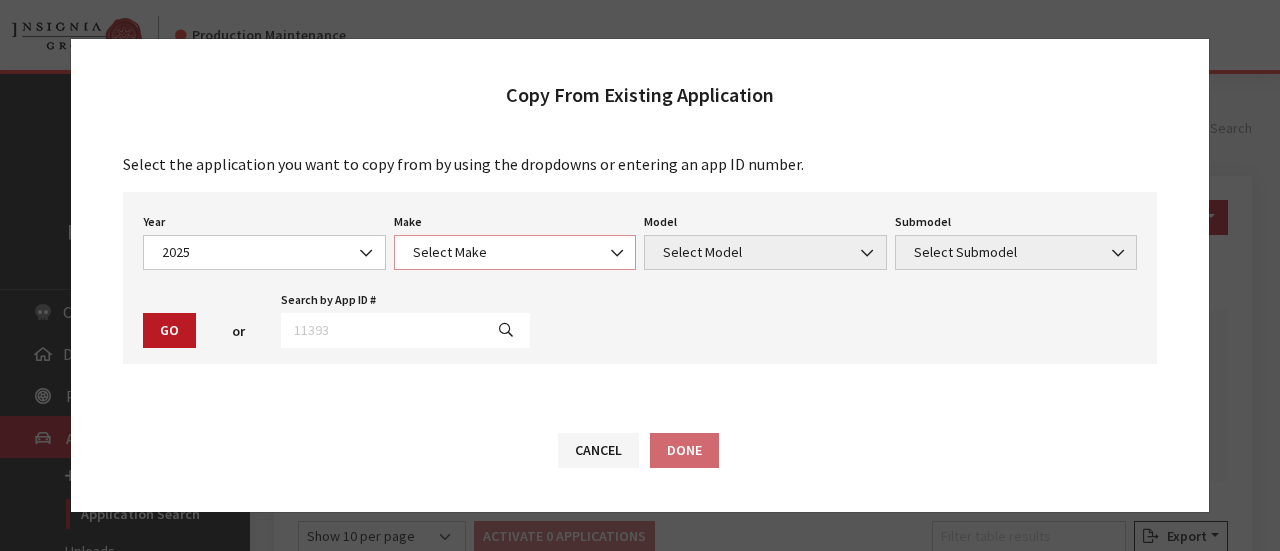 click on "Select Make" at bounding box center (515, 252) 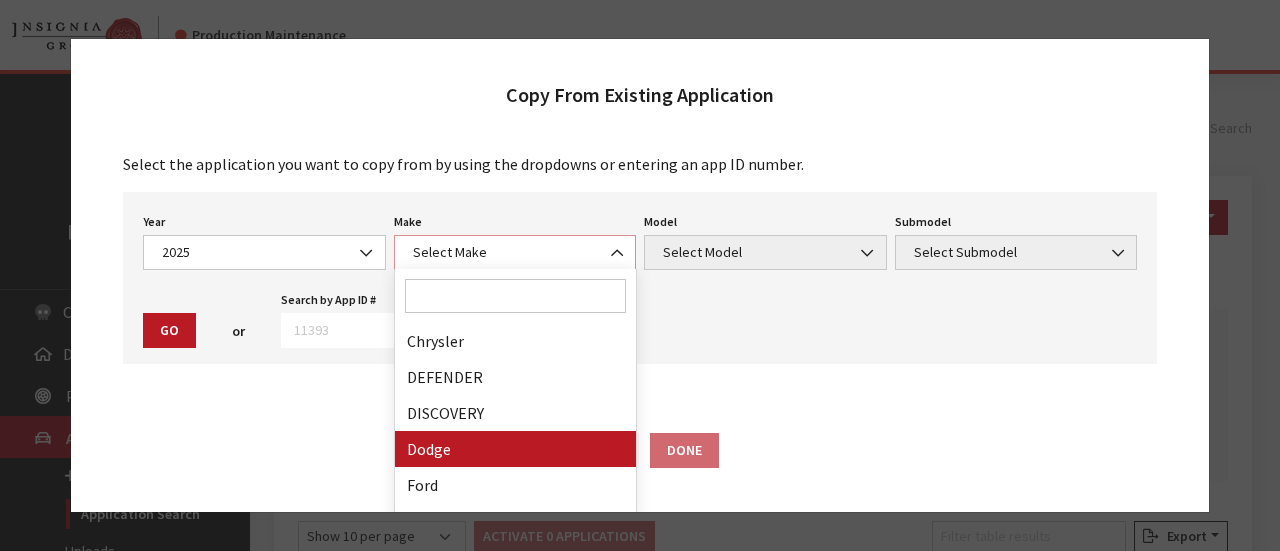 scroll, scrollTop: 300, scrollLeft: 0, axis: vertical 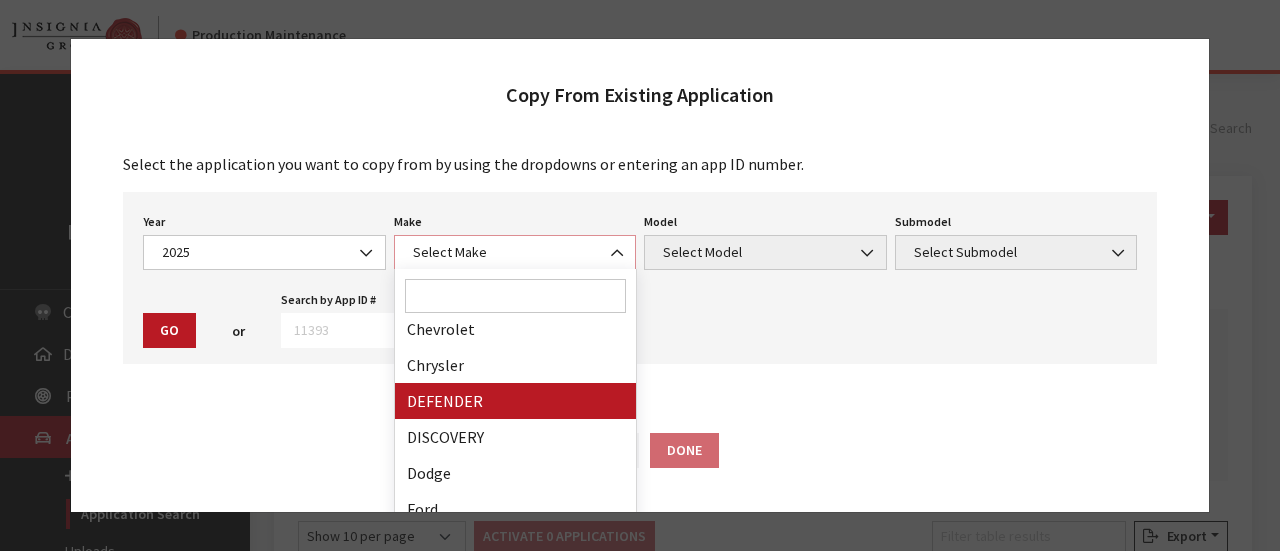select on "64" 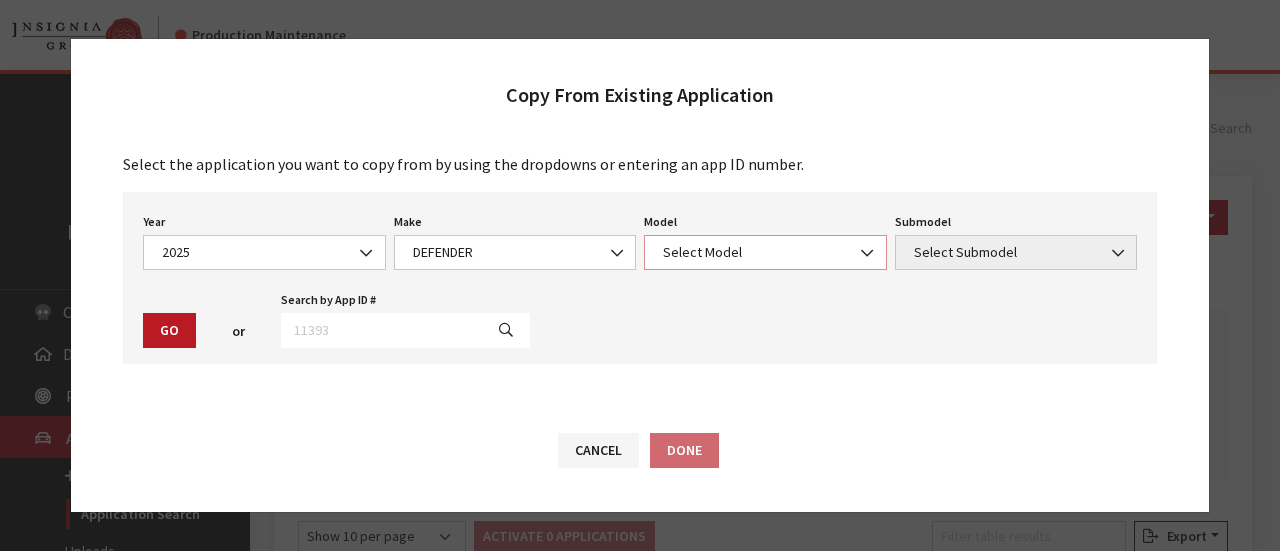 click on "Select Model" at bounding box center (765, 252) 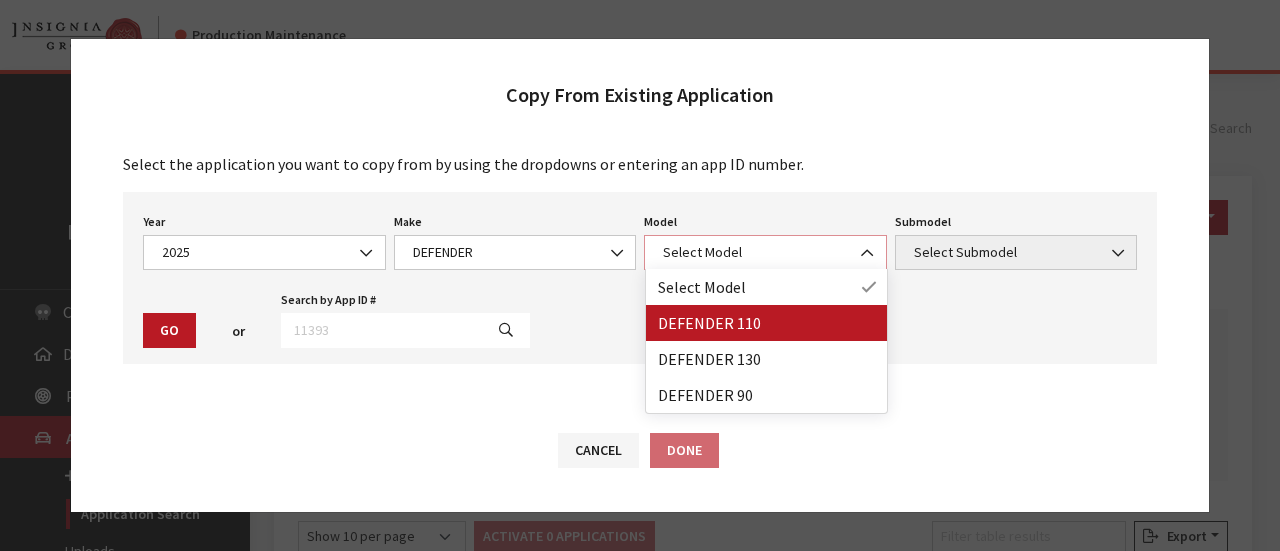 select on "1342" 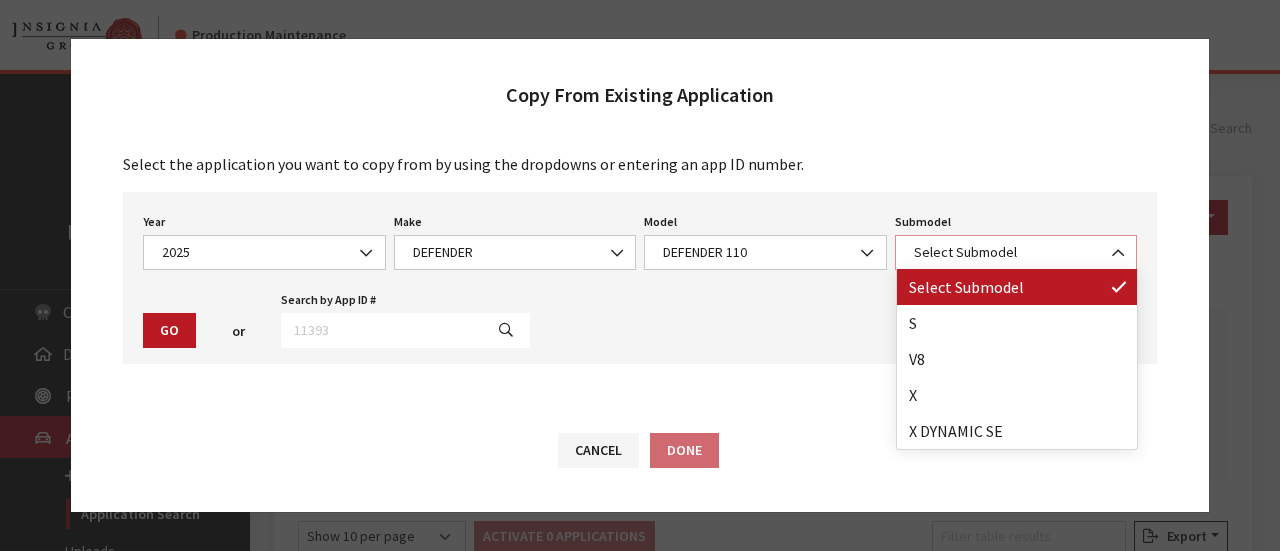 click on "Select Submodel" at bounding box center (1016, 252) 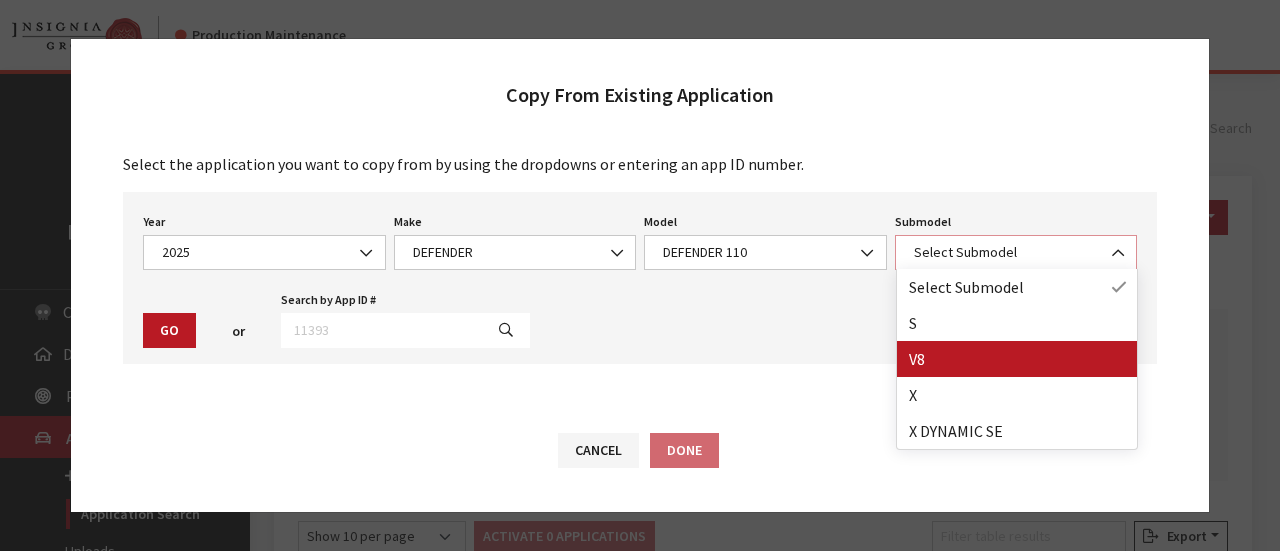 select on "158" 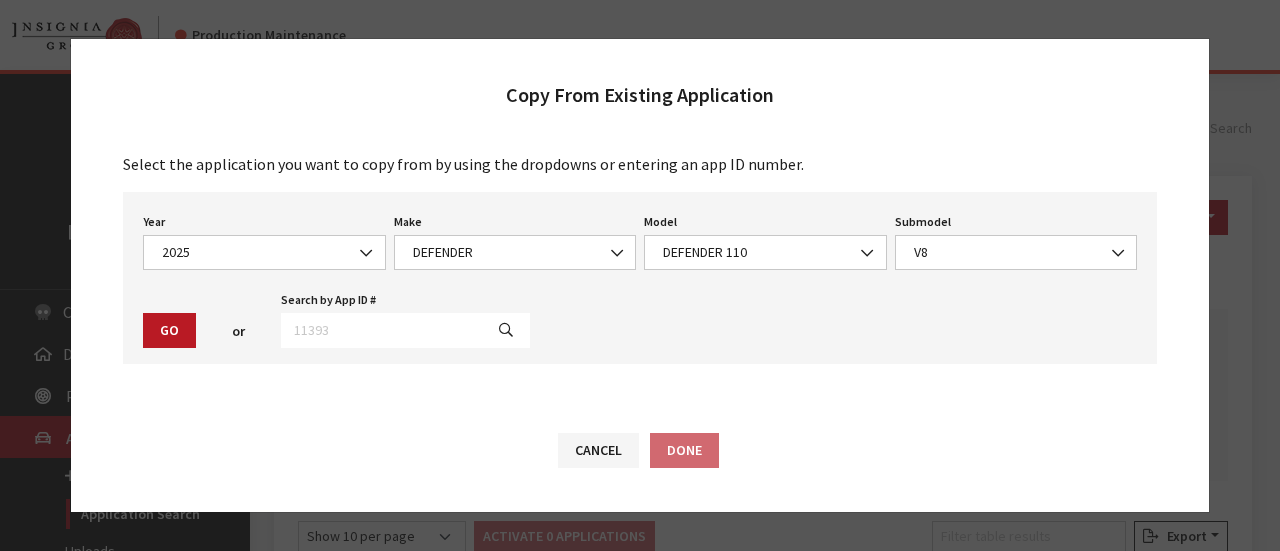 click on "Go" at bounding box center (169, 330) 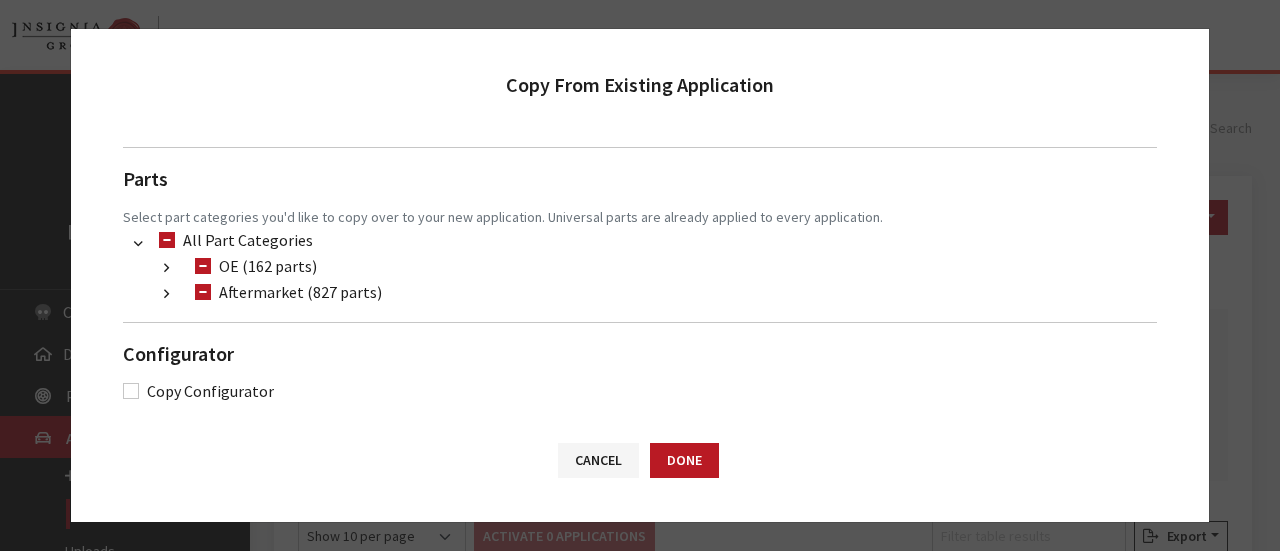 scroll, scrollTop: 368, scrollLeft: 0, axis: vertical 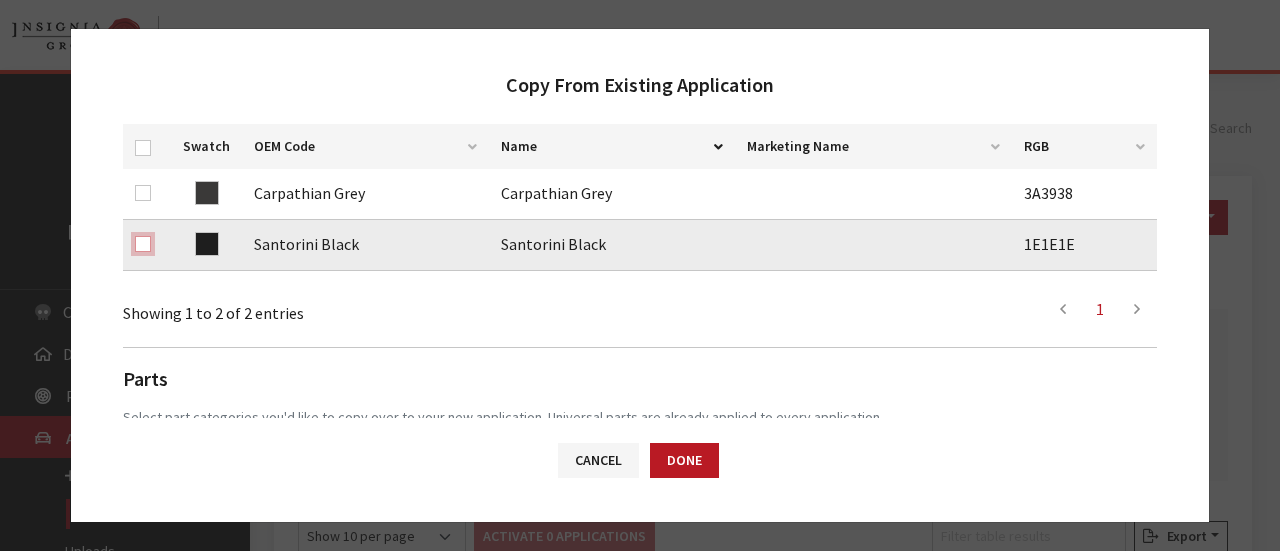 click at bounding box center [143, 244] 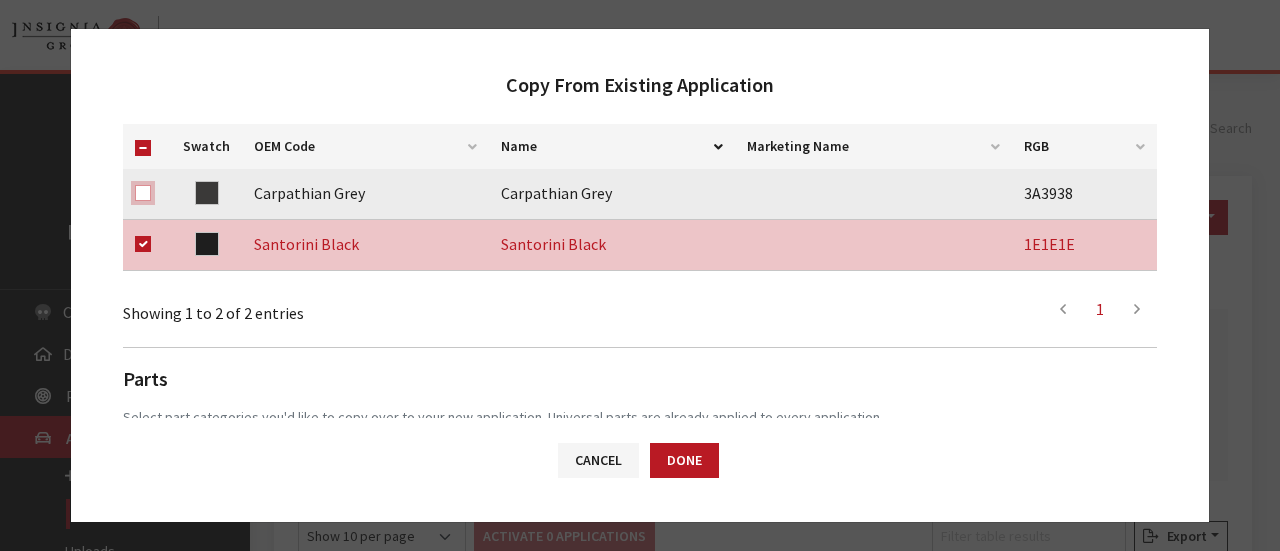 click at bounding box center (143, 193) 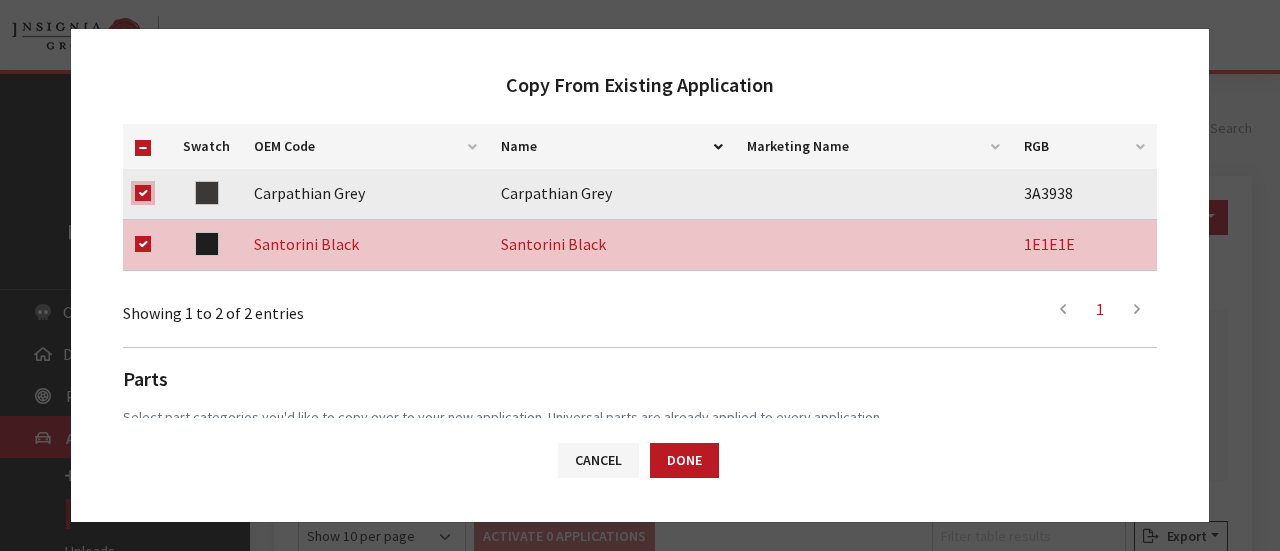 checkbox on "true" 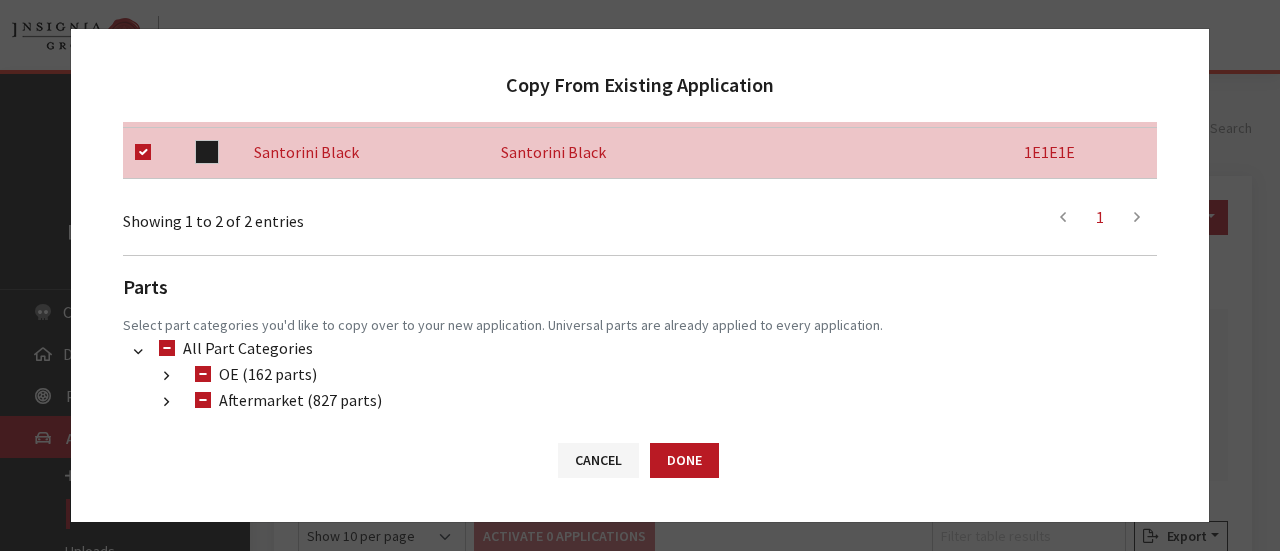 scroll, scrollTop: 568, scrollLeft: 0, axis: vertical 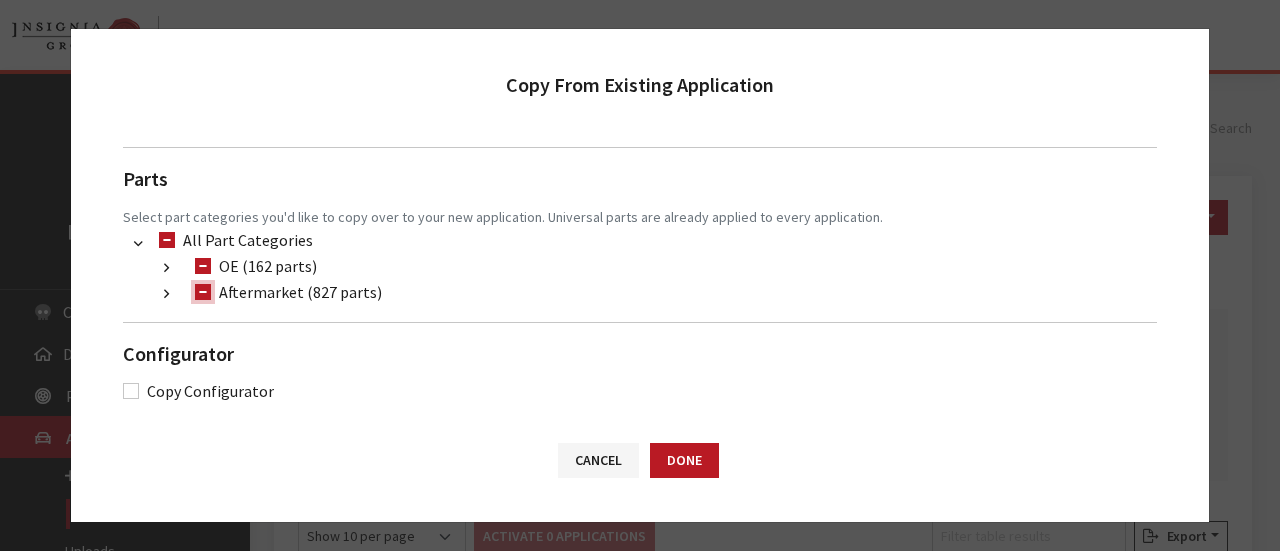 click on "Aftermarket (827 parts)" at bounding box center [203, 292] 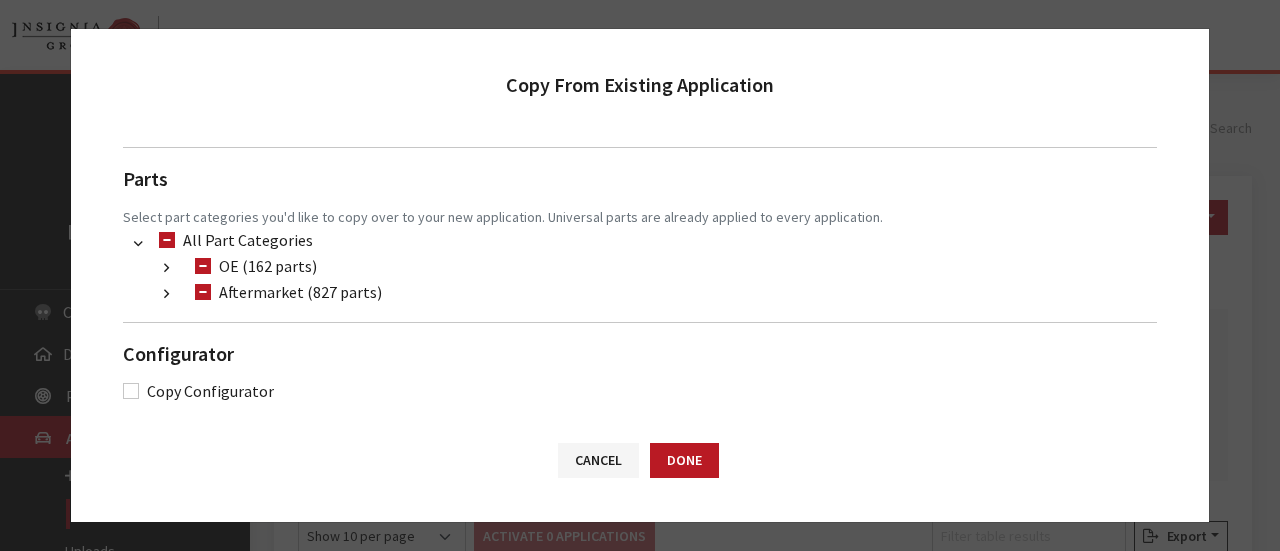 click at bounding box center [166, 294] 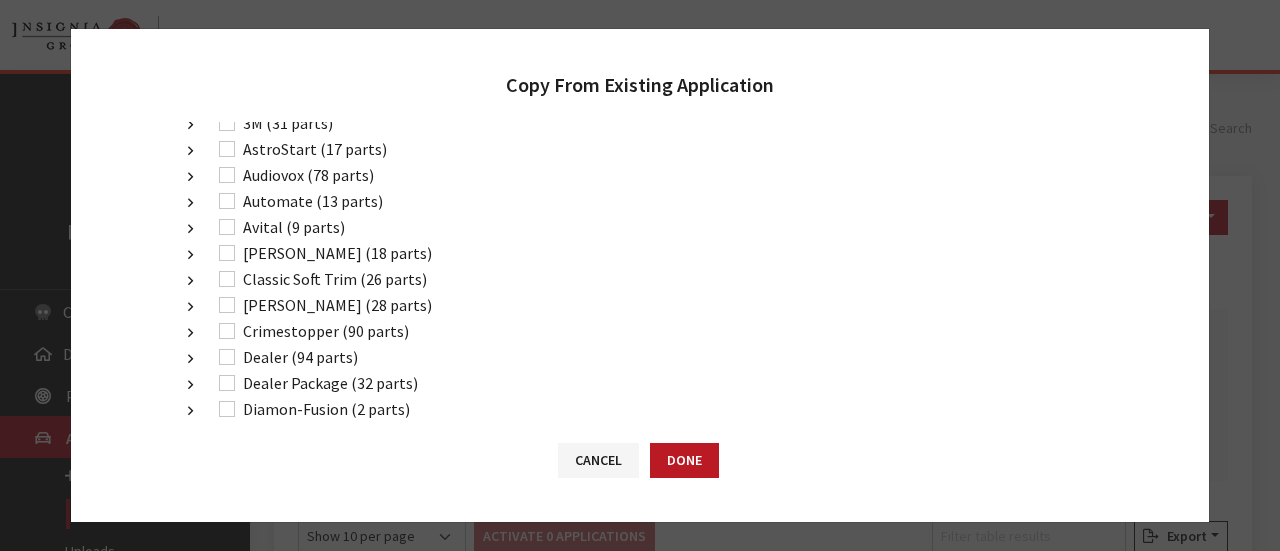 scroll, scrollTop: 768, scrollLeft: 0, axis: vertical 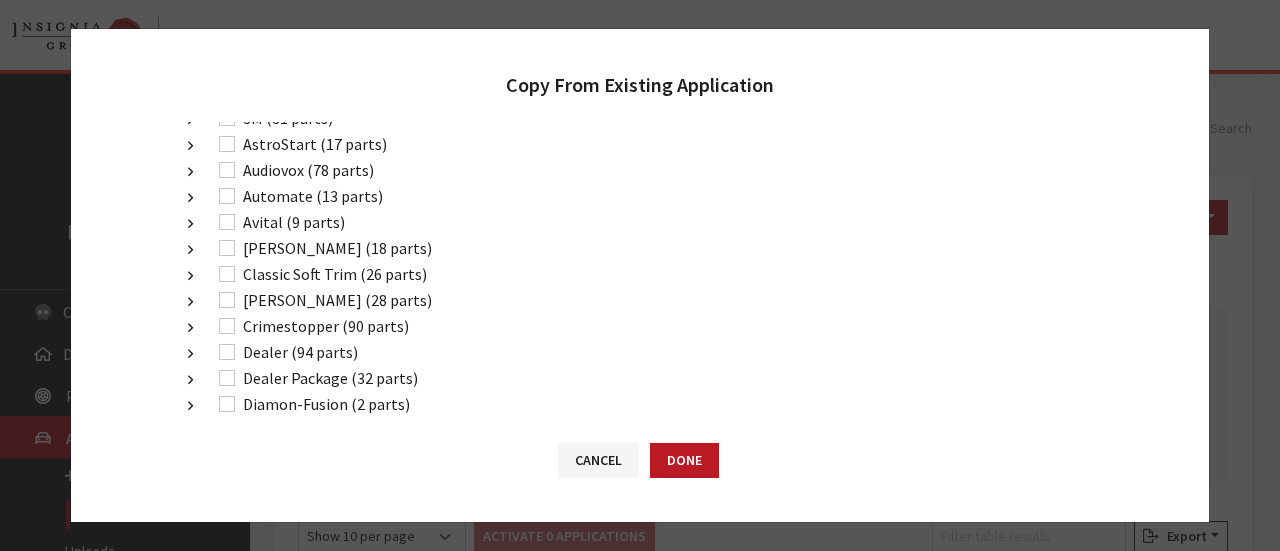 click on "Dealer Package (32 parts)" at bounding box center (315, 378) 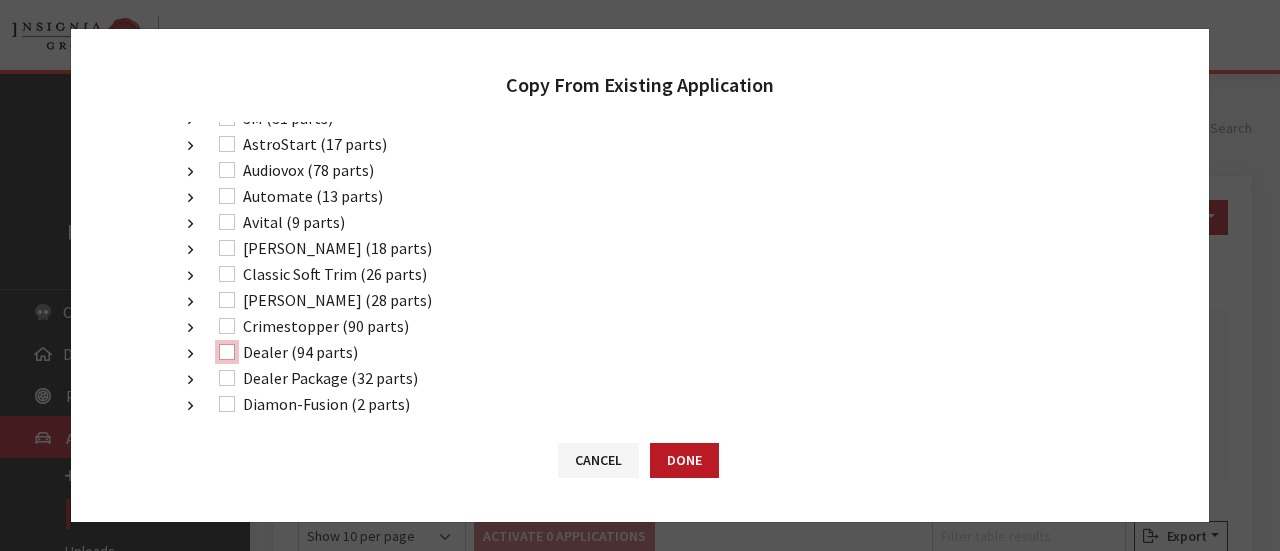 click on "Dealer (94 parts)" at bounding box center (227, 352) 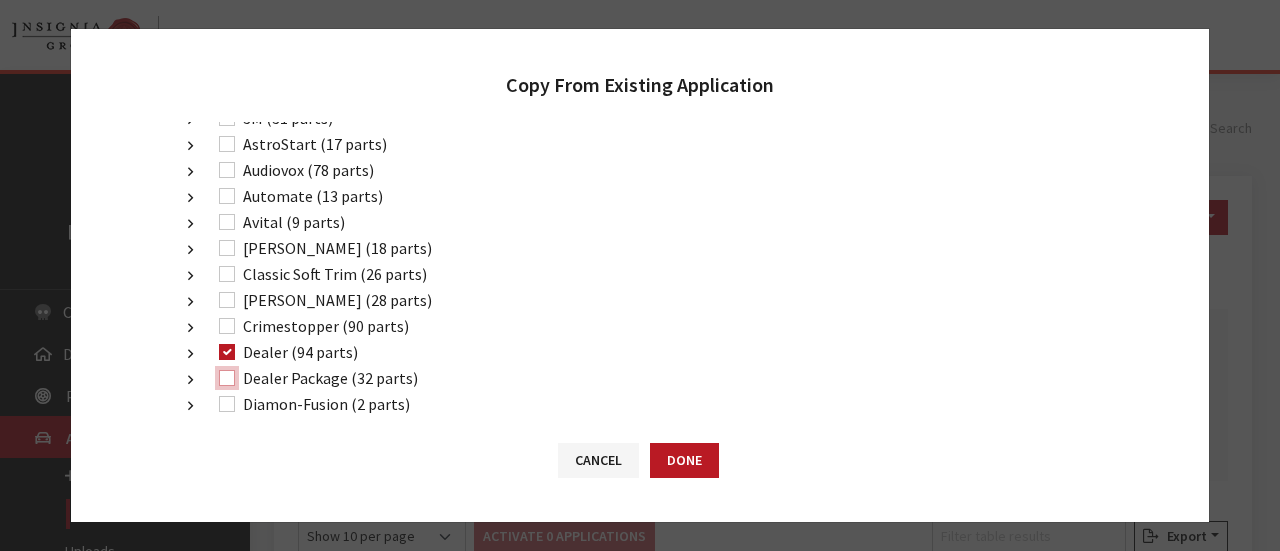 click on "Dealer Package (32 parts)" at bounding box center (227, 378) 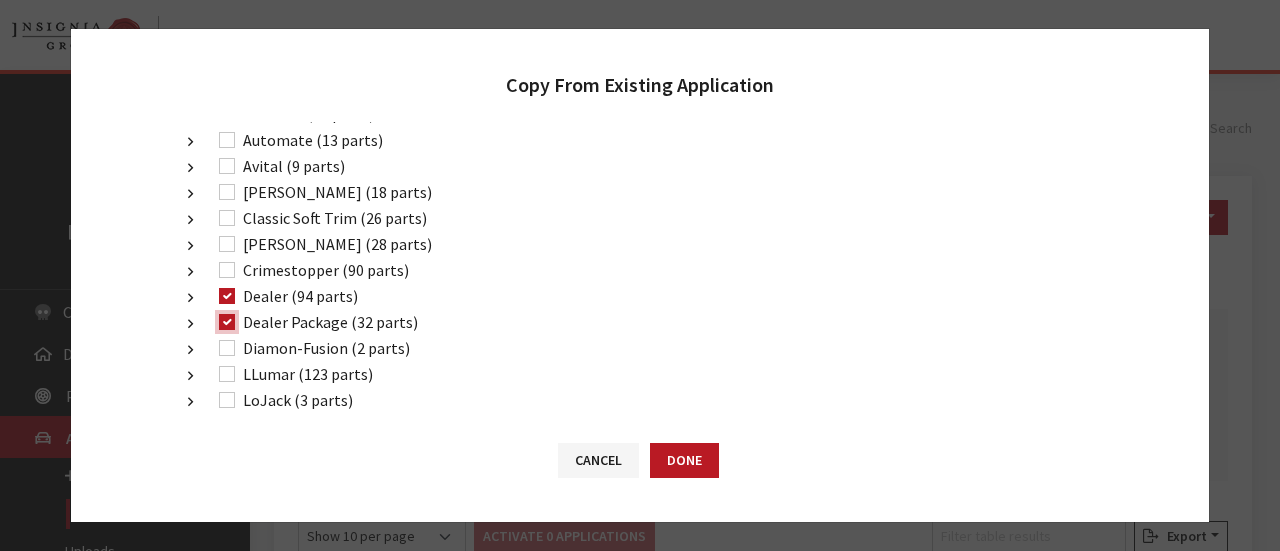 scroll, scrollTop: 868, scrollLeft: 0, axis: vertical 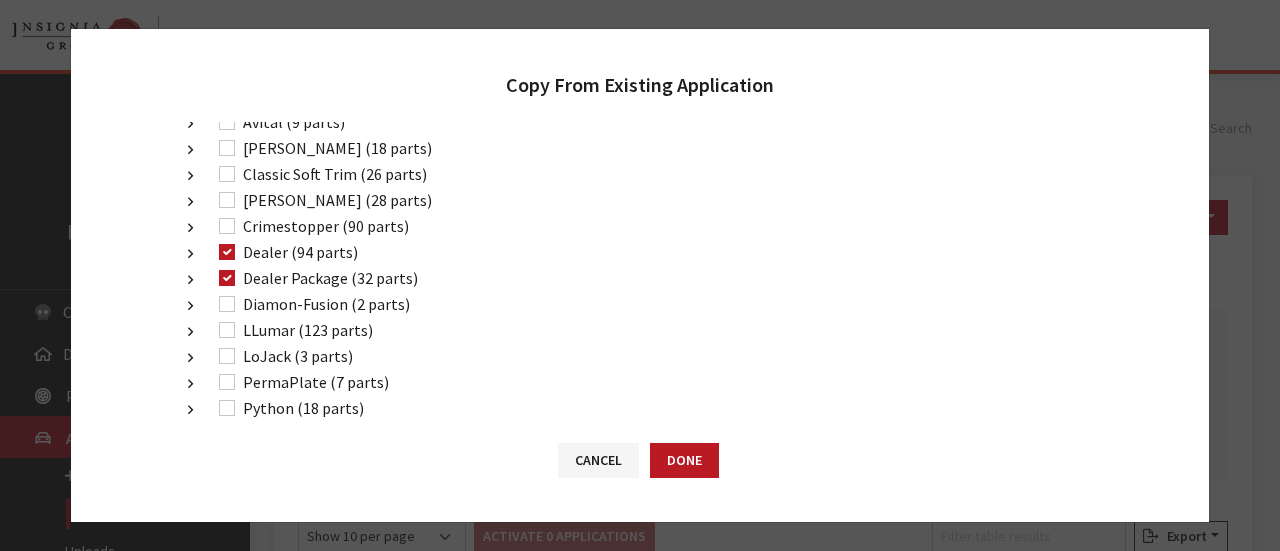 click on "LLumar (123 parts)" at bounding box center (293, 330) 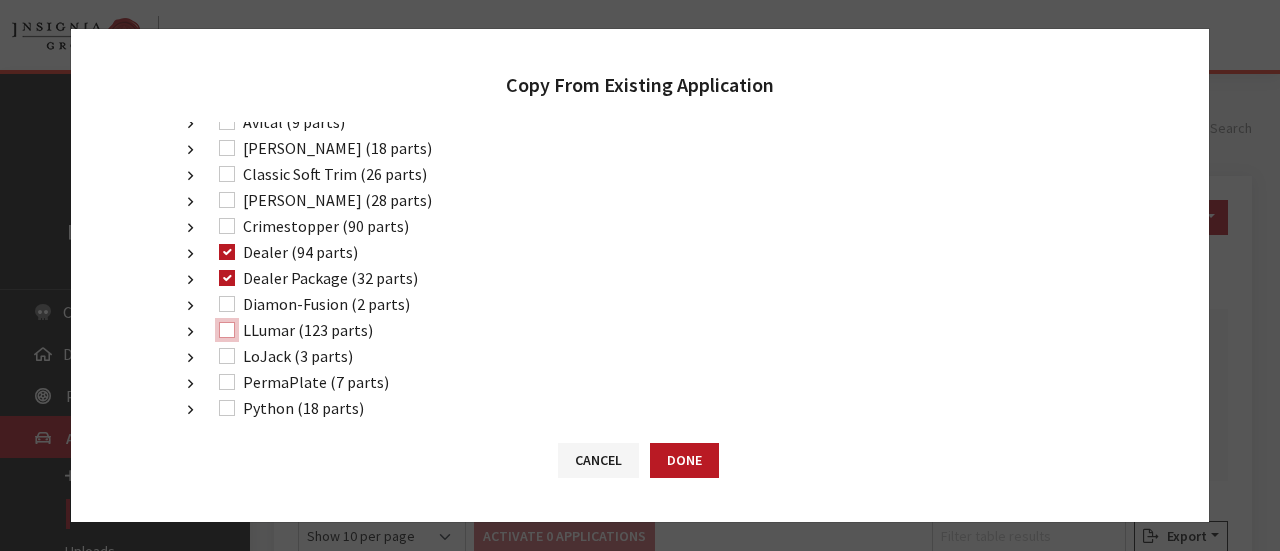 click on "LLumar (123 parts)" at bounding box center [227, 330] 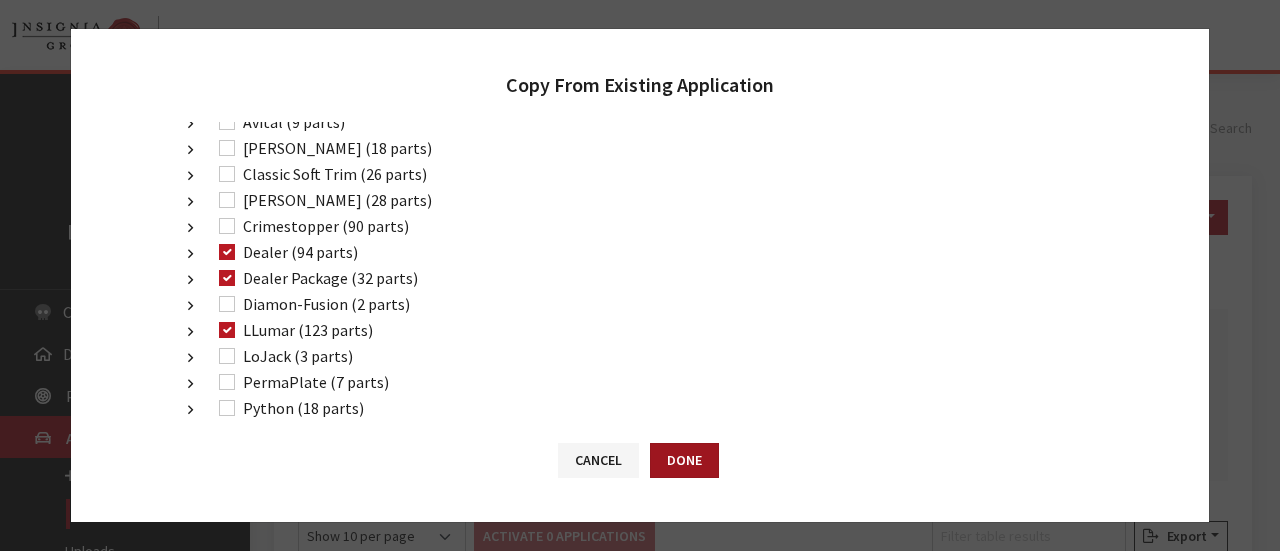 click on "Done" at bounding box center (684, 460) 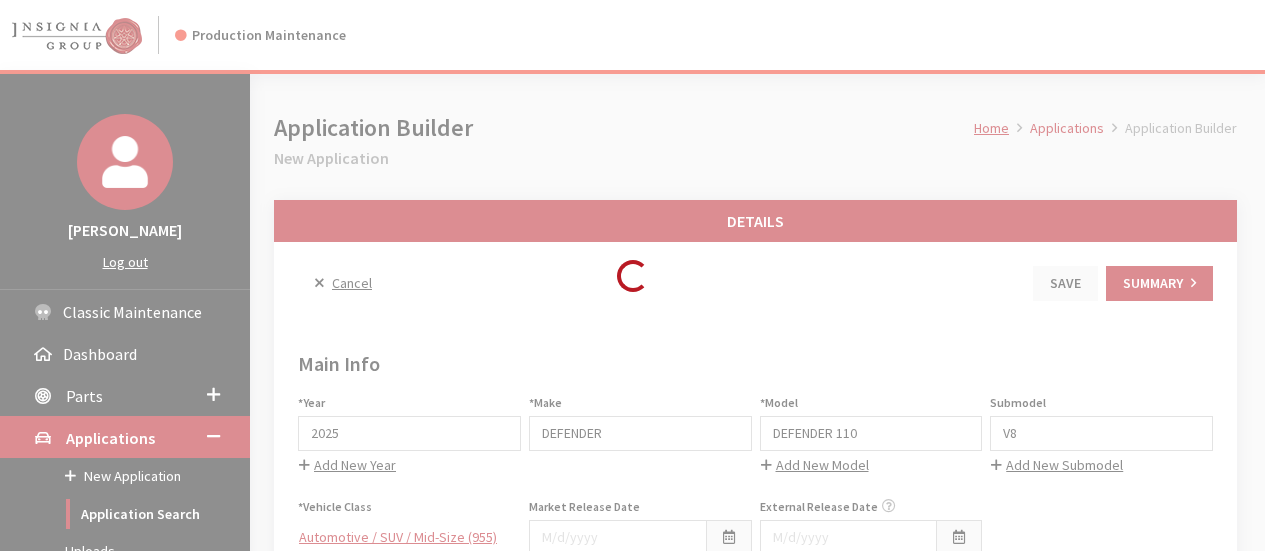 scroll, scrollTop: 0, scrollLeft: 0, axis: both 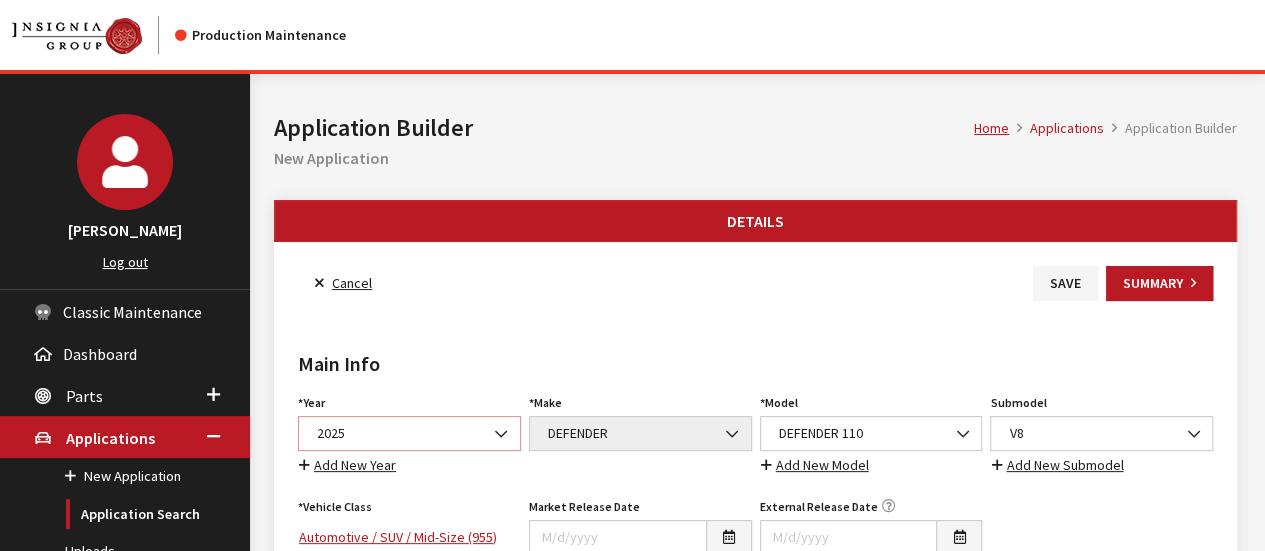 drag, startPoint x: 417, startPoint y: 427, endPoint x: 428, endPoint y: 430, distance: 11.401754 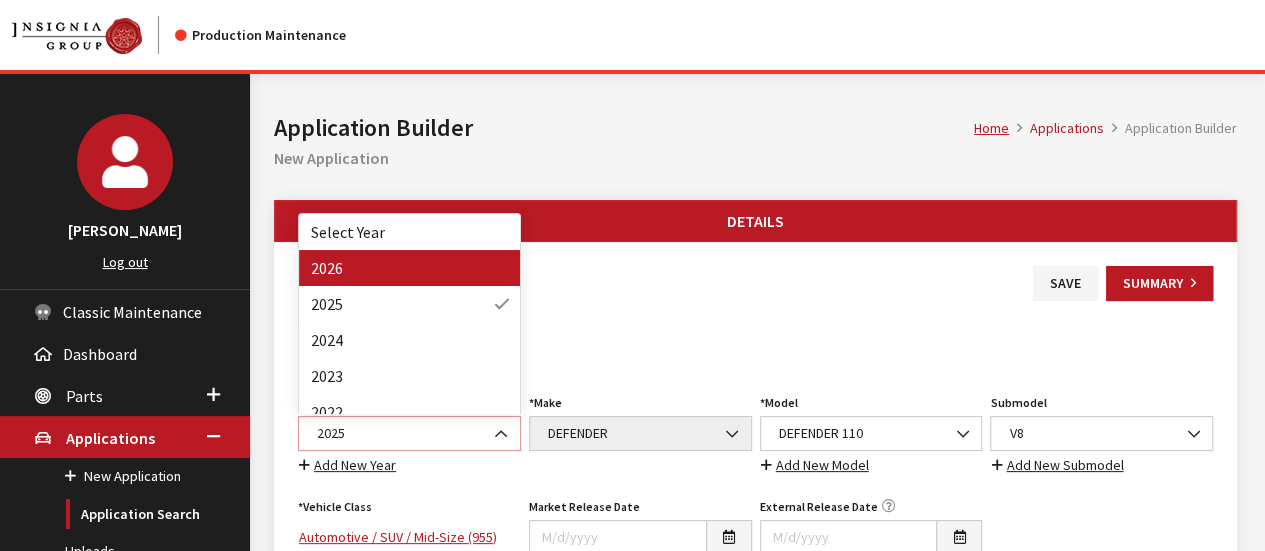 select on "44" 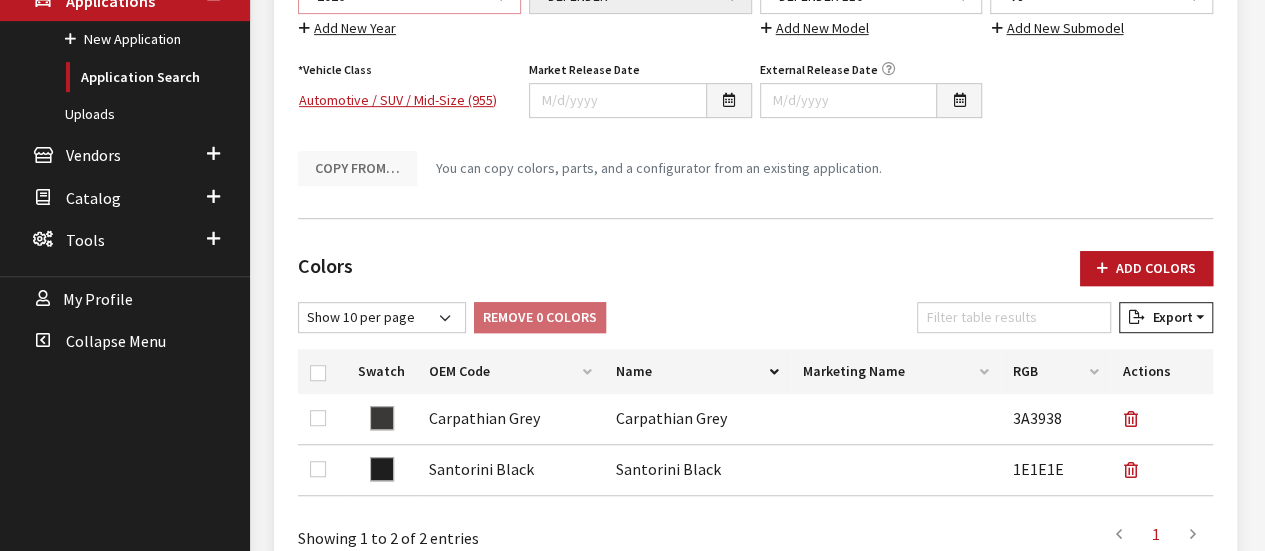 scroll, scrollTop: 500, scrollLeft: 0, axis: vertical 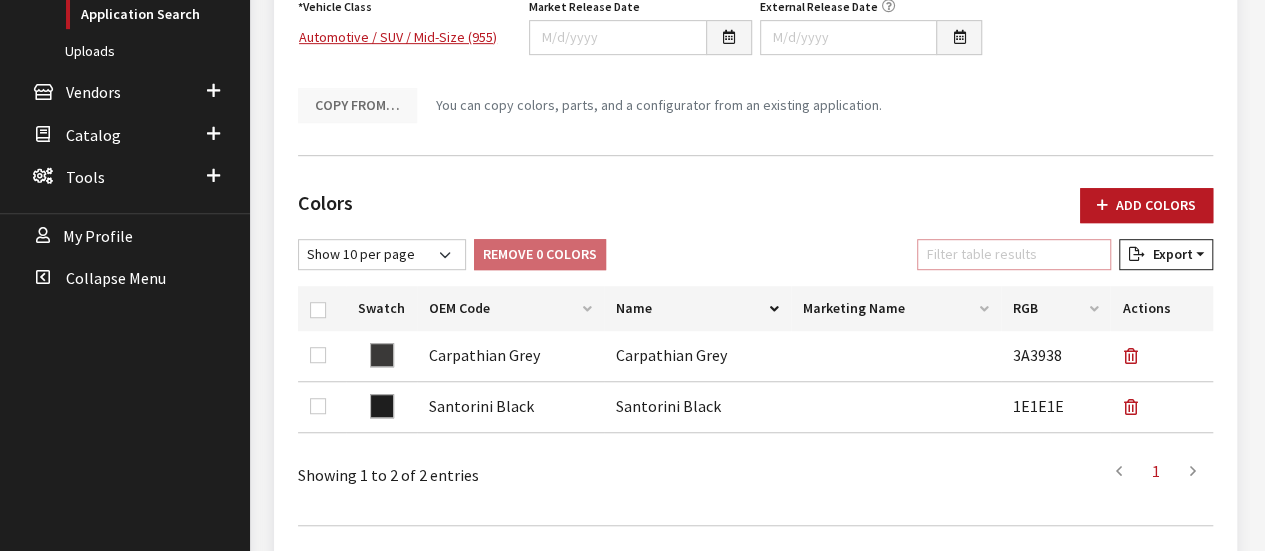 click on "Filter table results" at bounding box center [1014, 254] 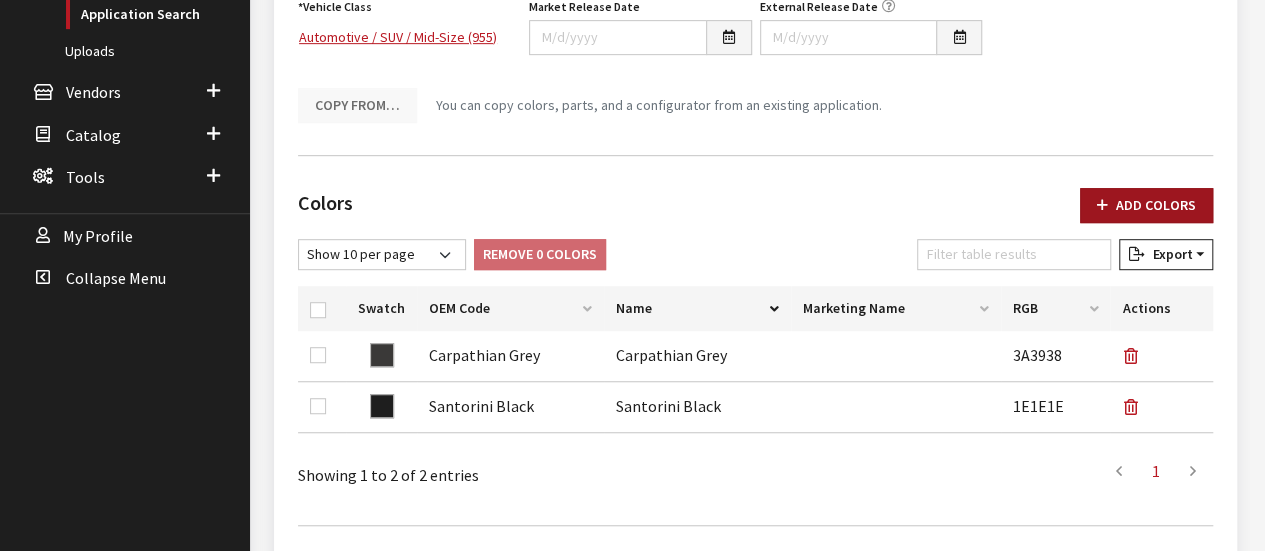 click on "Add Colors" at bounding box center [1146, 205] 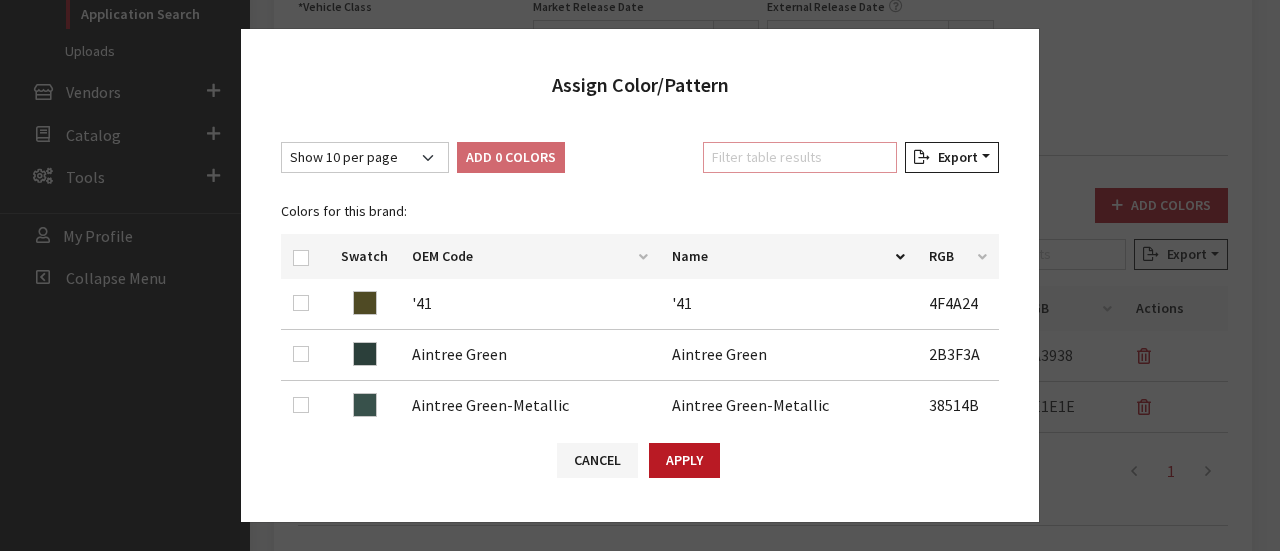 click on "Filter table results" at bounding box center [800, 157] 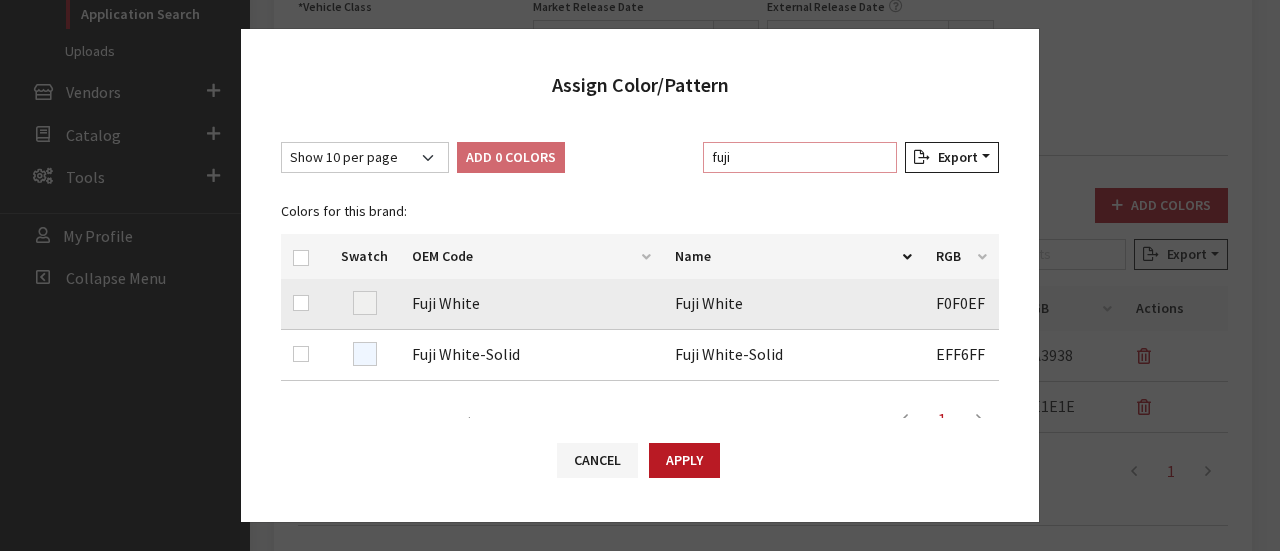 type on "fuji" 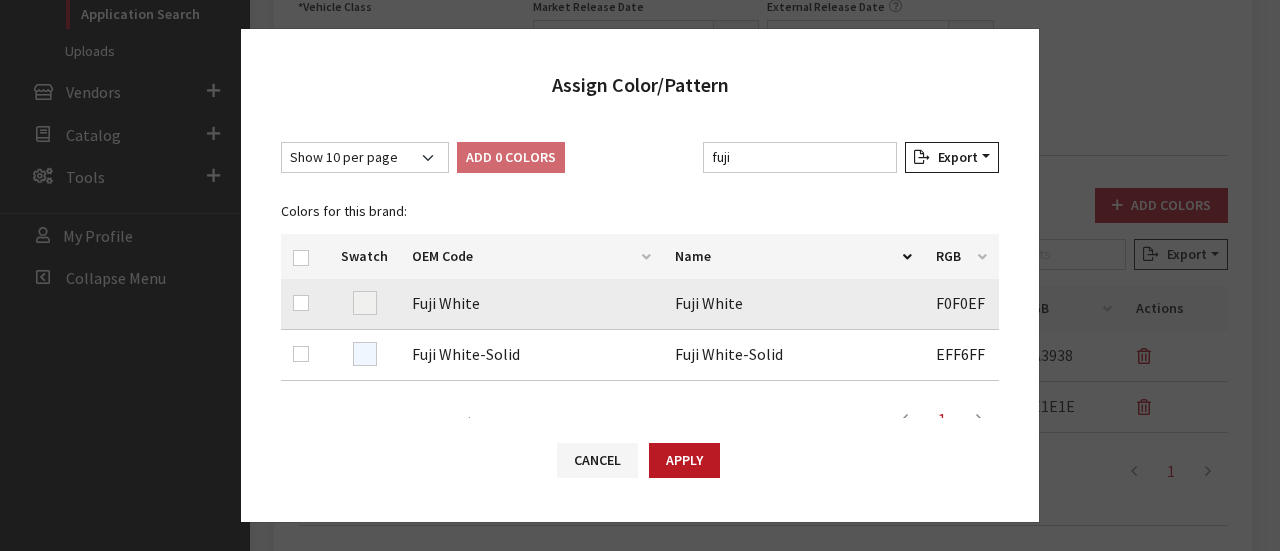drag, startPoint x: 293, startPoint y: 311, endPoint x: 310, endPoint y: 309, distance: 17.117243 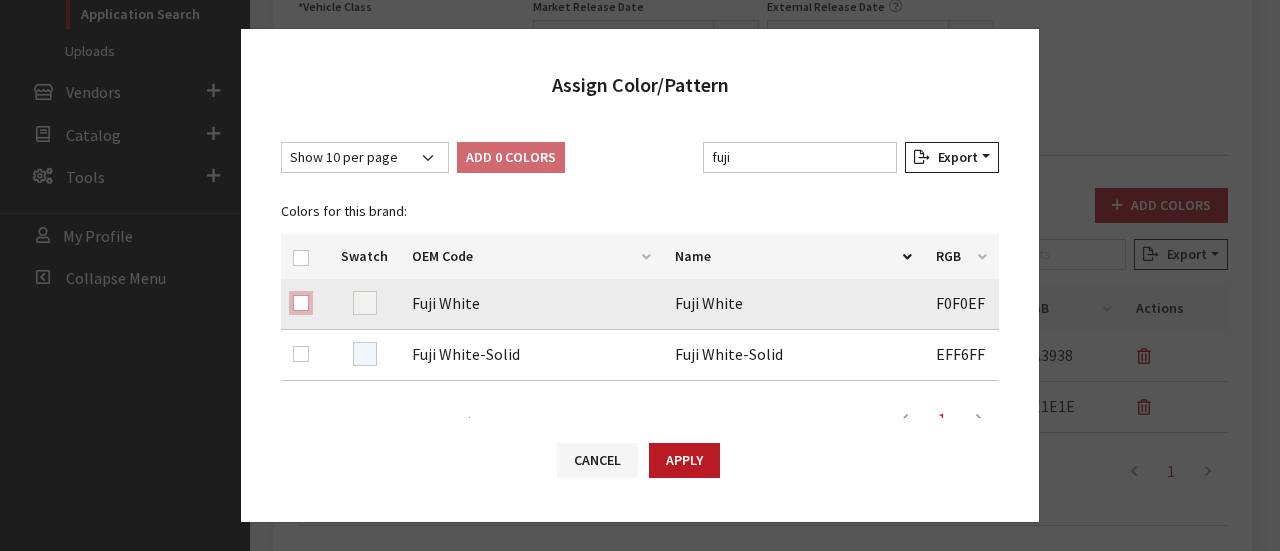 click at bounding box center (301, 303) 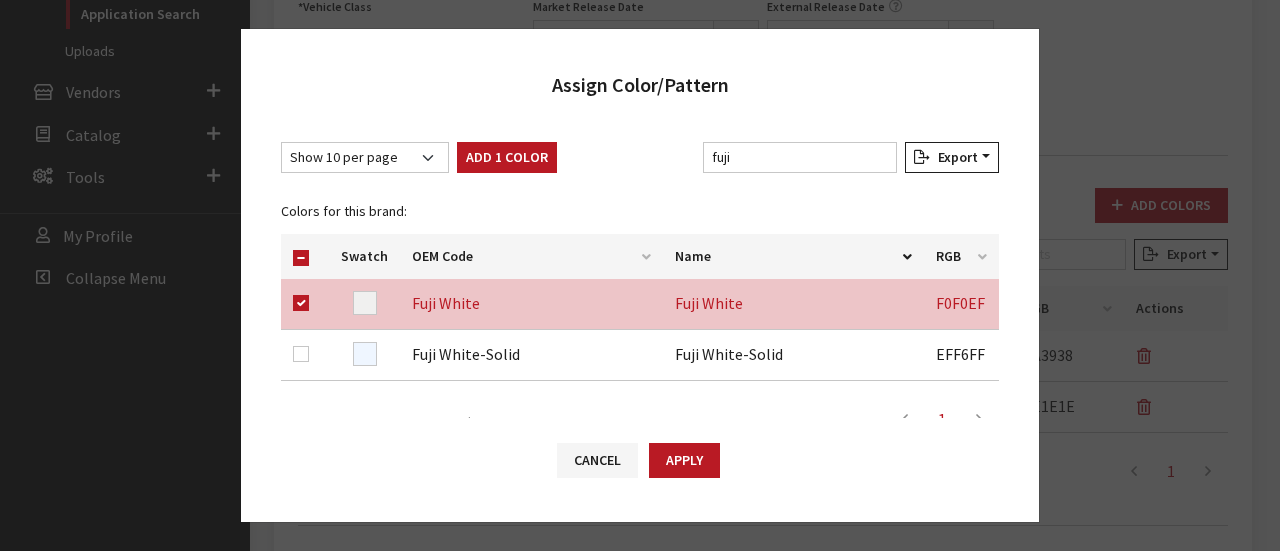 click on "Add 1 Color" at bounding box center (507, 157) 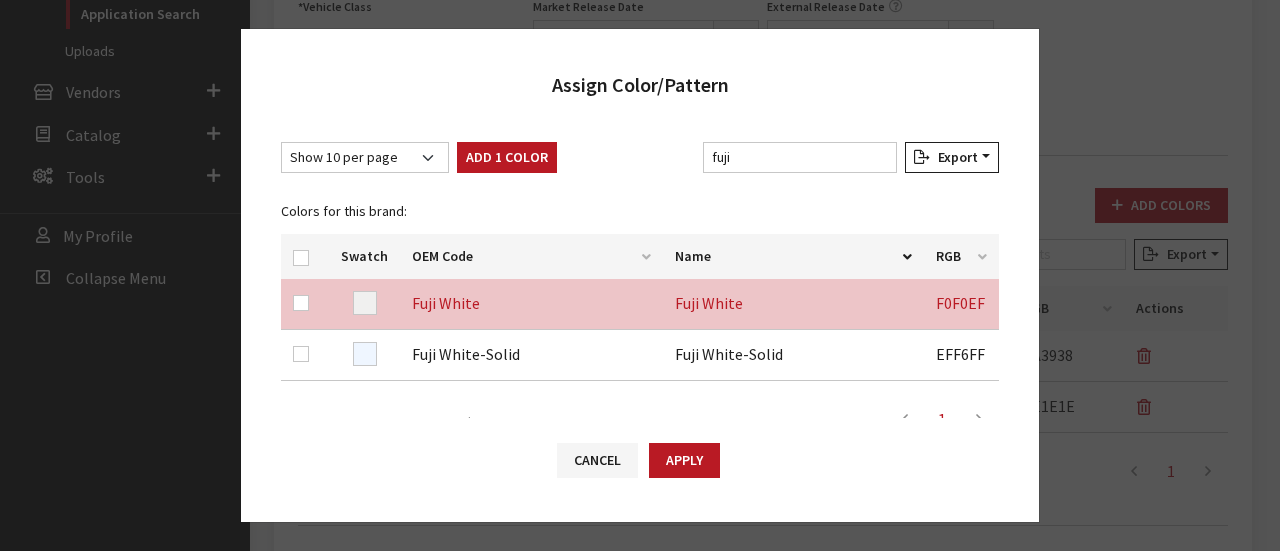checkbox on "false" 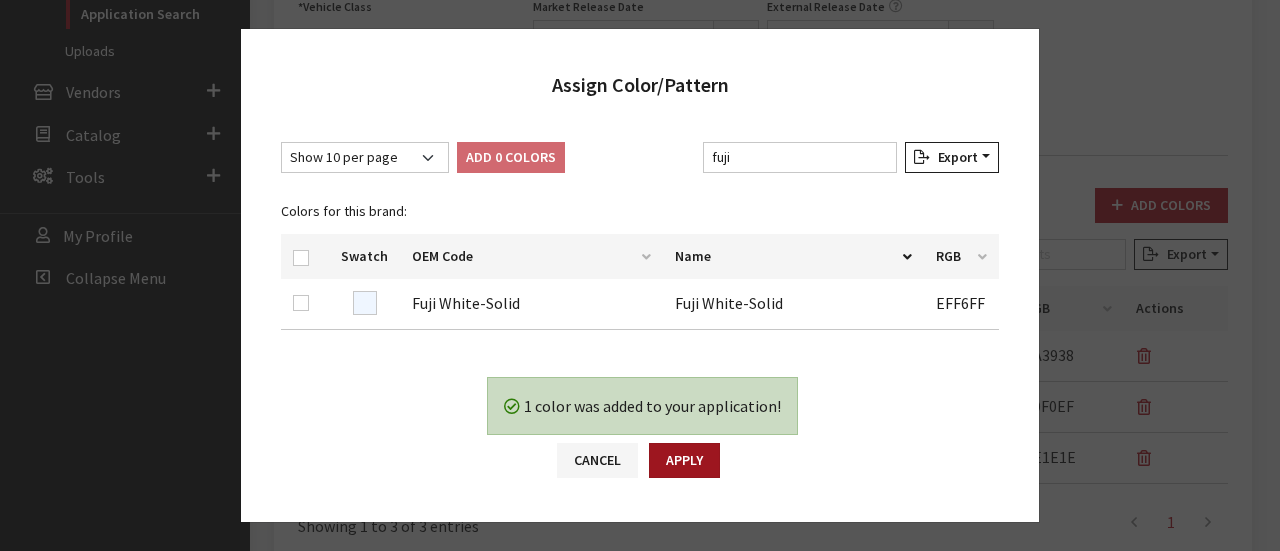 click on "Apply" at bounding box center (684, 460) 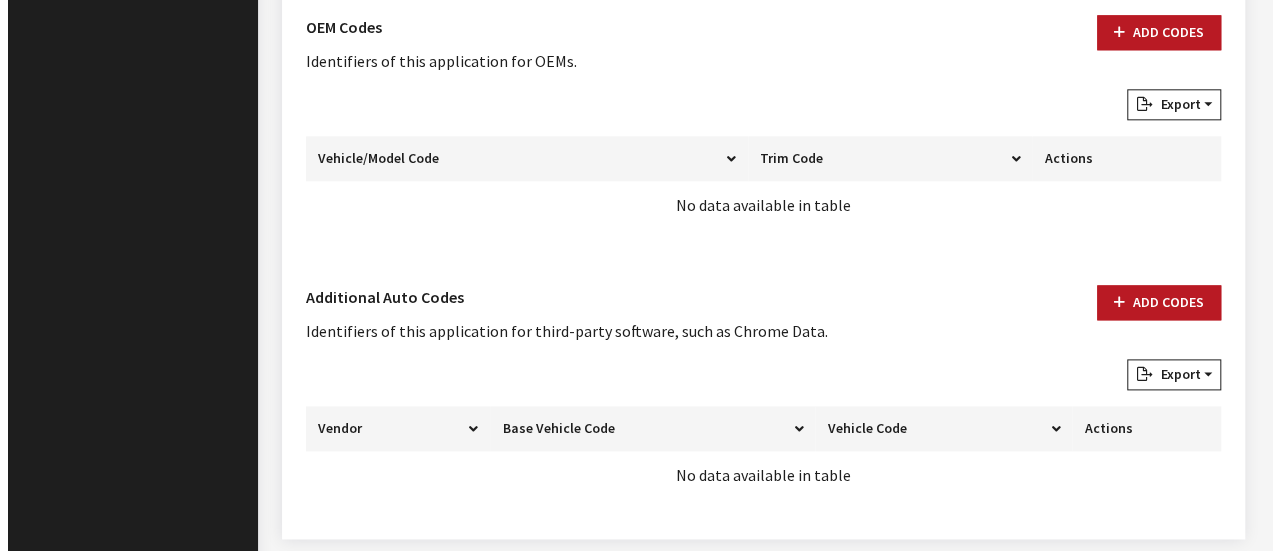 scroll, scrollTop: 1197, scrollLeft: 0, axis: vertical 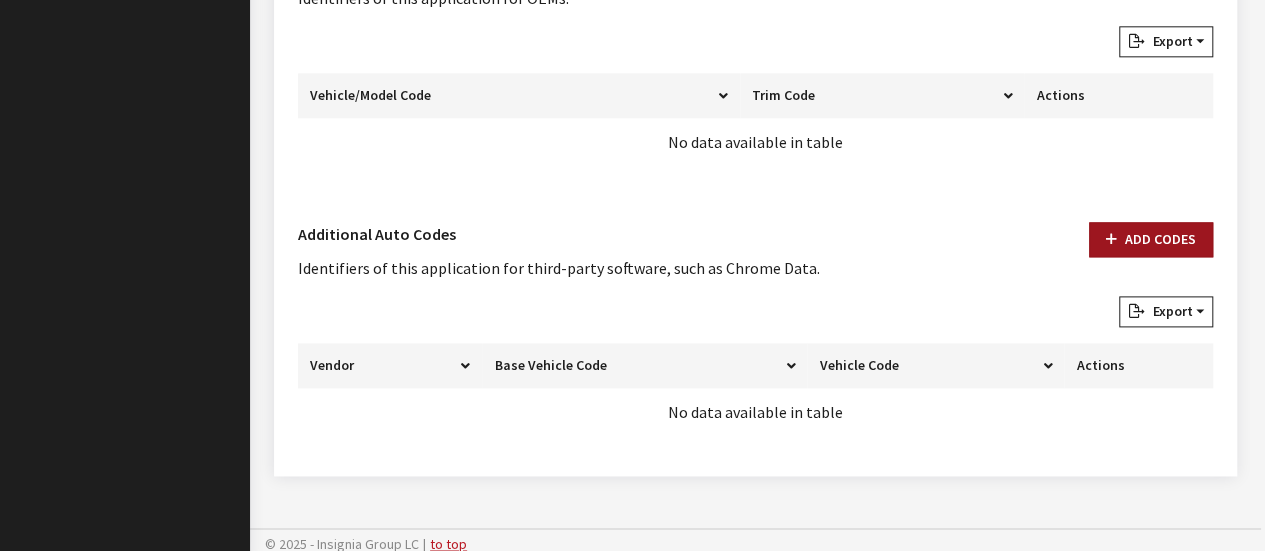 click on "Add Codes" at bounding box center [1151, 239] 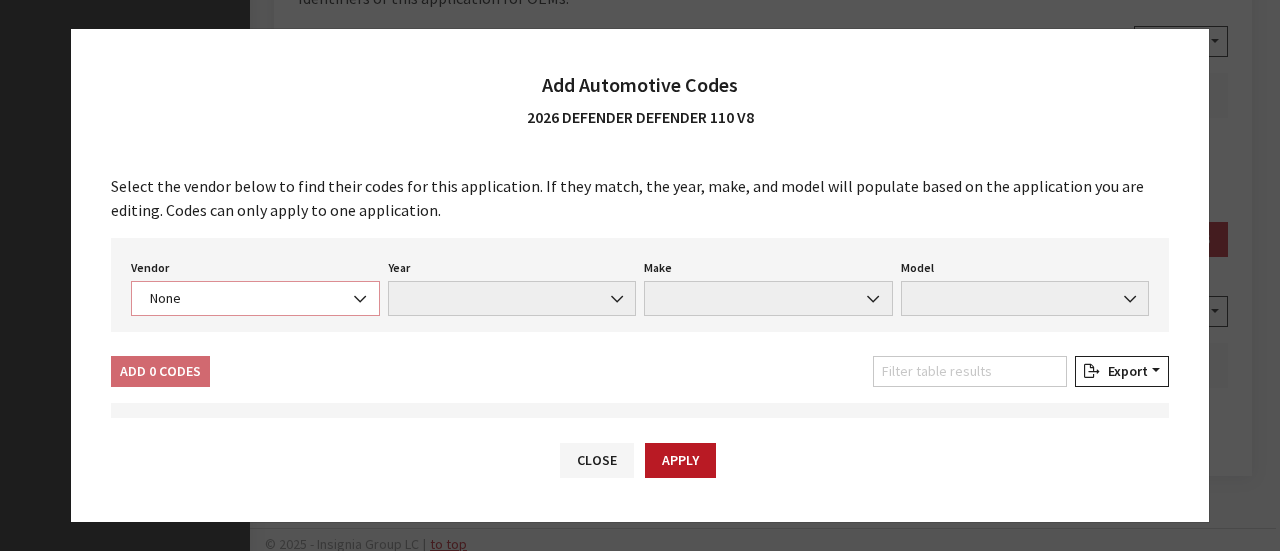click on "None" at bounding box center (255, 298) 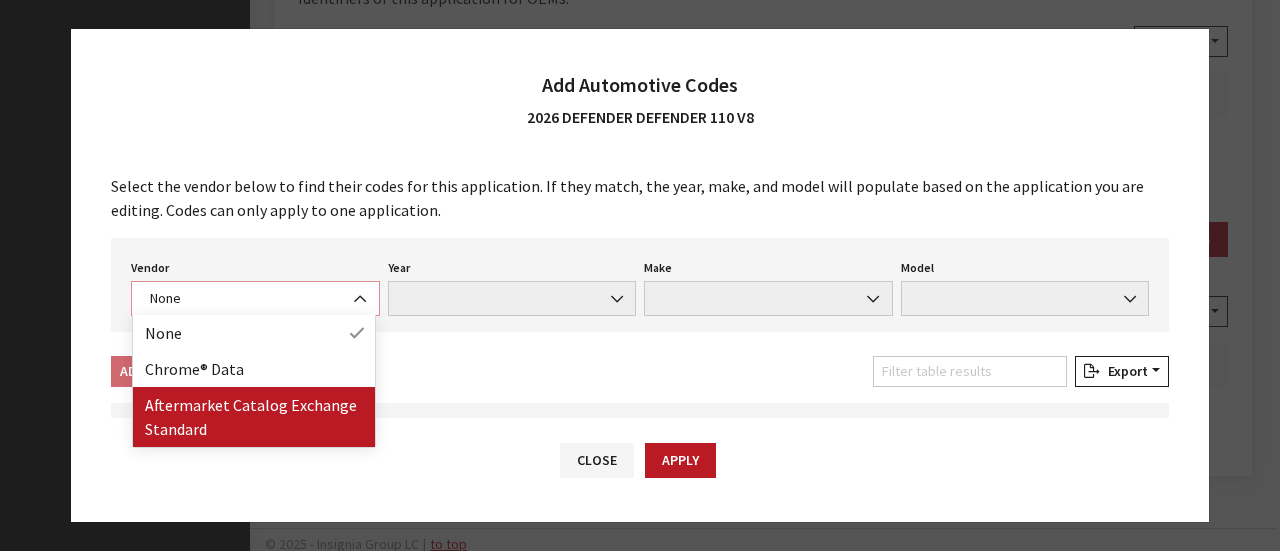 select on "2" 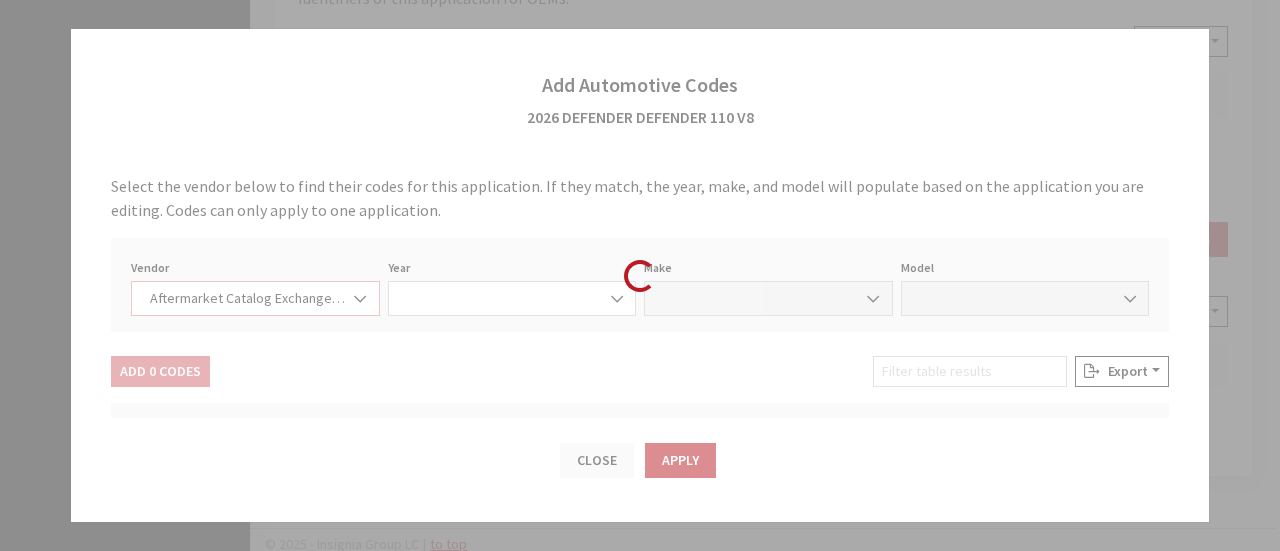 select on "2026" 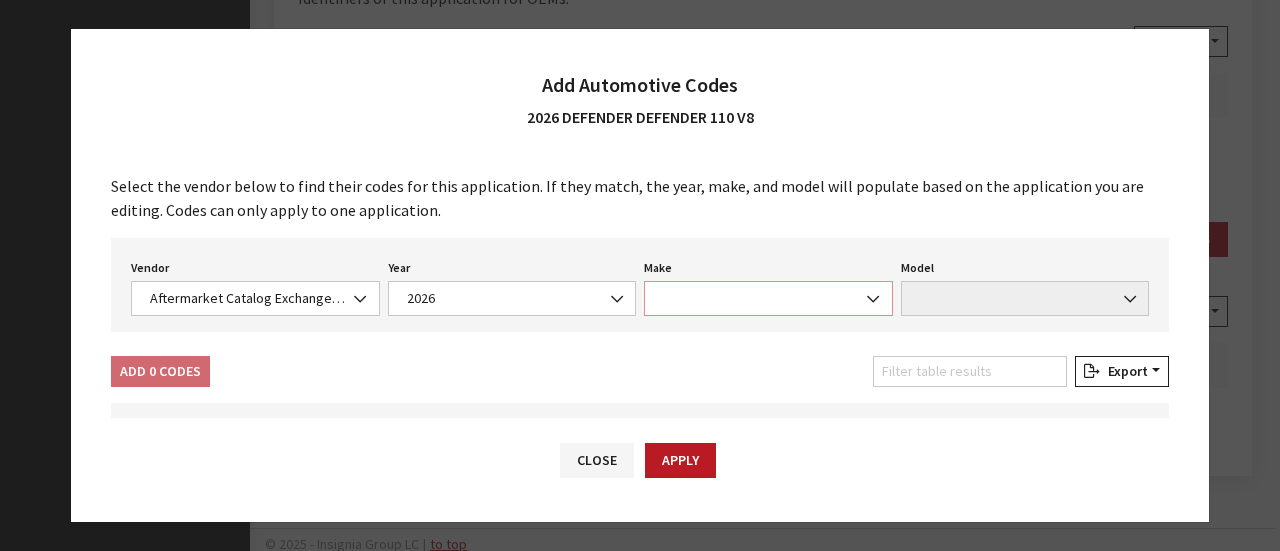 click at bounding box center [768, 298] 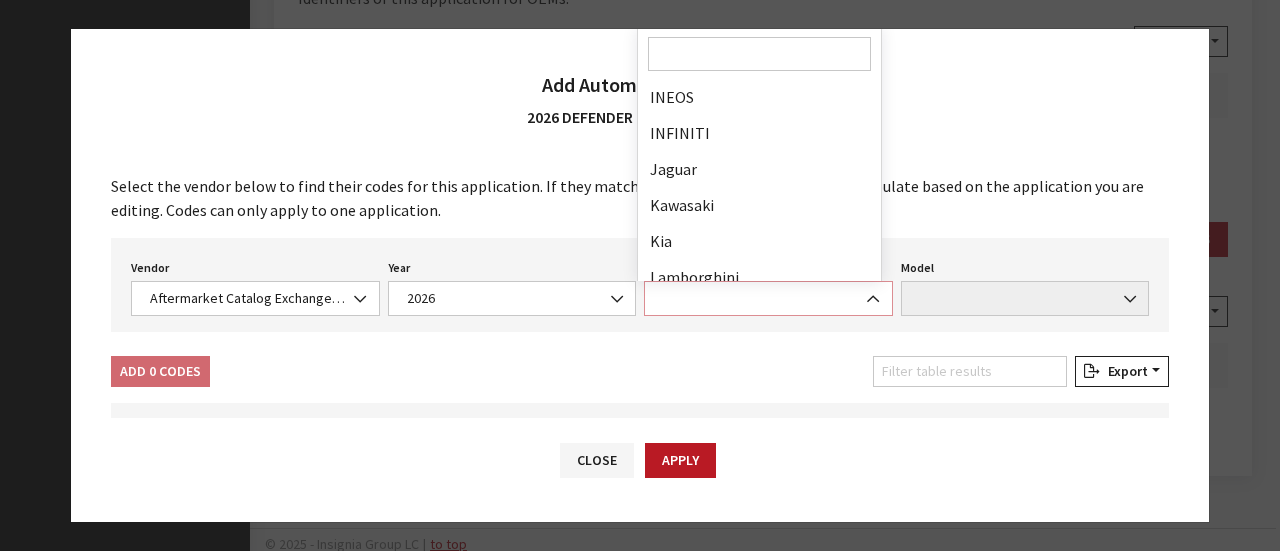 scroll, scrollTop: 800, scrollLeft: 0, axis: vertical 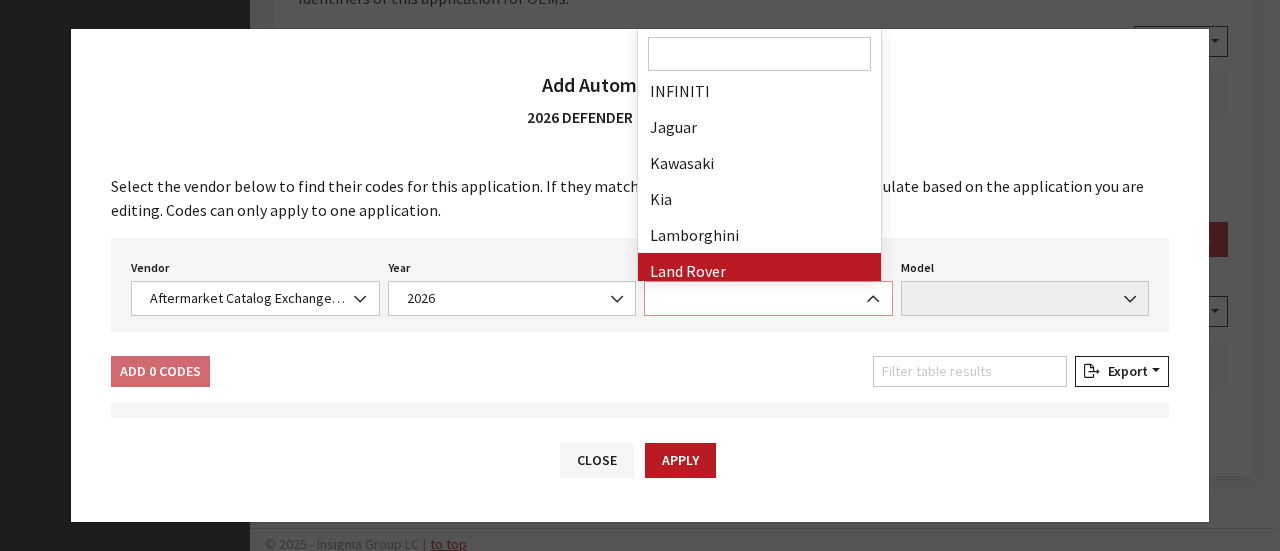 select on "11" 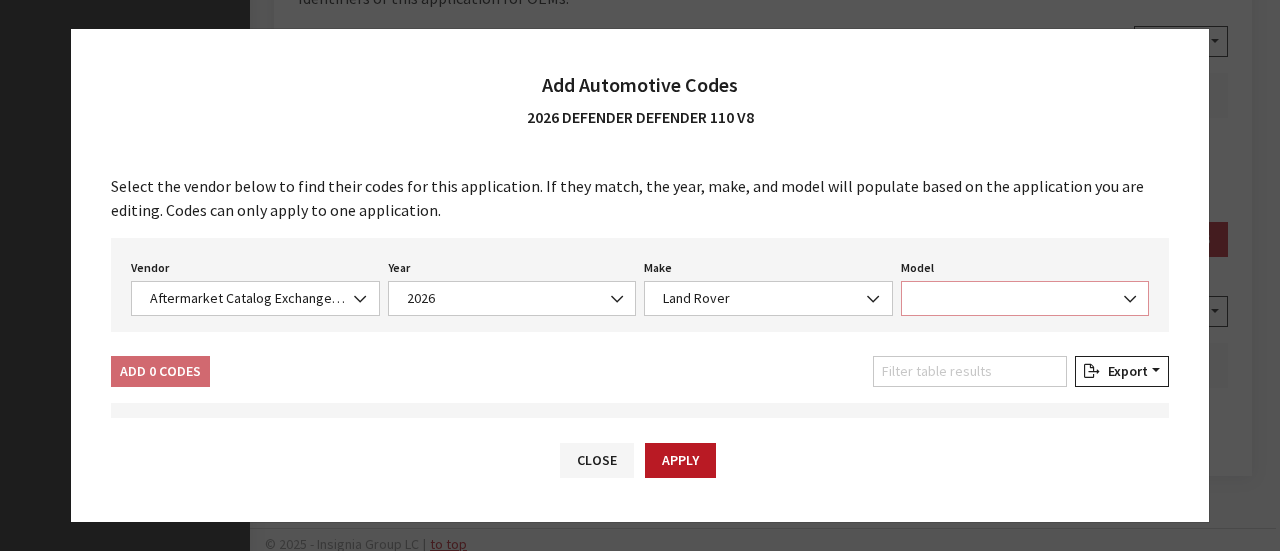 click at bounding box center [1124, 289] 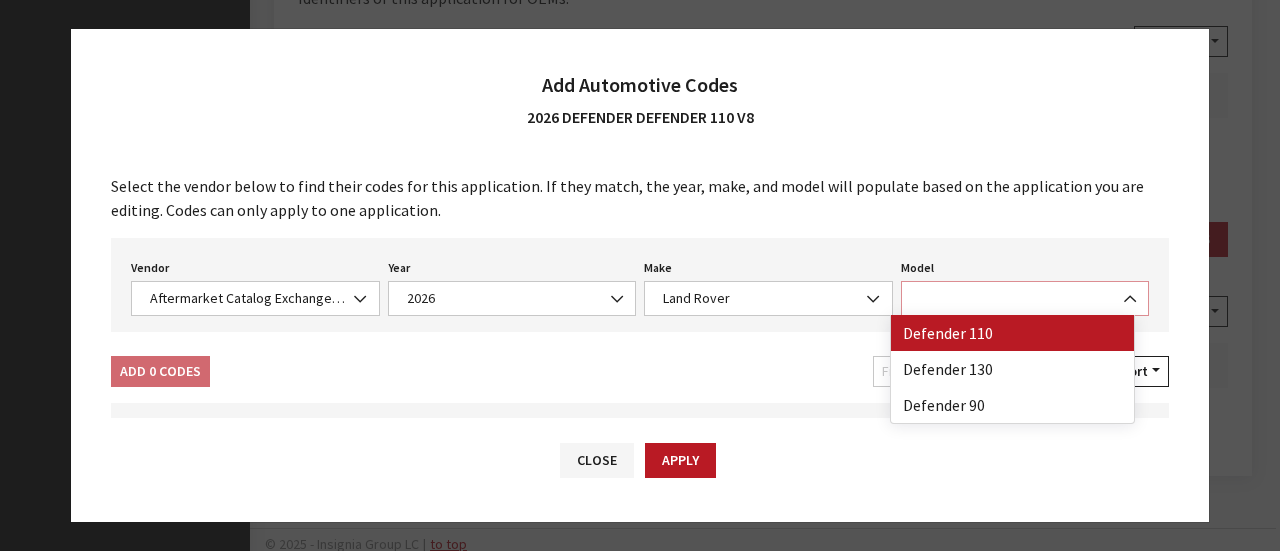 select on "46" 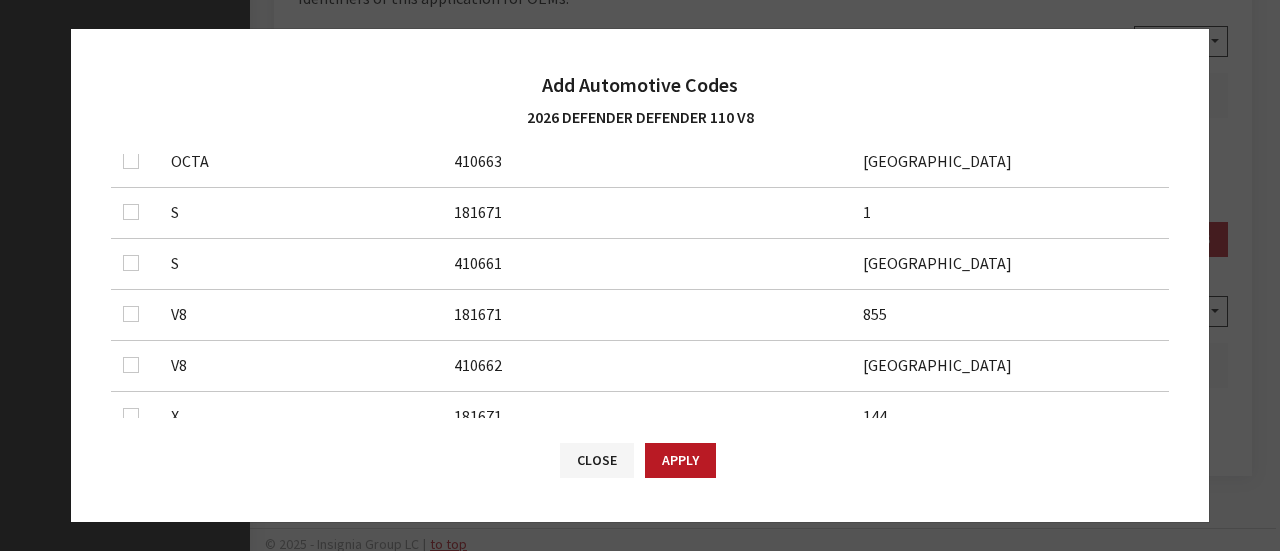 scroll, scrollTop: 400, scrollLeft: 0, axis: vertical 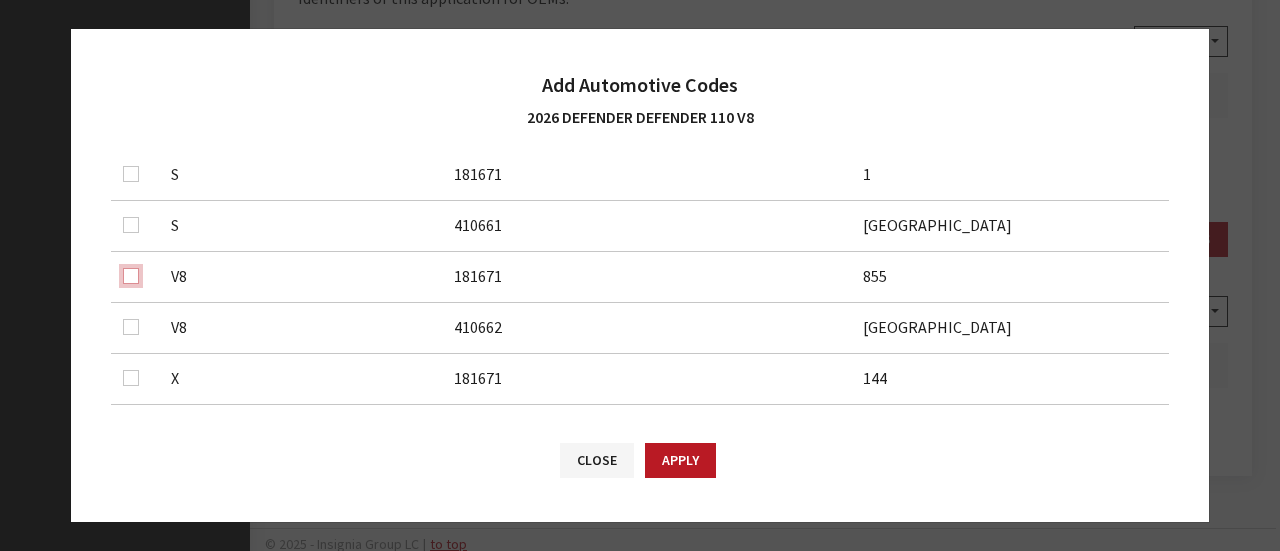 click at bounding box center [131, 72] 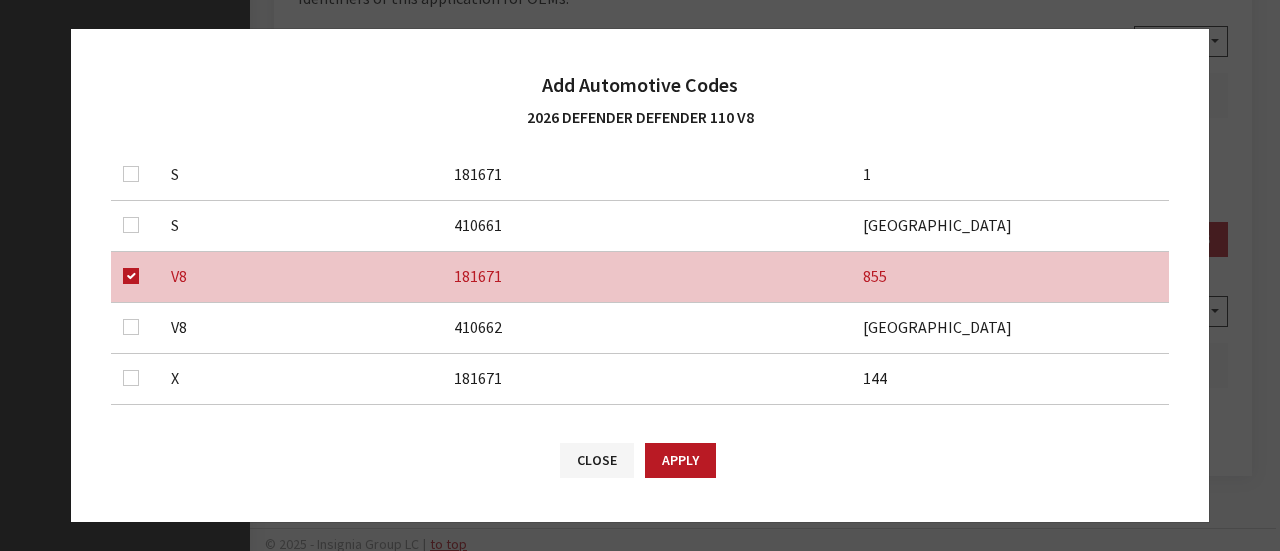 click at bounding box center (135, 328) 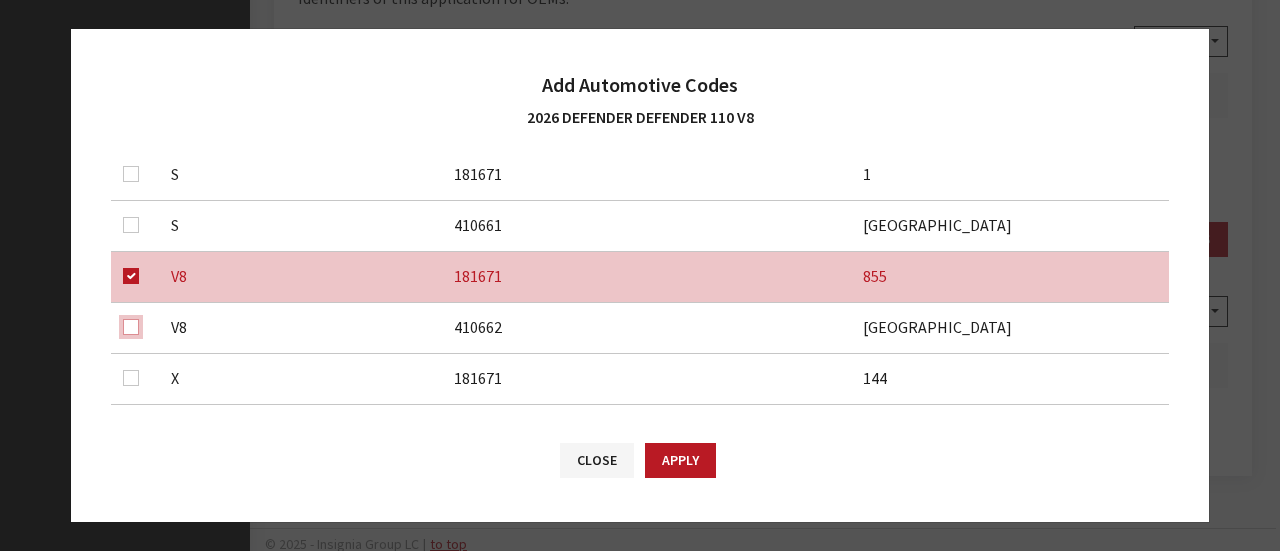 click at bounding box center (131, 123) 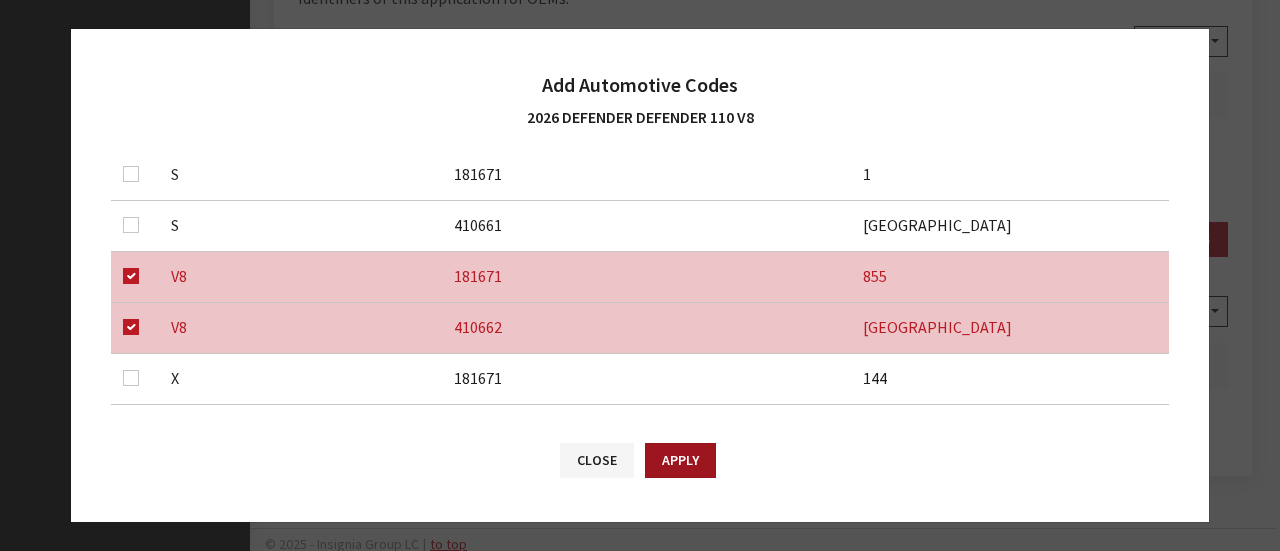 click on "Apply" at bounding box center [680, 460] 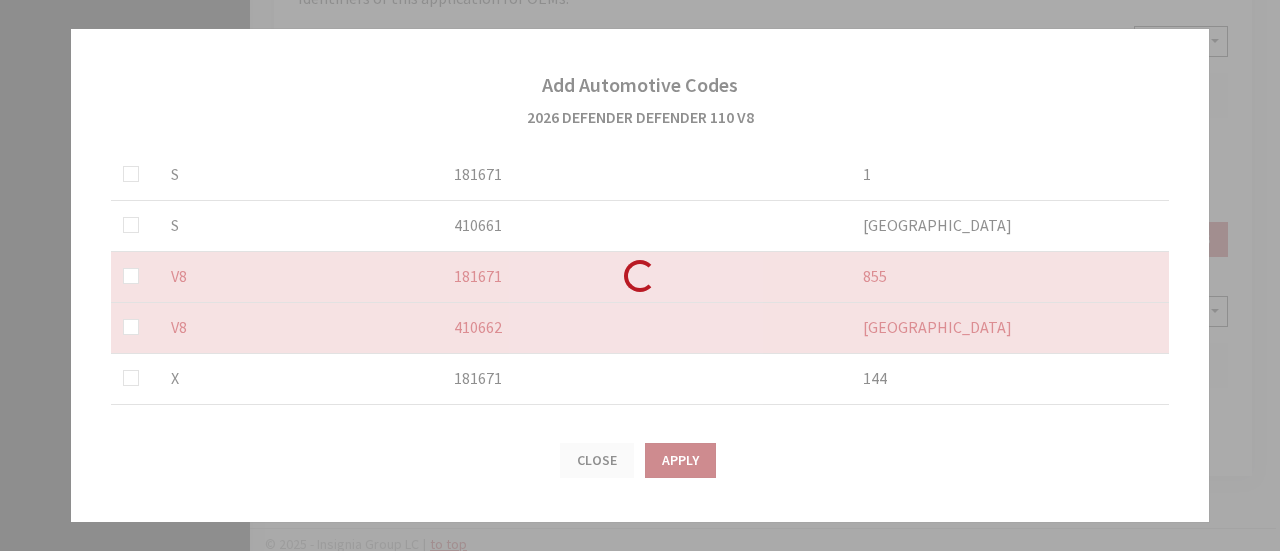 checkbox on "false" 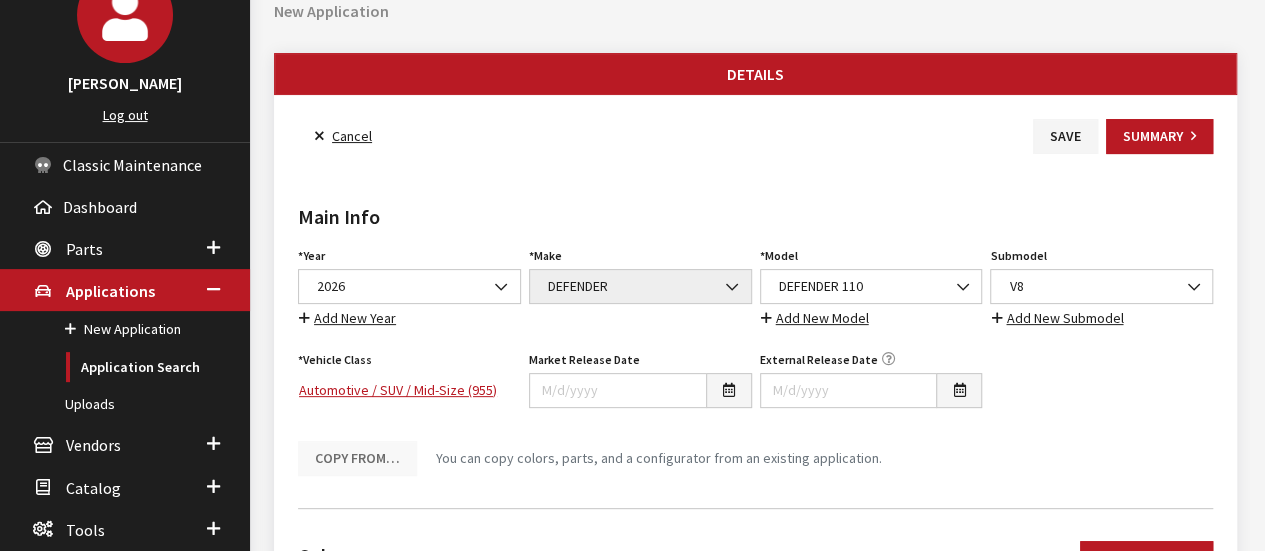 scroll, scrollTop: 49, scrollLeft: 0, axis: vertical 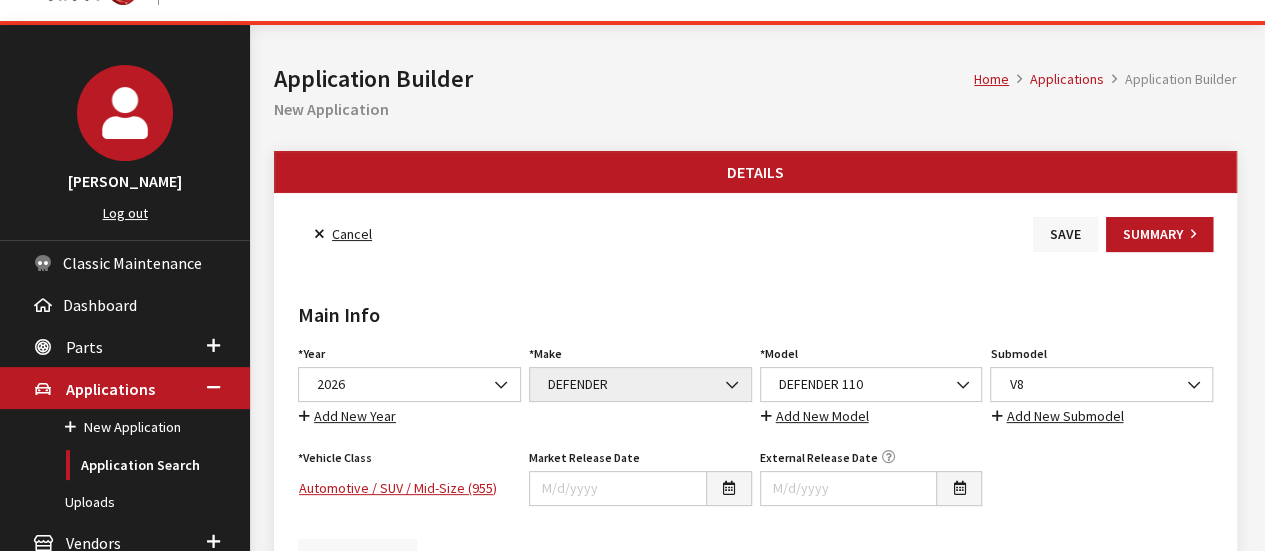click on "Save" at bounding box center [1065, 234] 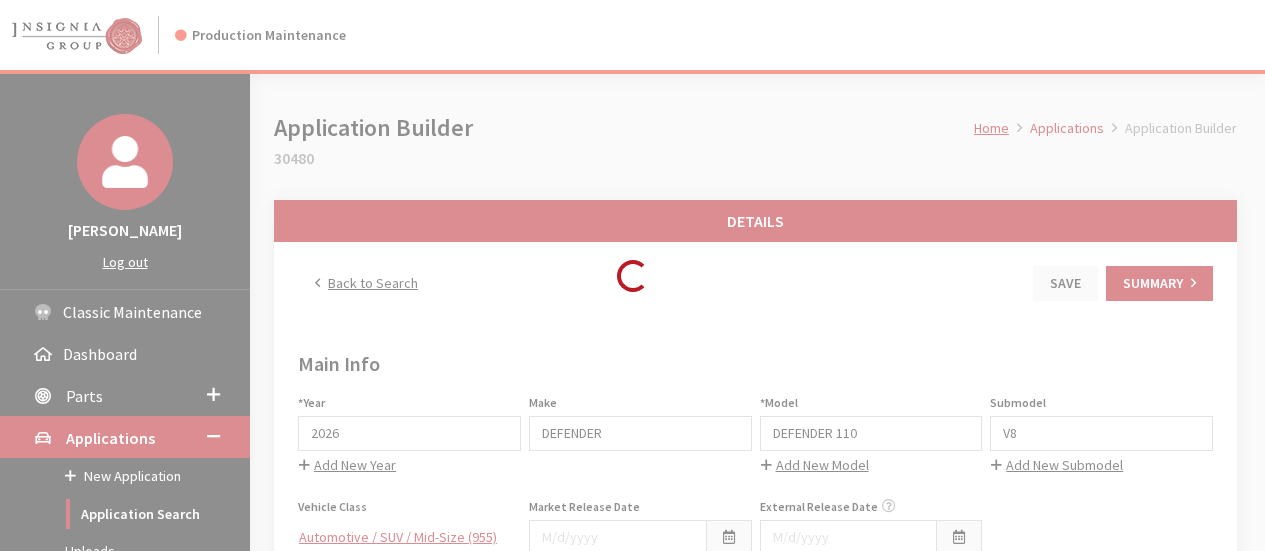 scroll, scrollTop: 0, scrollLeft: 0, axis: both 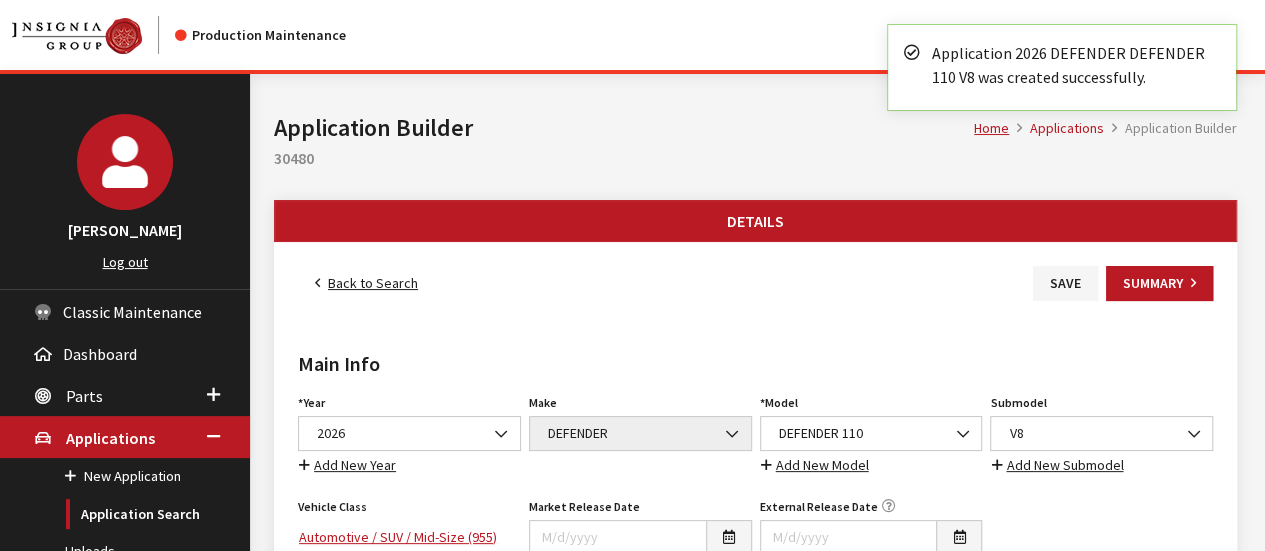 click on "Back to Search" at bounding box center (366, 283) 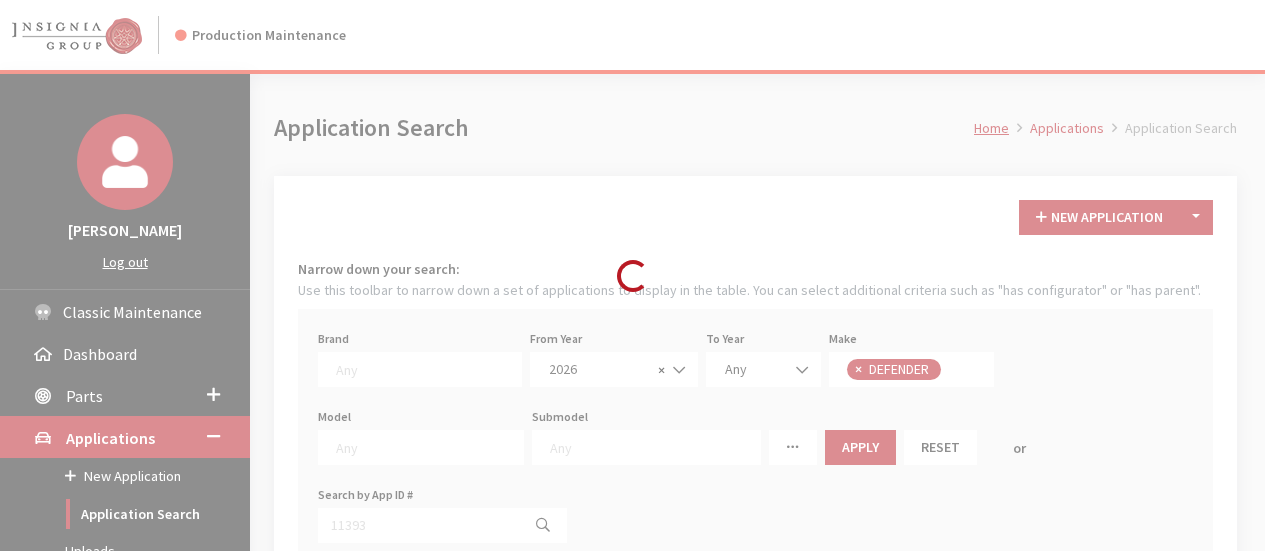 scroll, scrollTop: 0, scrollLeft: 0, axis: both 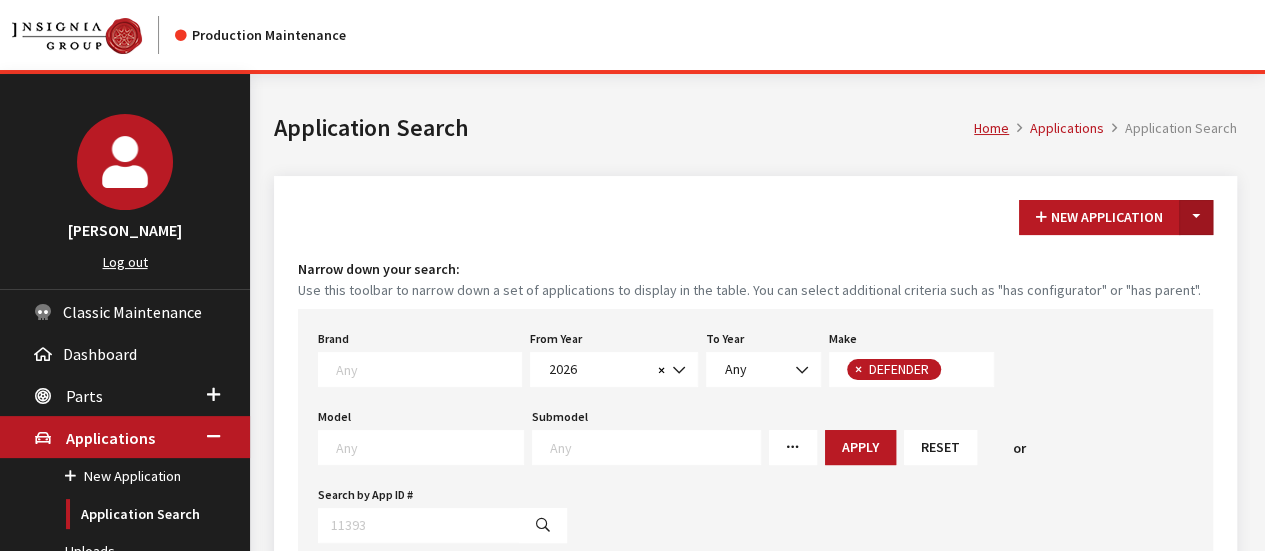 click on "Toggle Dropdown" at bounding box center (1196, 217) 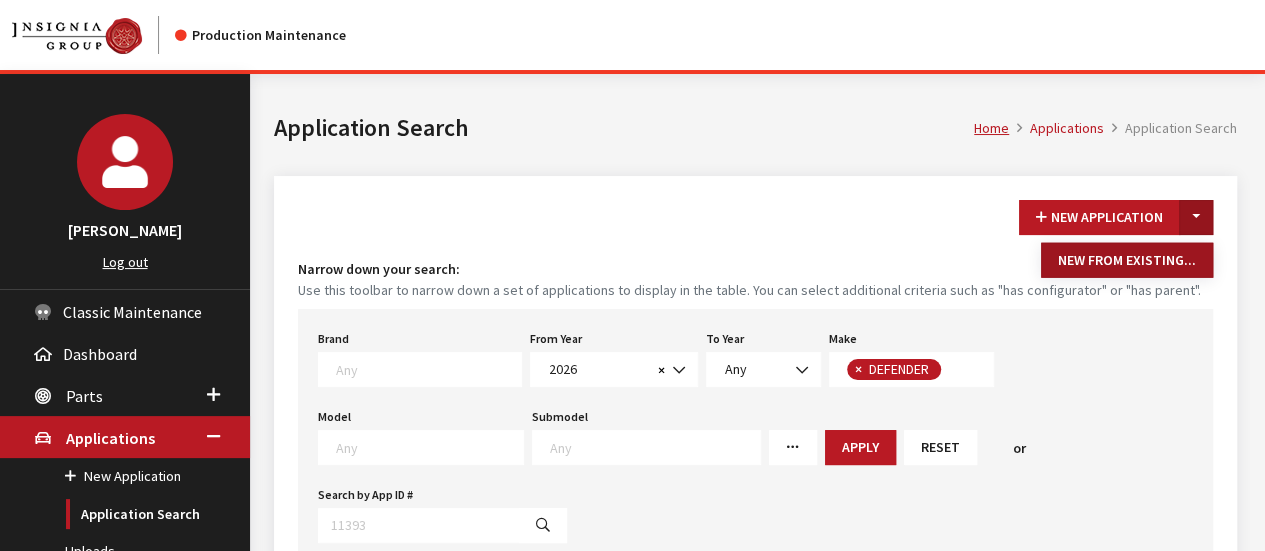 click on "New From Existing..." at bounding box center [1127, 260] 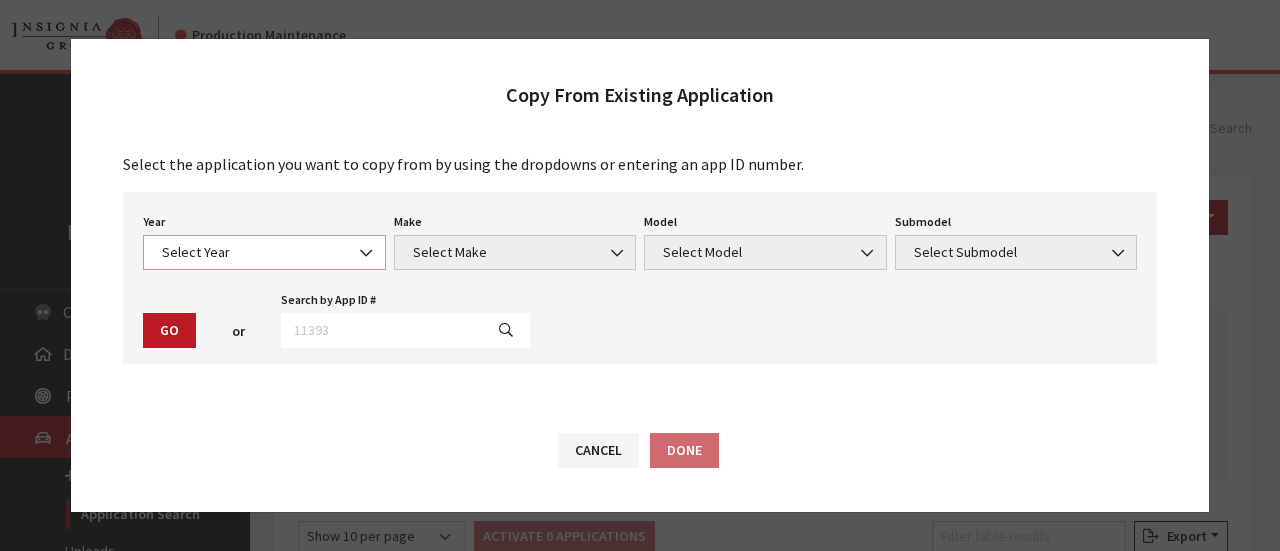 click on "Select Year" at bounding box center [264, 252] 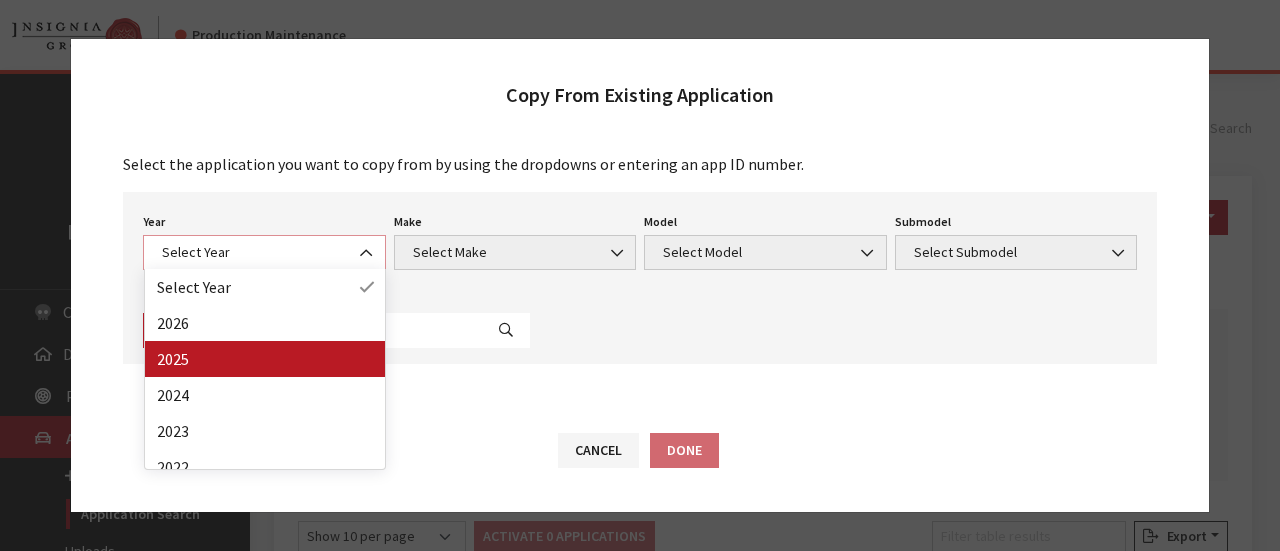 select on "43" 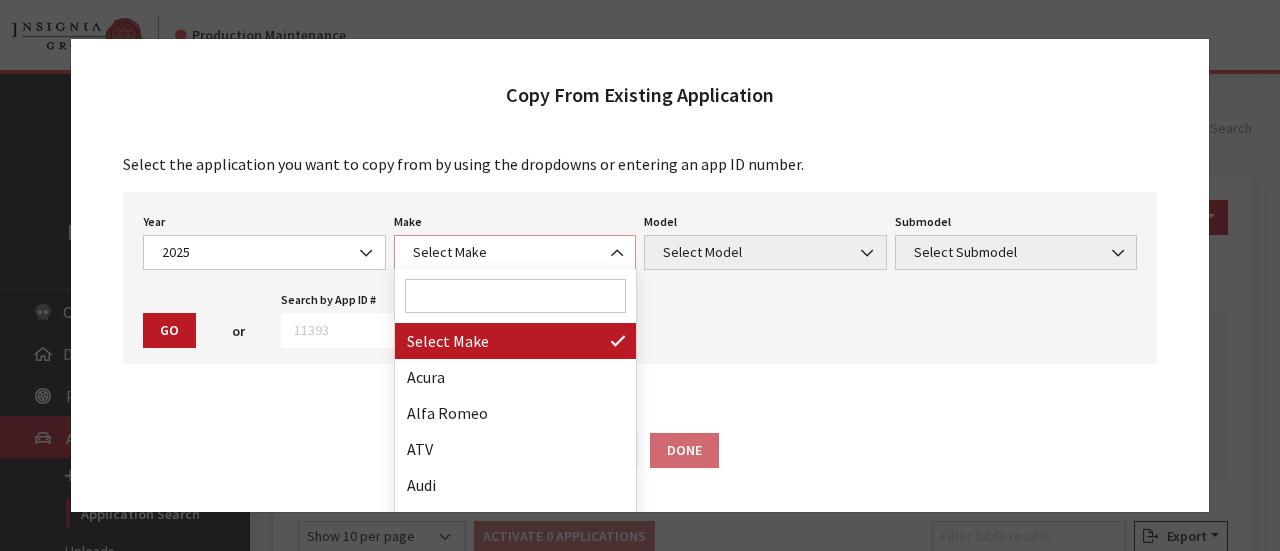 click on "Select Make" at bounding box center [515, 252] 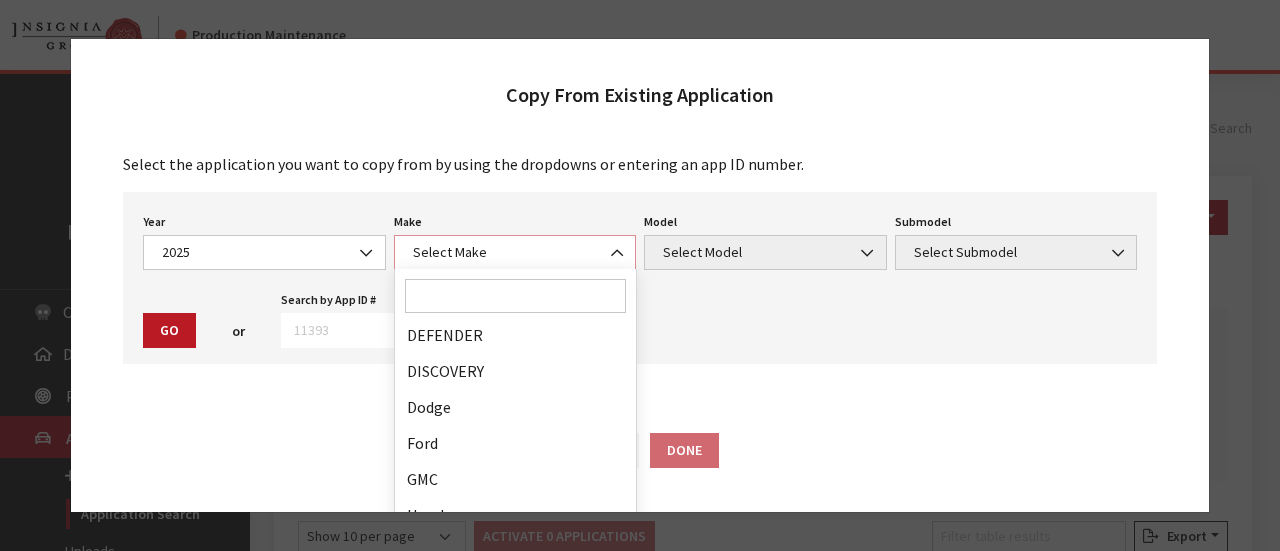 scroll, scrollTop: 300, scrollLeft: 0, axis: vertical 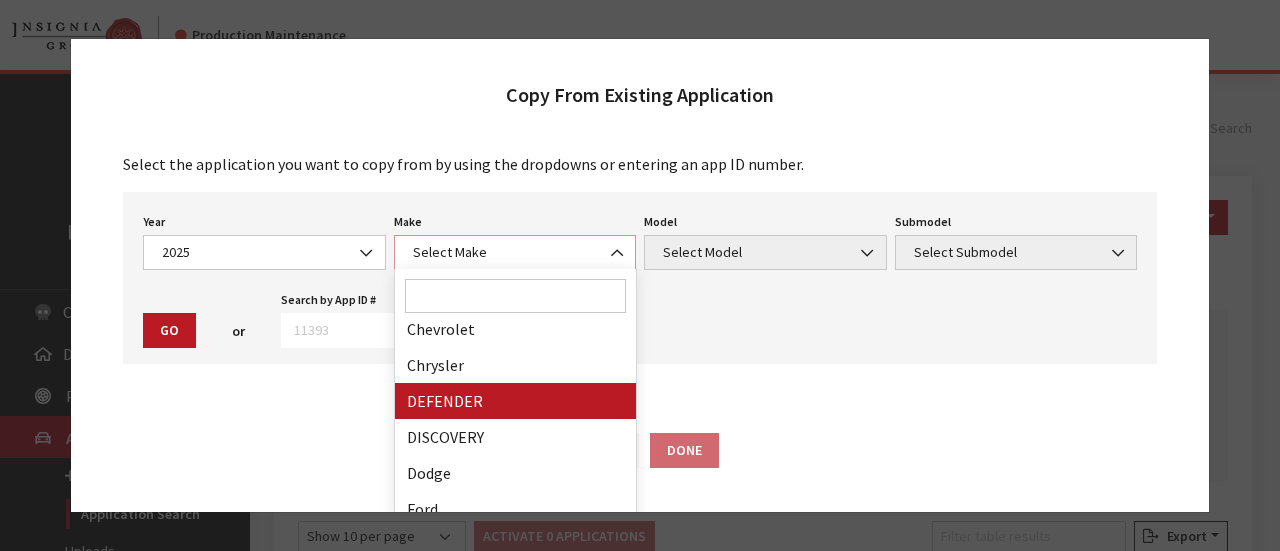 select on "64" 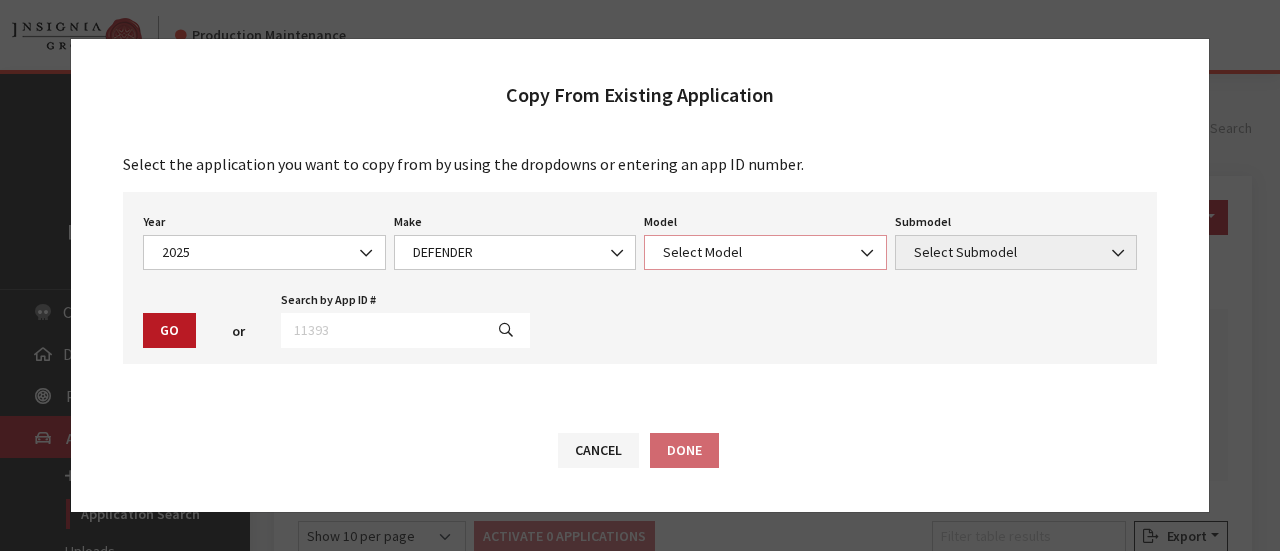 click on "Select Model" at bounding box center [765, 252] 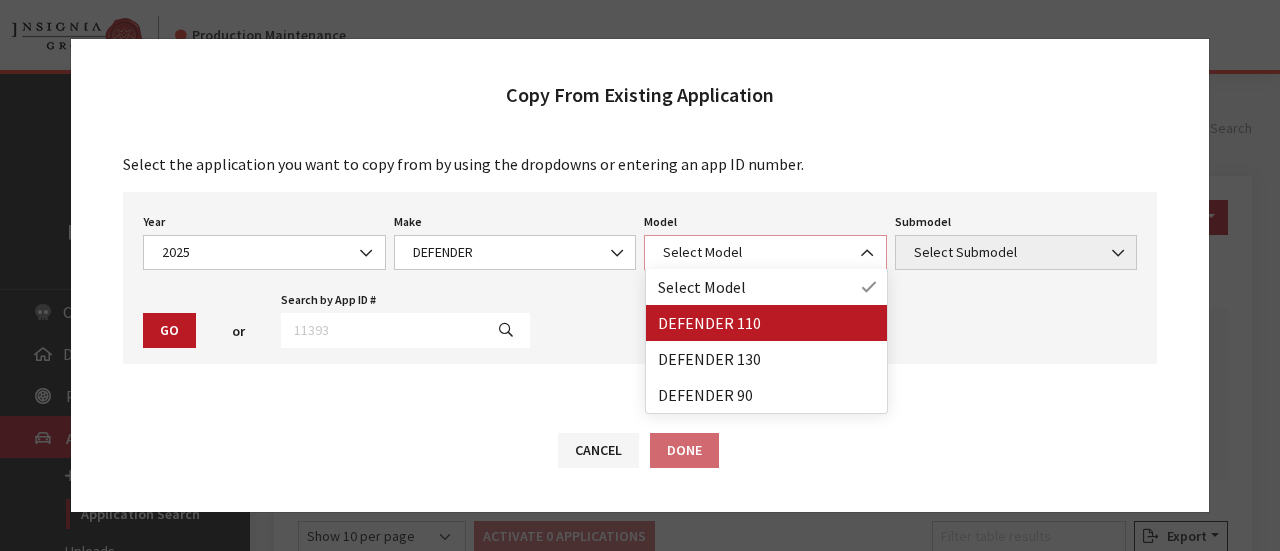 select on "1342" 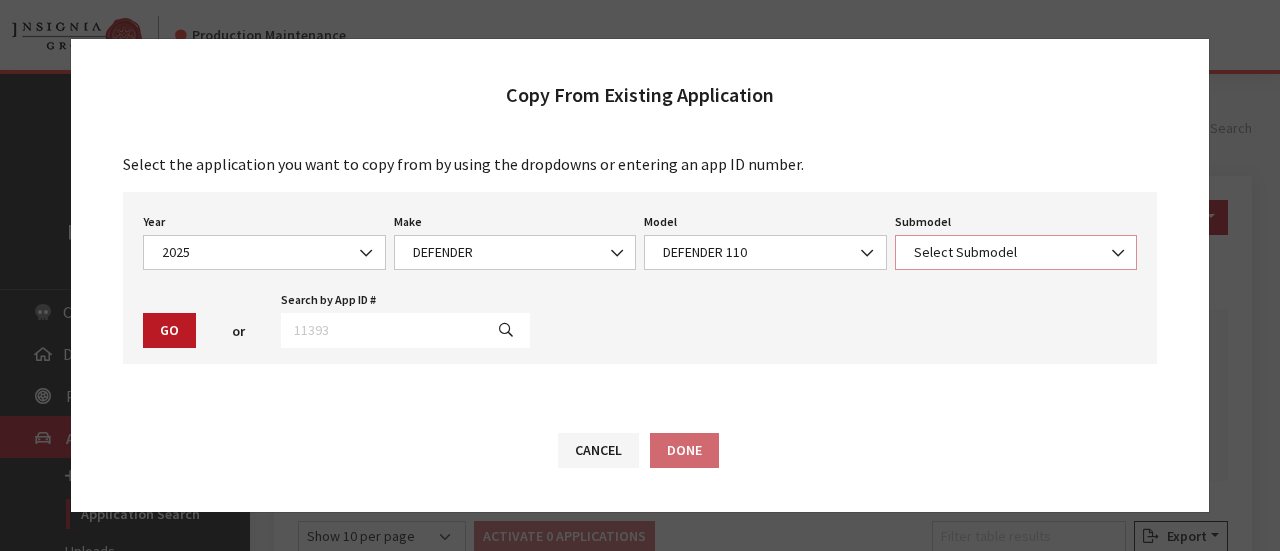 click on "Select Submodel" at bounding box center [1016, 252] 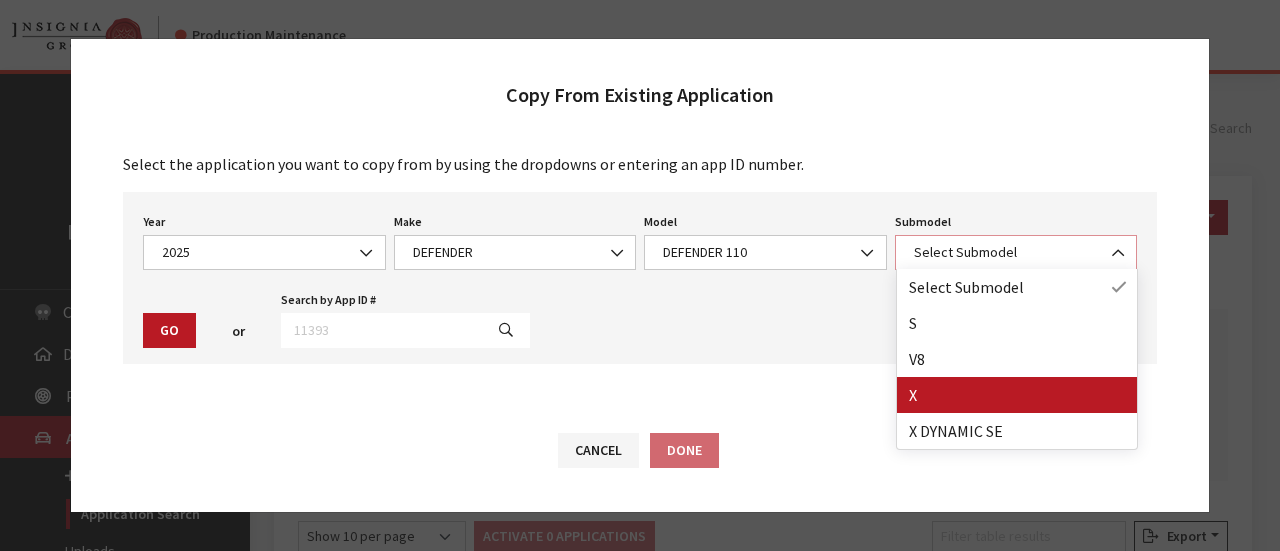 select on "592" 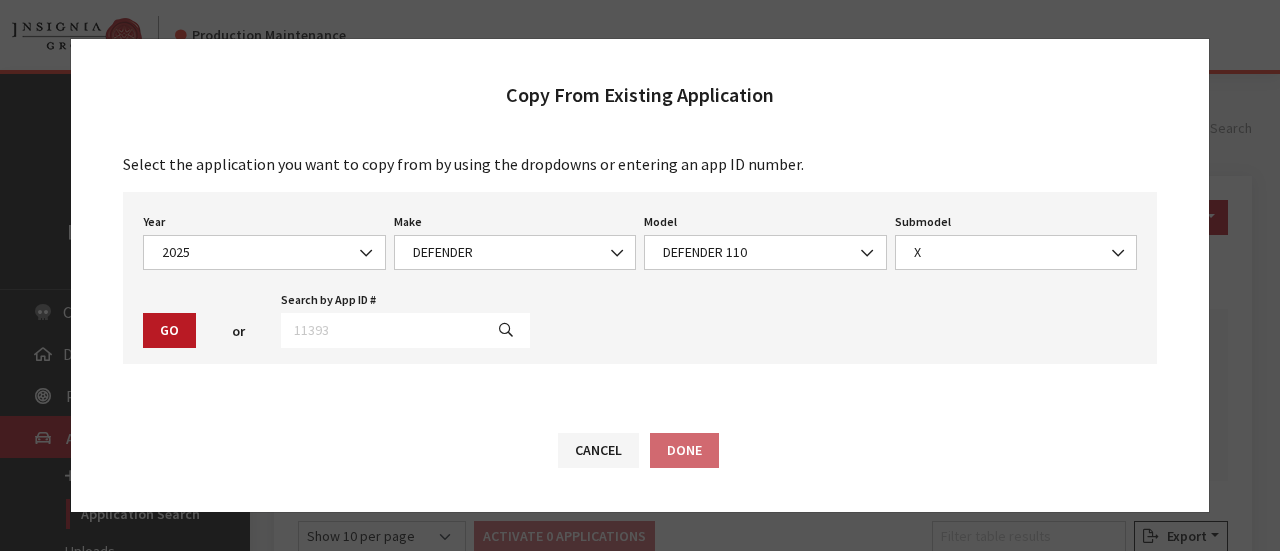 click on "Go" at bounding box center [169, 330] 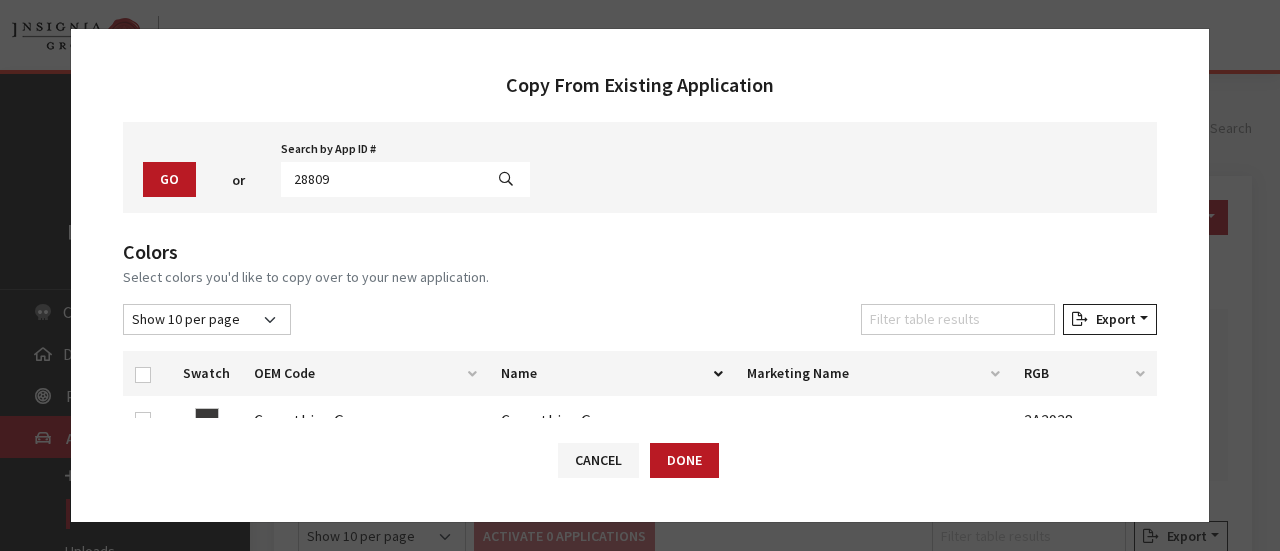 scroll, scrollTop: 100, scrollLeft: 0, axis: vertical 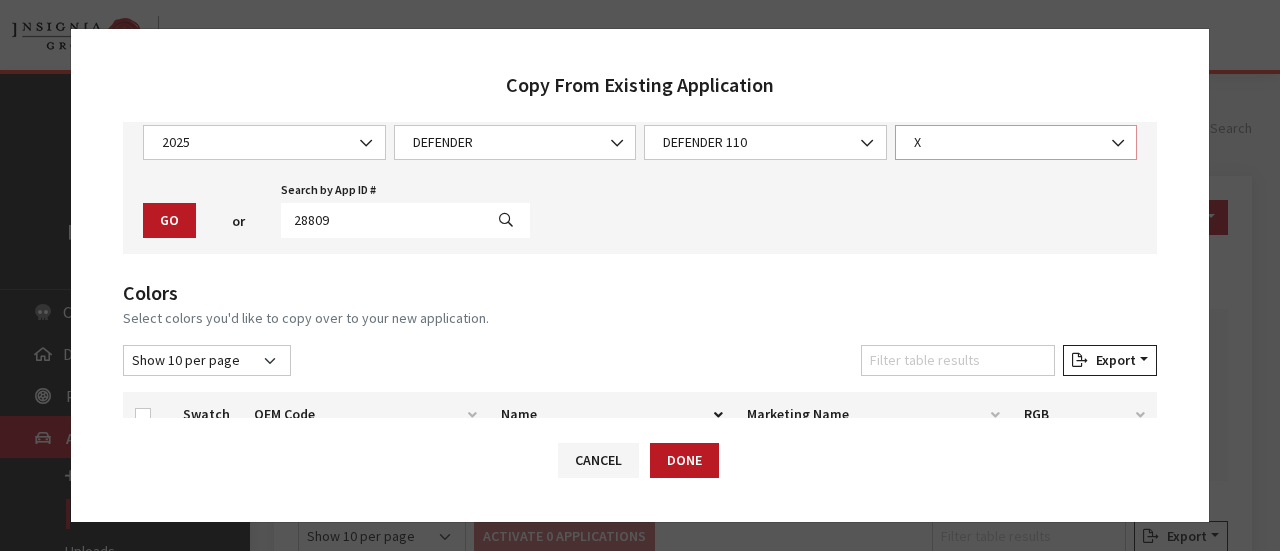 click on "X" at bounding box center (1016, 142) 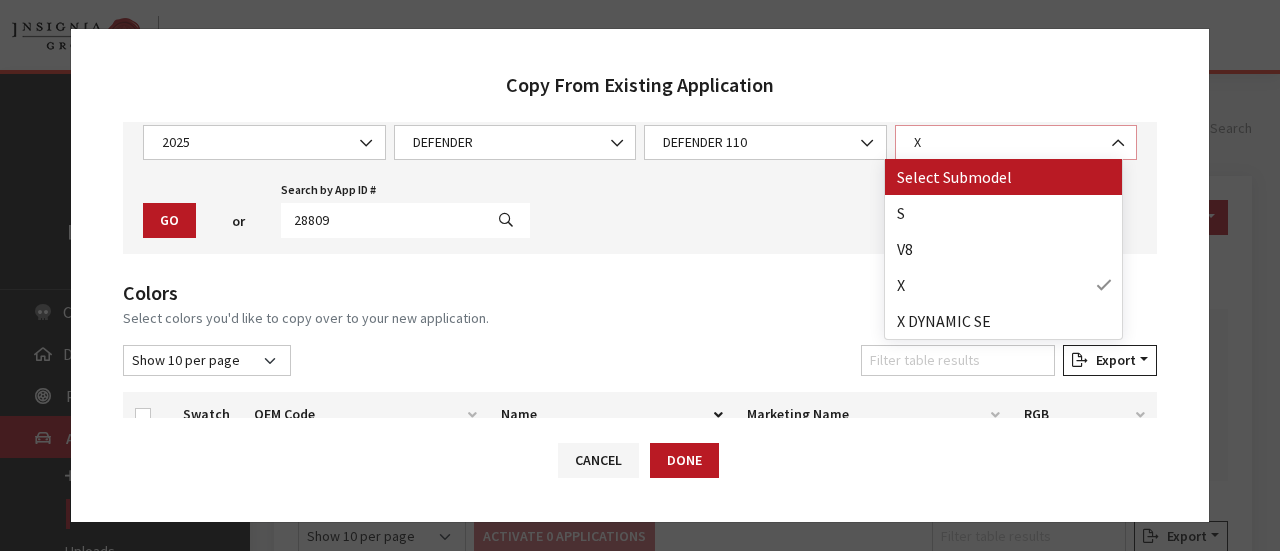 select on "129" 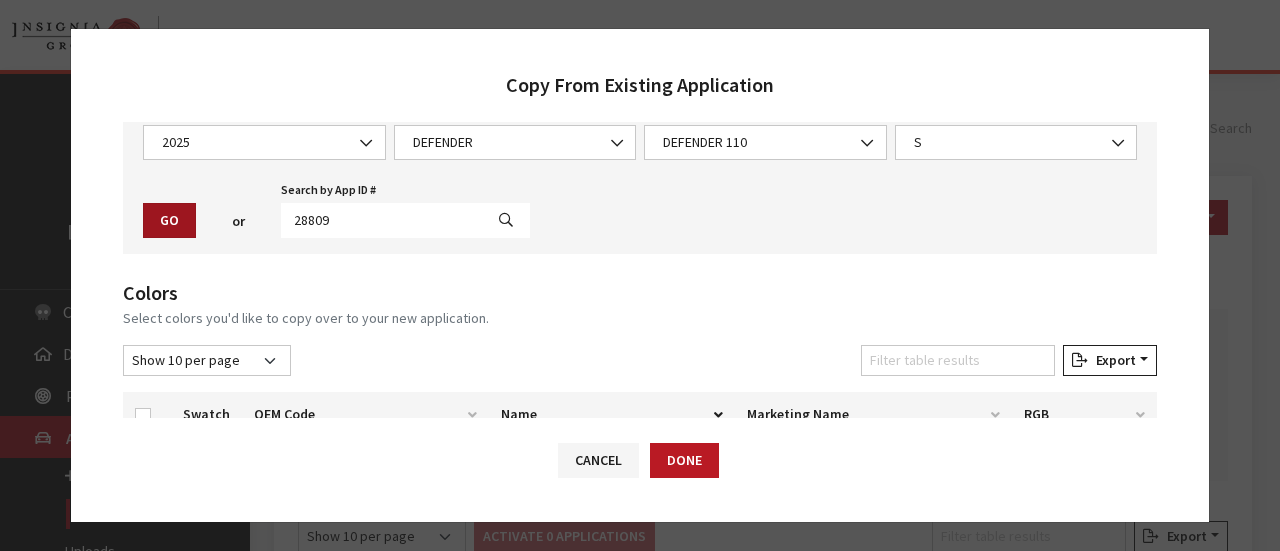 click on "Go" at bounding box center [169, 220] 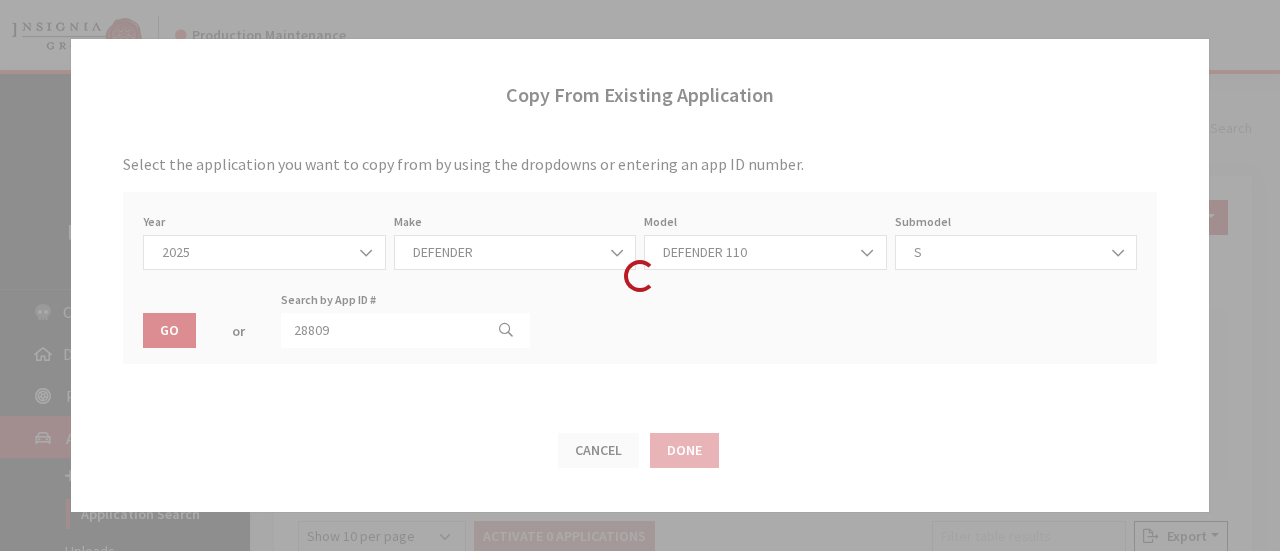 scroll, scrollTop: 0, scrollLeft: 0, axis: both 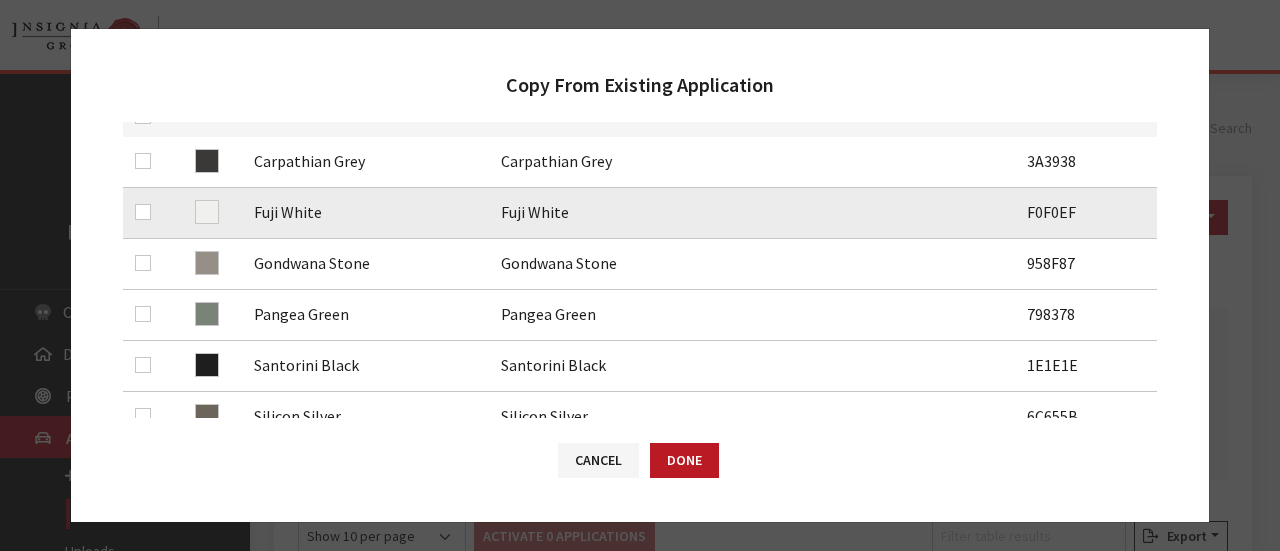 click at bounding box center [147, 213] 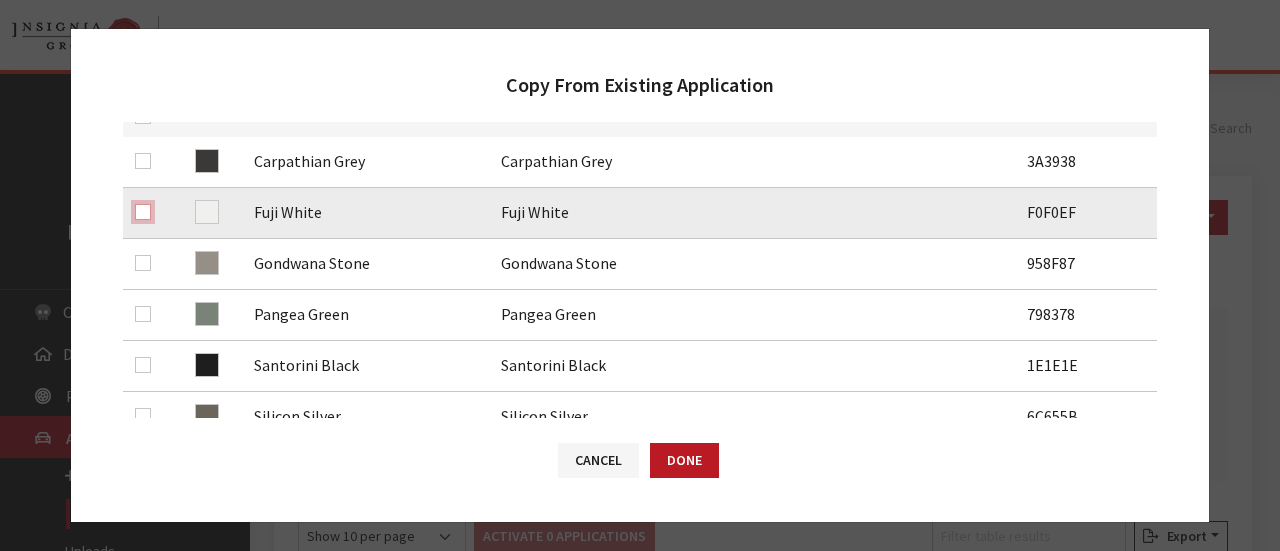 click at bounding box center [143, 212] 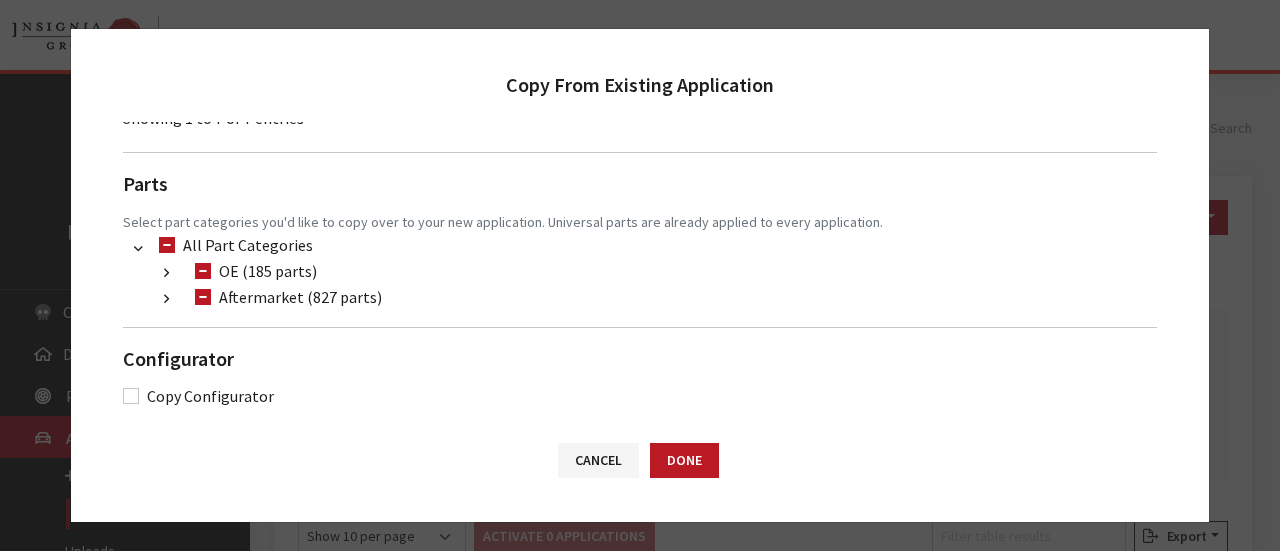scroll, scrollTop: 822, scrollLeft: 0, axis: vertical 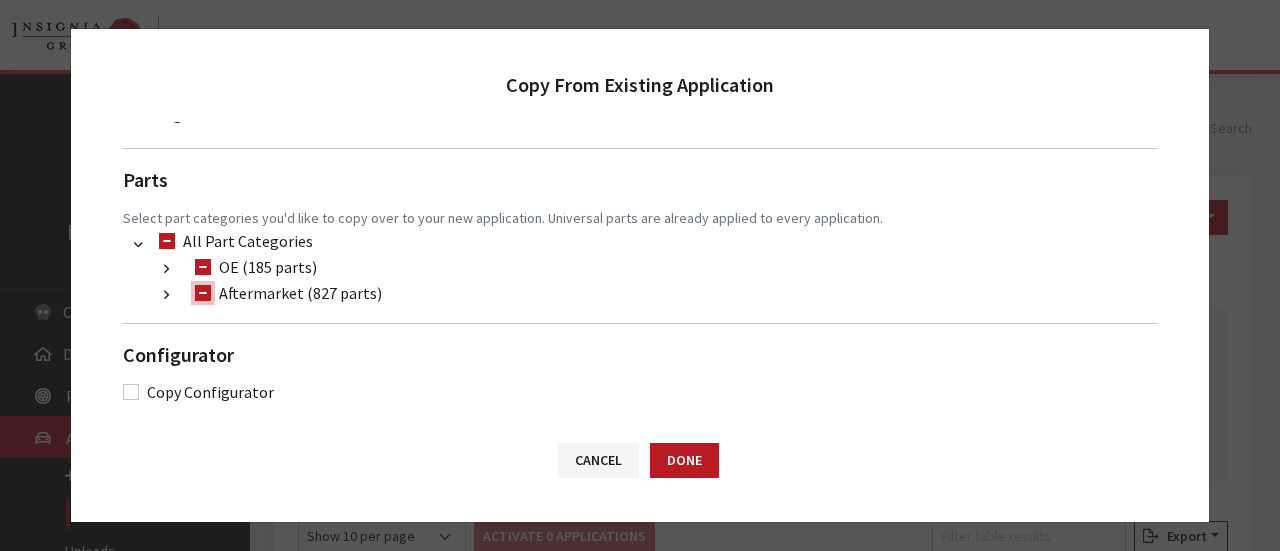 click on "Aftermarket (827 parts)" at bounding box center [203, 293] 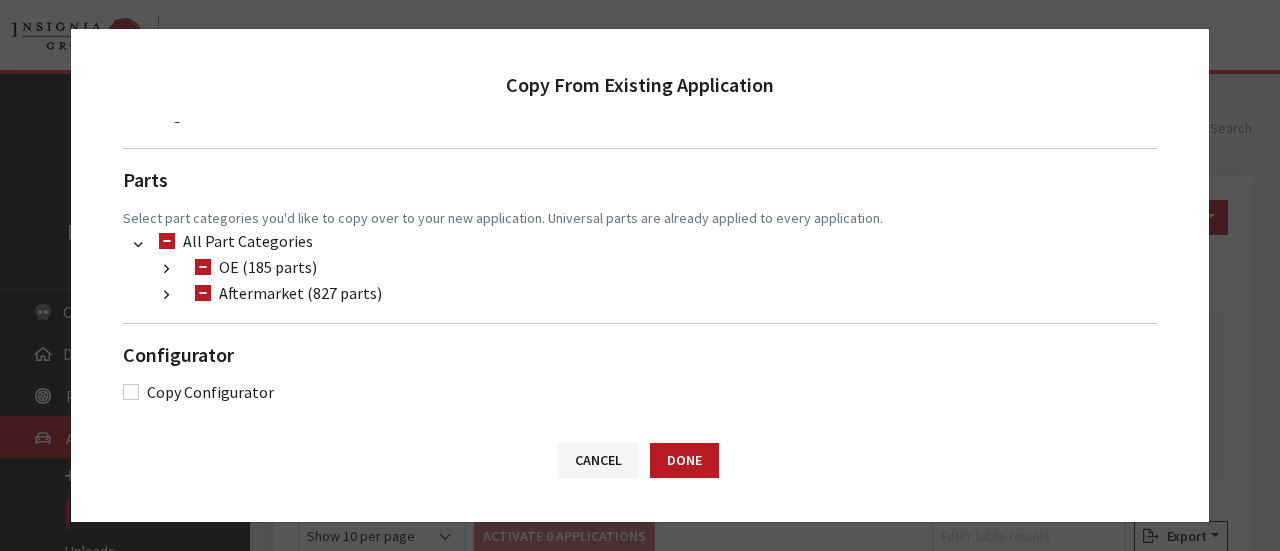 click at bounding box center [166, 295] 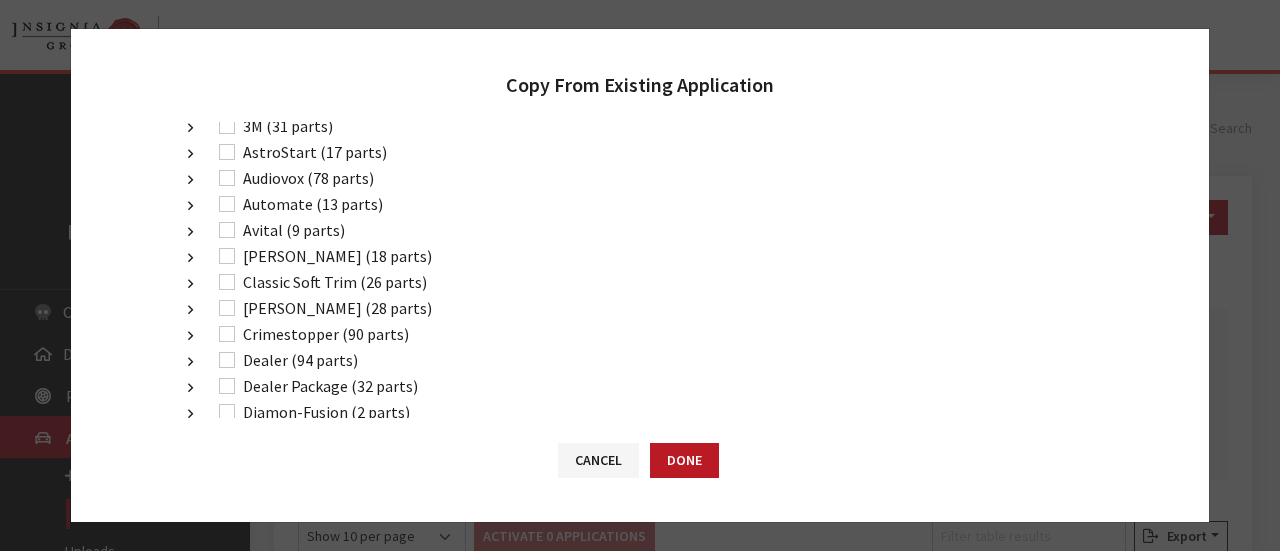 scroll, scrollTop: 1022, scrollLeft: 0, axis: vertical 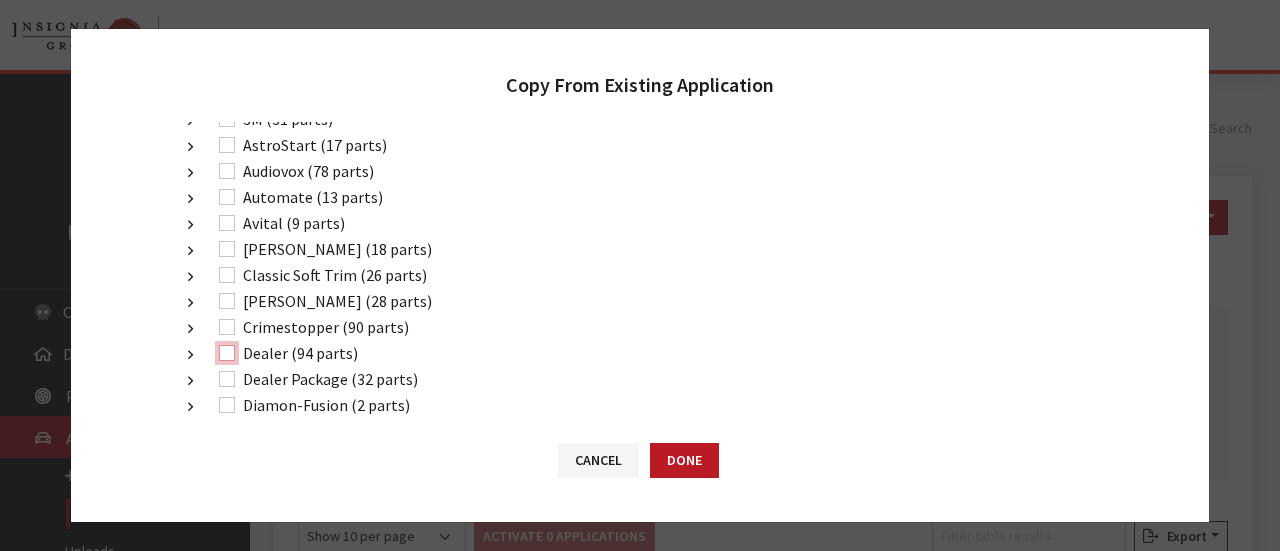 drag, startPoint x: 221, startPoint y: 343, endPoint x: 228, endPoint y: 372, distance: 29.832869 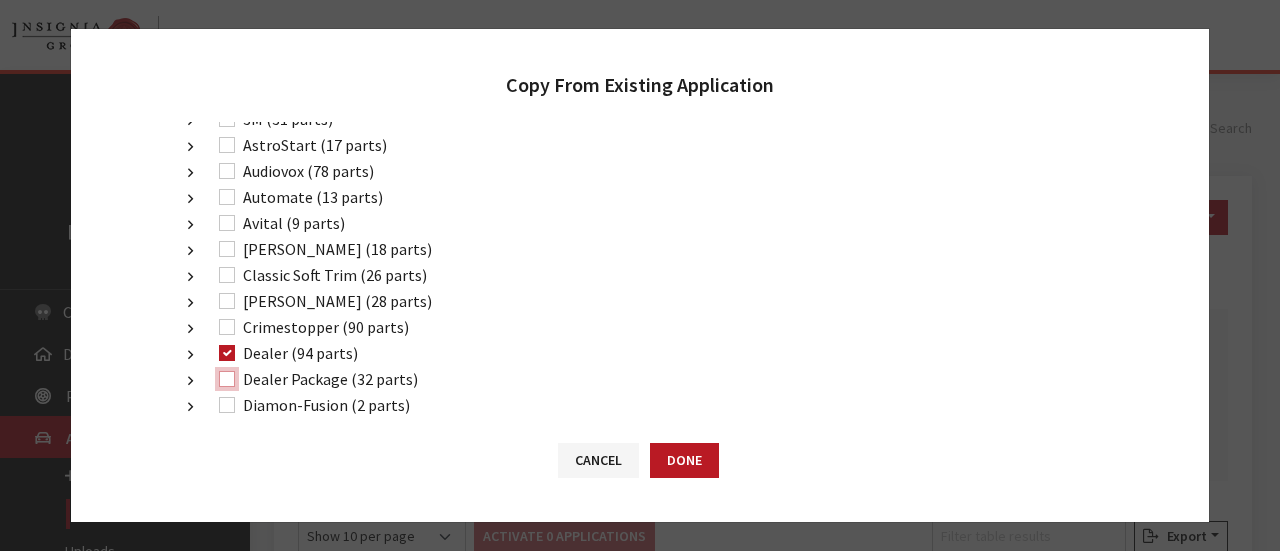 click on "Dealer Package (32 parts)" at bounding box center (227, 379) 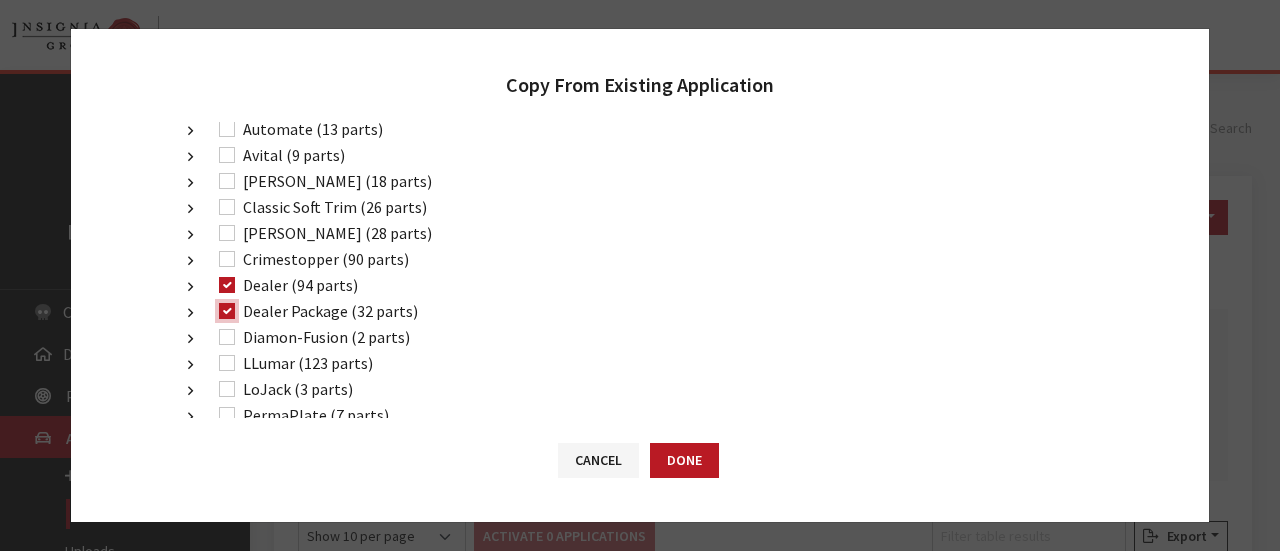 scroll, scrollTop: 1122, scrollLeft: 0, axis: vertical 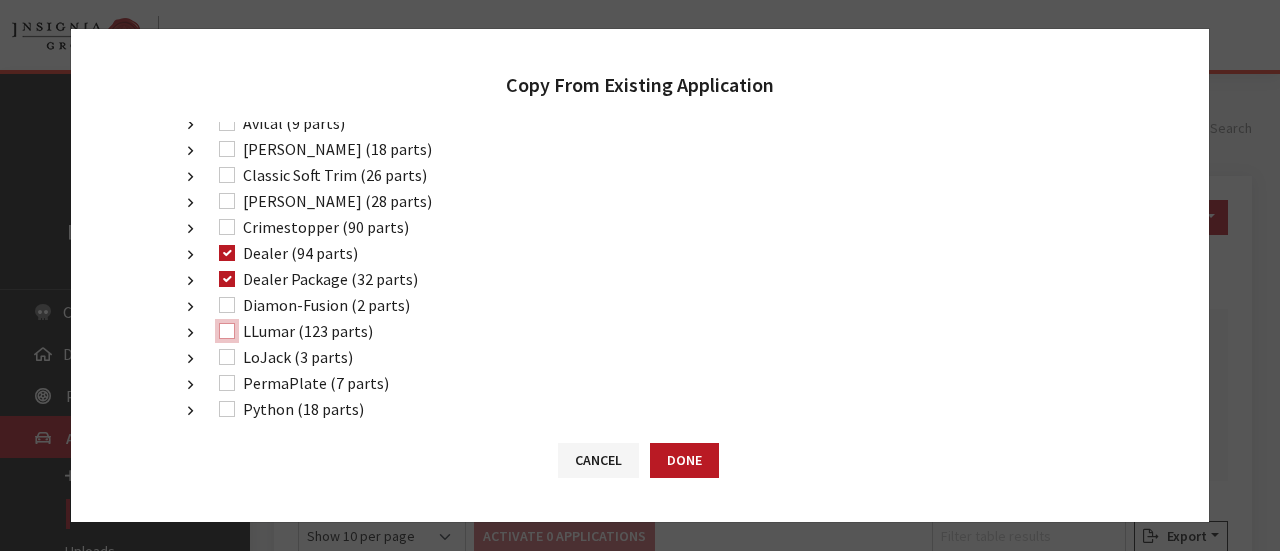 click on "LLumar (123 parts)" at bounding box center [227, 331] 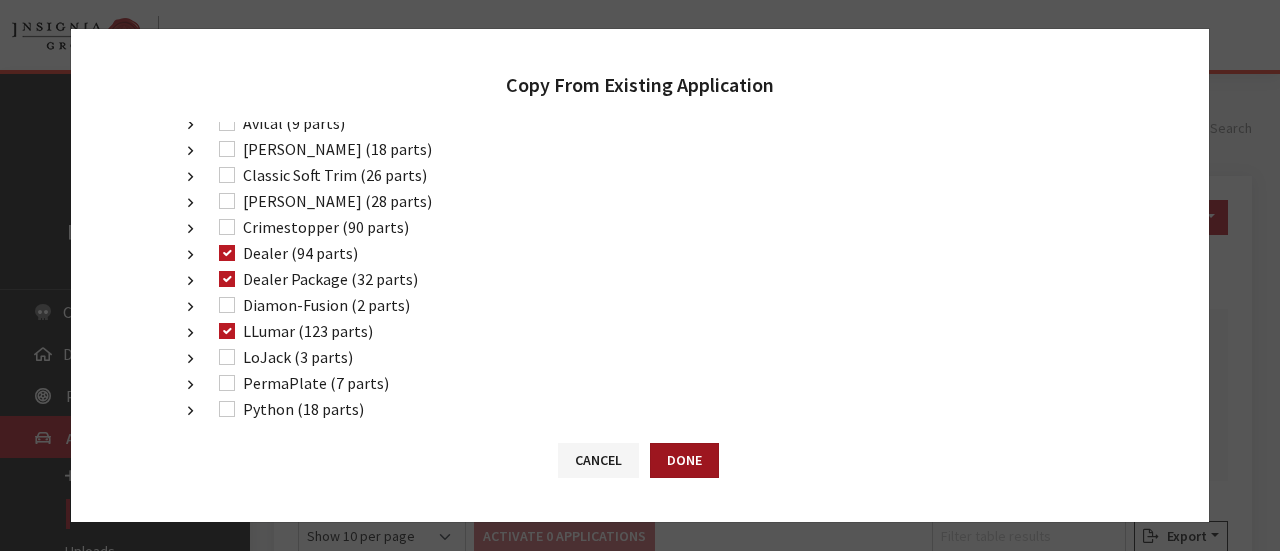 click on "Done" at bounding box center [684, 460] 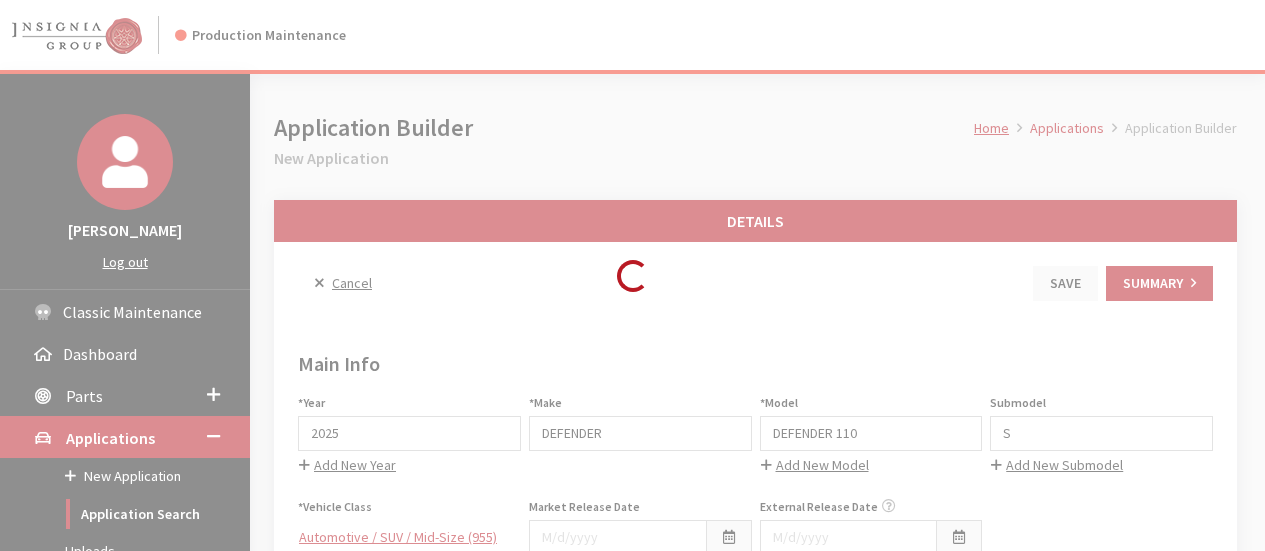 scroll, scrollTop: 0, scrollLeft: 0, axis: both 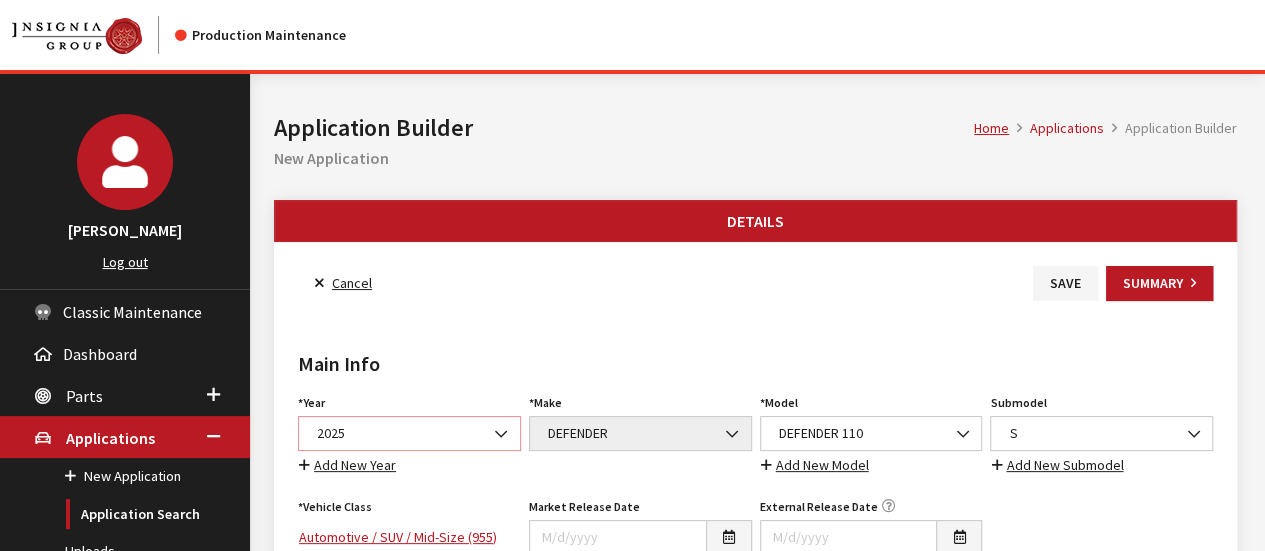 click on "2025" at bounding box center (409, 433) 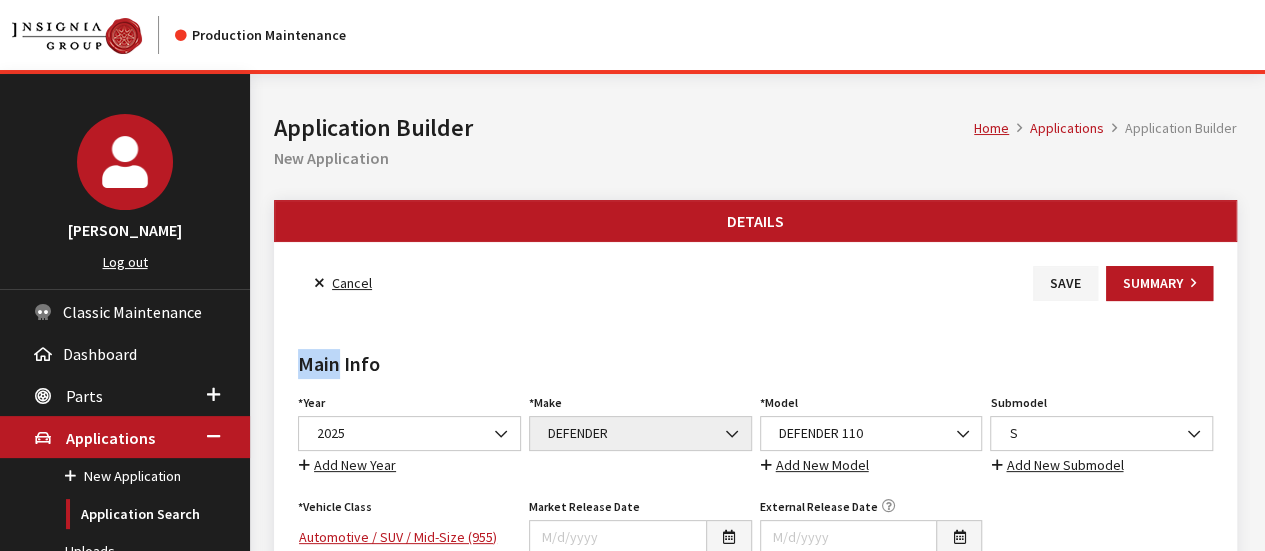 click on "Cancel
Save
Summary" at bounding box center [755, 283] 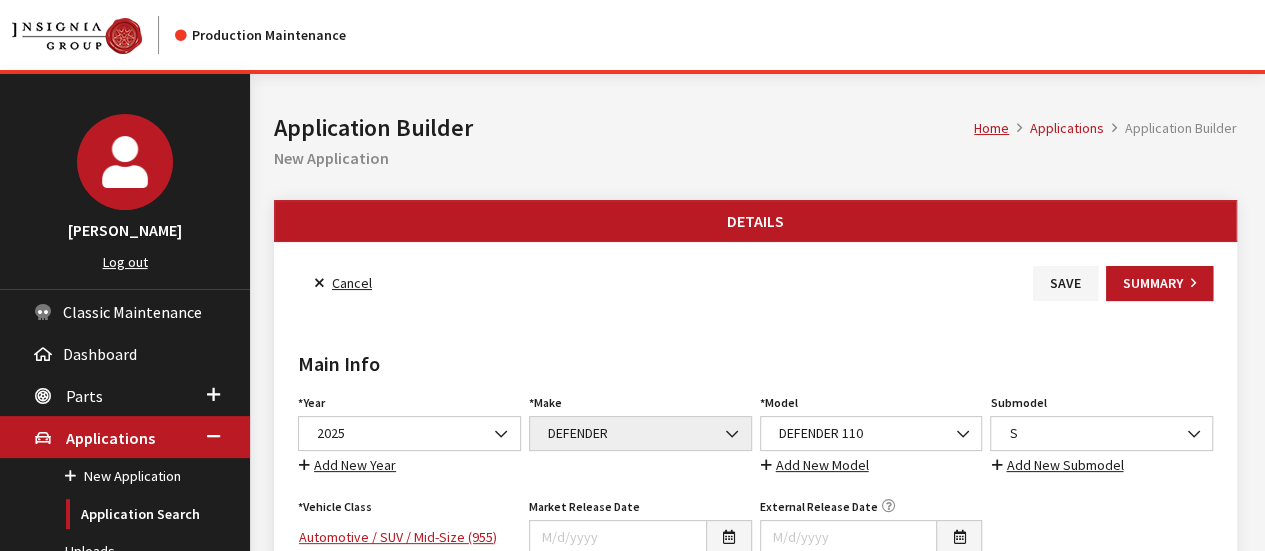 drag, startPoint x: 434, startPoint y: 459, endPoint x: 432, endPoint y: 441, distance: 18.110771 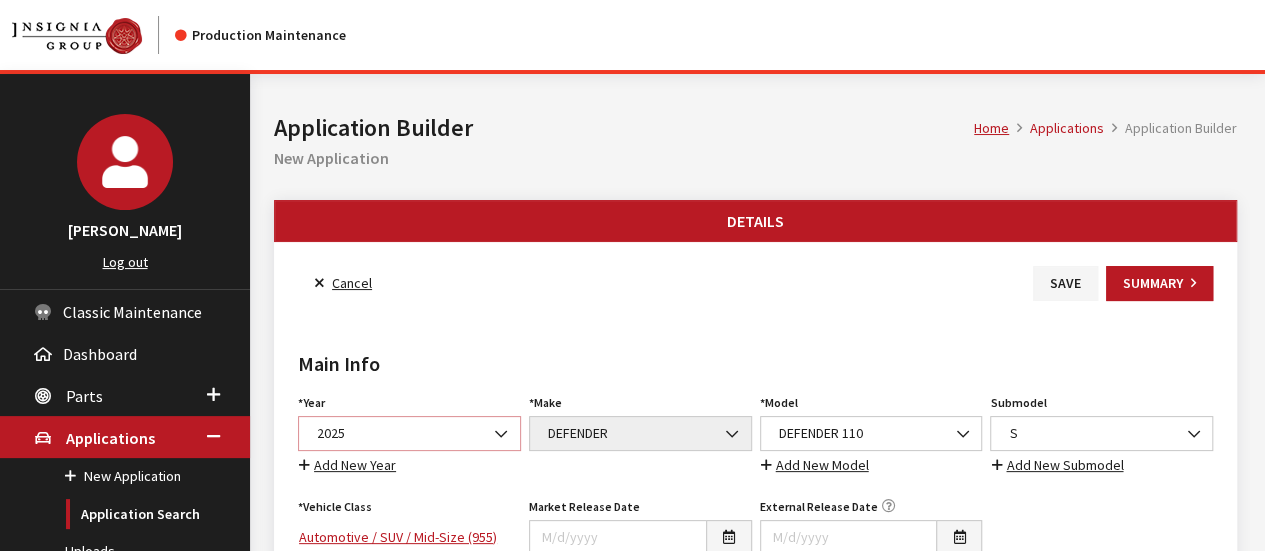 click on "2025" at bounding box center [409, 433] 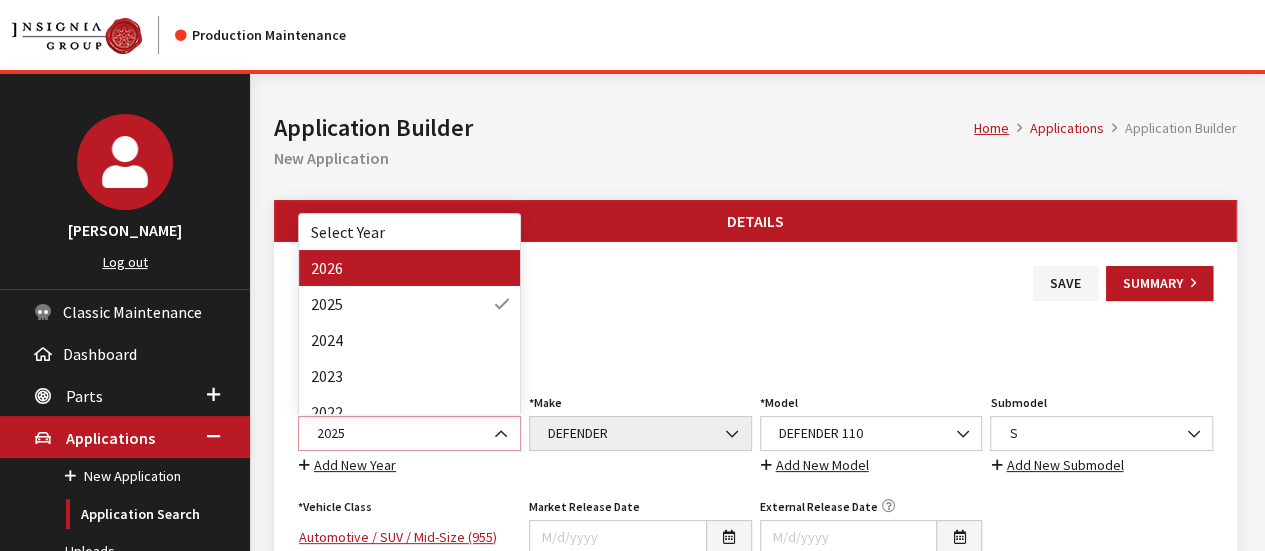 select on "44" 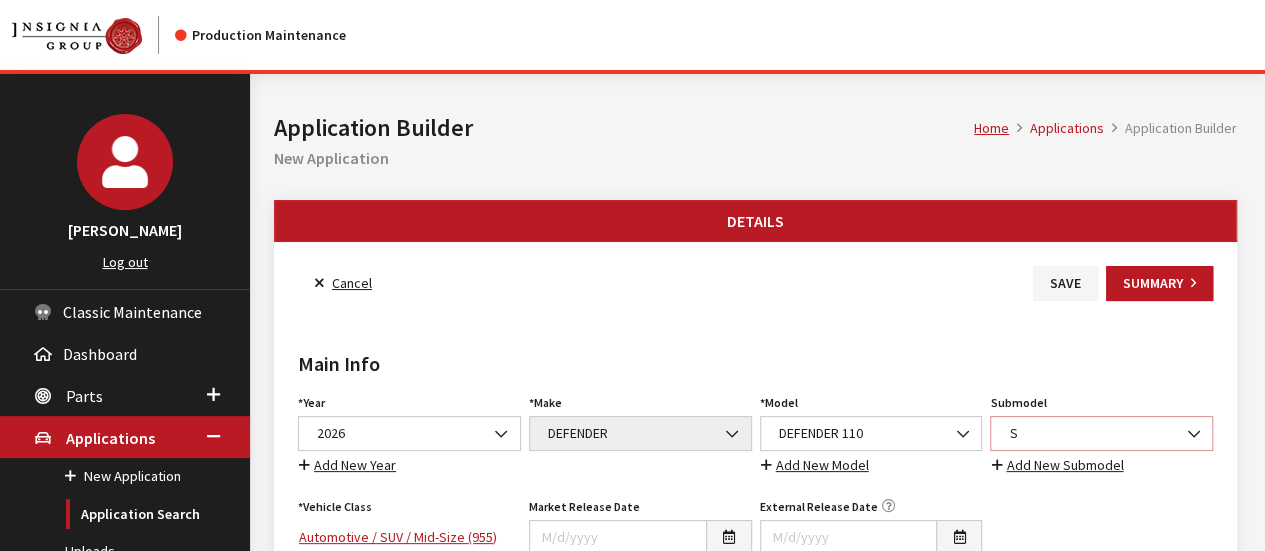 click on "S" at bounding box center [1101, 433] 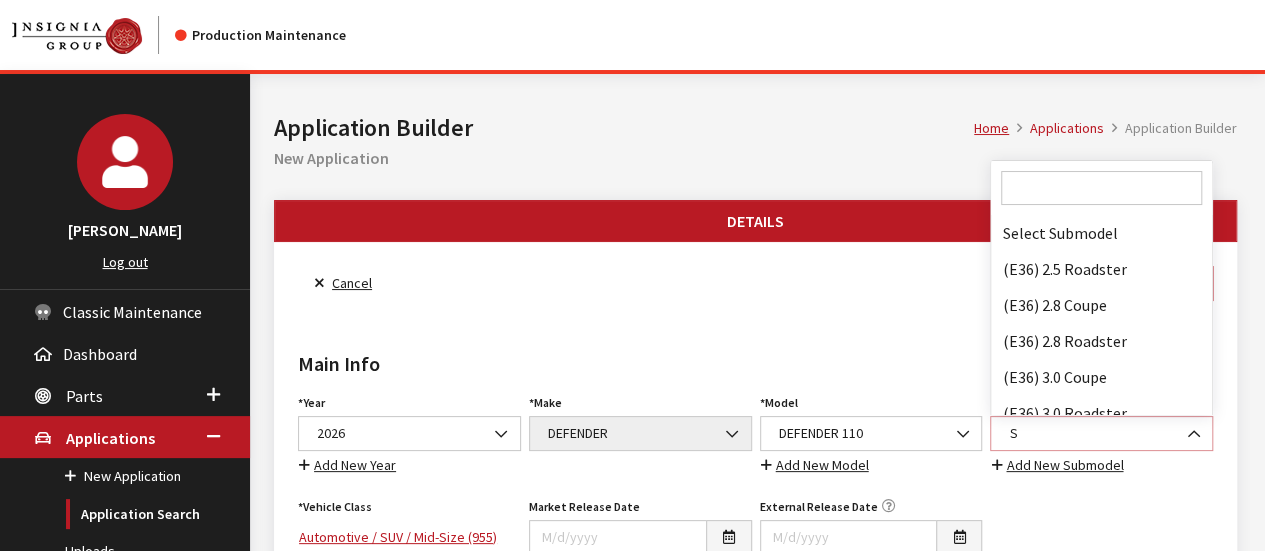 scroll, scrollTop: 134724, scrollLeft: 0, axis: vertical 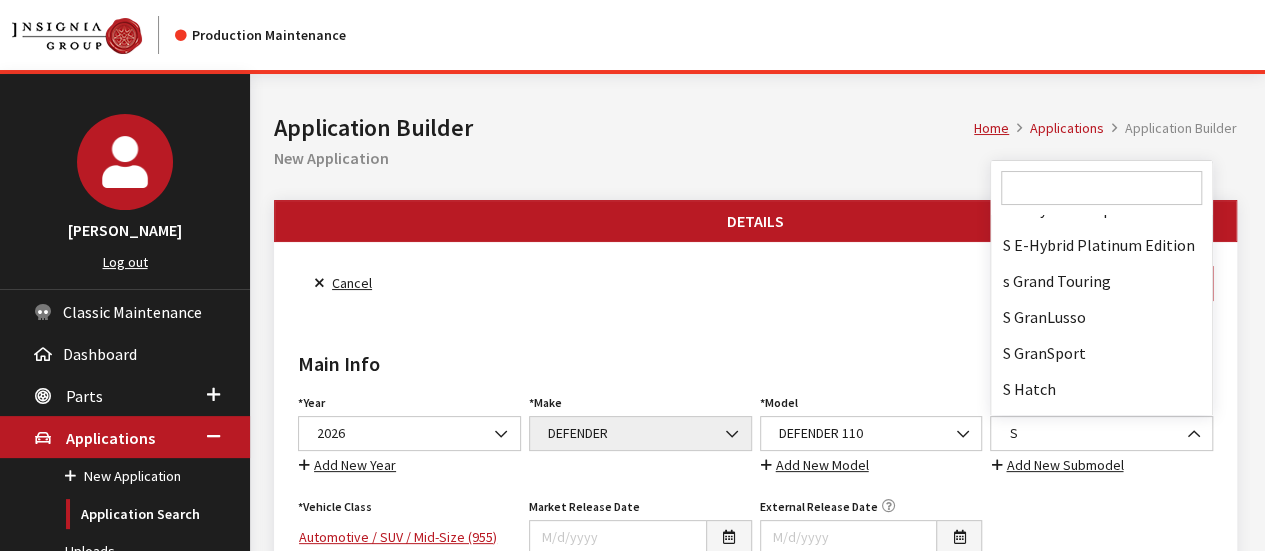 click at bounding box center [1101, 188] 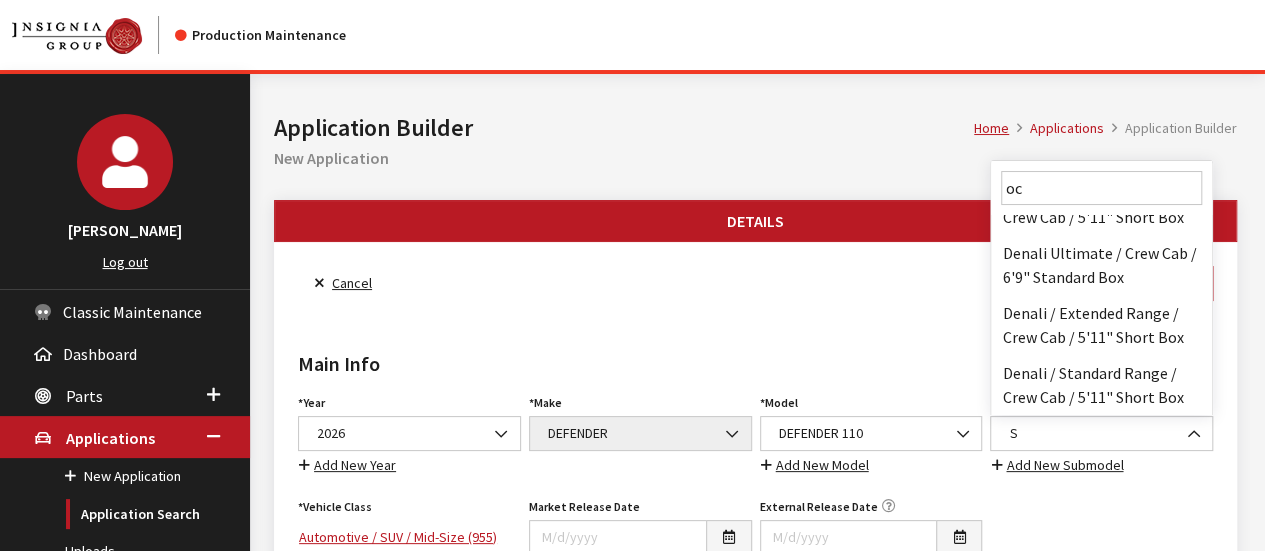 scroll, scrollTop: 0, scrollLeft: 0, axis: both 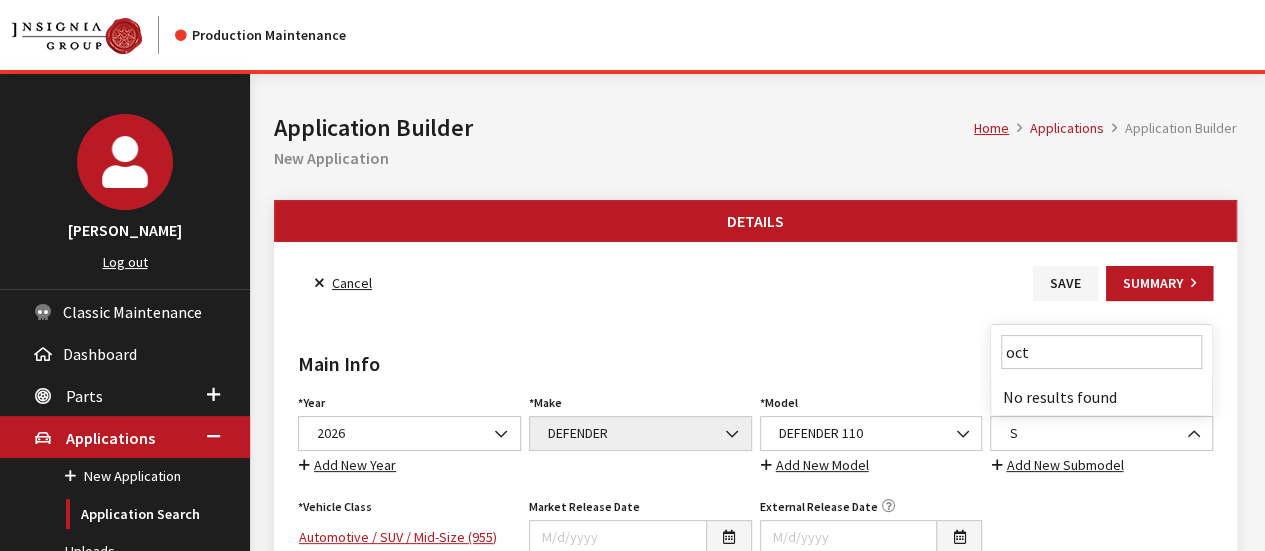 type on "octa" 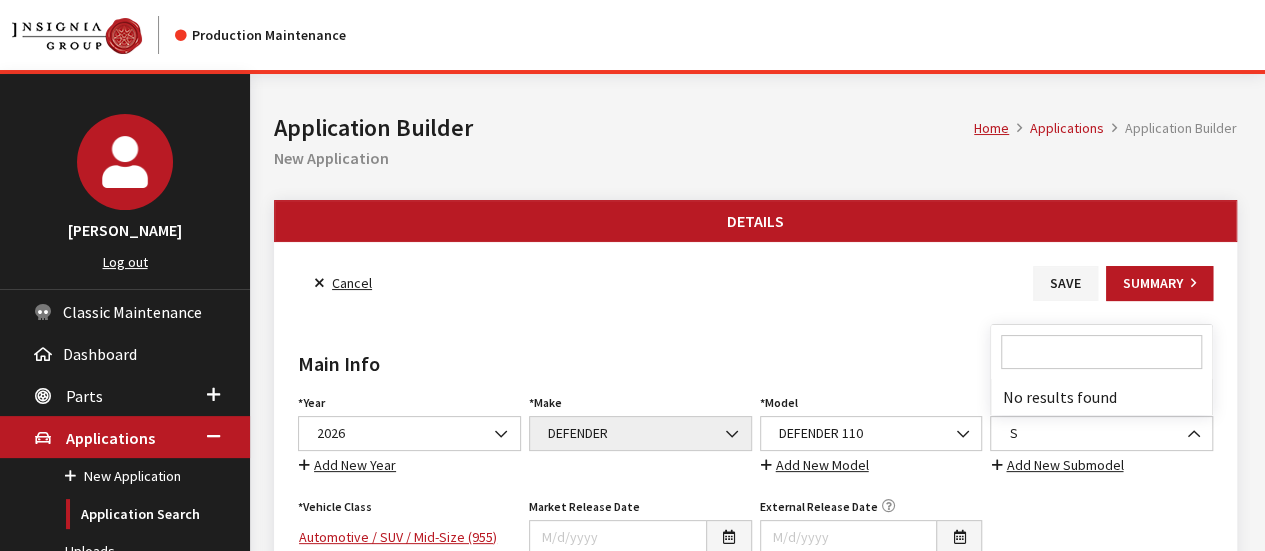click on "Add New Submodel" at bounding box center [1057, 465] 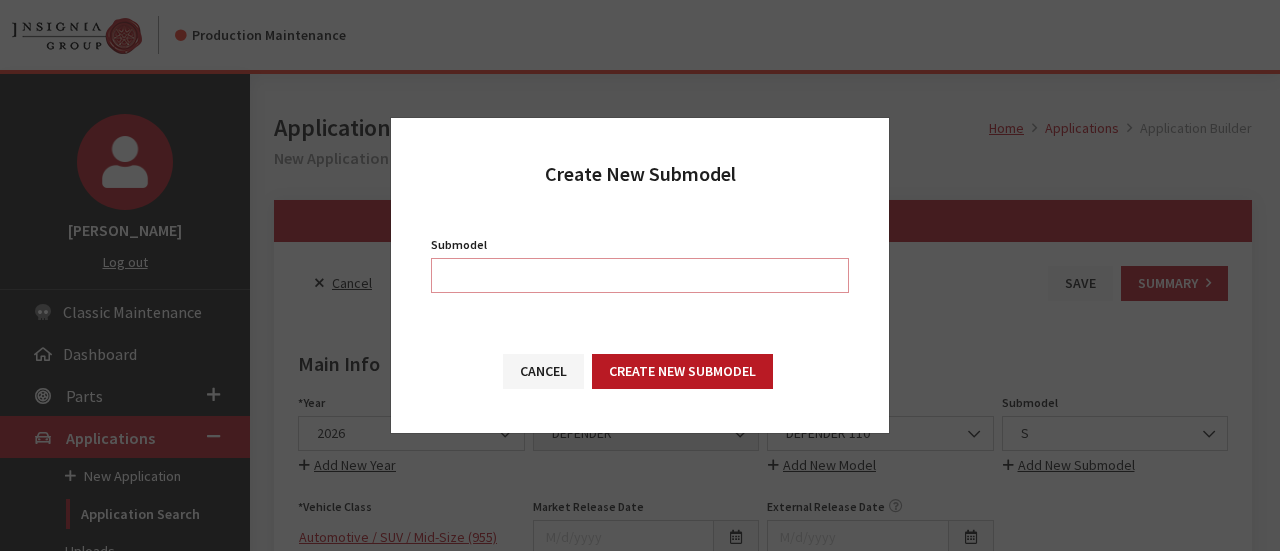 click on "Submodel" at bounding box center [640, 275] 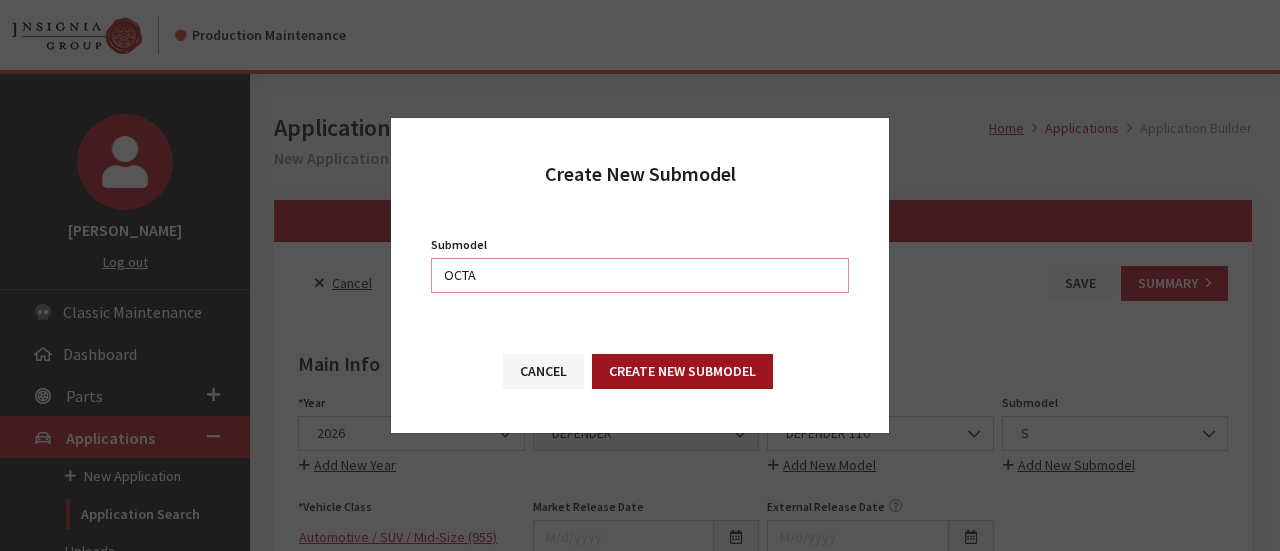 type on "OCTA" 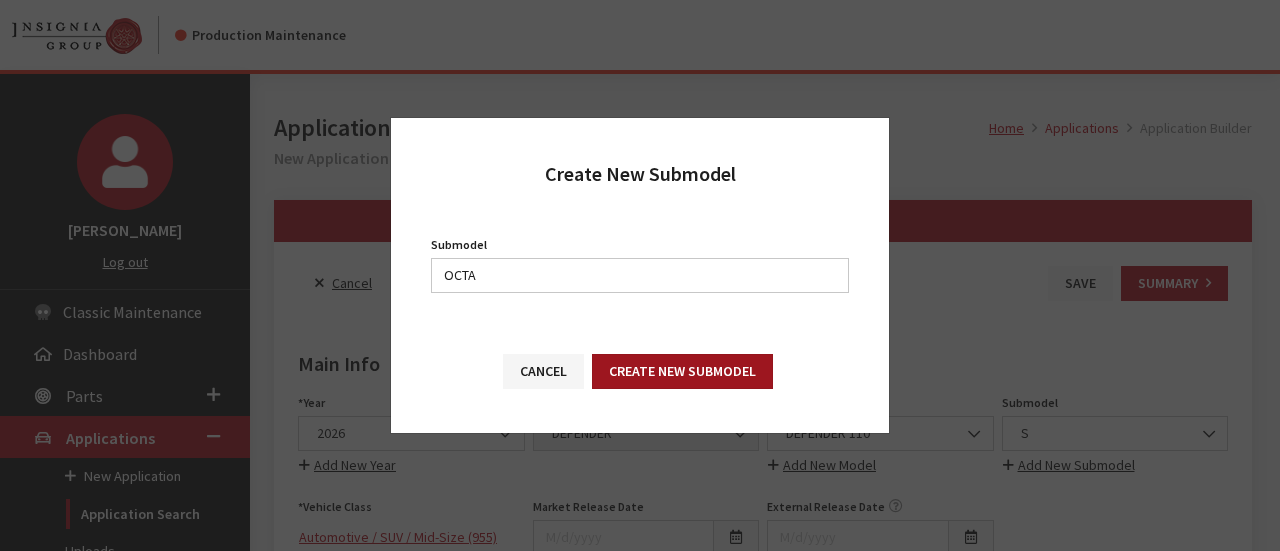 click on "Create New Submodel" at bounding box center (682, 371) 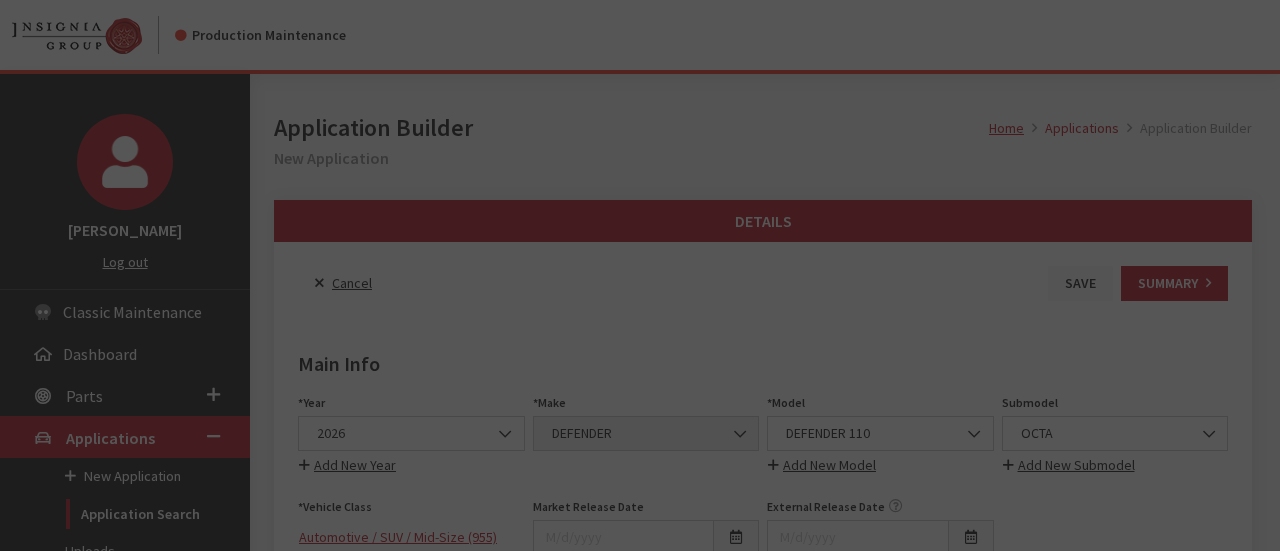 select on "4810" 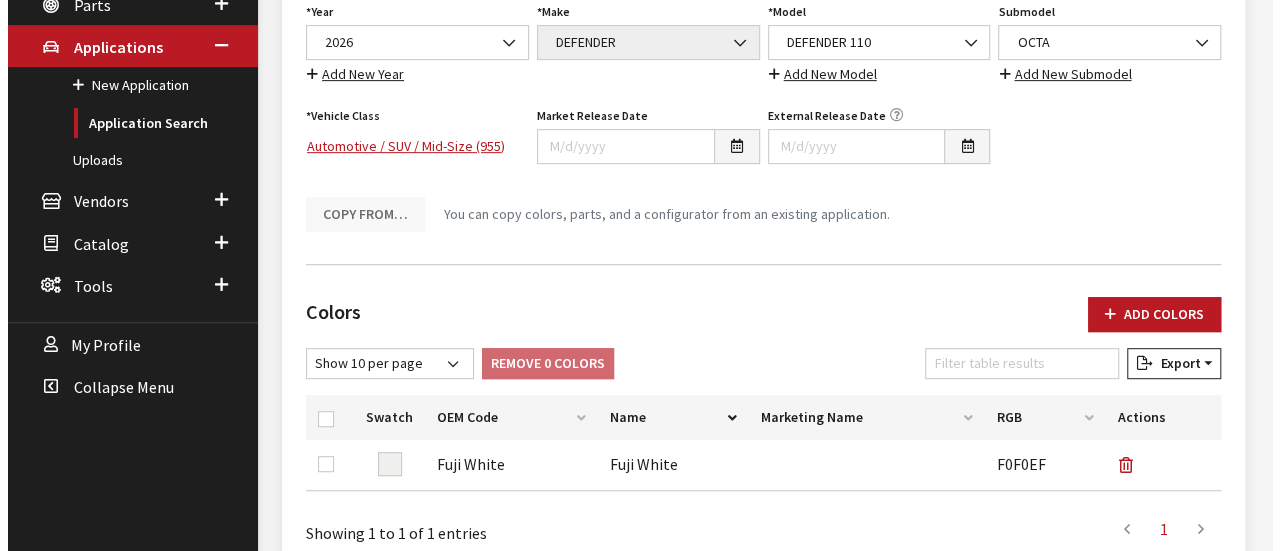 scroll, scrollTop: 400, scrollLeft: 0, axis: vertical 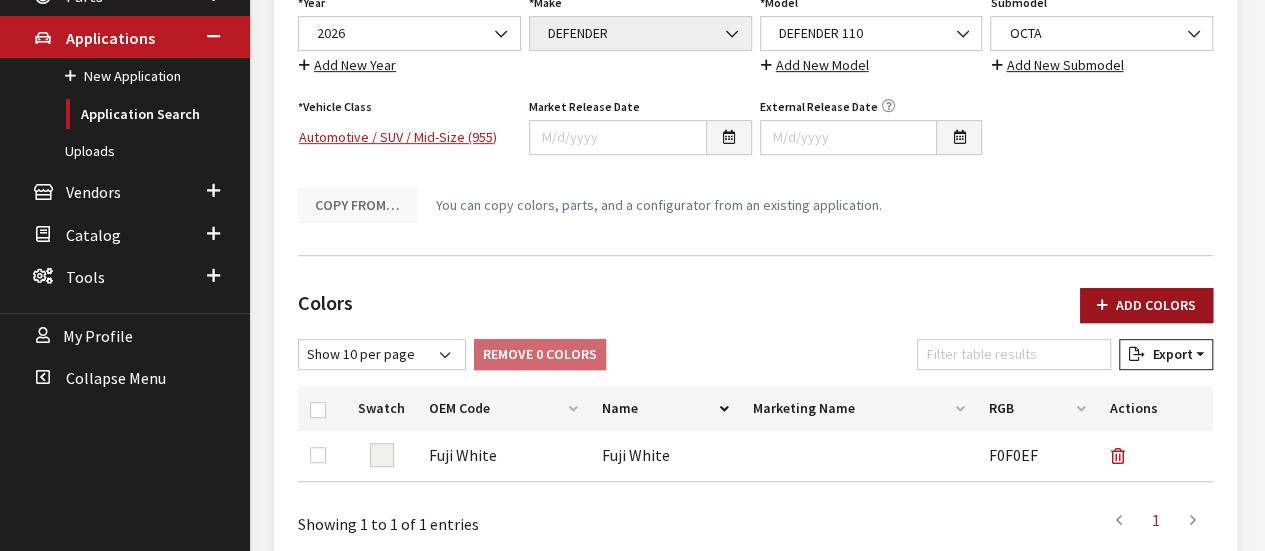 click on "Add Colors" at bounding box center (1146, 305) 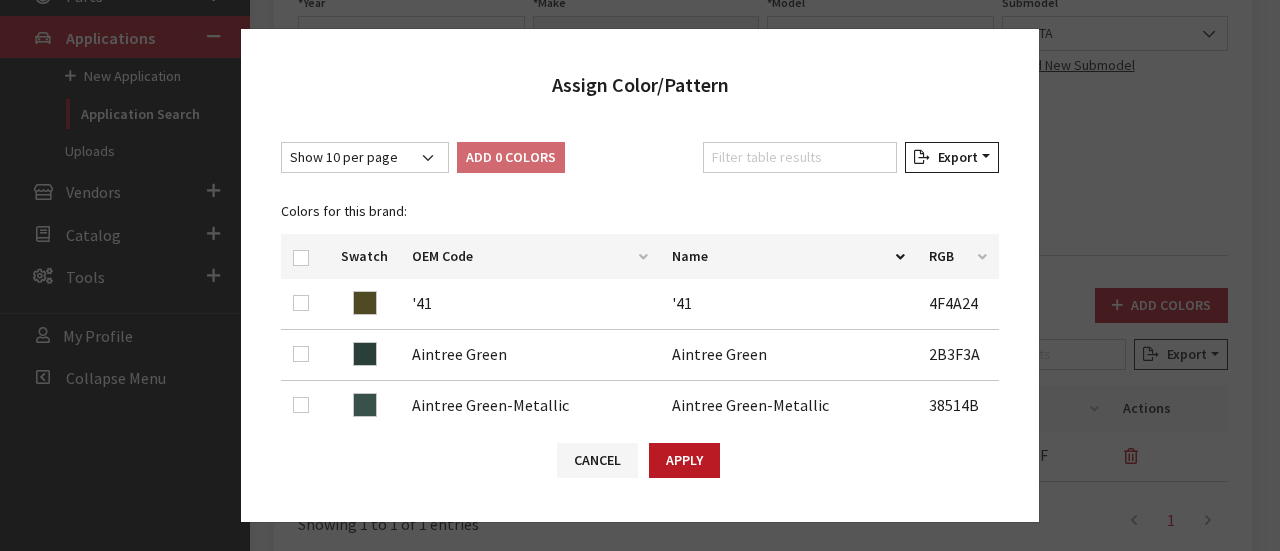 click on "Filter table results" at bounding box center (800, 161) 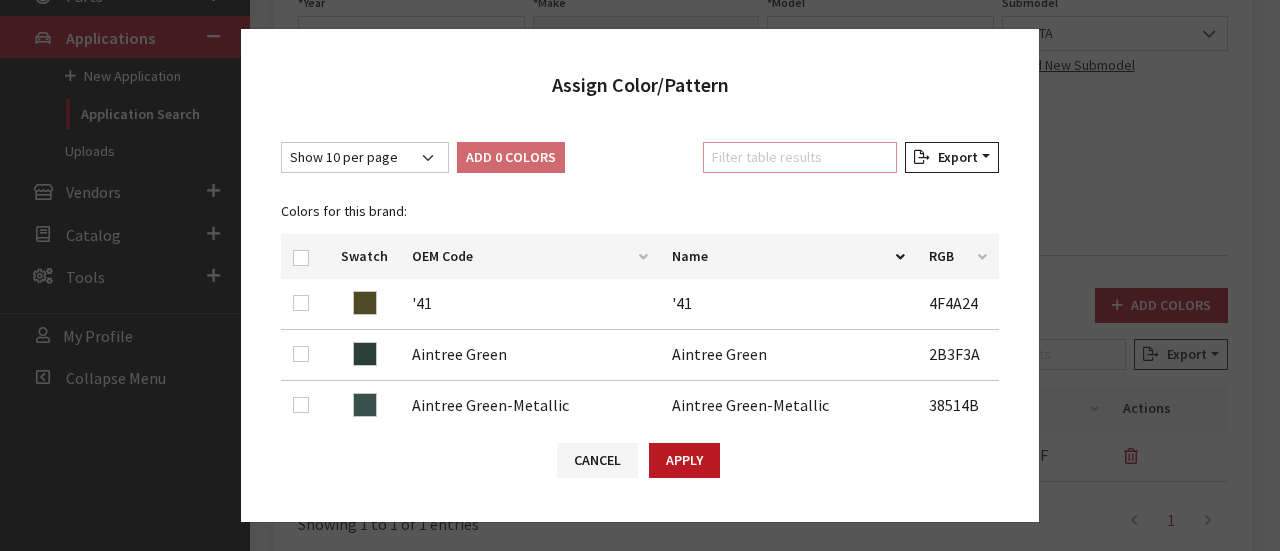 click on "Filter table results" at bounding box center (800, 157) 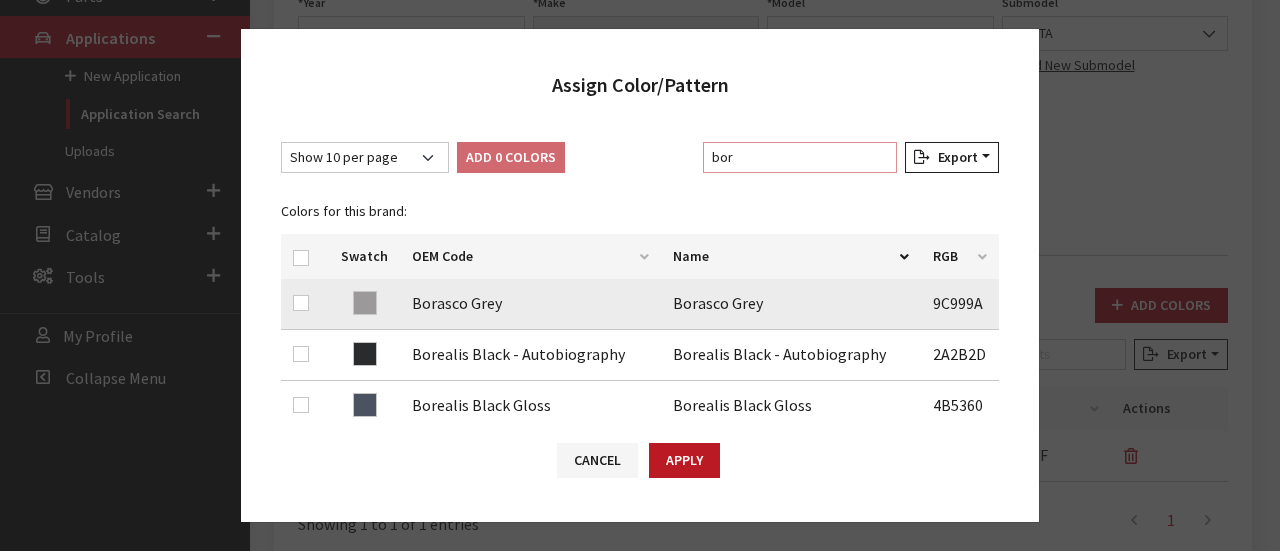 type on "bor" 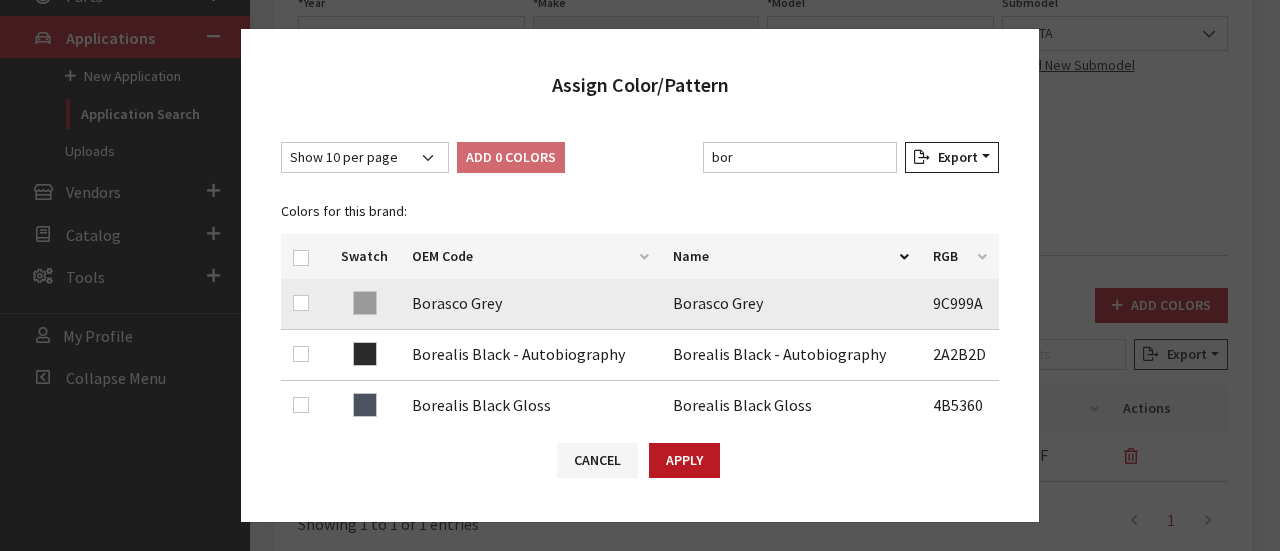 click at bounding box center [305, 304] 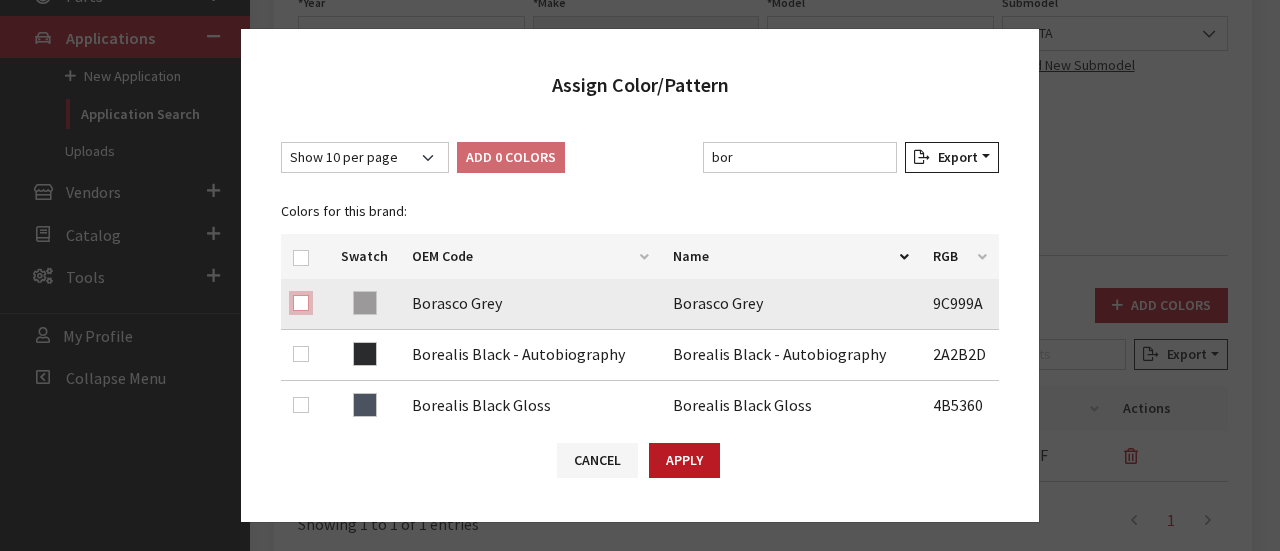 click at bounding box center (301, 303) 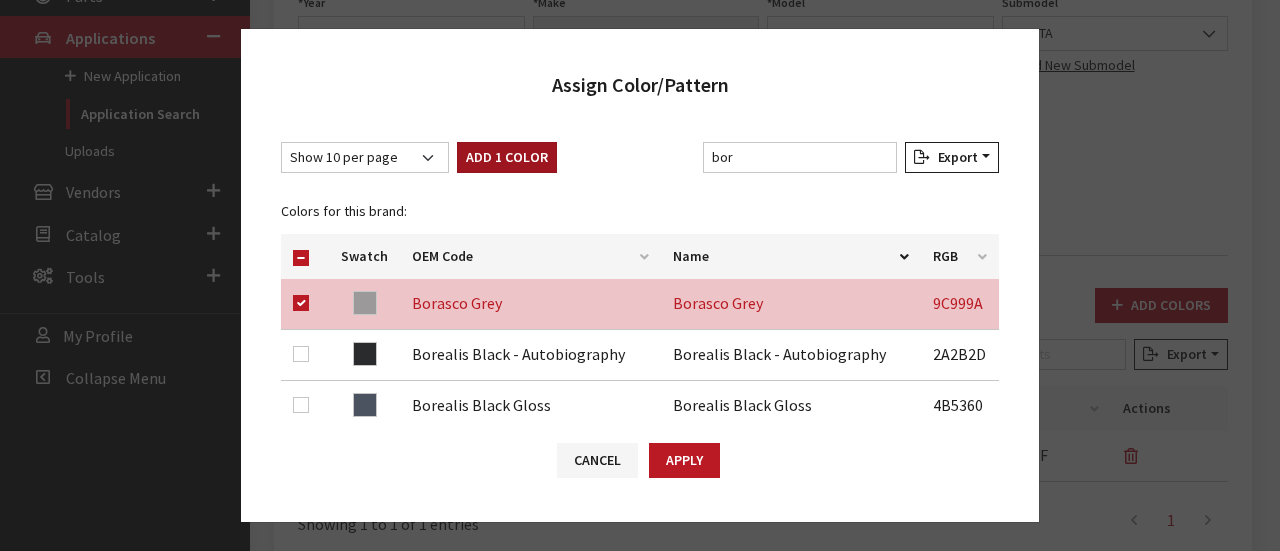 click on "Add 1 Color" at bounding box center [507, 157] 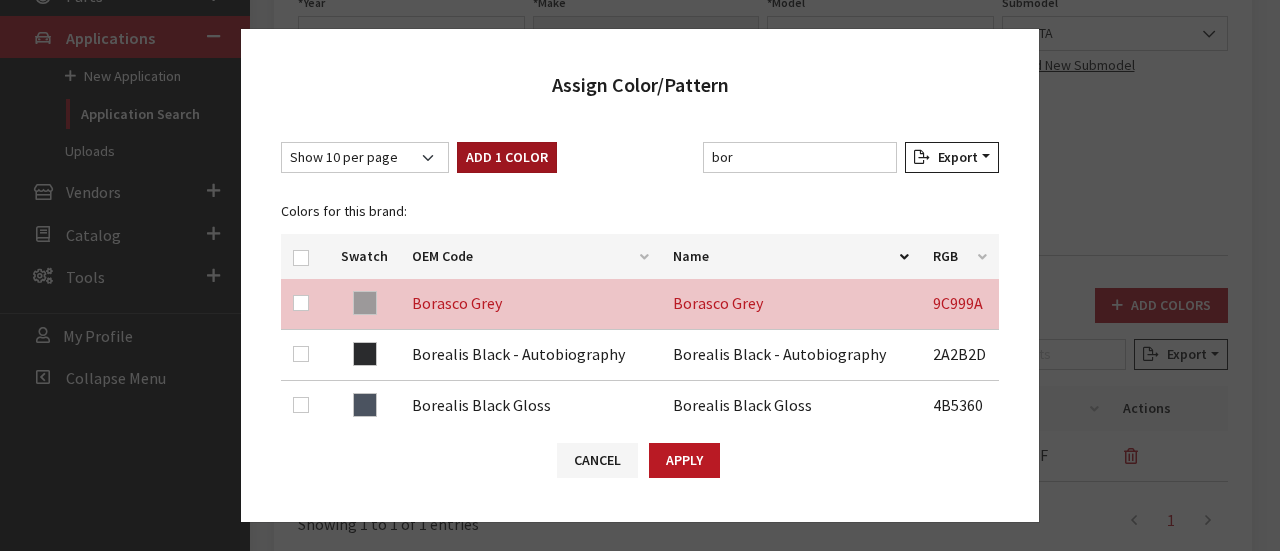 checkbox on "false" 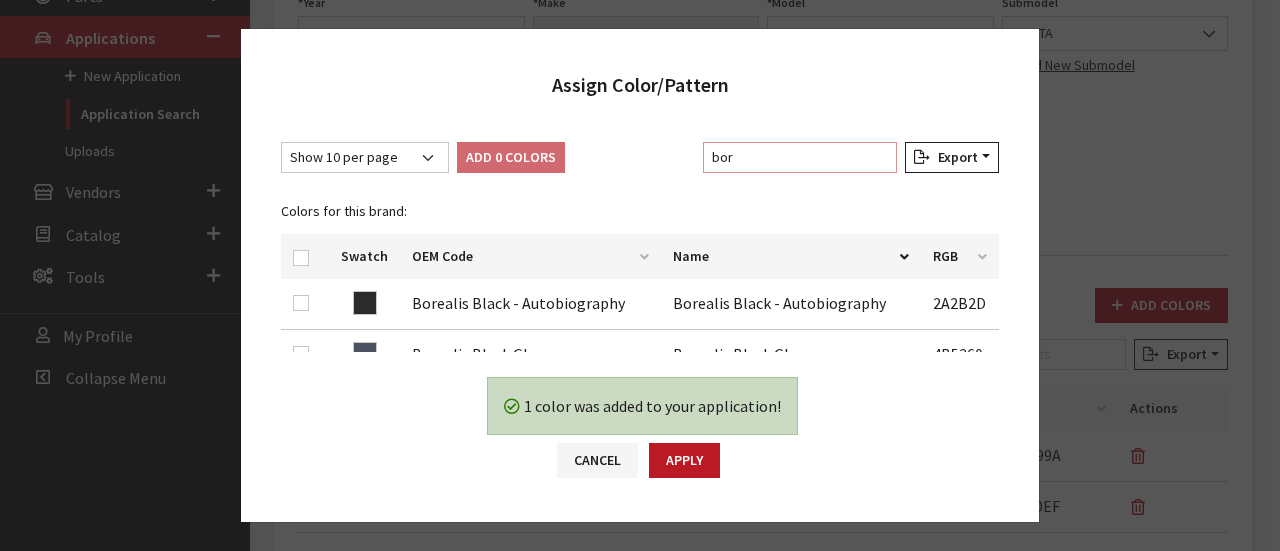 click on "bor" at bounding box center (800, 157) 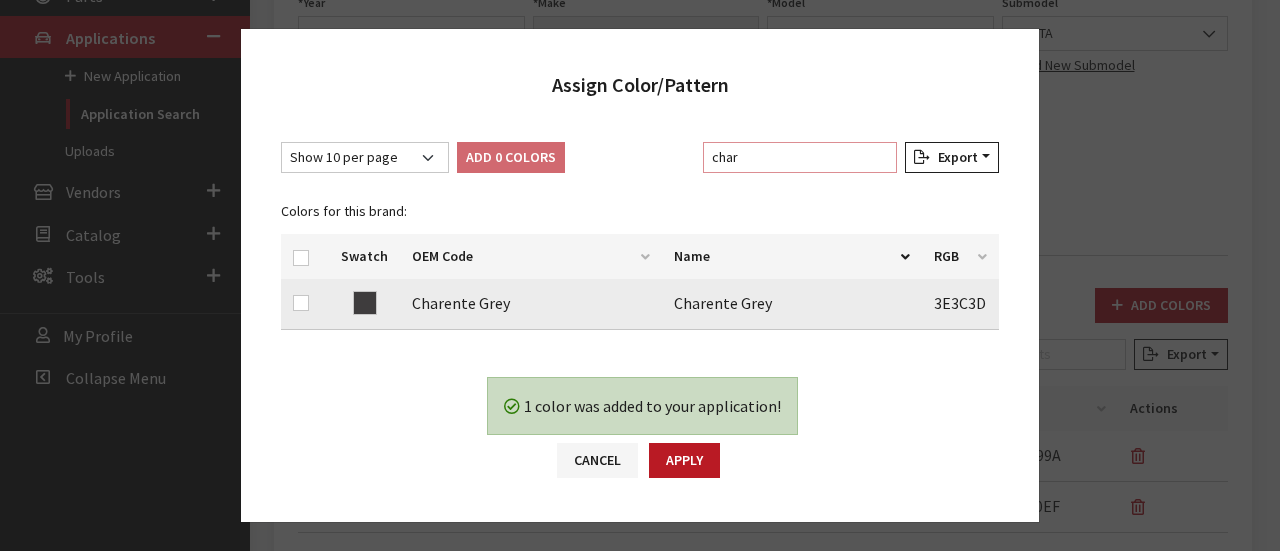 type on "char" 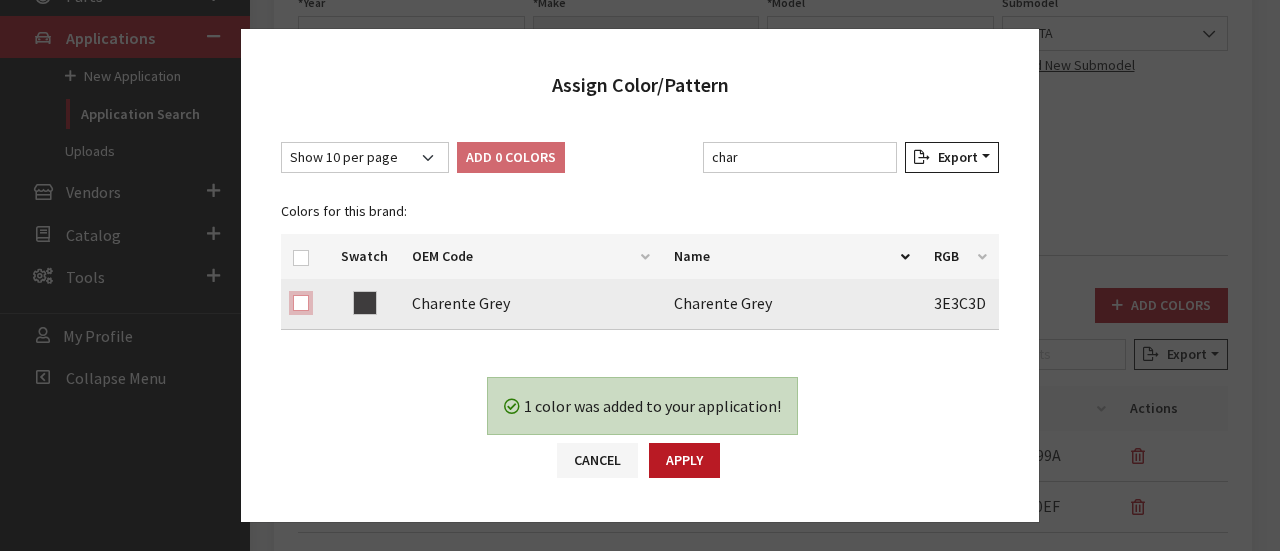 click at bounding box center (301, 303) 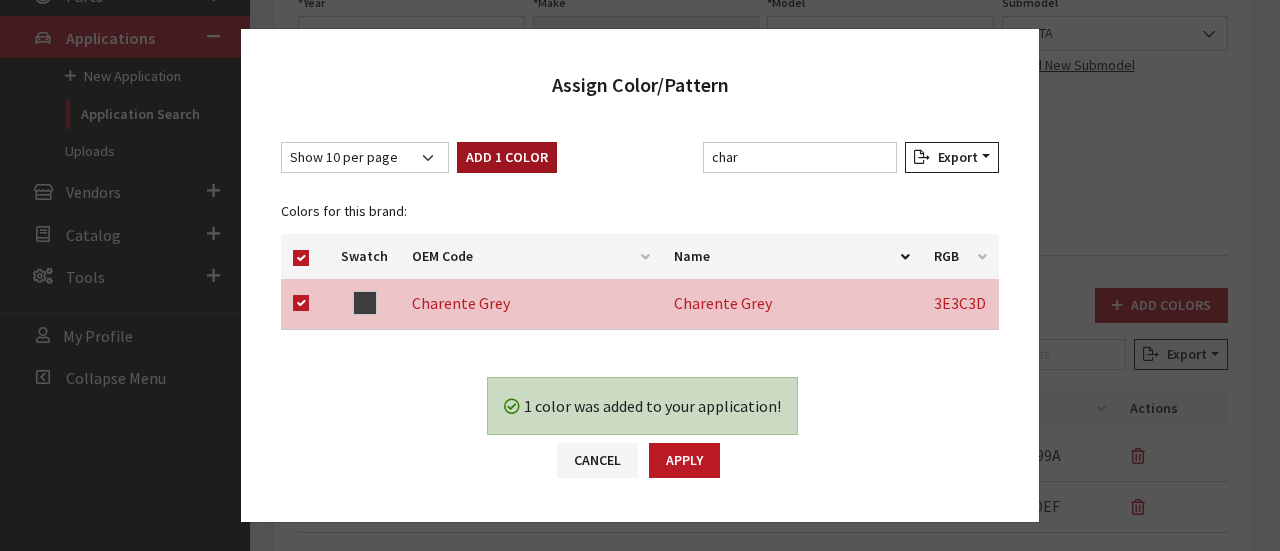 click on "Add 1 Color" at bounding box center [507, 157] 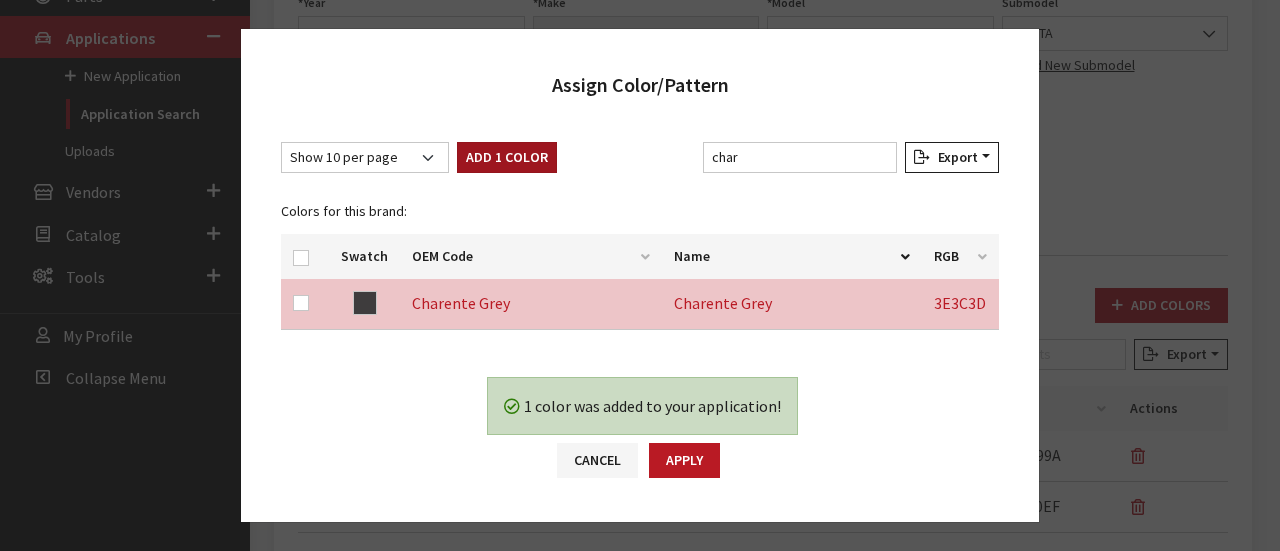 checkbox on "false" 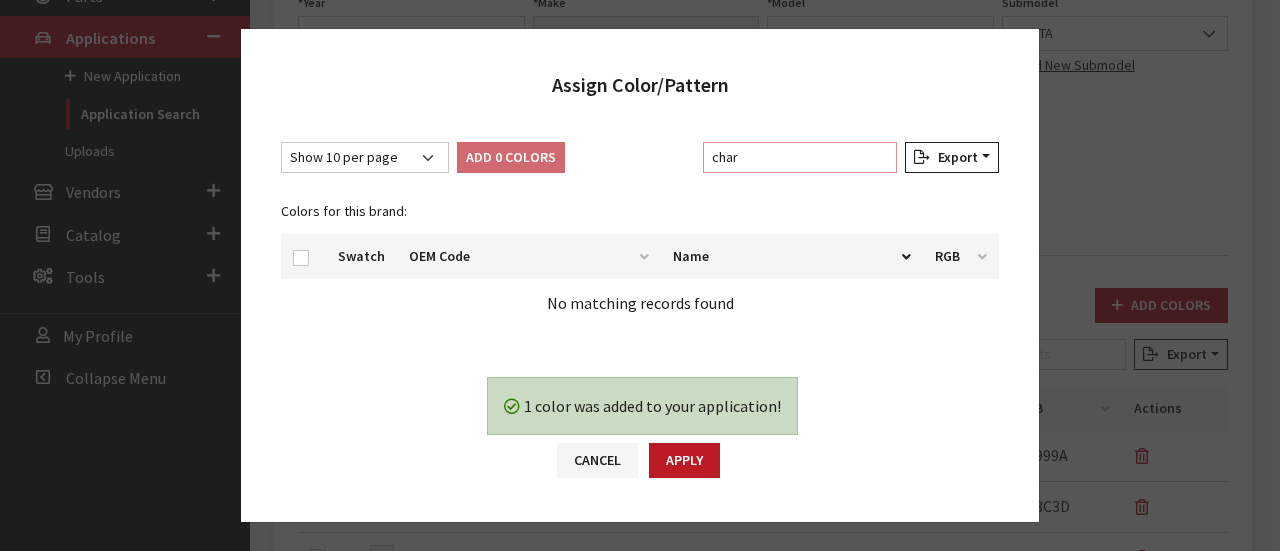 click on "char" at bounding box center [800, 157] 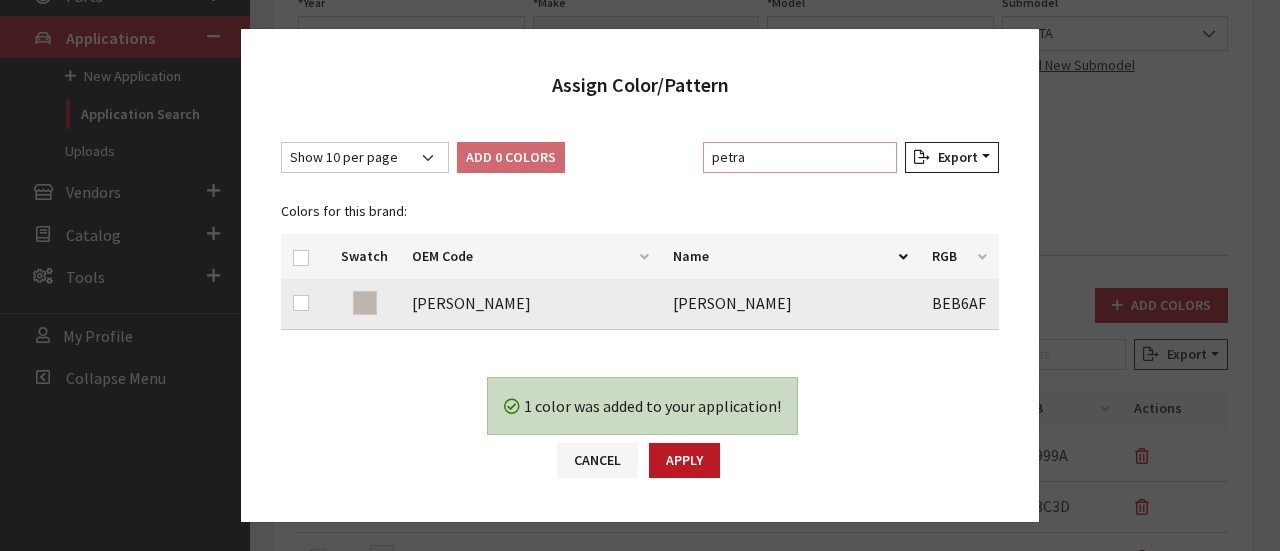 type on "petra" 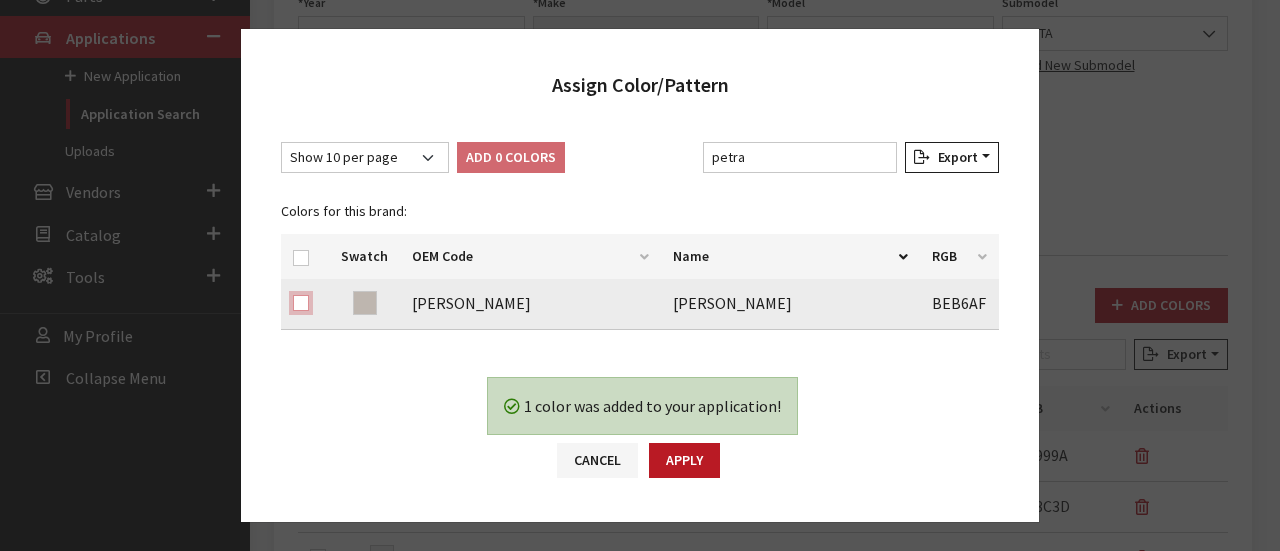 click at bounding box center [301, 303] 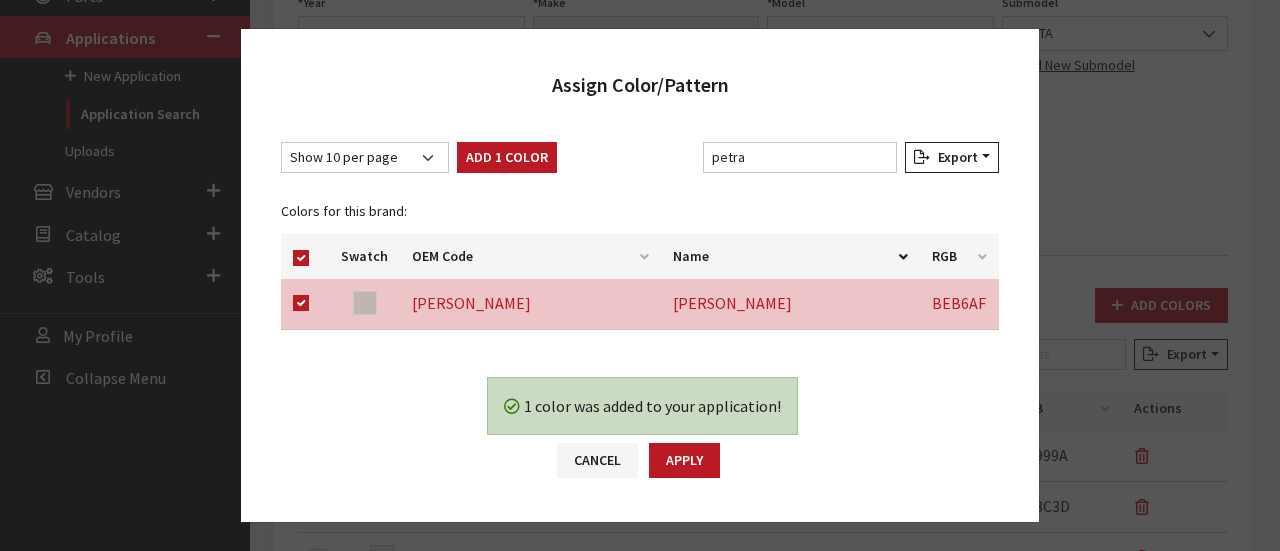 click on "Add 1 Color" at bounding box center (507, 161) 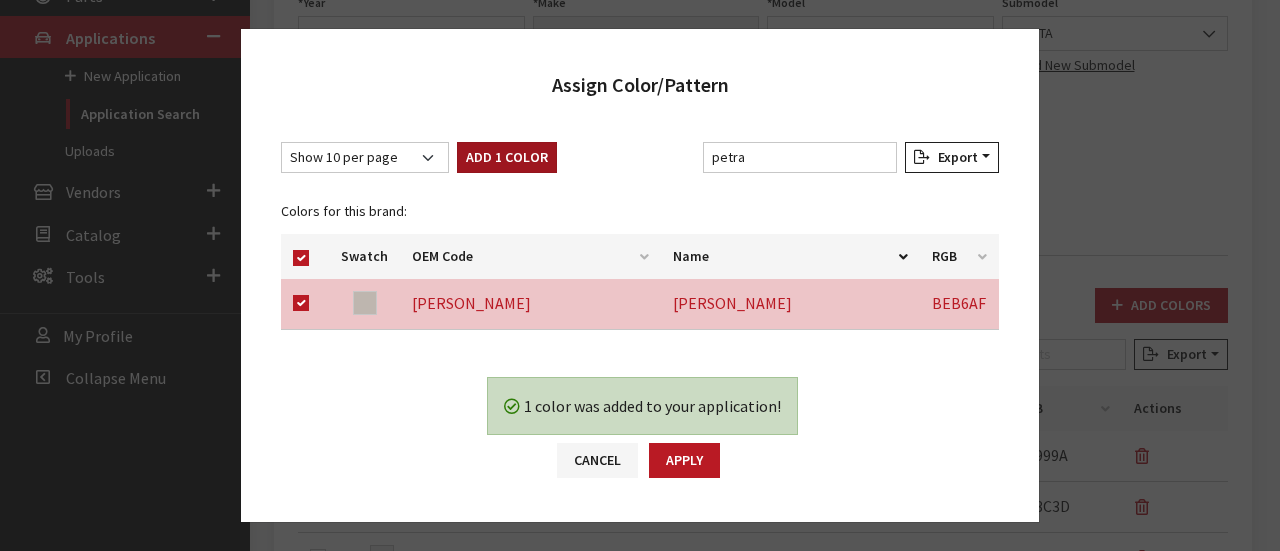 click on "Add 1 Color" at bounding box center [507, 157] 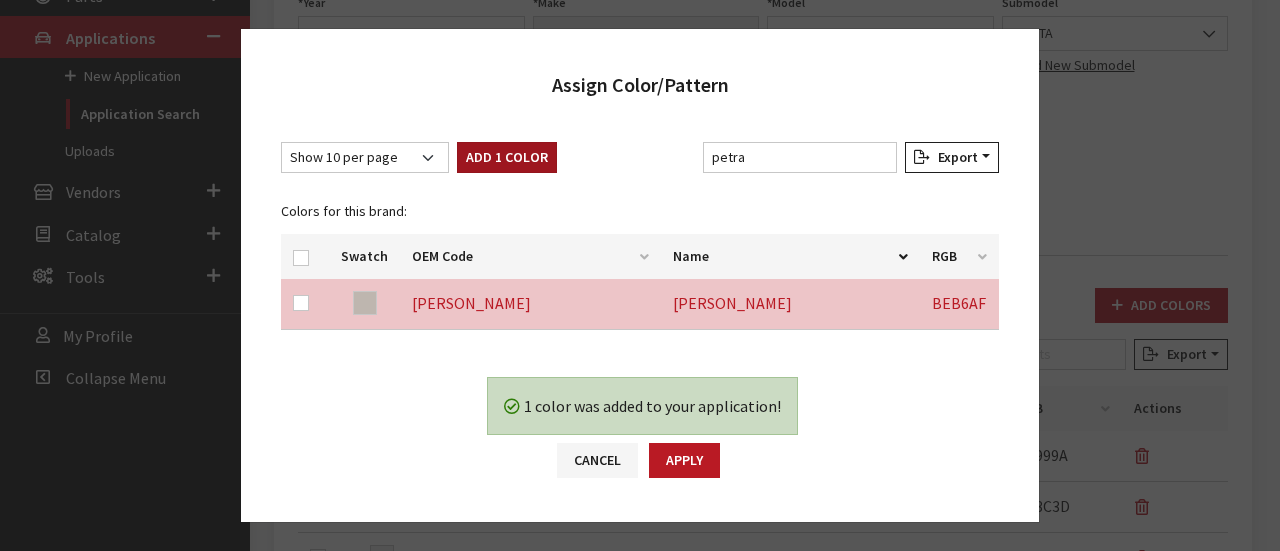 checkbox on "false" 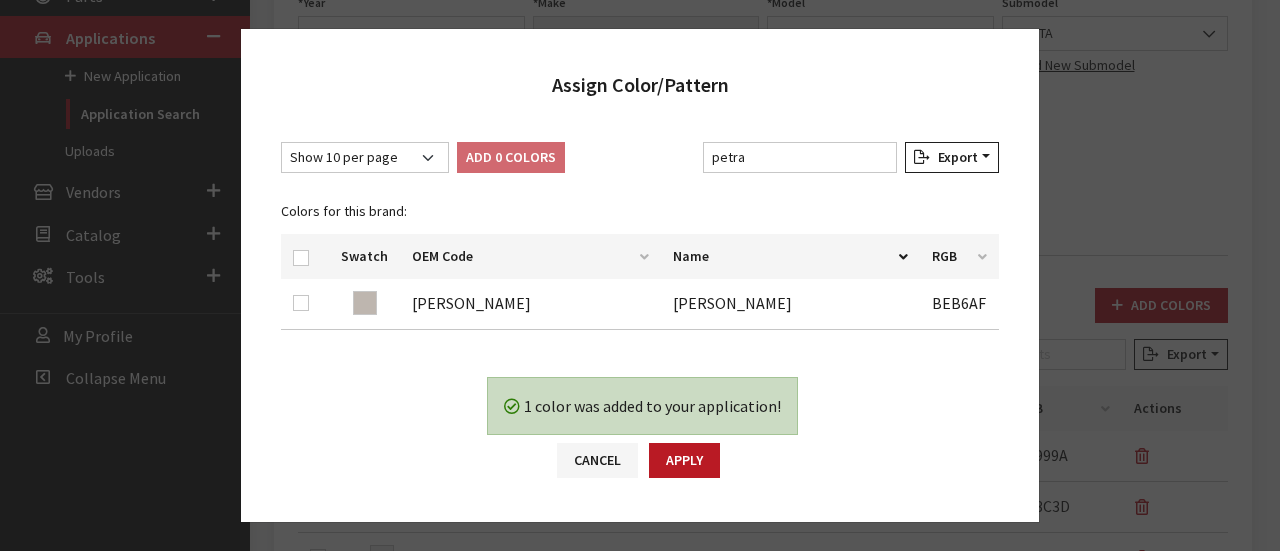 click on "Modal title
Cancel
Yes
OK
Modal title
OK
Create New Submodel
Submodel
OCTA
Cancel
Create New Submodel
Select Vehicle Class
Cancel
Apply
Assign Color/Pattern
Show 10 per page Show 25 per page Show 50 per page Show 100 per page Show 1000 per page Show All Add 0 Colors Filter table results" at bounding box center [763, 515] 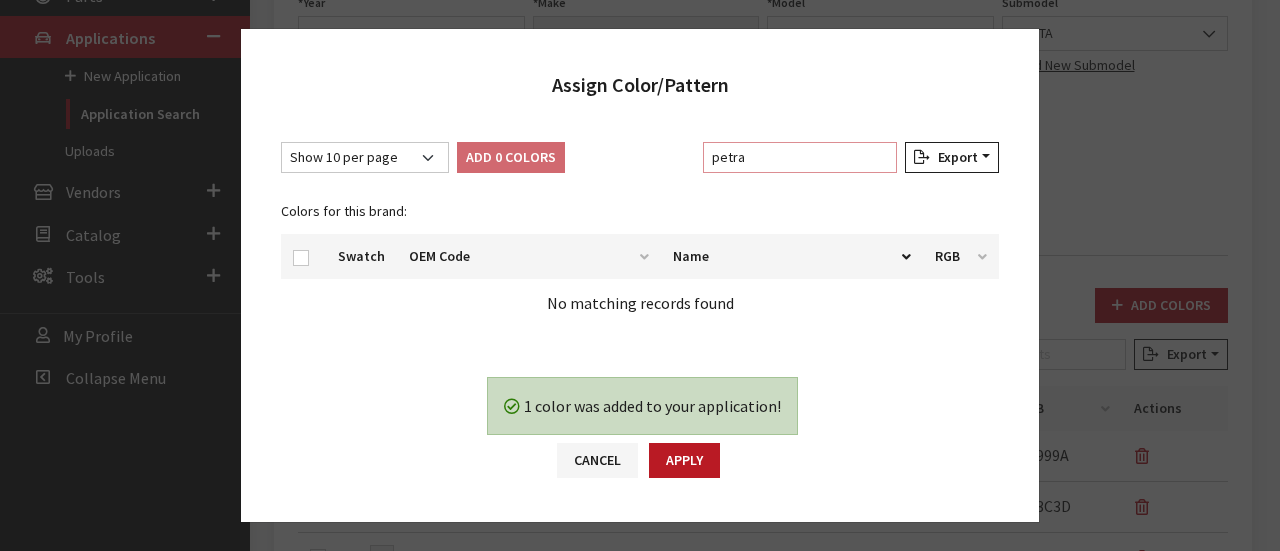 click on "petra" at bounding box center (800, 157) 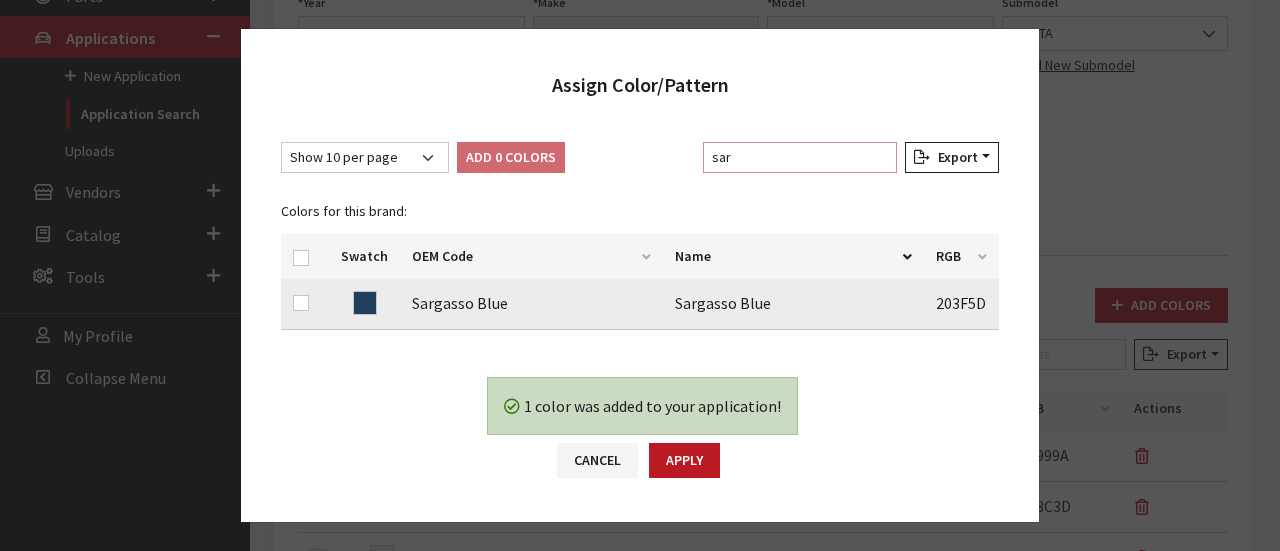 type on "sar" 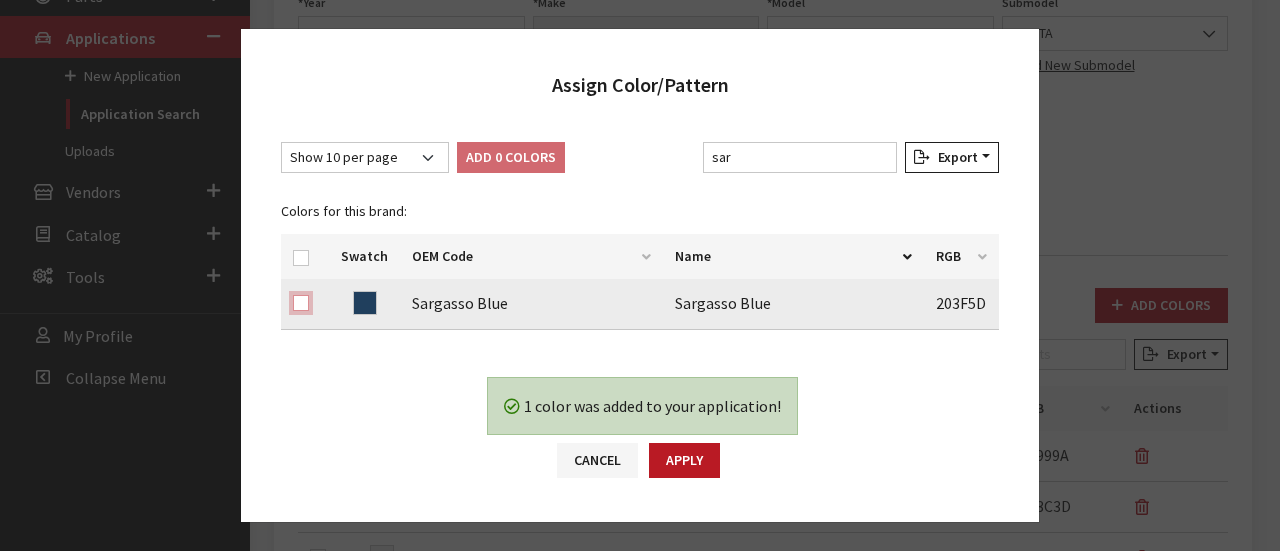 click at bounding box center [301, 303] 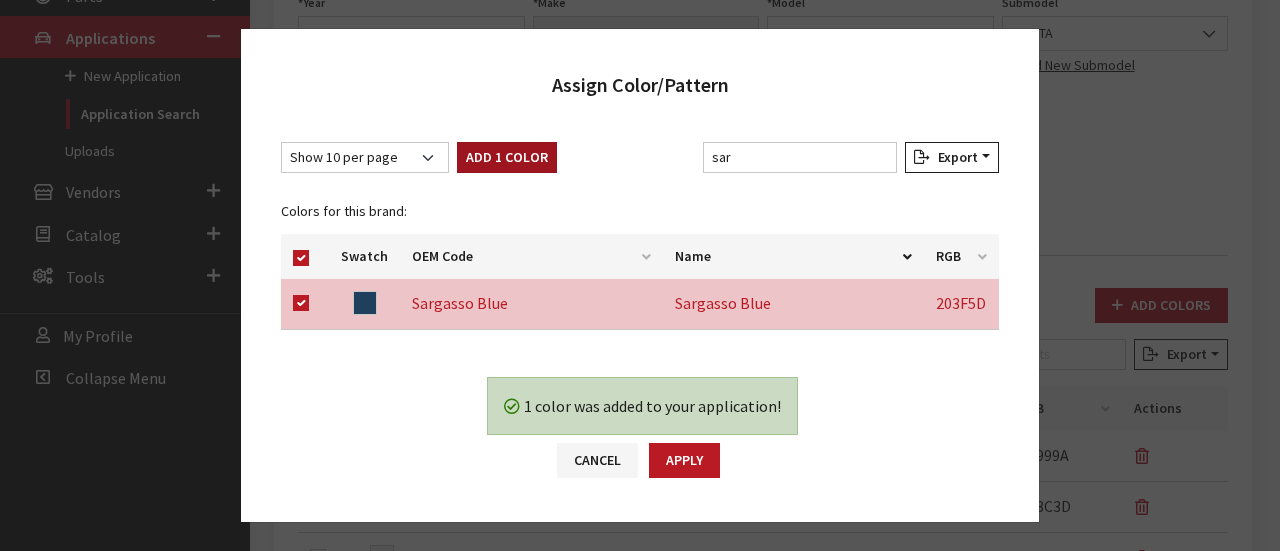 click on "Add 1 Color" at bounding box center (507, 157) 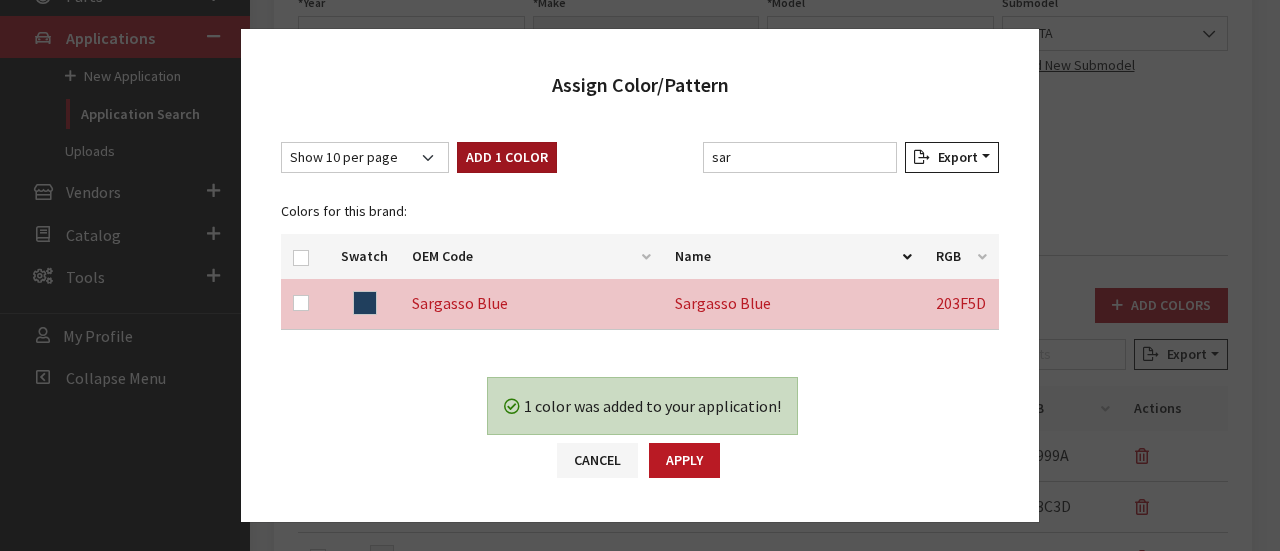checkbox on "false" 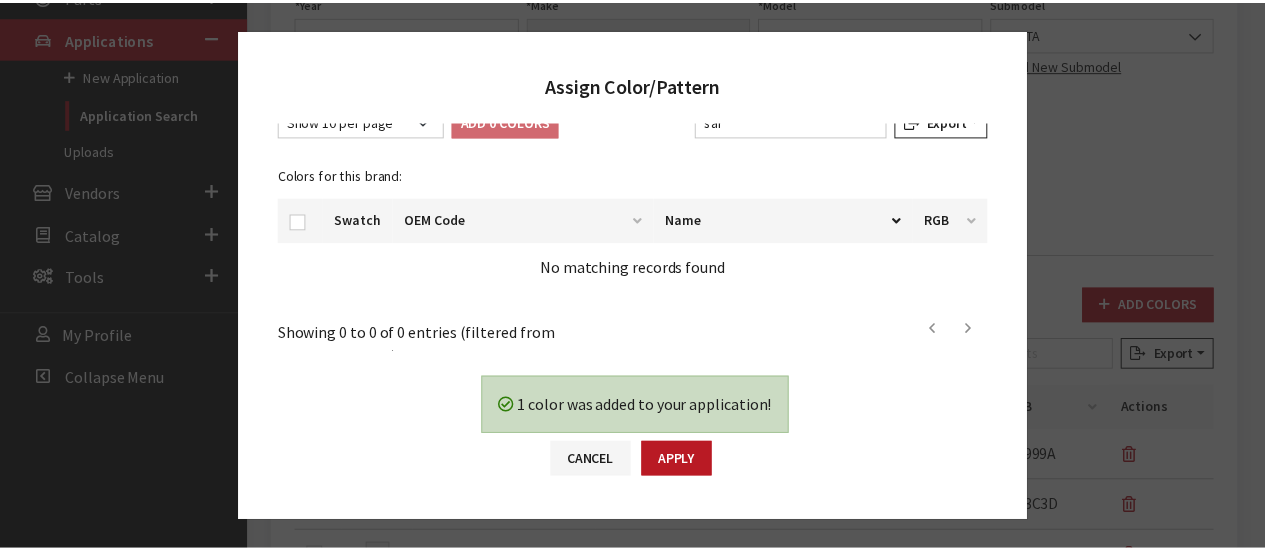 scroll, scrollTop: 69, scrollLeft: 0, axis: vertical 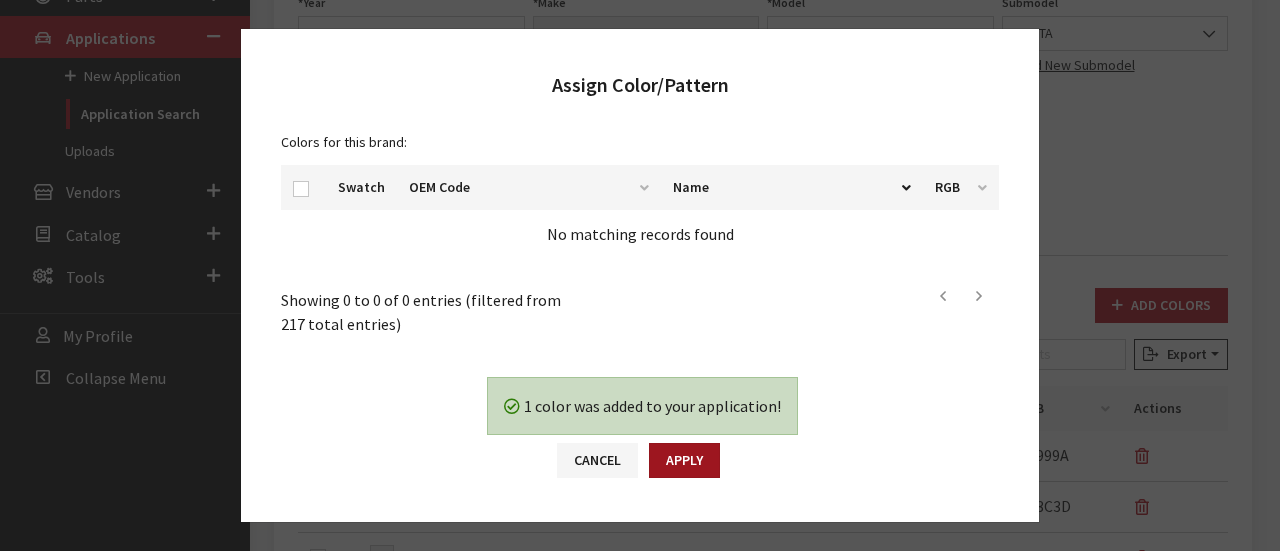 click on "Apply" at bounding box center [684, 460] 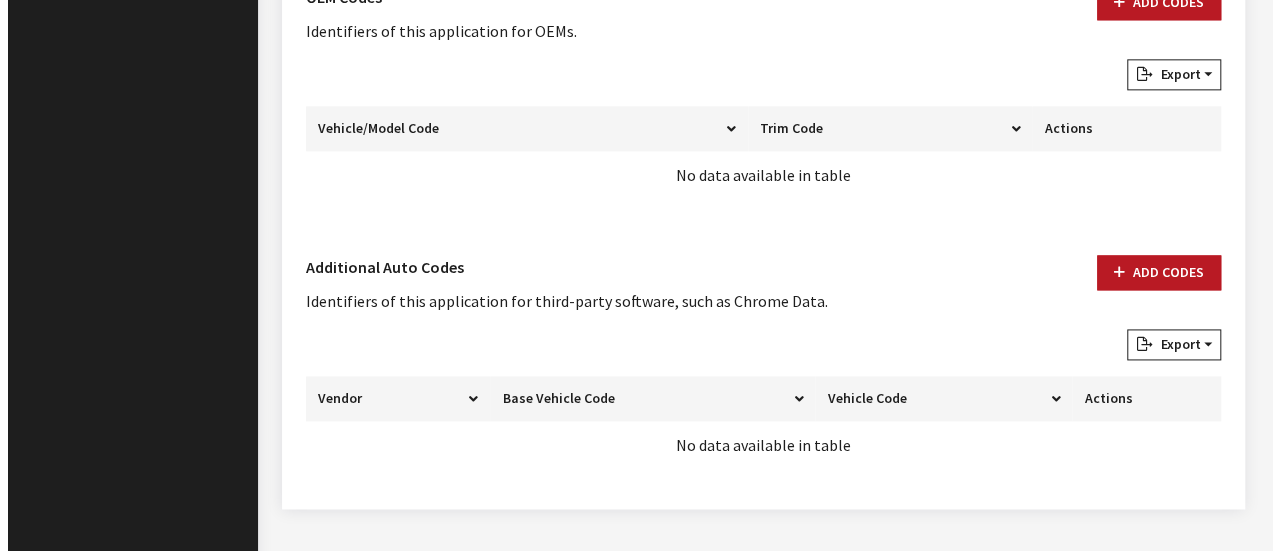 scroll, scrollTop: 1298, scrollLeft: 0, axis: vertical 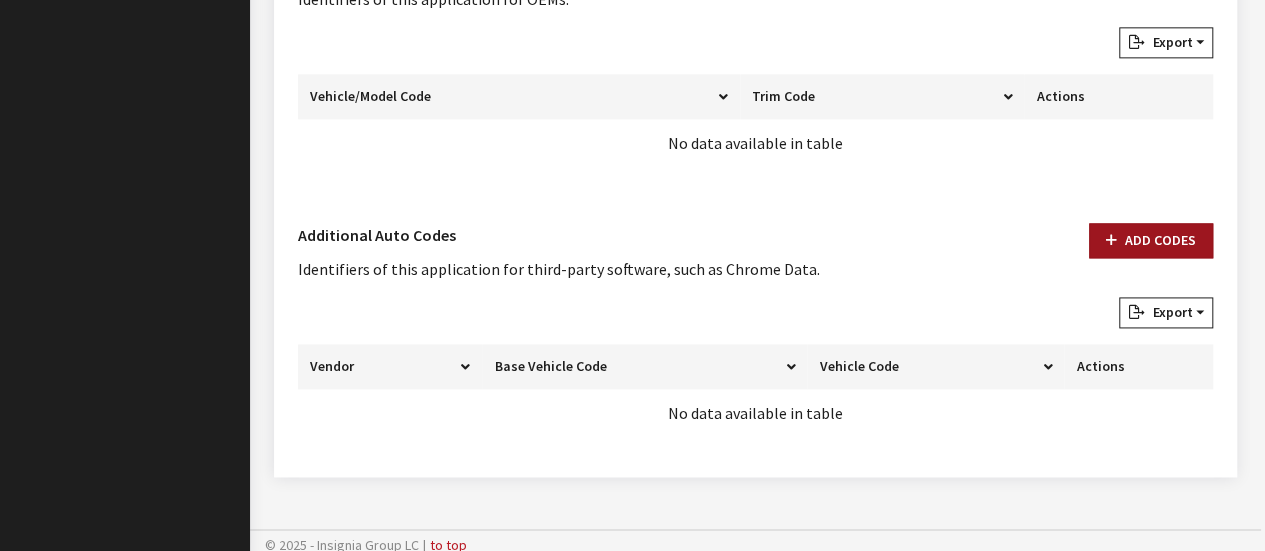 click on "Add Codes" at bounding box center [1151, 240] 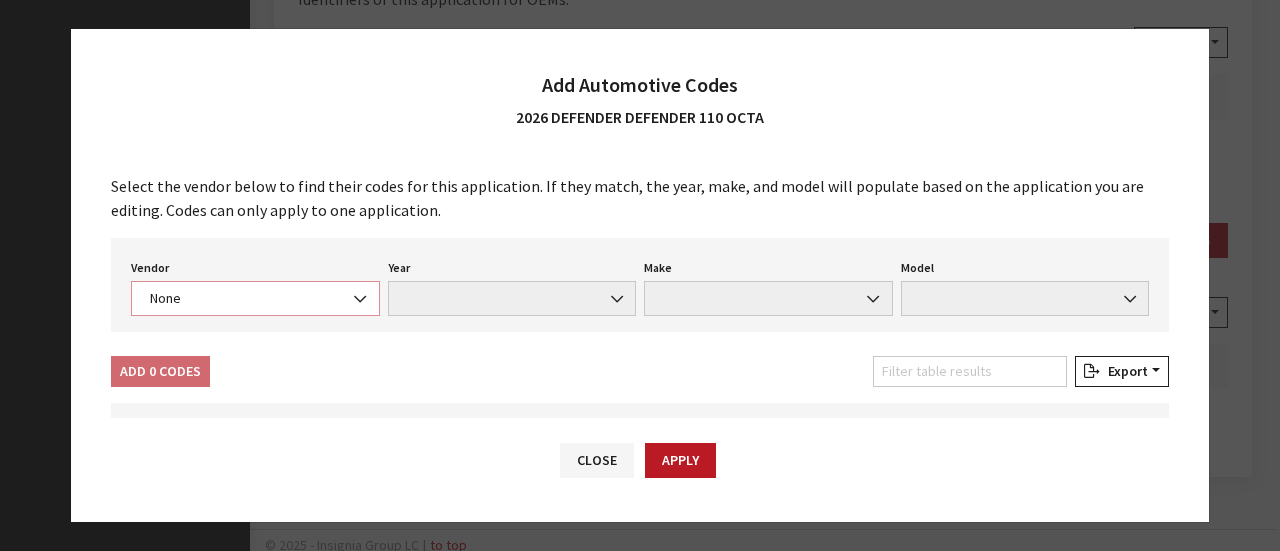 click on "None" at bounding box center [255, 298] 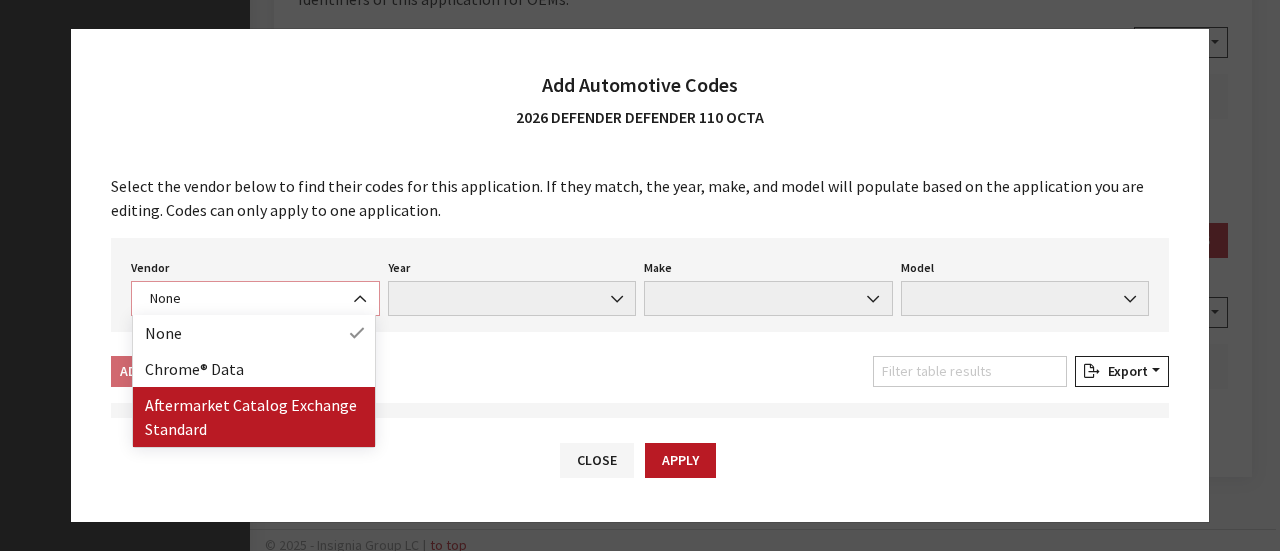 select on "2" 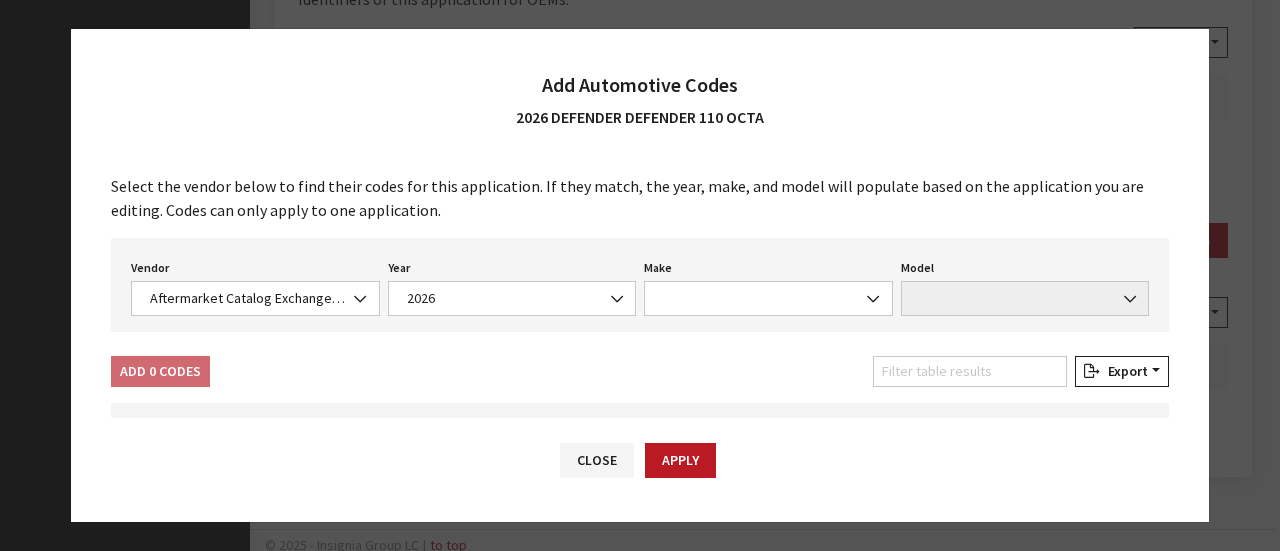 click on "Vendor
None
Chrome® Data
Aftermarket Catalog Exchange Standard
Aftermarket Catalog Exchange Standard
Year
None
1921 1898 1998 1904 1938 1950 1990 1944 2004 1930 1981 2010 1961 2024 1918 1924 1967 1901 1987 1941 1947 2001 2007 1978 1984 1958 1907 1915 1927 2021 1964 2013 1970 1902 1942 1996 1896 1910 1936 1953 1959 2002 2008 1979 2022 1916 1973 1965 1945 2016 1922 1899 1939 1985 1999 1993 1933 2025 1982 1956 2005 1976 1913 1962 2019 1919 1940 1988 2000 1948 1994 1957 1934 1977 1908 1928 1914 1971 2014 2020 1897 1951 1997 1937 1991 1911 1954 1960 1905 2003 1931 1980 1925 1974 2011 2023 1917 1968" at bounding box center [640, 285] 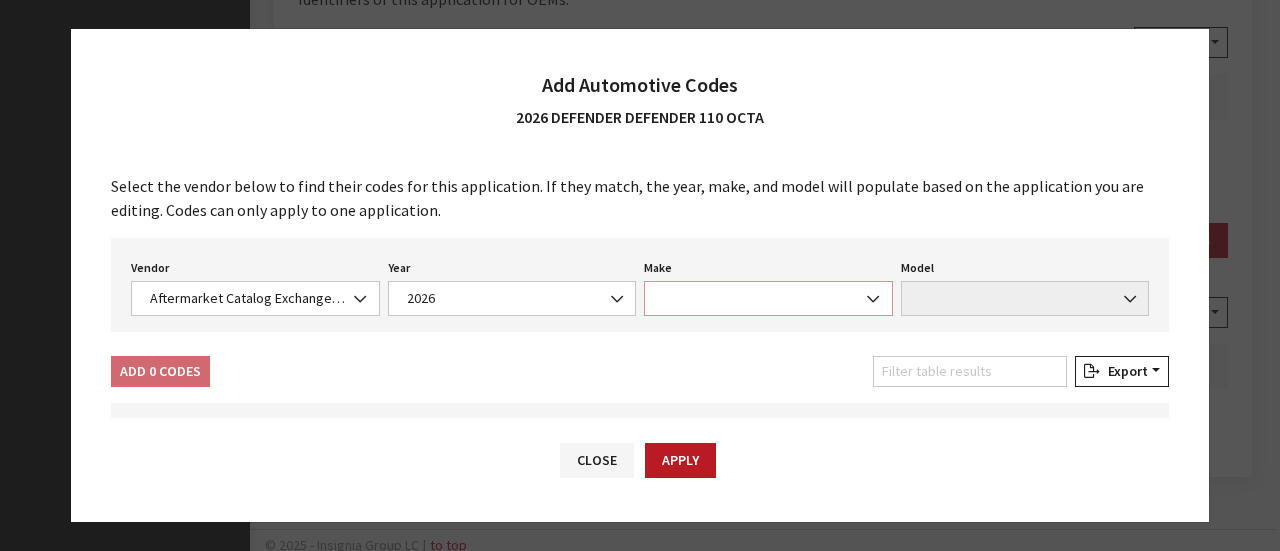 click at bounding box center (768, 298) 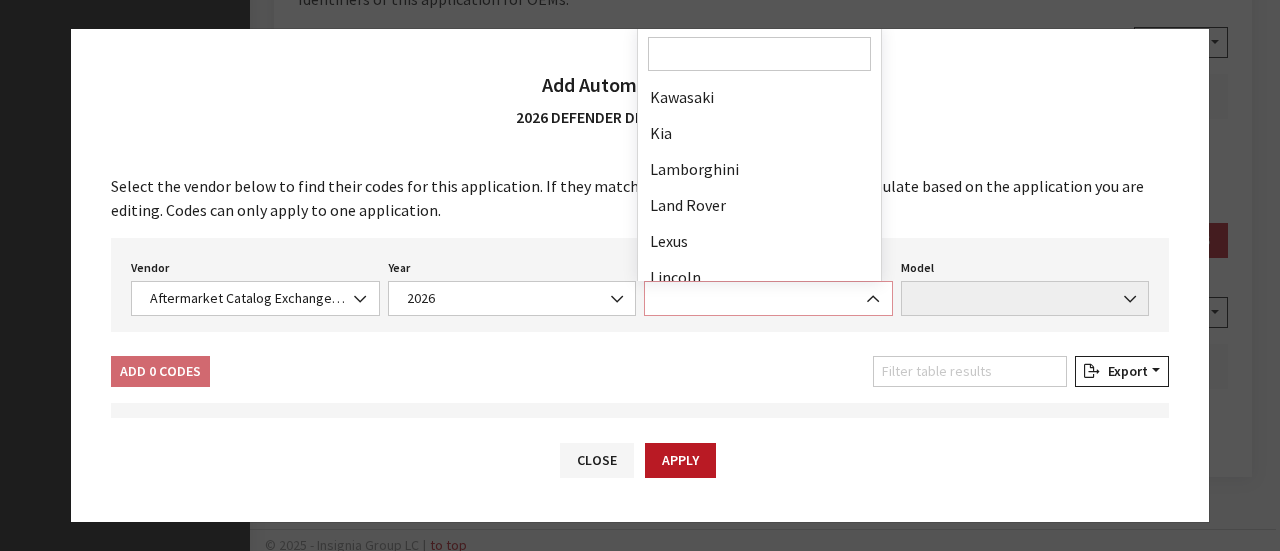 scroll, scrollTop: 900, scrollLeft: 0, axis: vertical 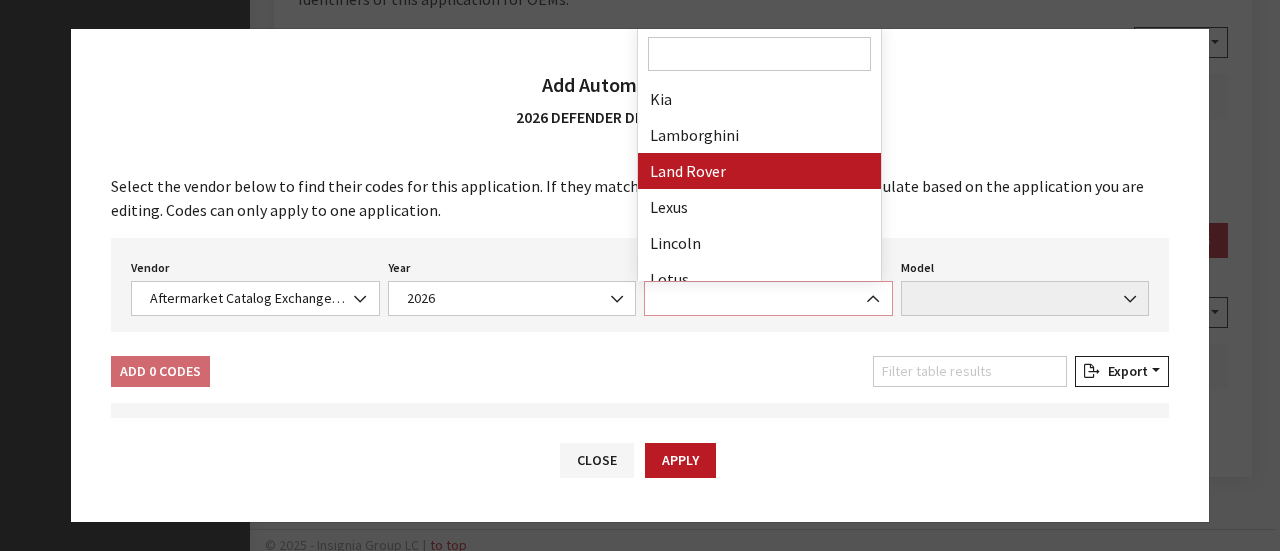 select on "11" 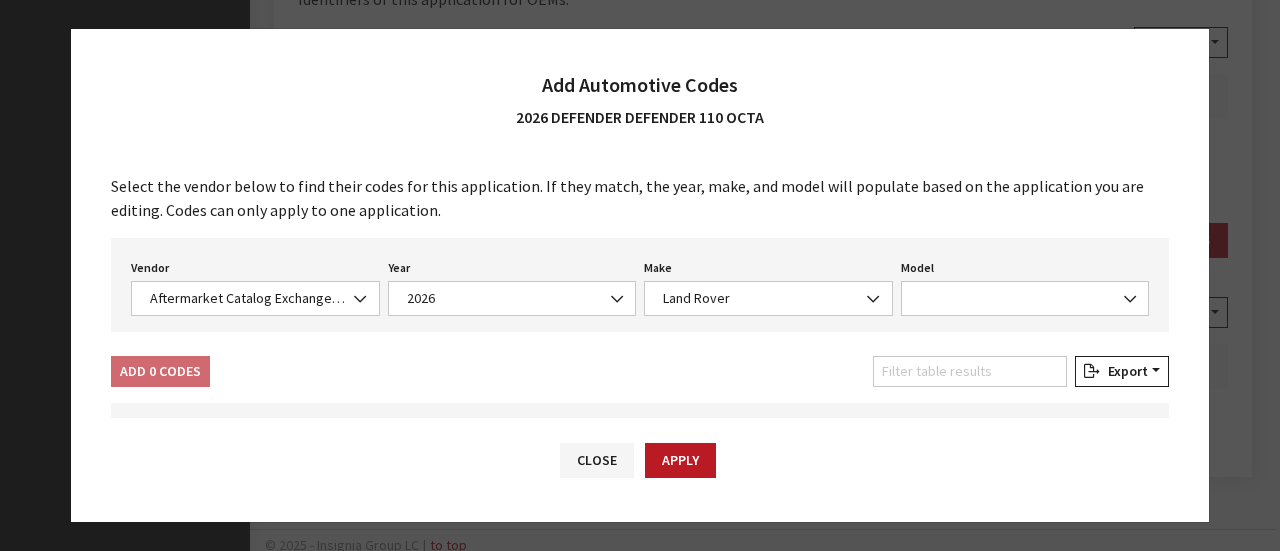 click on "Vendor
None
Chrome® Data
Aftermarket Catalog Exchange Standard
Aftermarket Catalog Exchange Standard
Year
None
1921 1898 1998 1904 1938 1950 1990 1944 2004 1930 1981 2010 1961 2024 1918 1924 1967 1901 1987 1941 1947 2001 2007 1978 1984 1958 1907 1915 1927 2021 1964 2013 1970 1902 1942 1996 1896 1910 1936 1953 1959 2002 2008 1979 2022 1916 1973 1965 1945 2016 1922 1899 1939 1985 1999 1993 1933 2025 1982 1956 2005 1976 1913 1962 2019 1919 1940 1988 2000 1948 1994 1957 1934 1977 1908 1928 1914 1971 2014 2020 1897 1951 1997 1937 1991 1911 1954 1960 1905 2003 1931 1980 1925 1974 2011 2023 1917 1968" at bounding box center (640, 285) 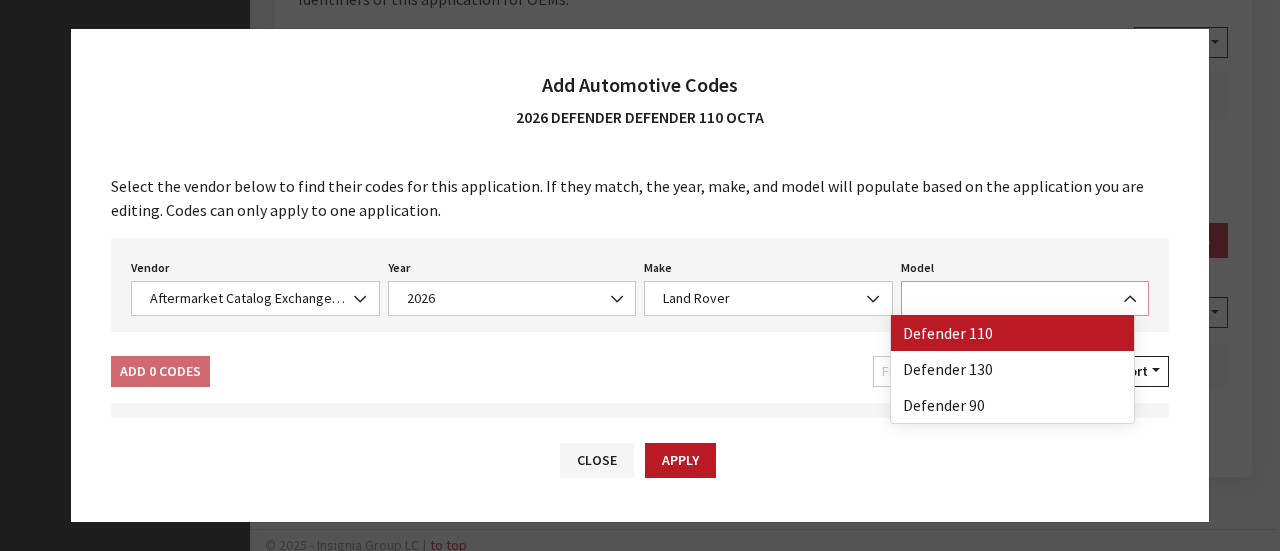 click at bounding box center (1025, 298) 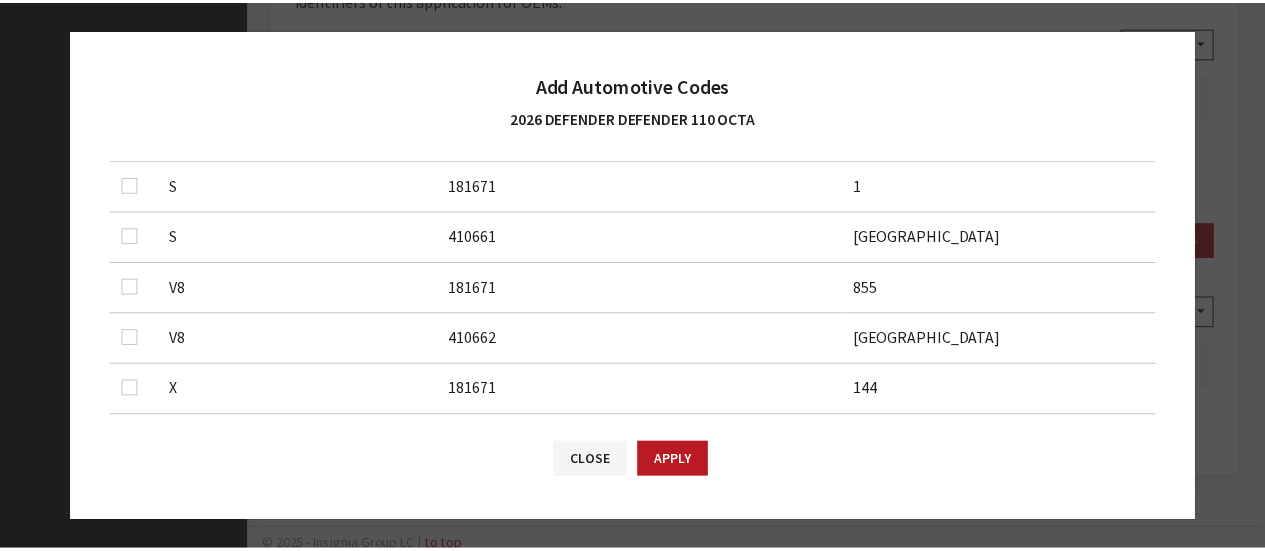 scroll, scrollTop: 269, scrollLeft: 0, axis: vertical 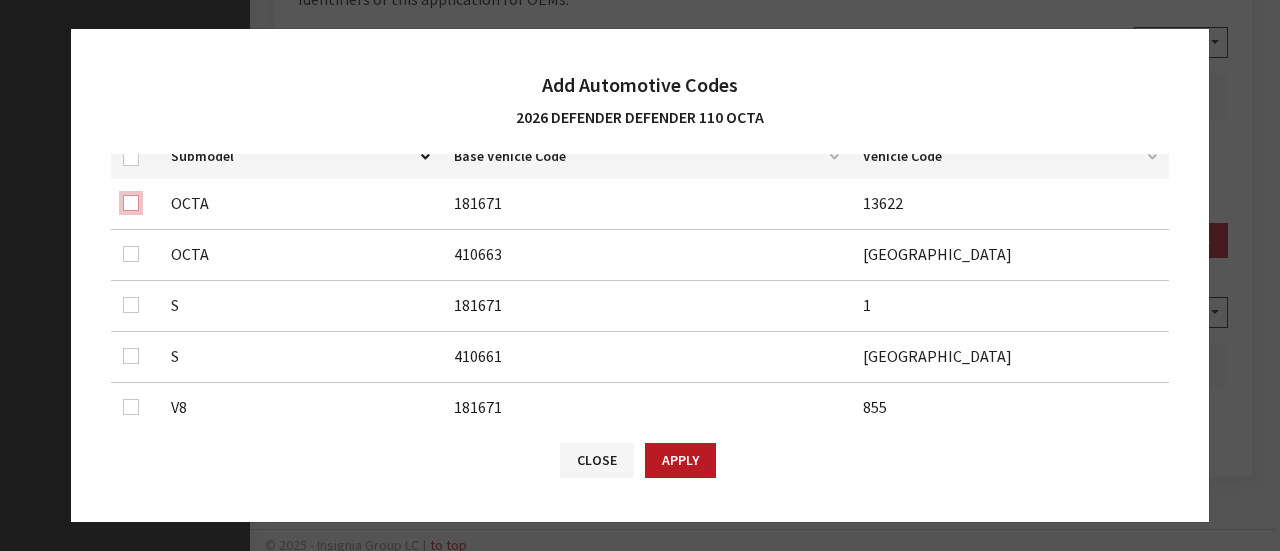 click at bounding box center [131, 203] 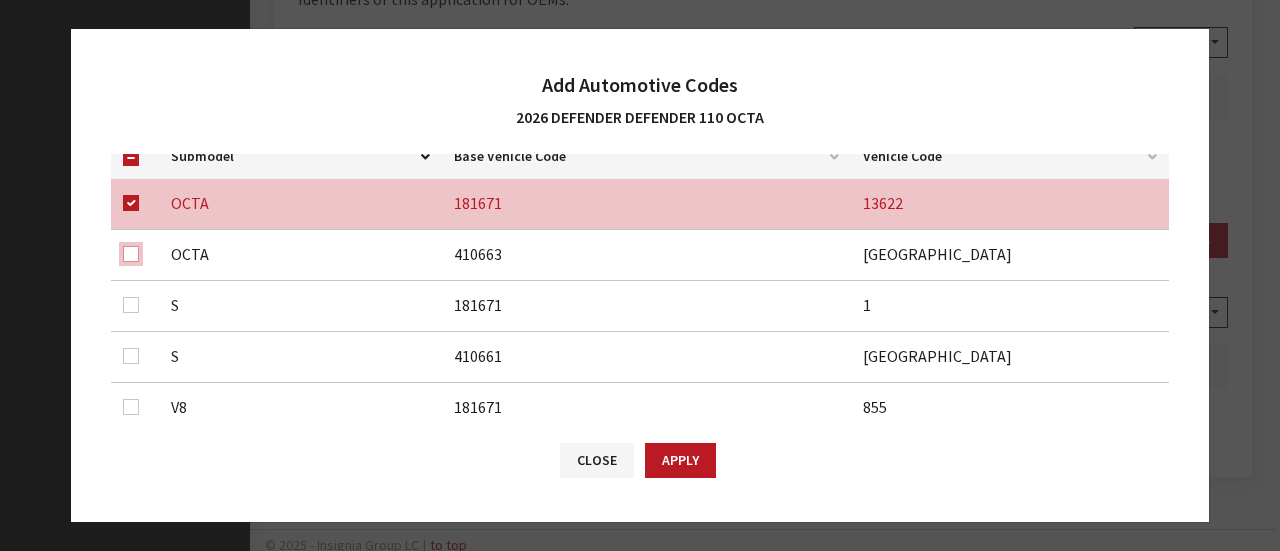 click at bounding box center (131, 254) 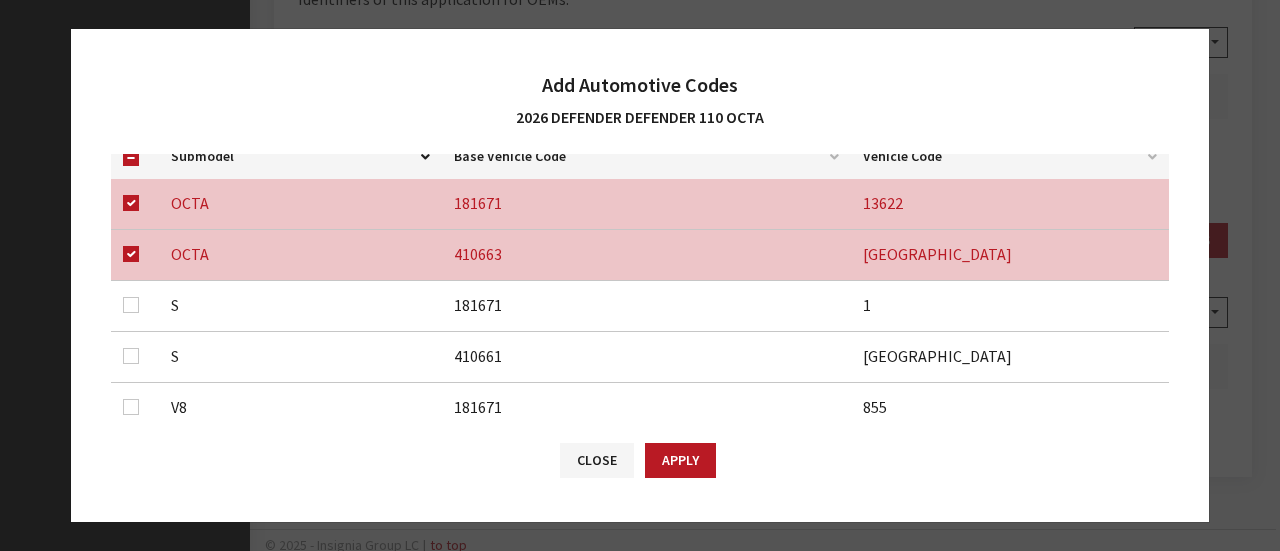 click on "Apply" at bounding box center (680, 460) 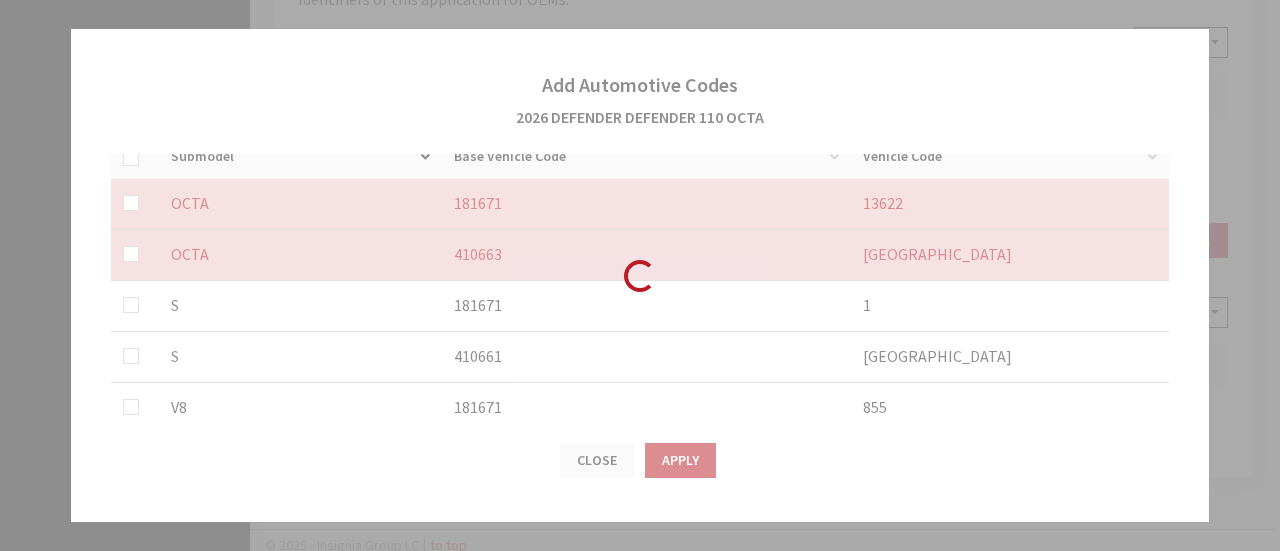 checkbox on "false" 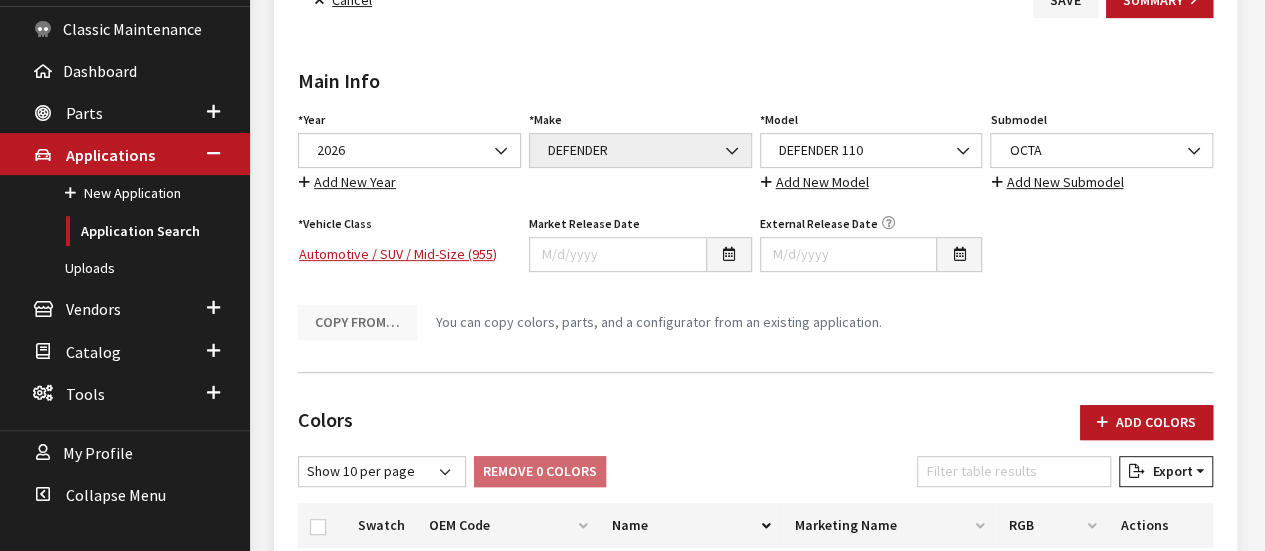 scroll, scrollTop: 0, scrollLeft: 0, axis: both 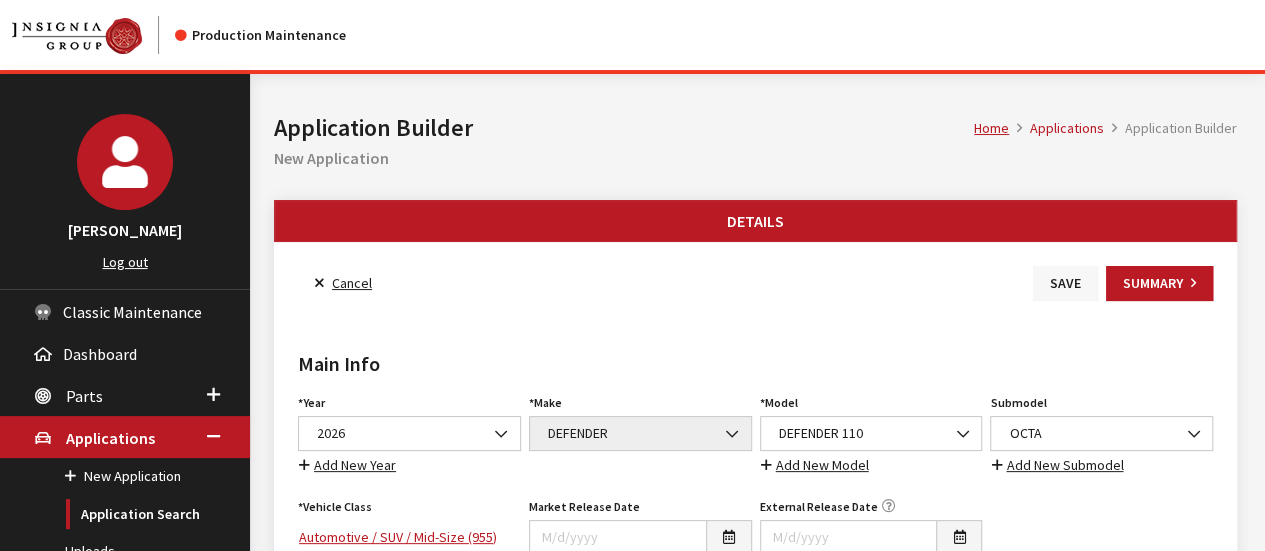 click on "Save" at bounding box center (1065, 283) 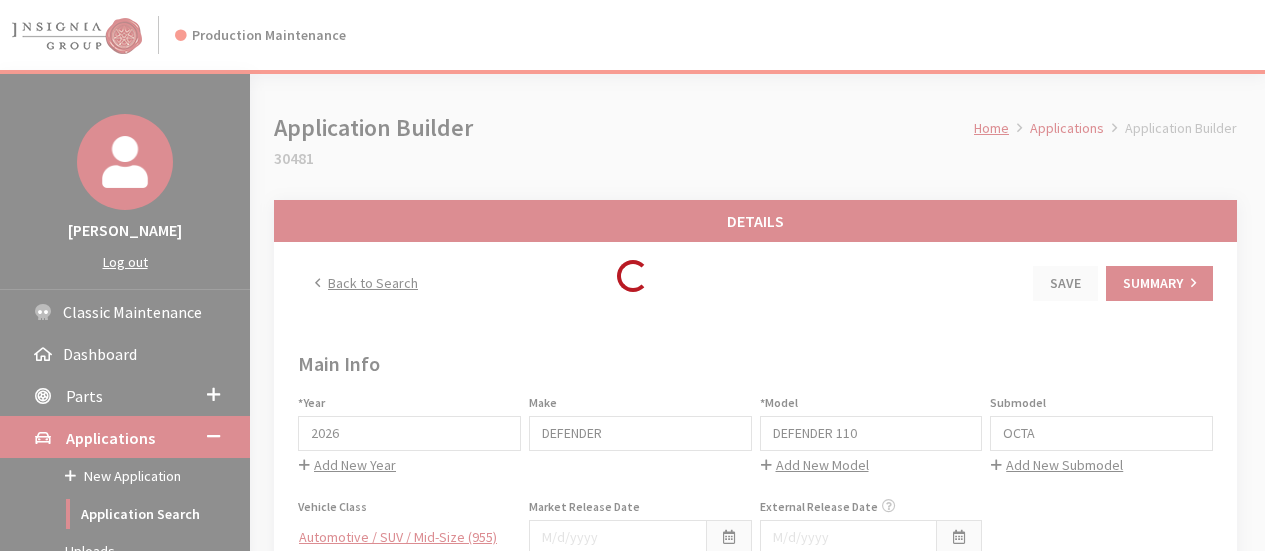 scroll, scrollTop: 0, scrollLeft: 0, axis: both 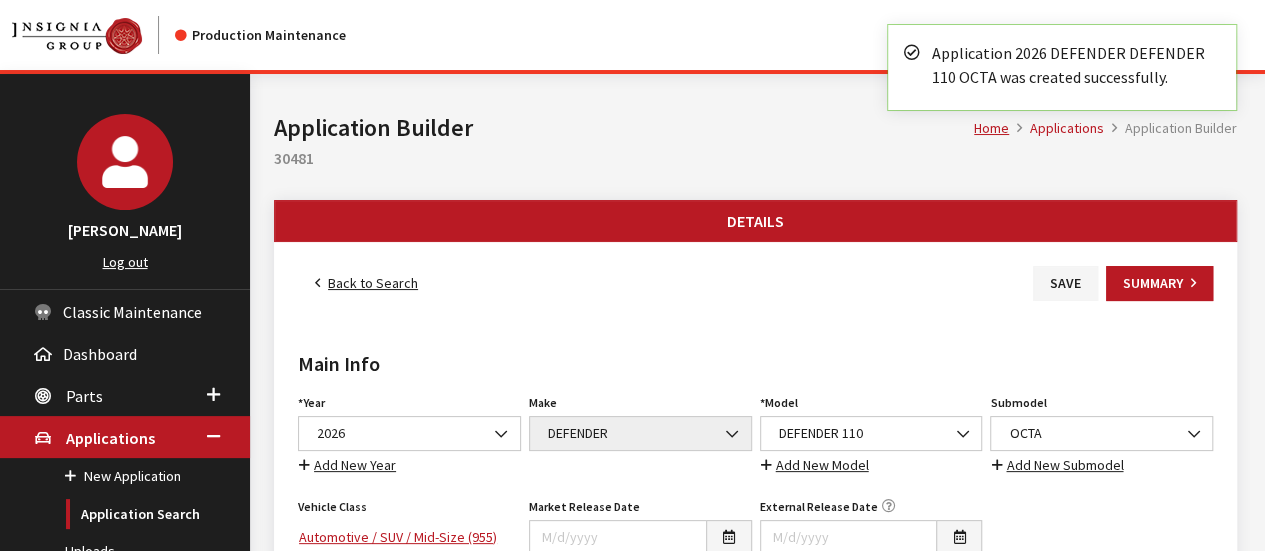 click on "Back to Search" at bounding box center (366, 283) 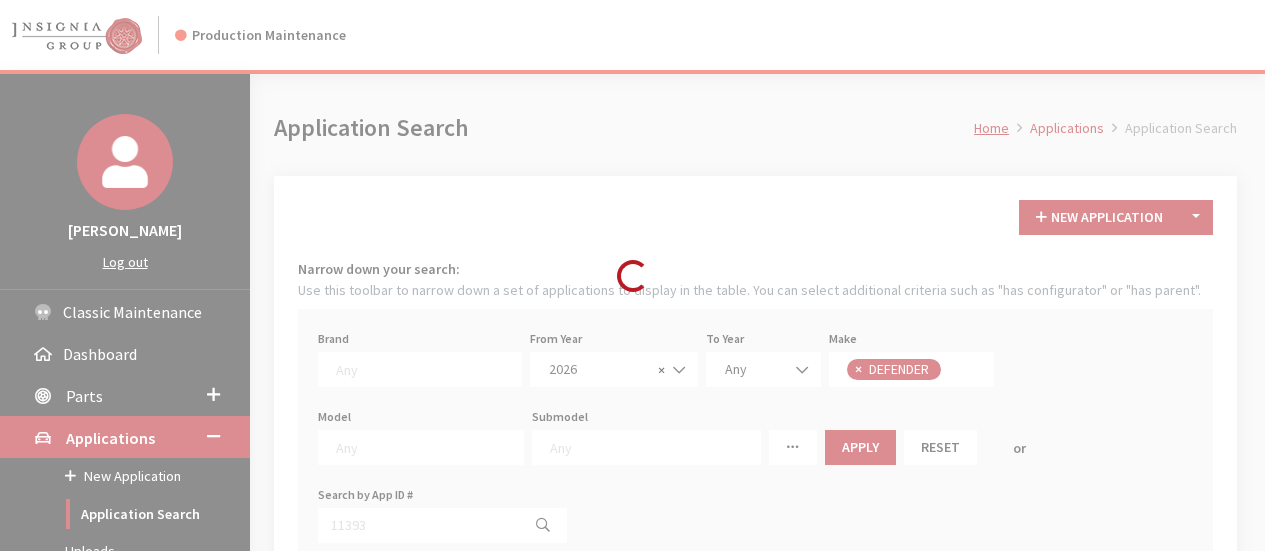 scroll, scrollTop: 0, scrollLeft: 0, axis: both 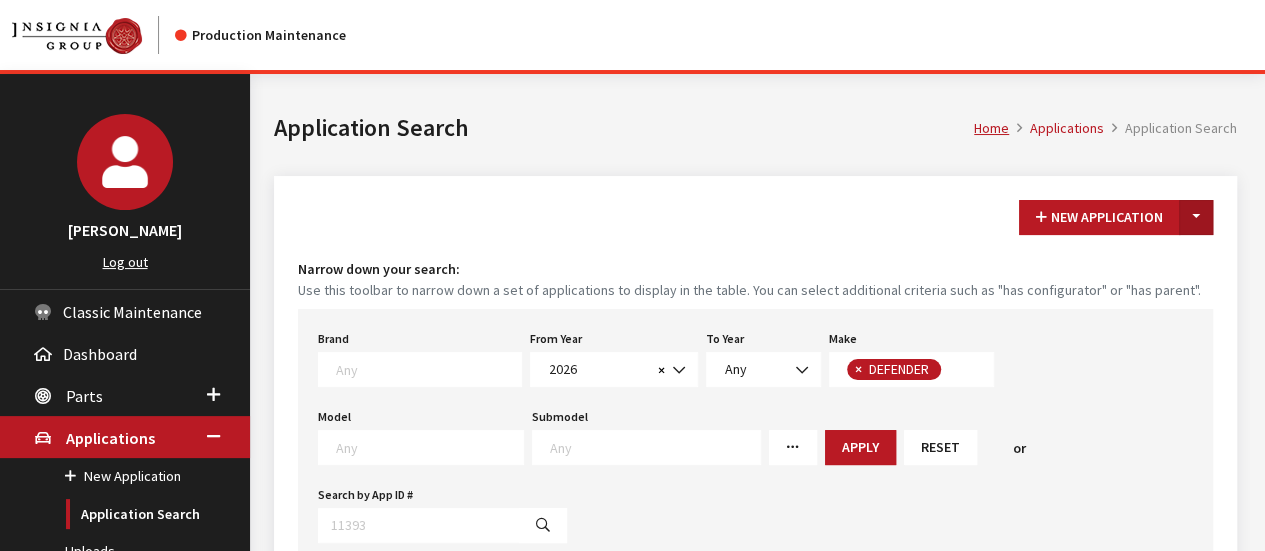click on "Toggle Dropdown" at bounding box center [1196, 217] 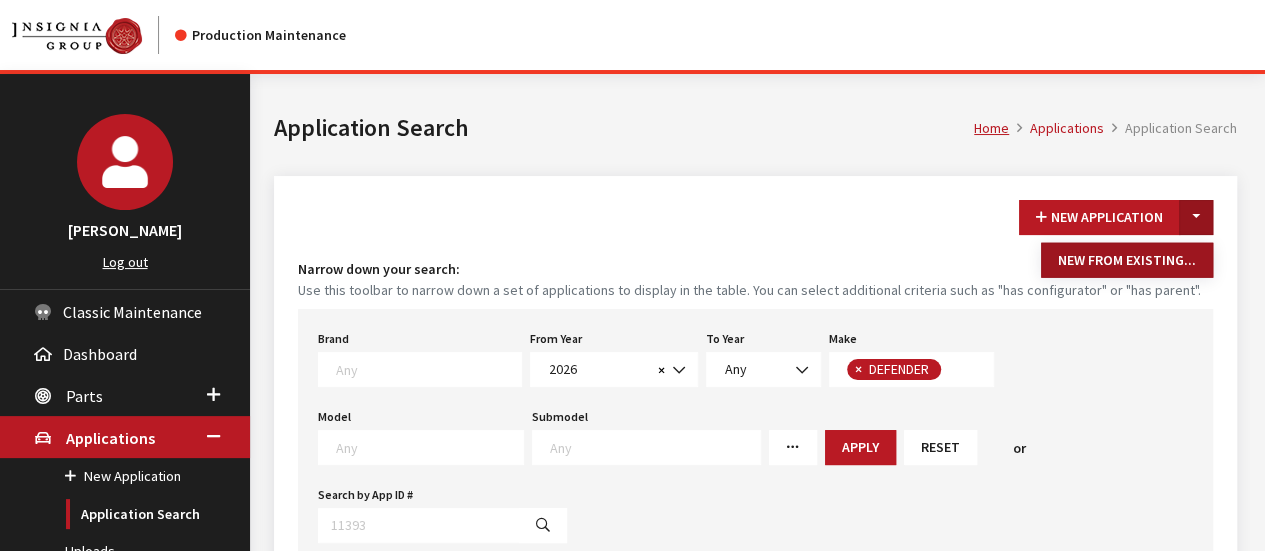 click on "New From Existing..." at bounding box center [1127, 260] 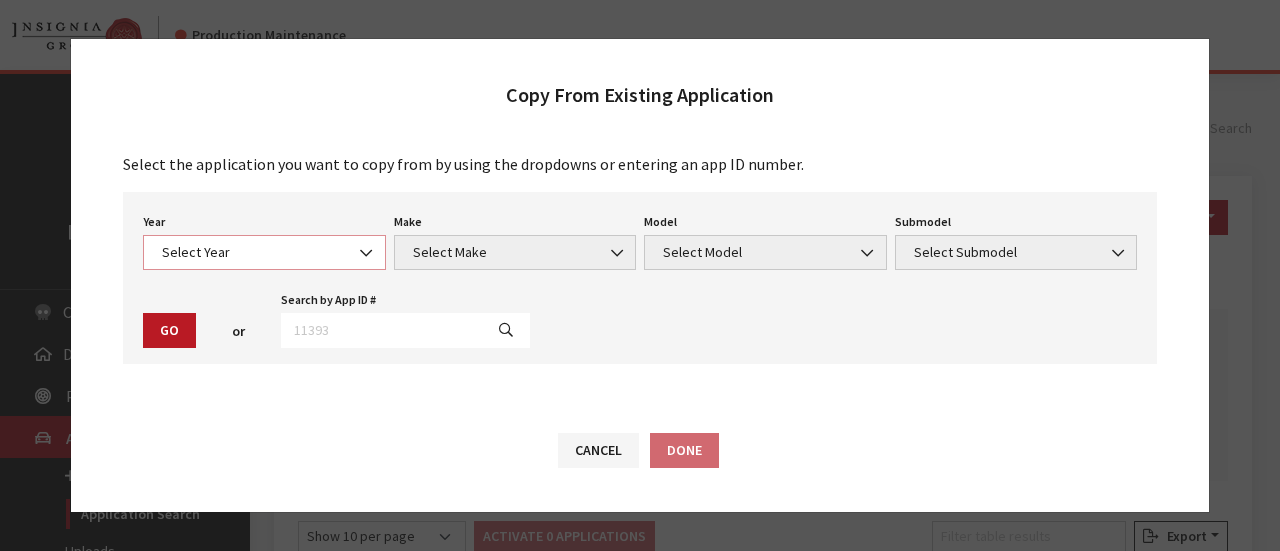 click on "Select Year" at bounding box center [264, 252] 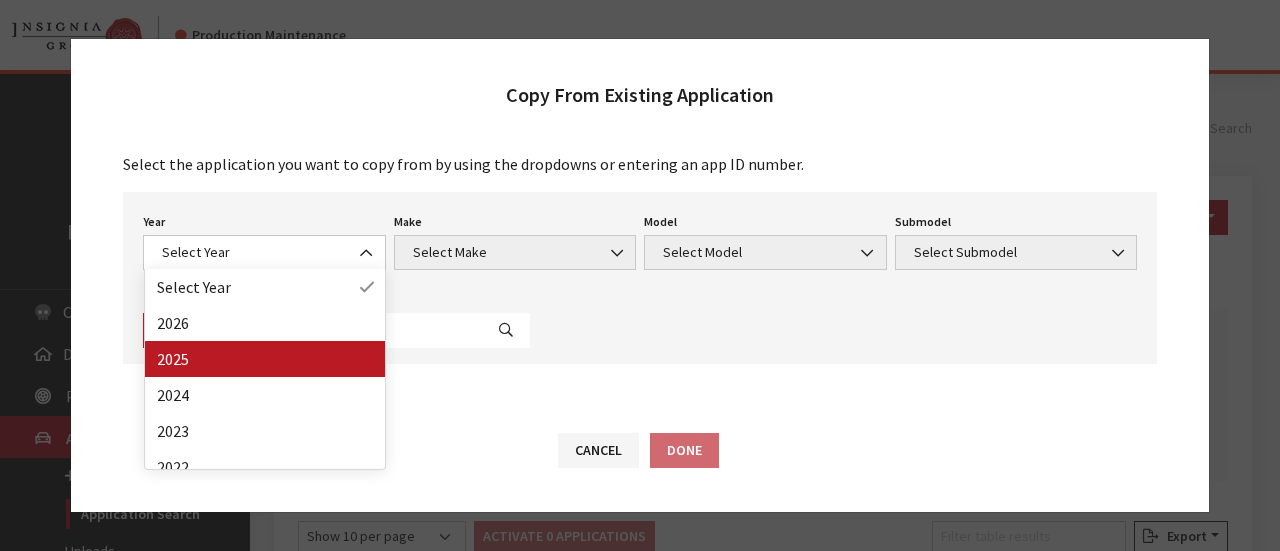 drag, startPoint x: 204, startPoint y: 354, endPoint x: 517, endPoint y: 262, distance: 326.24072 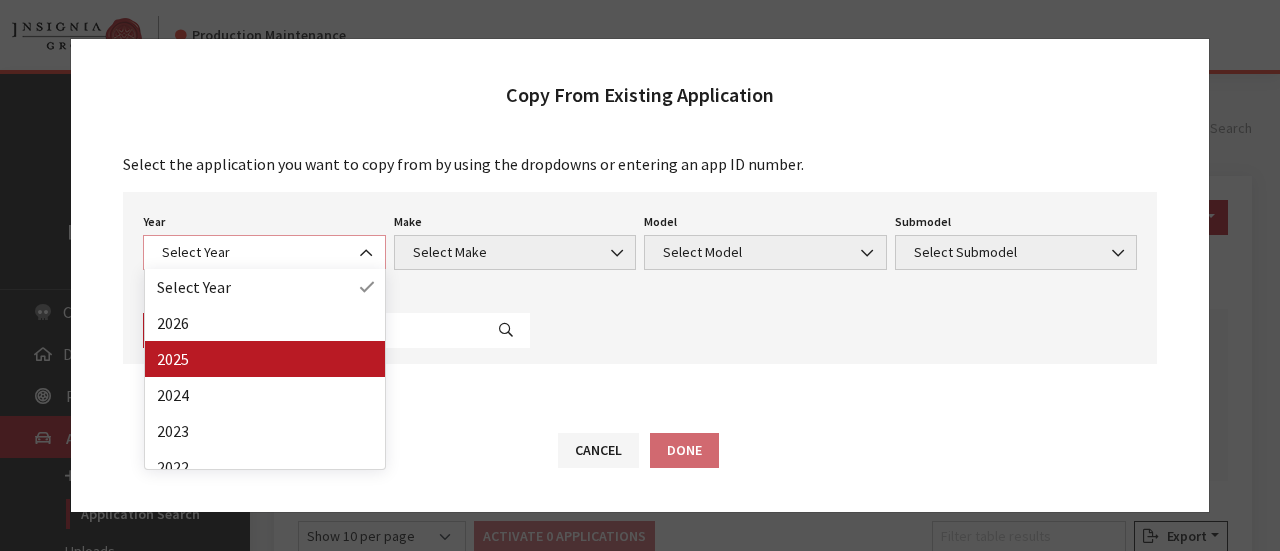 select on "43" 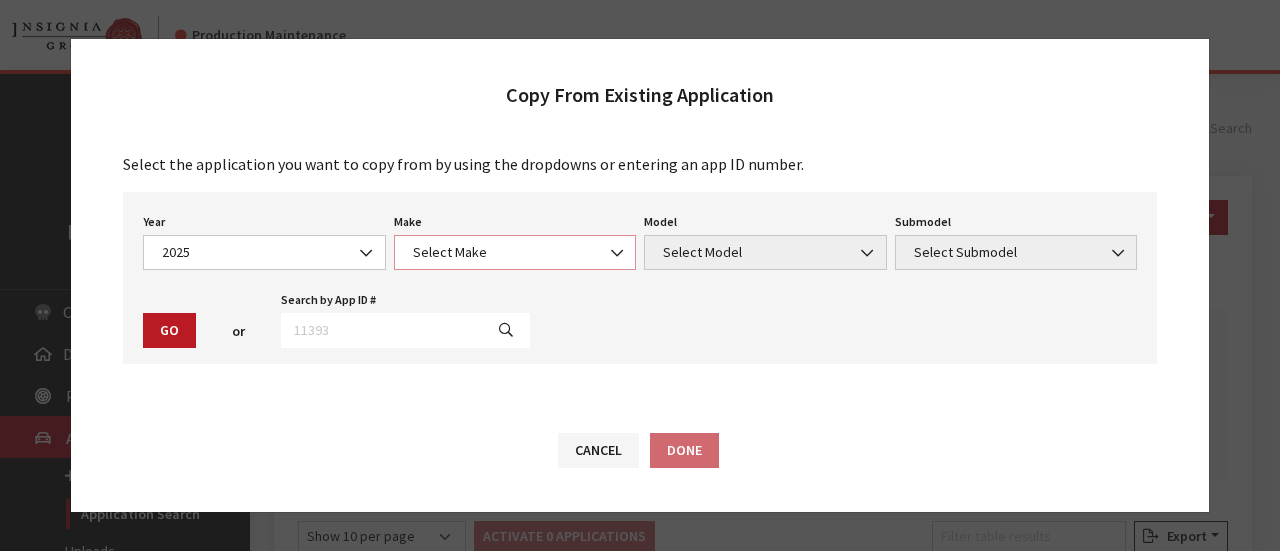 click on "Select Make" at bounding box center [515, 252] 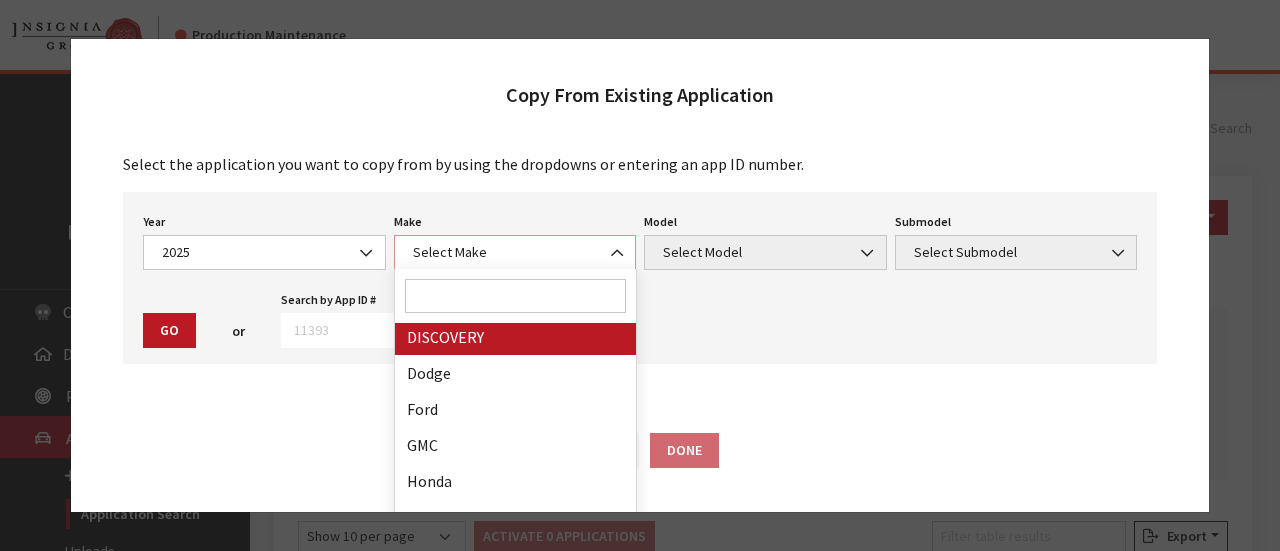 scroll, scrollTop: 300, scrollLeft: 0, axis: vertical 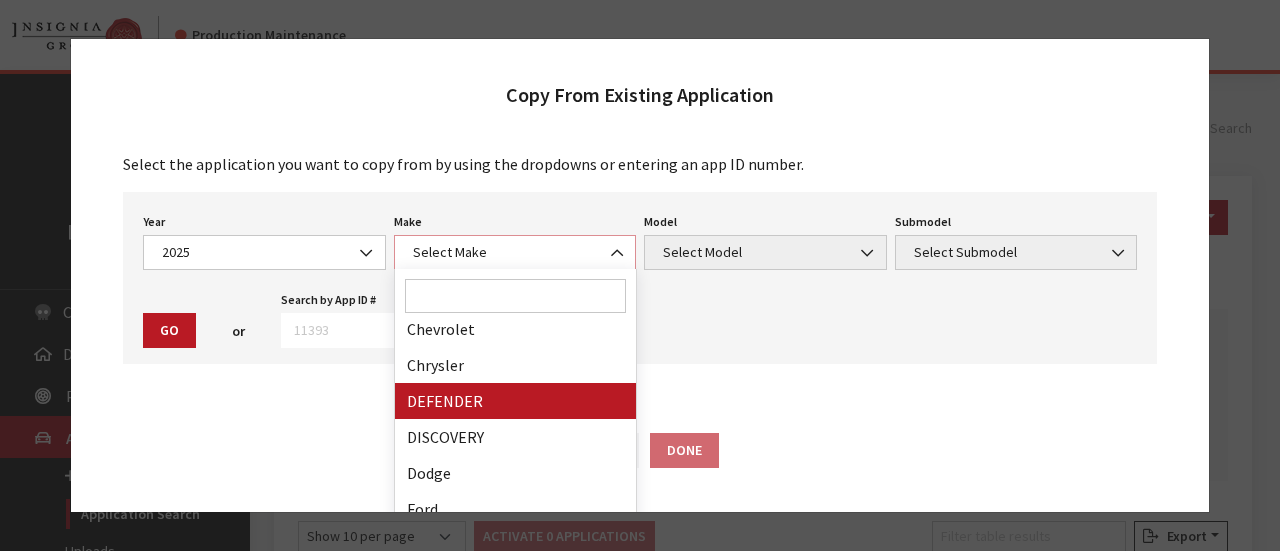 select on "64" 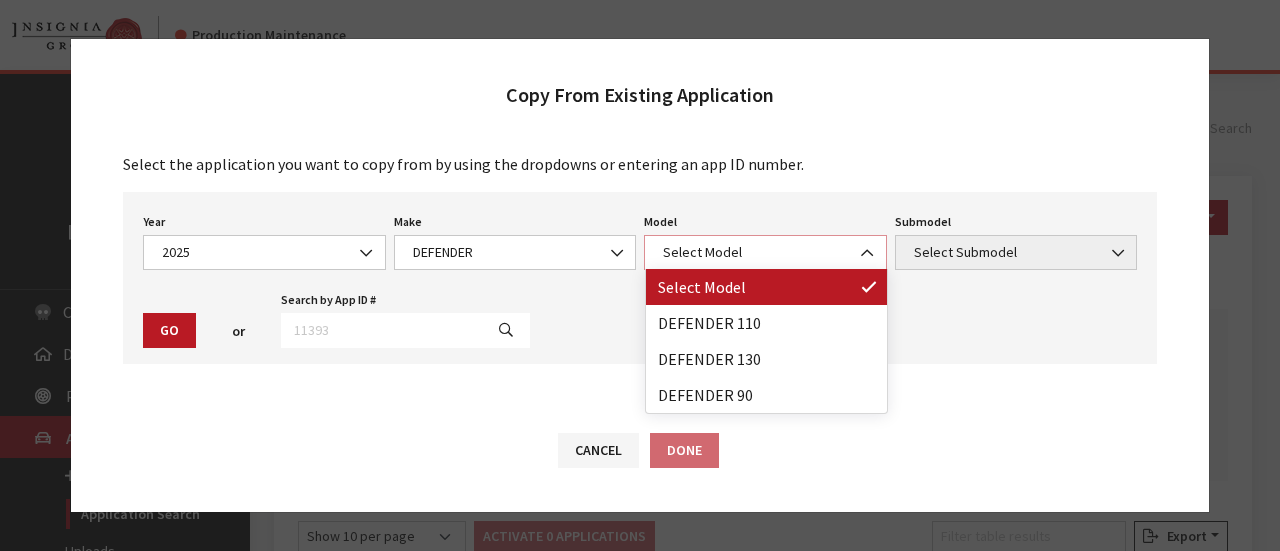 click on "Select Model" at bounding box center (765, 252) 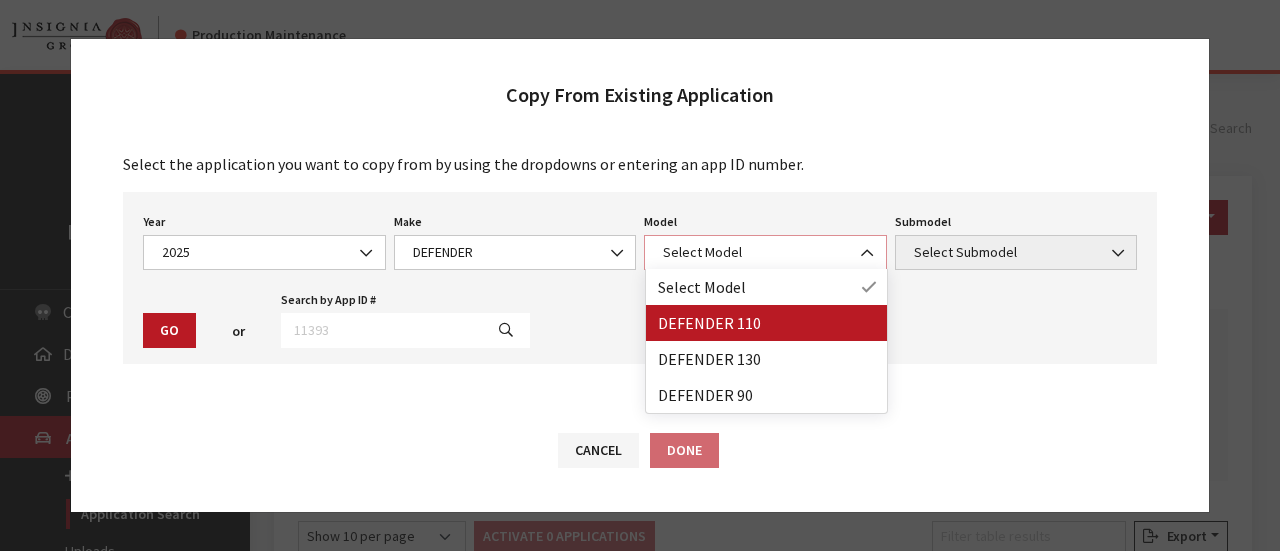 select on "1342" 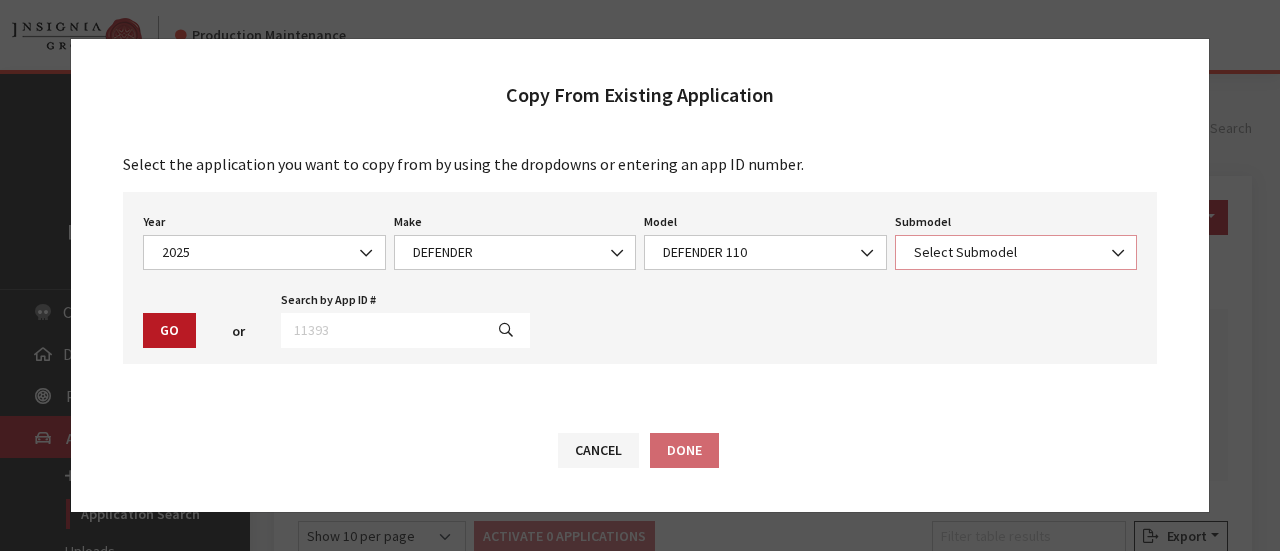 click on "Select Submodel" at bounding box center [1016, 252] 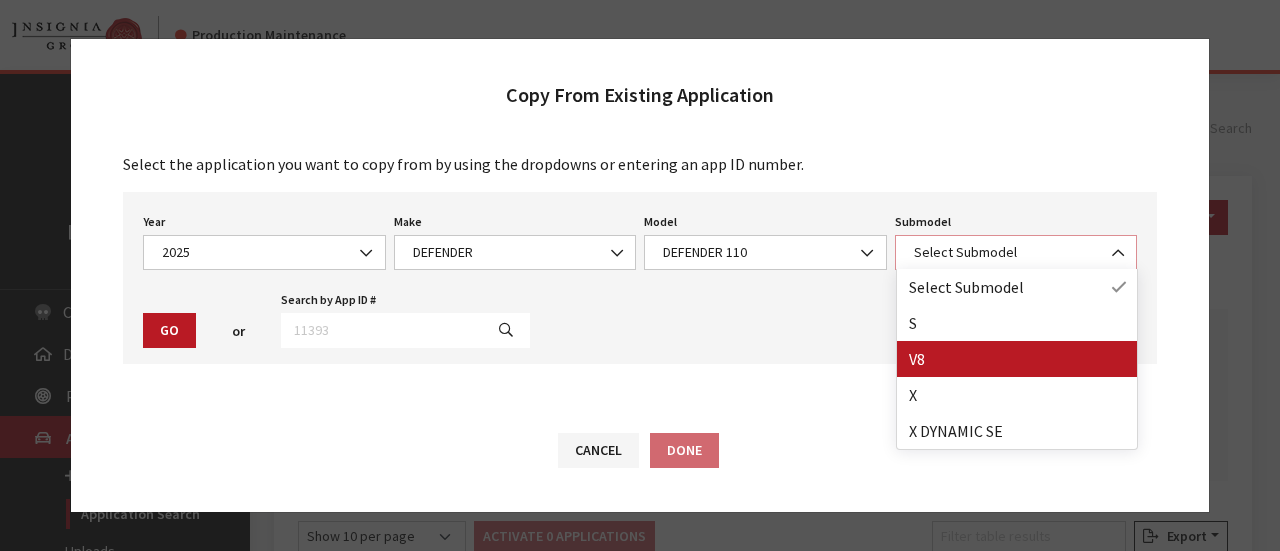 select on "158" 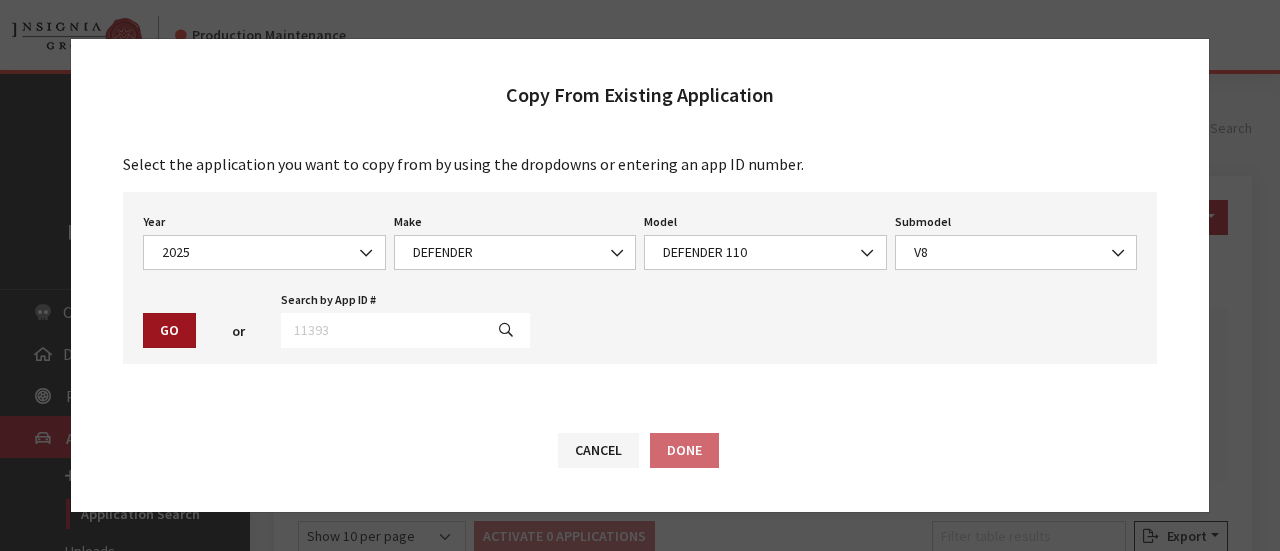 click on "Go" at bounding box center (169, 330) 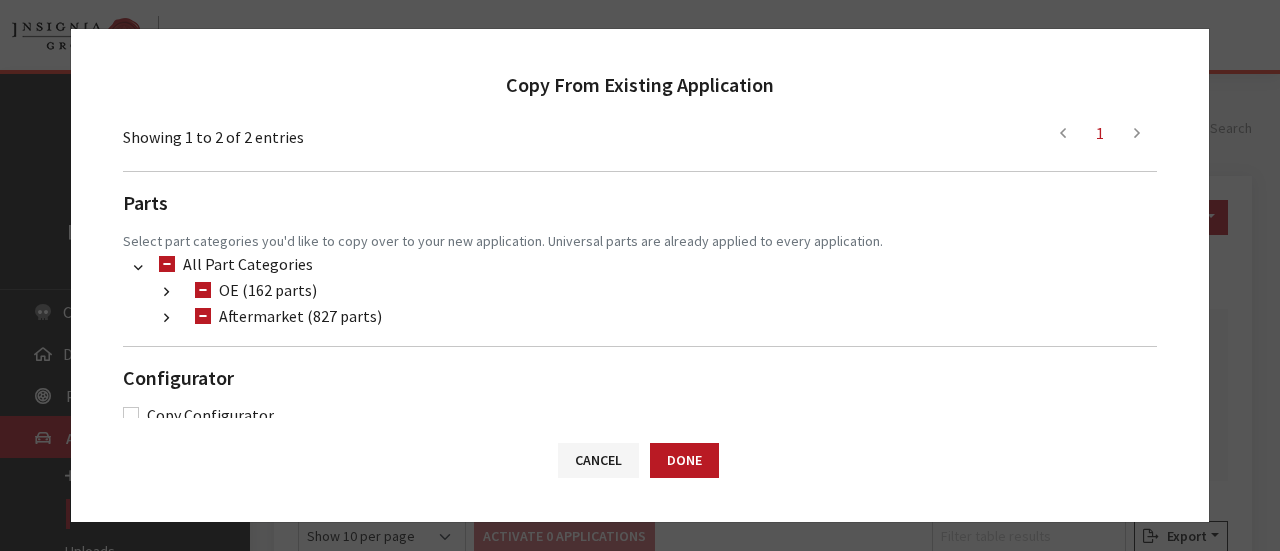 scroll, scrollTop: 568, scrollLeft: 0, axis: vertical 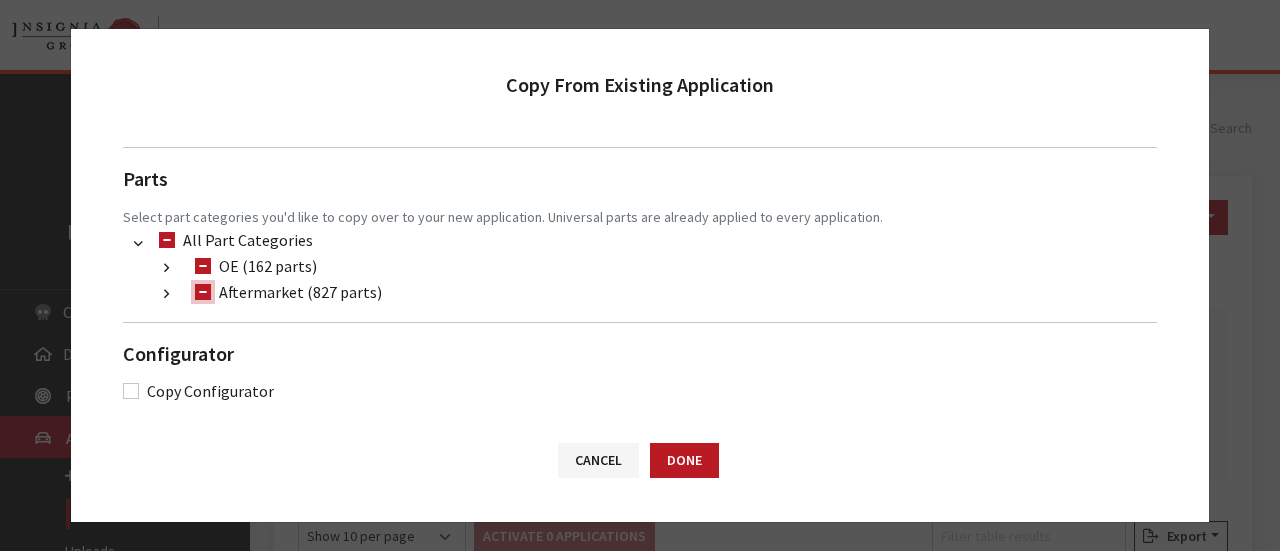 click on "Aftermarket (827 parts)" at bounding box center (203, 292) 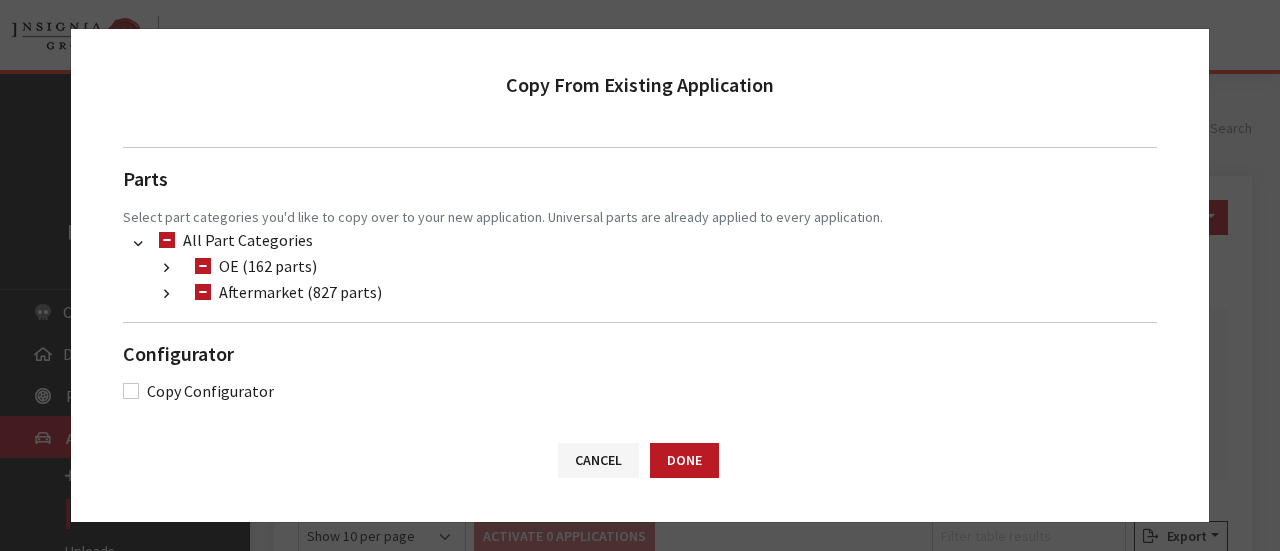 click at bounding box center (166, 294) 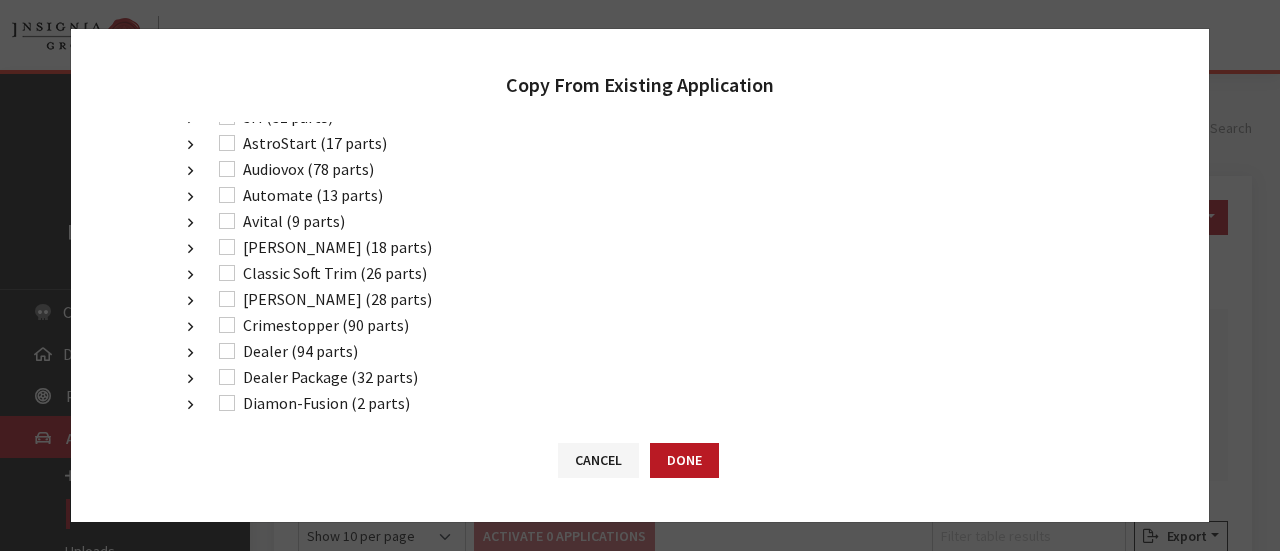 scroll, scrollTop: 868, scrollLeft: 0, axis: vertical 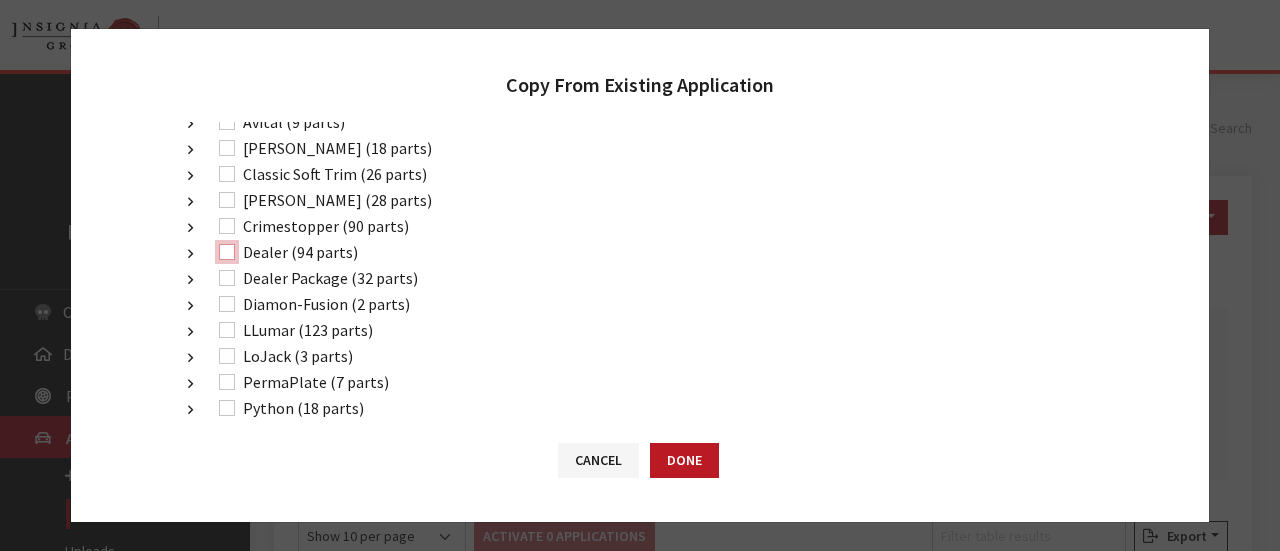 click on "Dealer (94 parts)" at bounding box center [227, 252] 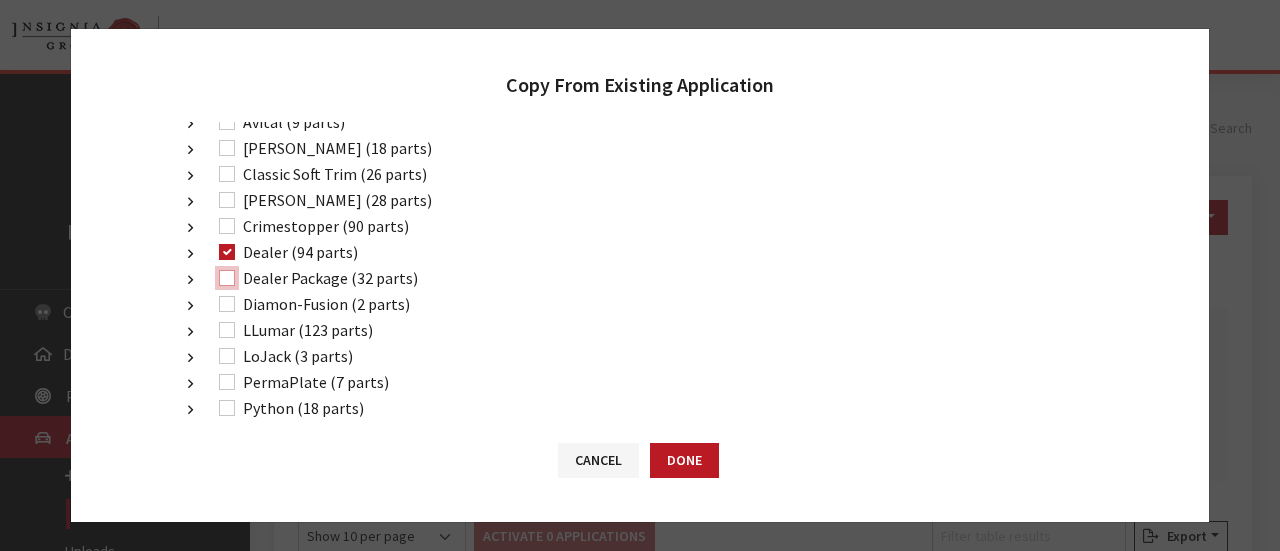 click on "Dealer Package (32 parts)" at bounding box center [227, 278] 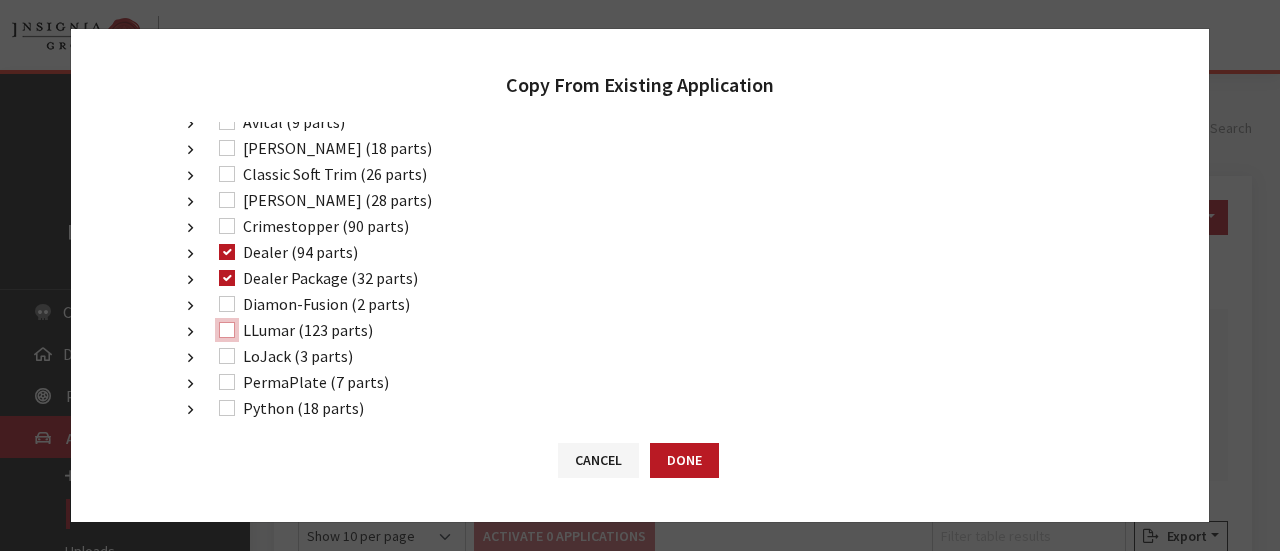 click on "LLumar (123 parts)" at bounding box center [227, 330] 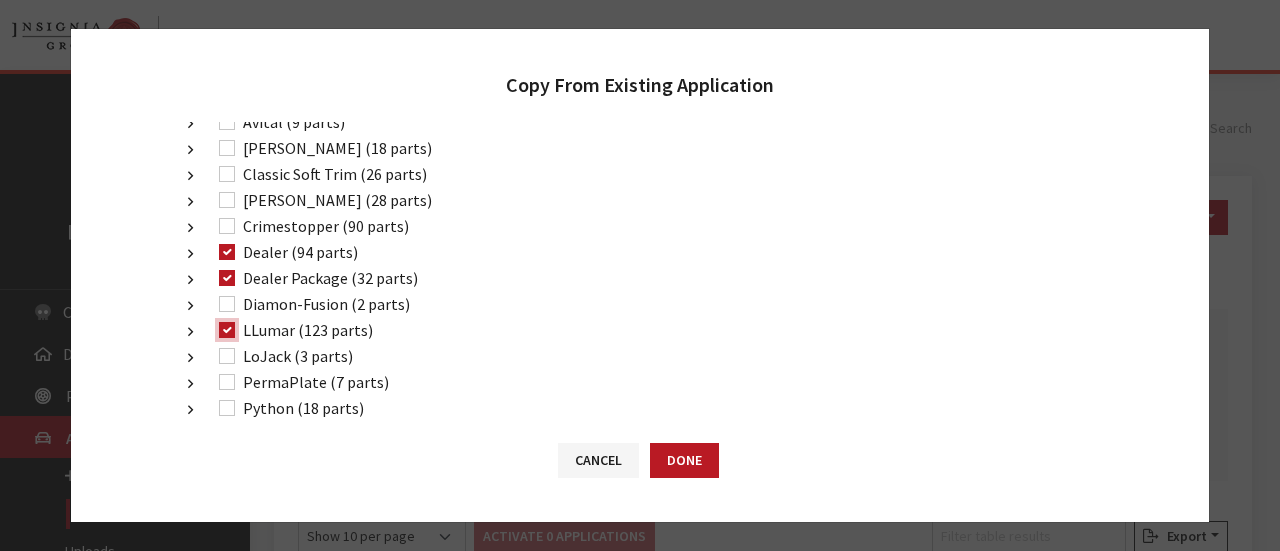 scroll, scrollTop: 1166, scrollLeft: 0, axis: vertical 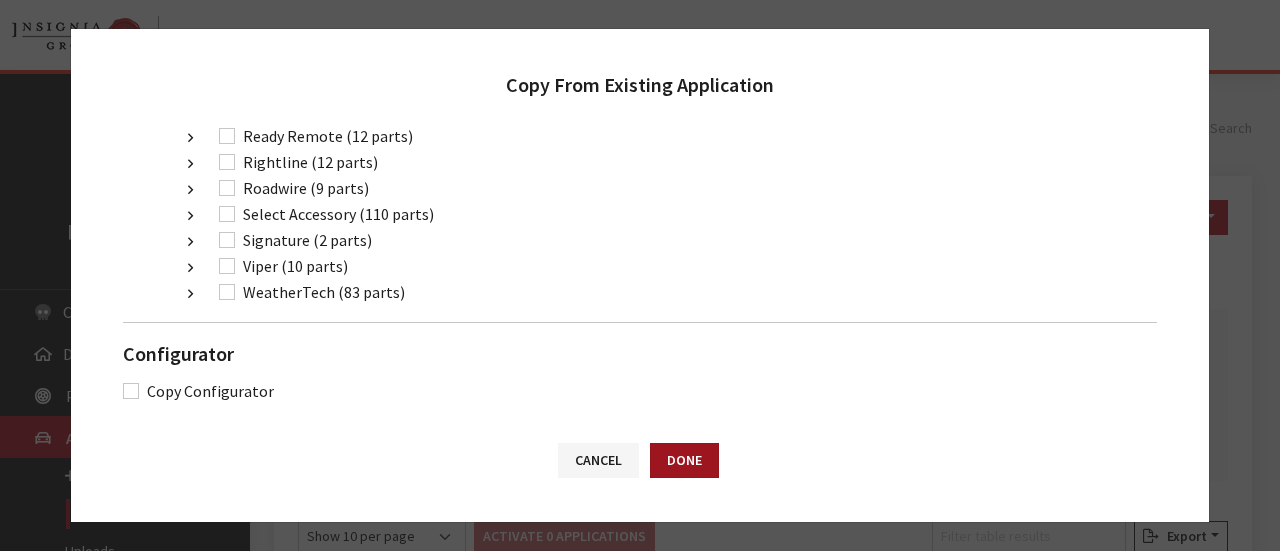 click on "Done" at bounding box center (684, 460) 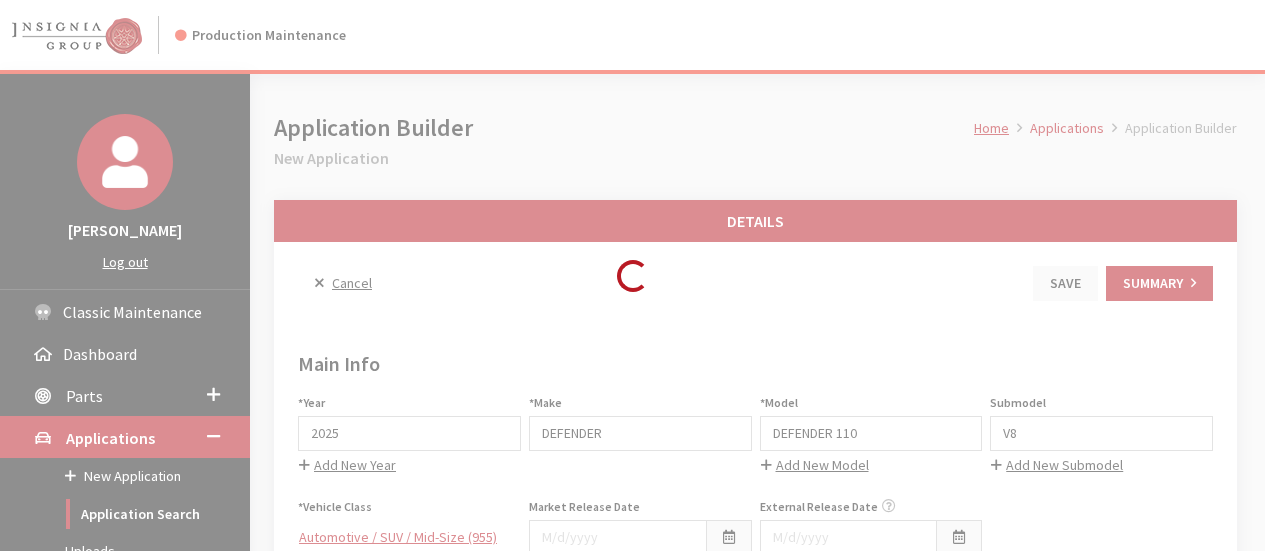 click on "Loading..." at bounding box center (632, 275) 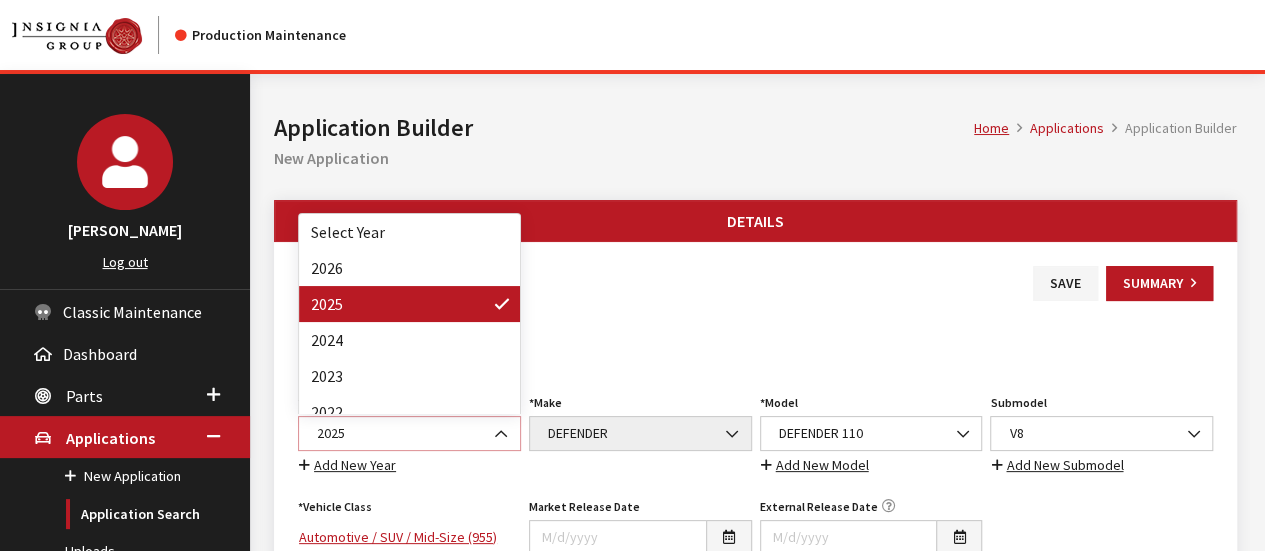 click on "2025" at bounding box center [409, 433] 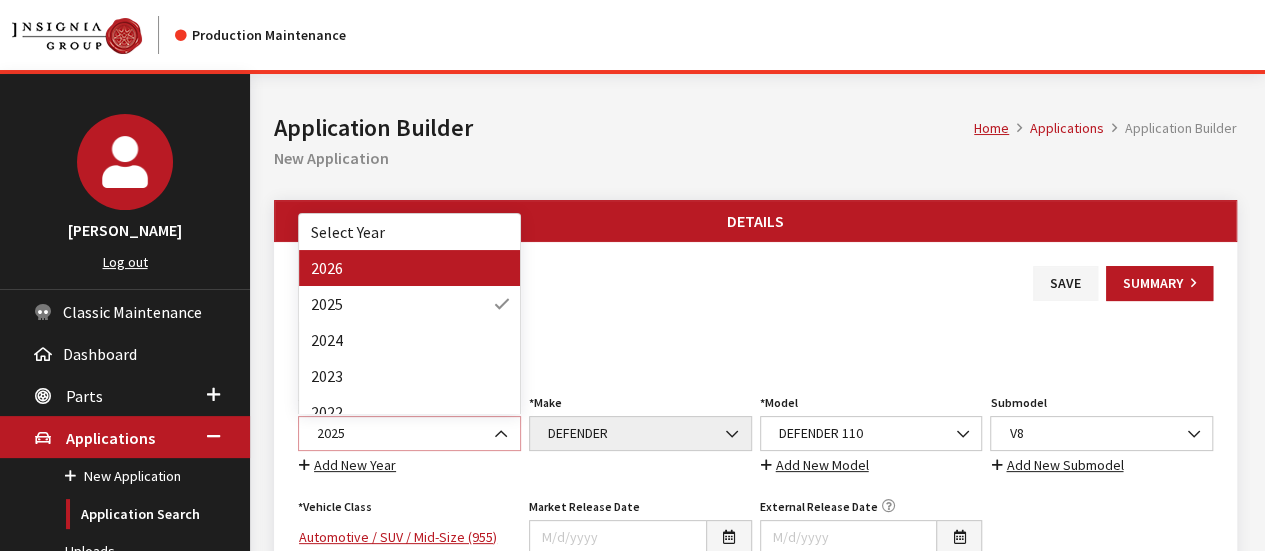 select on "44" 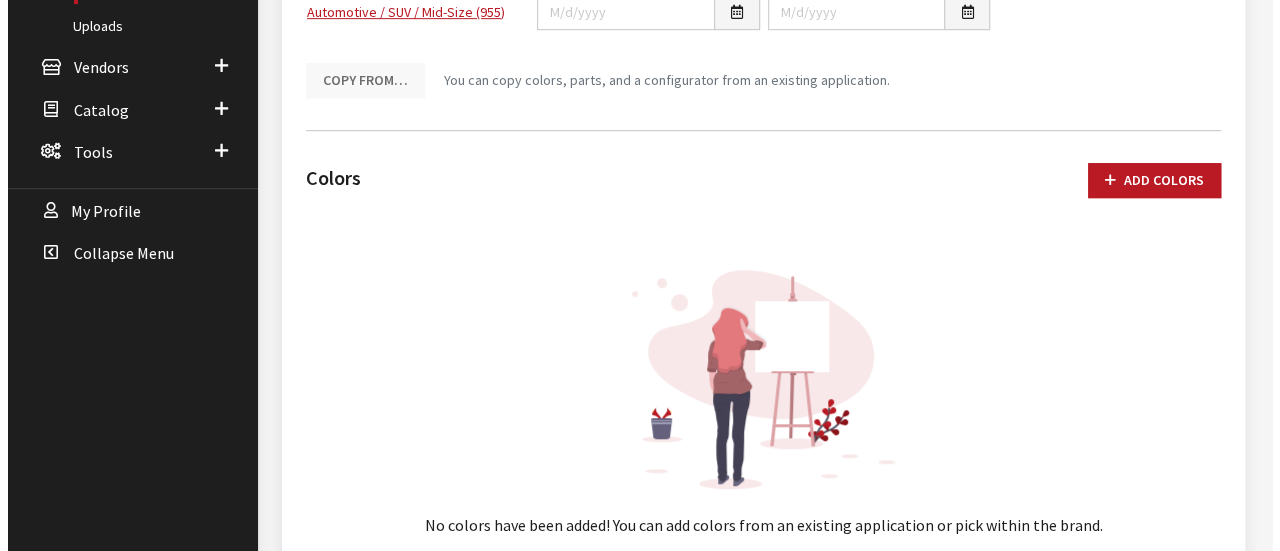 scroll, scrollTop: 600, scrollLeft: 0, axis: vertical 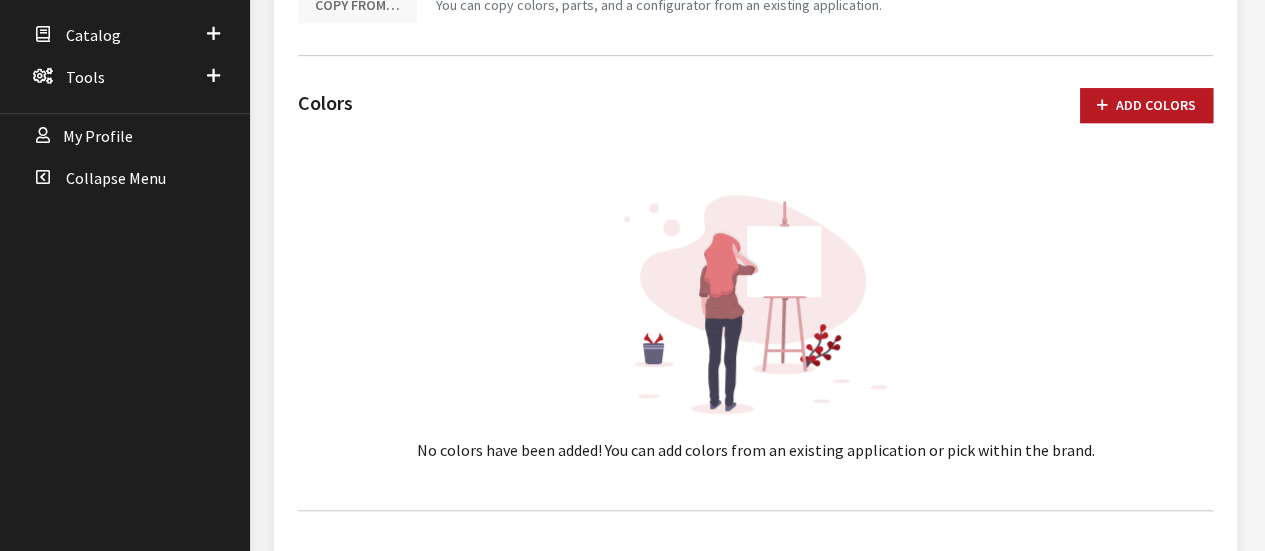 click on "Colors
Add Colors
No colors have been added! You can add colors from an existing application or pick within the brand.
Show 10 per page Show 25 per page Show 50 per page Show 100 per page Show 1000 per page Show All Remove 0 Colors Filter table results             Export Excel CSV Print
Swatch OEM Code Name Marketing Name RGB Actions
No data available in table
Showing 0 to 0 of 0 entries First Last" at bounding box center (755, 283) 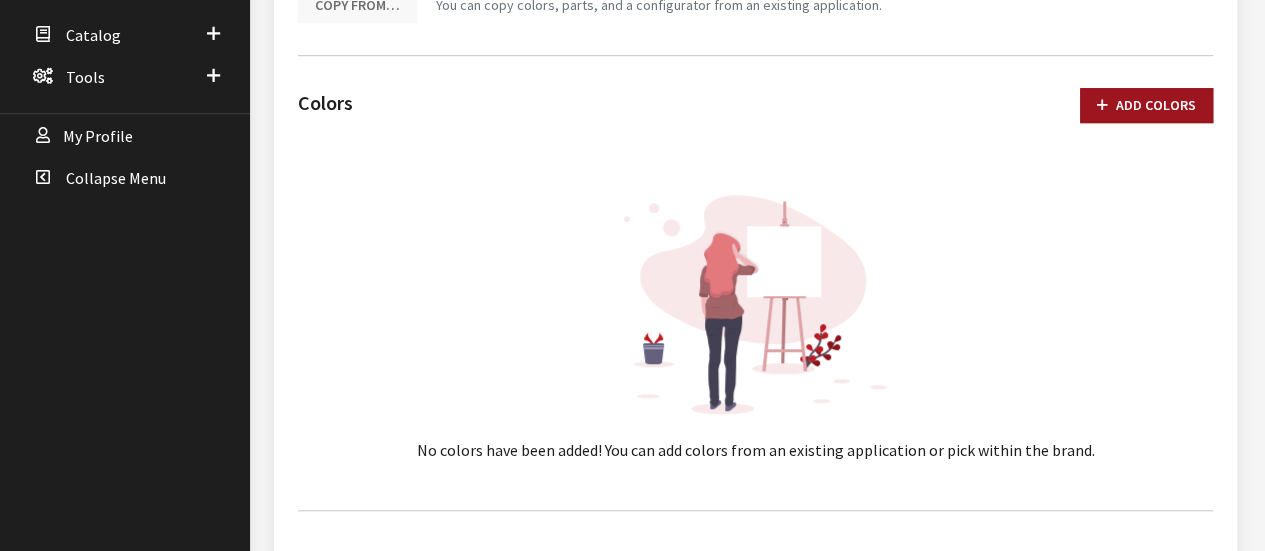 click on "Add Colors" at bounding box center [1146, 105] 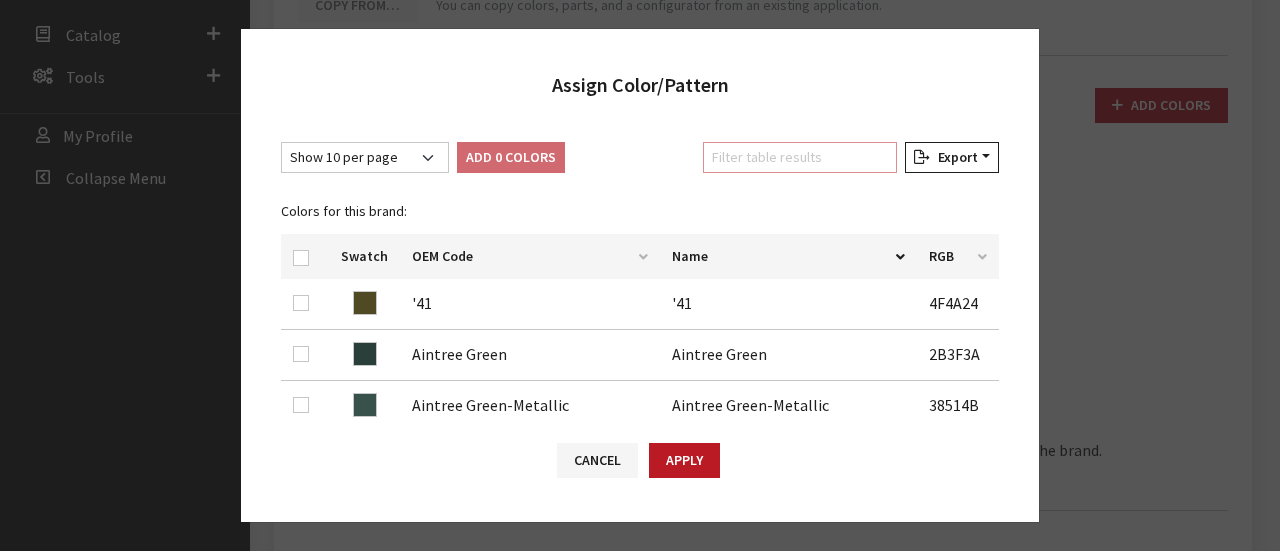 click on "Filter table results" at bounding box center [800, 157] 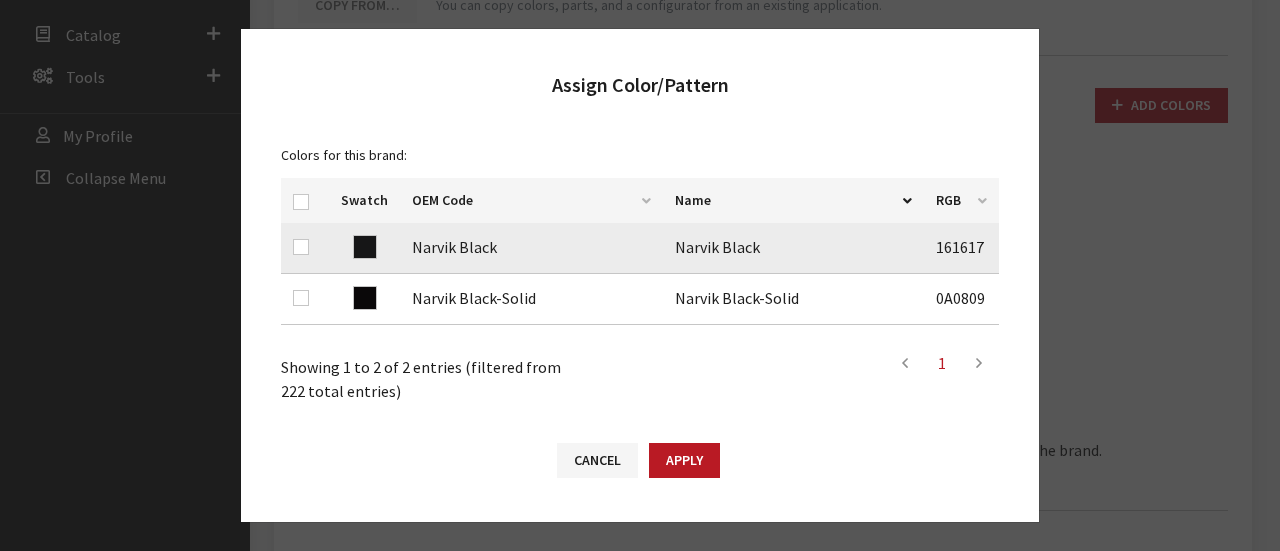 scroll, scrollTop: 57, scrollLeft: 0, axis: vertical 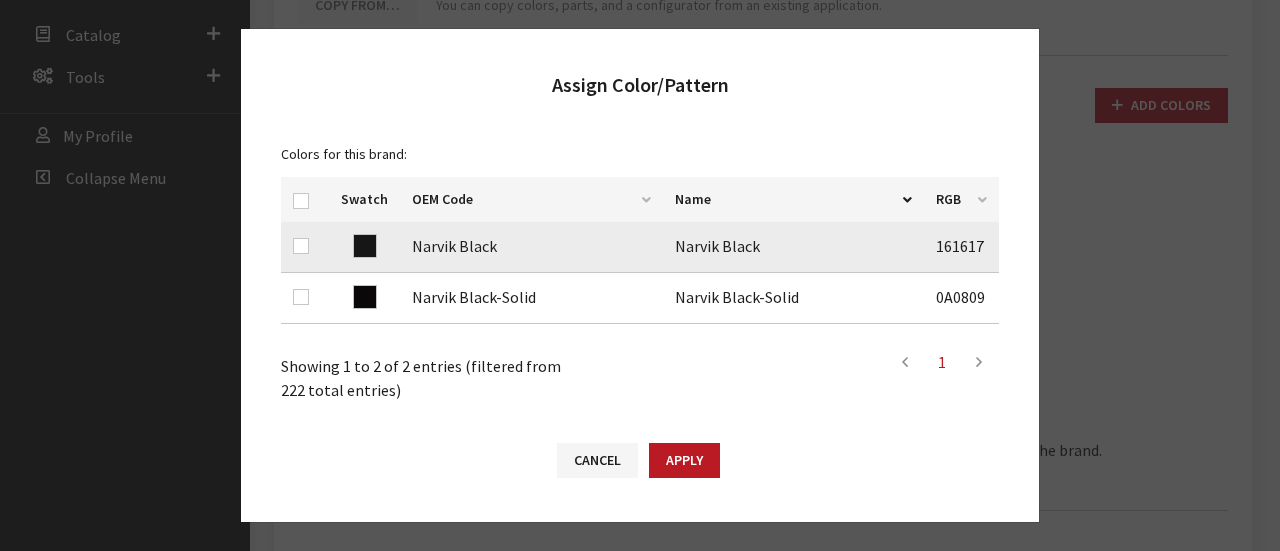 type on "narvik" 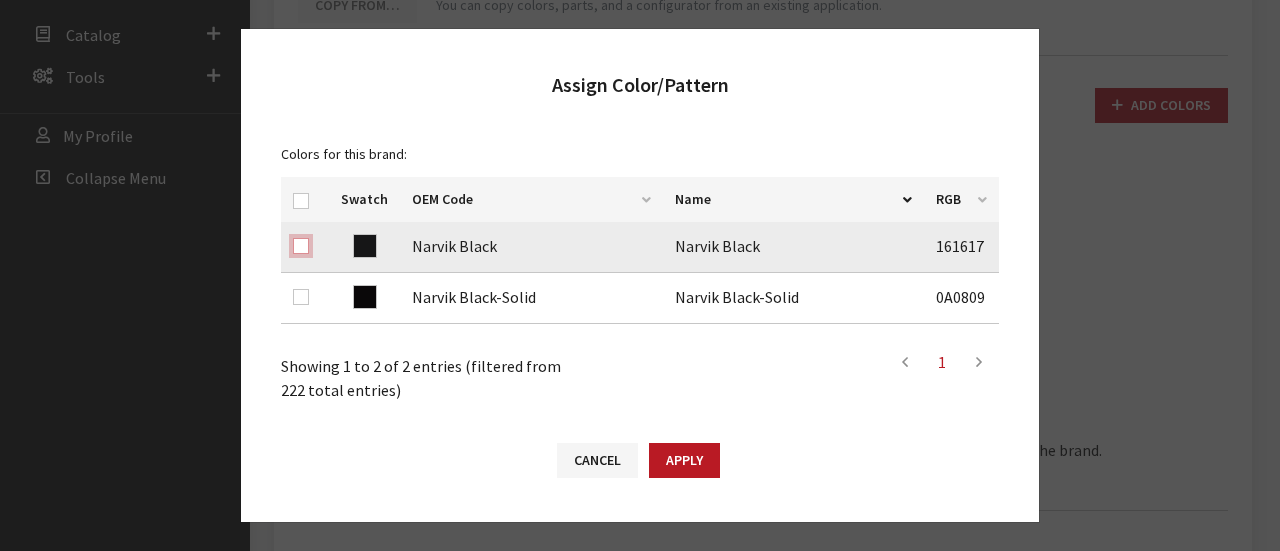 click at bounding box center (301, 246) 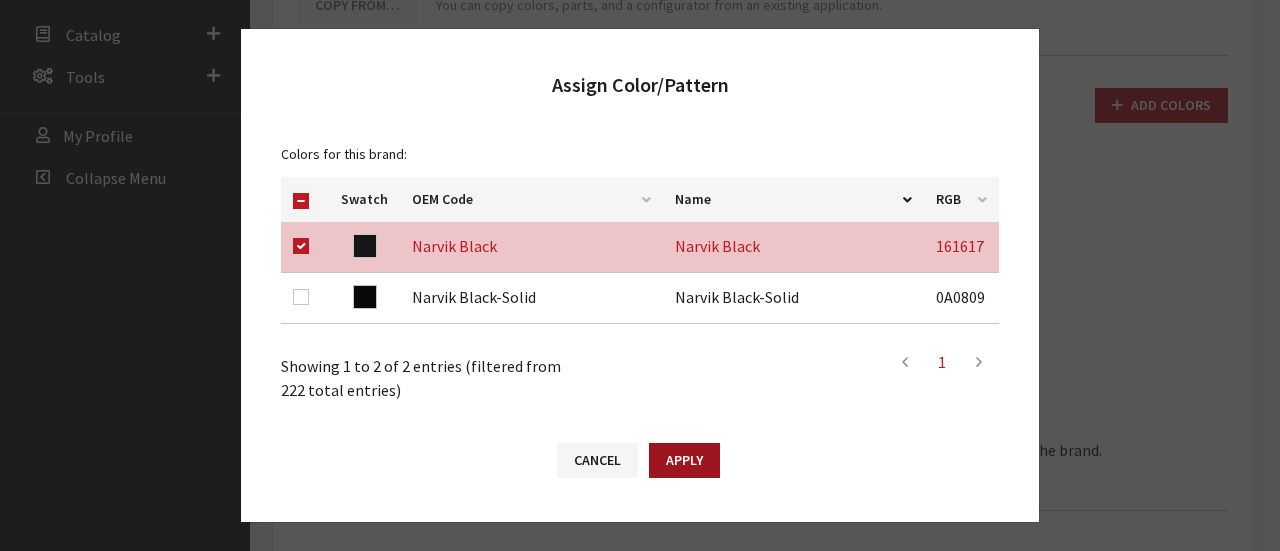 click on "Apply" at bounding box center (684, 460) 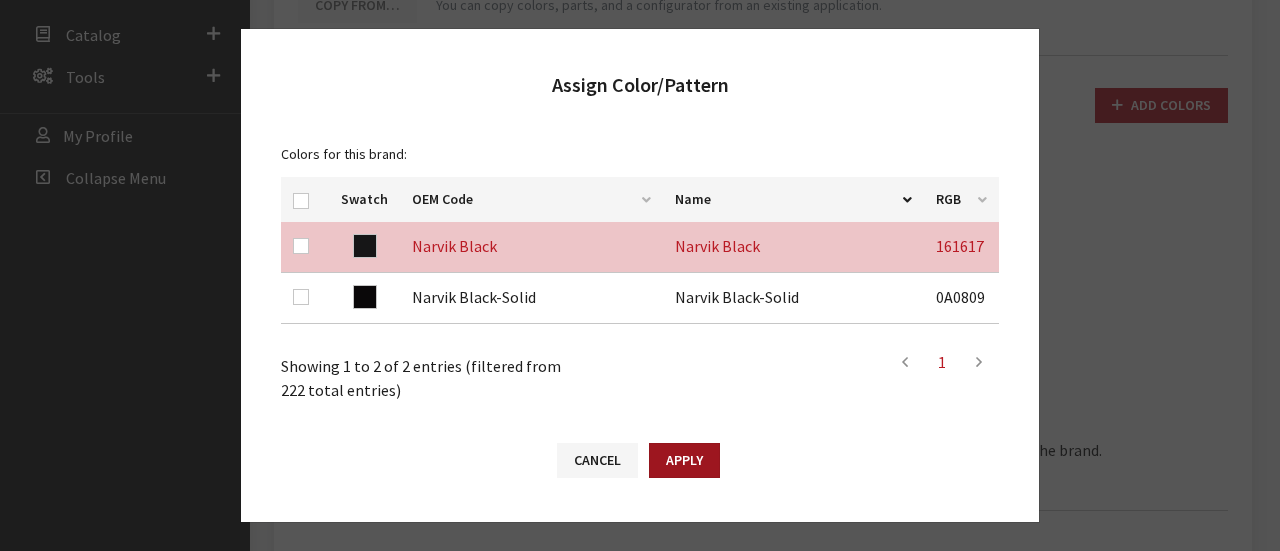checkbox on "false" 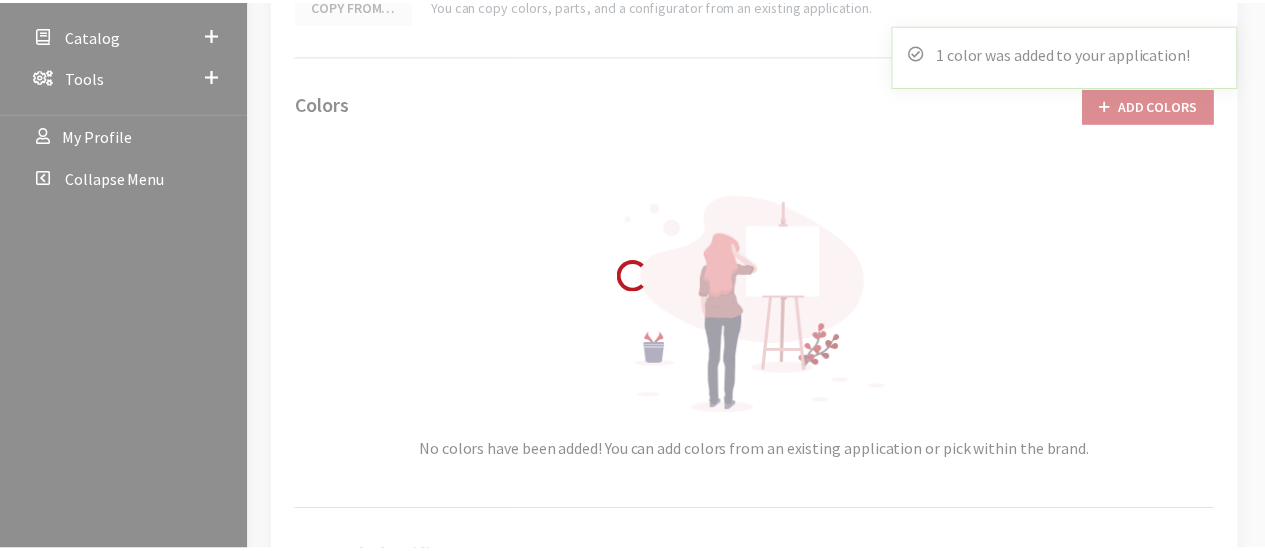 scroll, scrollTop: 0, scrollLeft: 0, axis: both 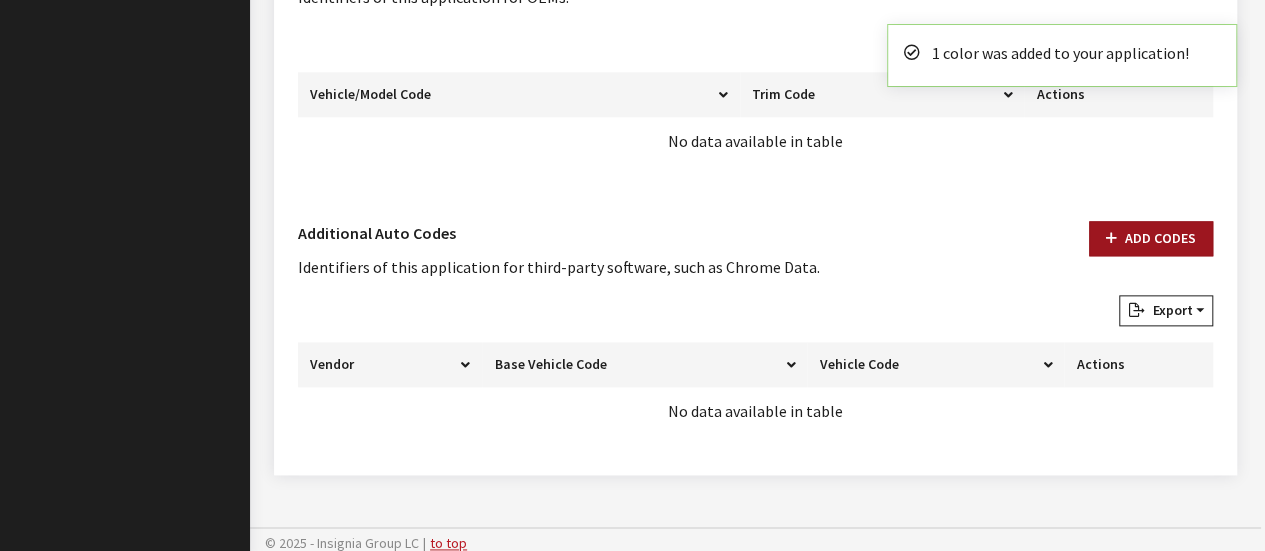 click on "Add Codes" at bounding box center (1151, 238) 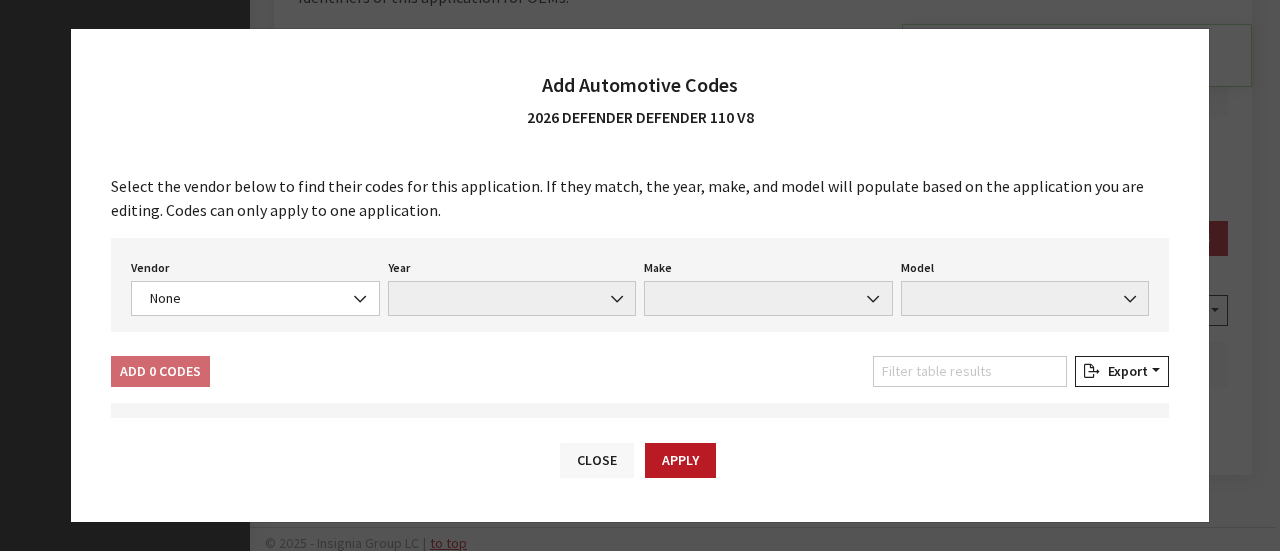 click on "Close" at bounding box center (597, 460) 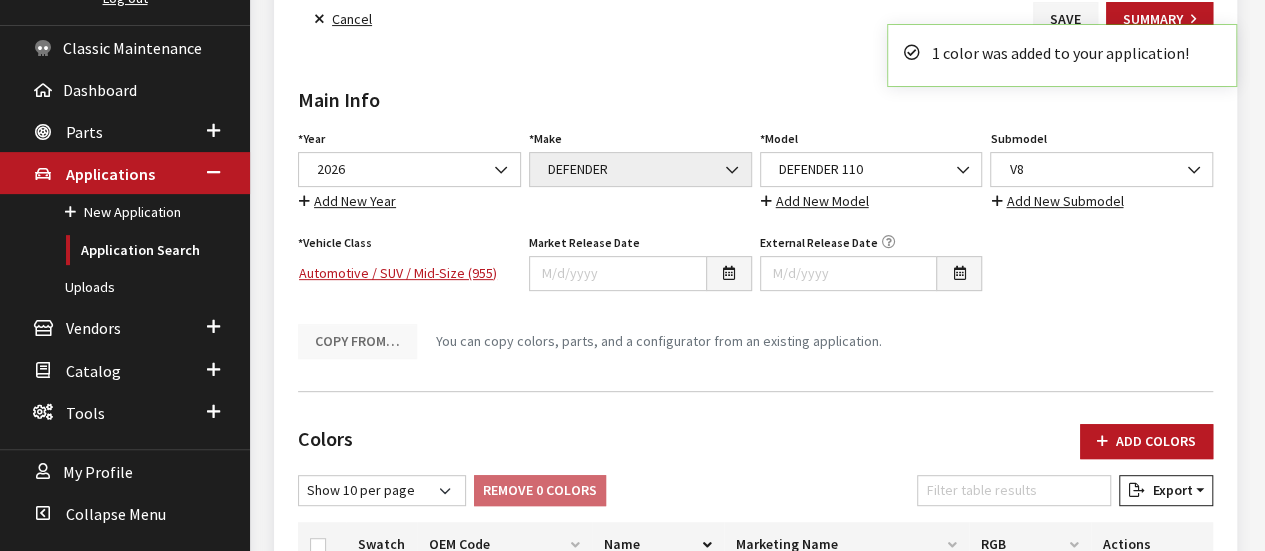 scroll, scrollTop: 0, scrollLeft: 0, axis: both 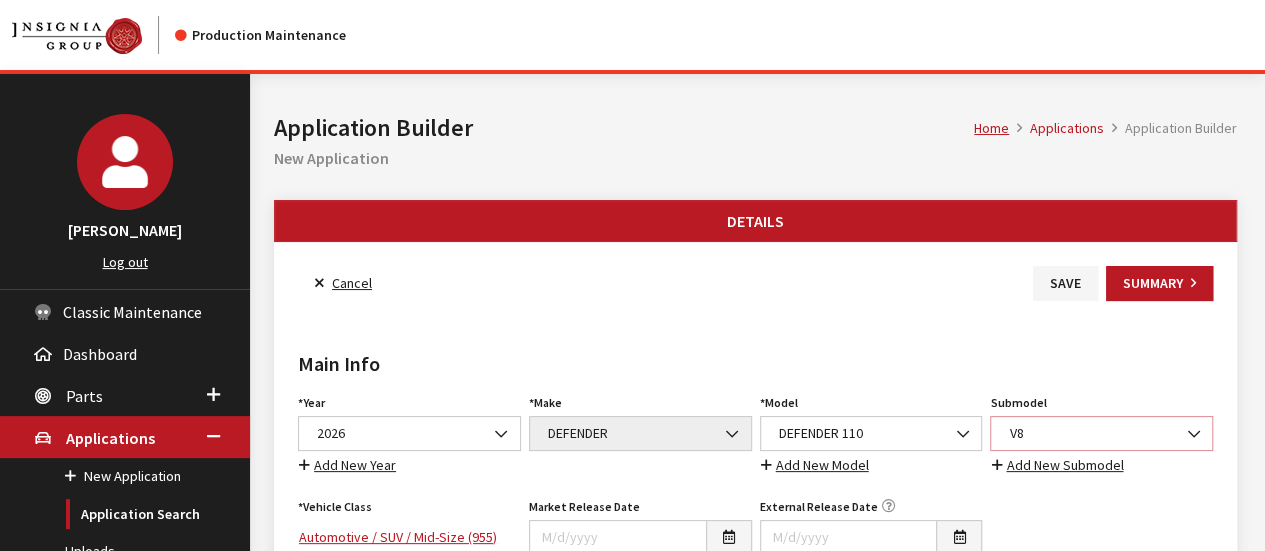 click on "V8" at bounding box center (1101, 433) 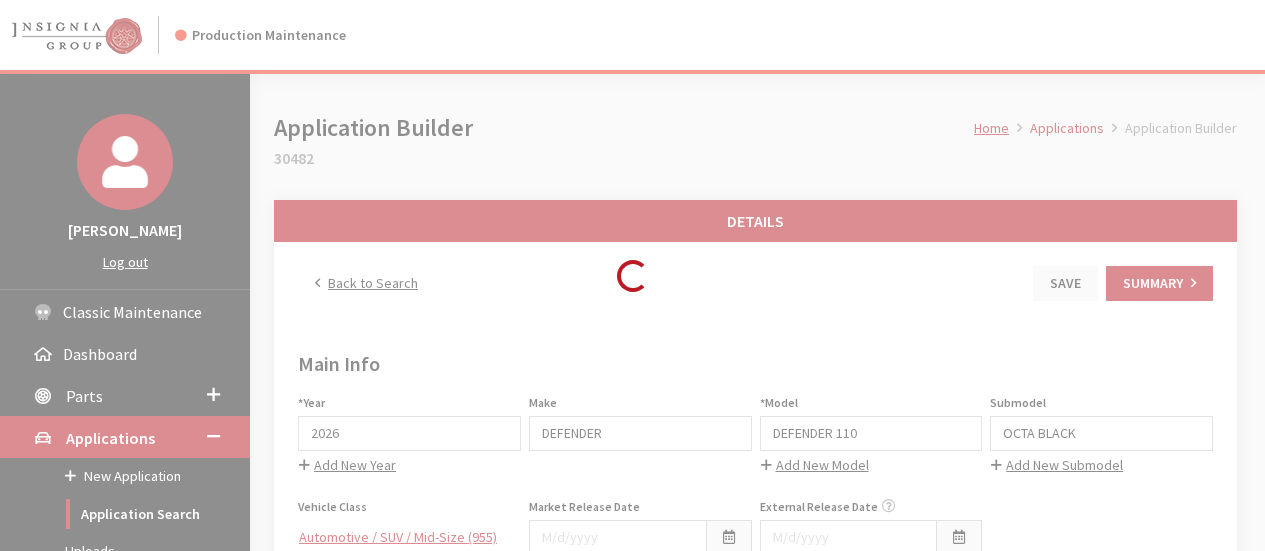 scroll, scrollTop: 0, scrollLeft: 0, axis: both 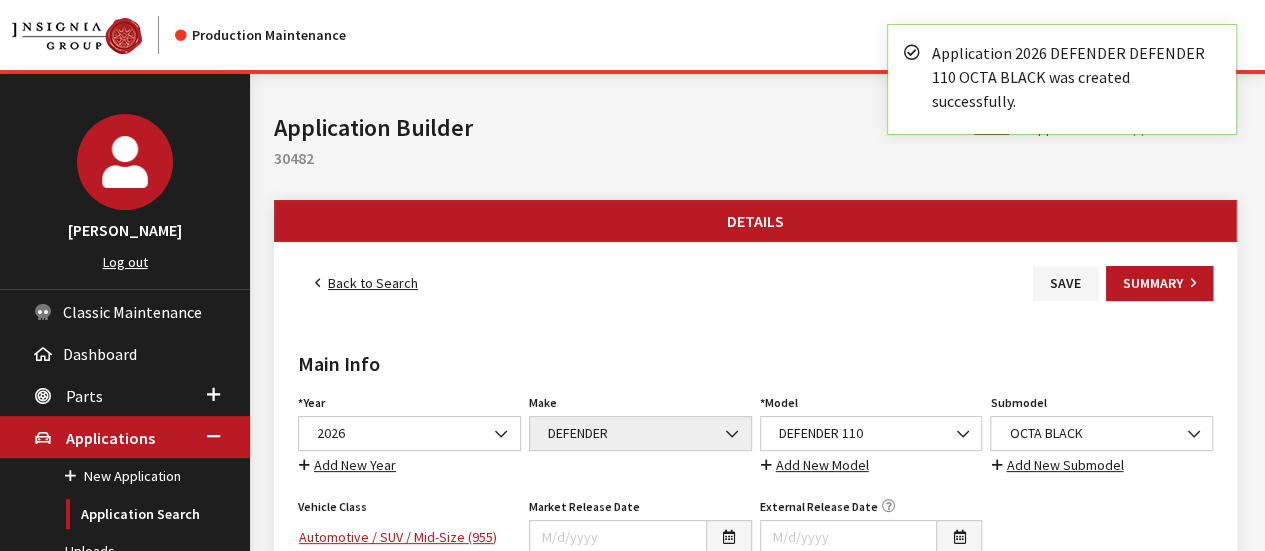 click on "Back to Search" at bounding box center (366, 283) 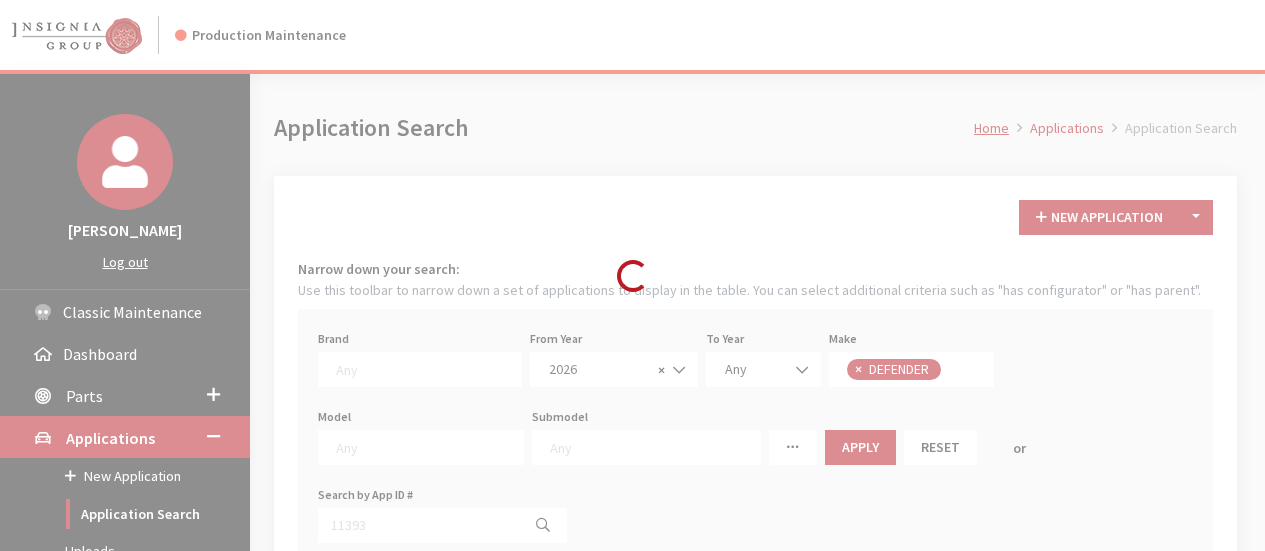 scroll, scrollTop: 0, scrollLeft: 0, axis: both 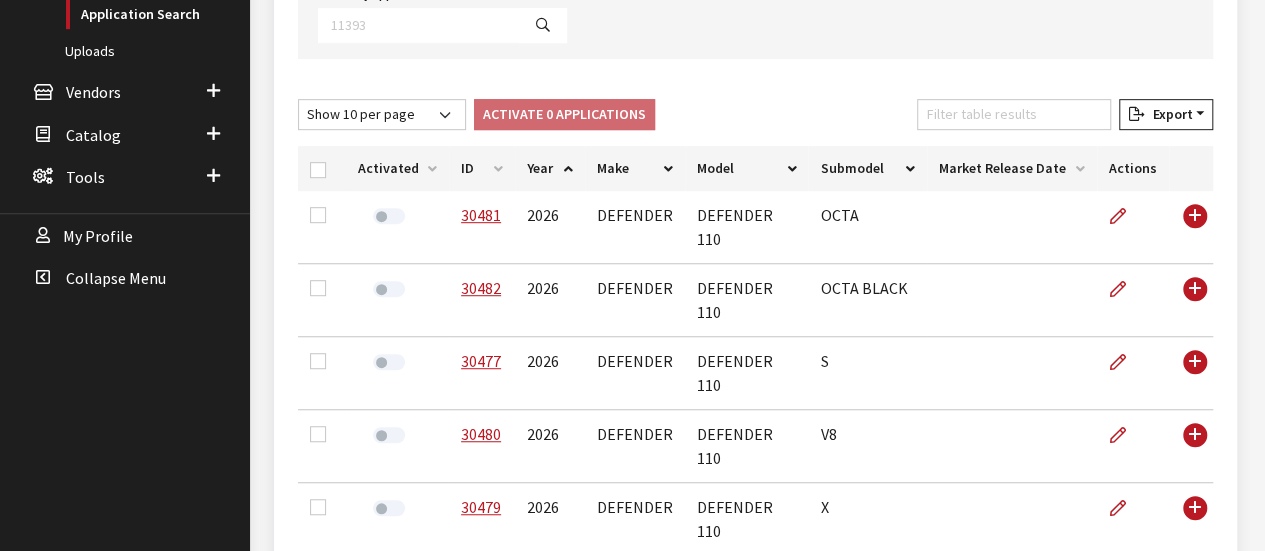 click on "ID" at bounding box center (482, 168) 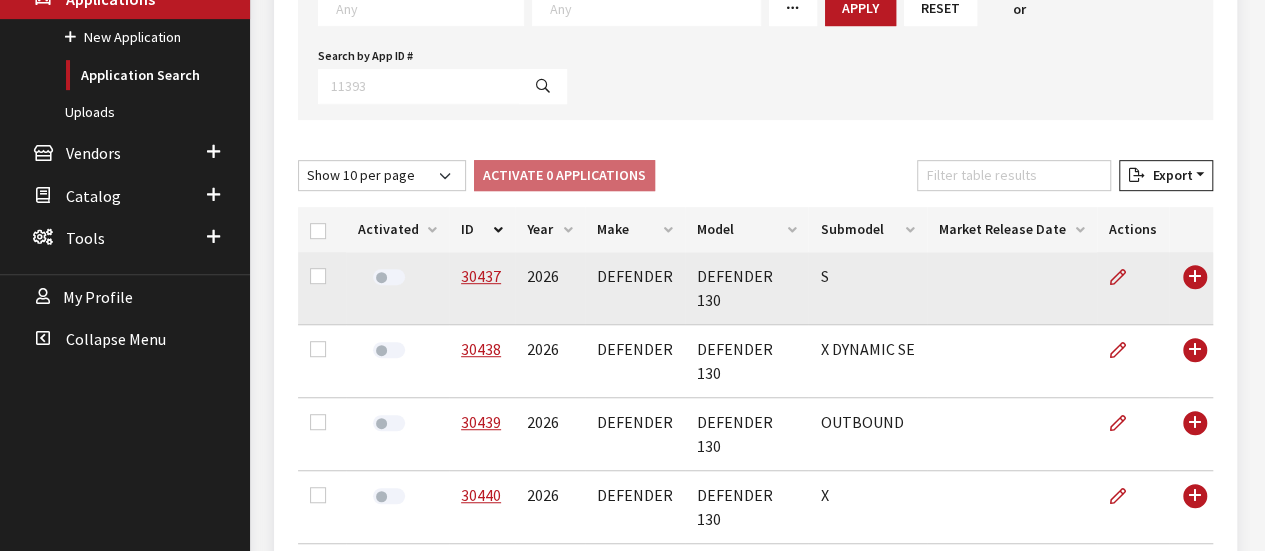 scroll, scrollTop: 470, scrollLeft: 0, axis: vertical 